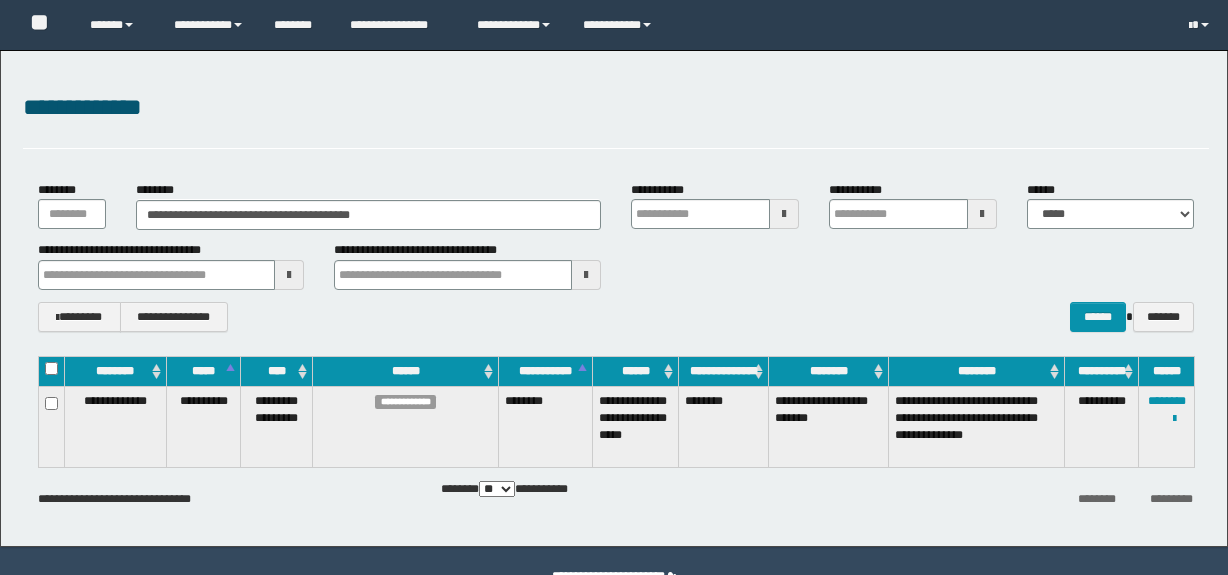 scroll, scrollTop: 0, scrollLeft: 0, axis: both 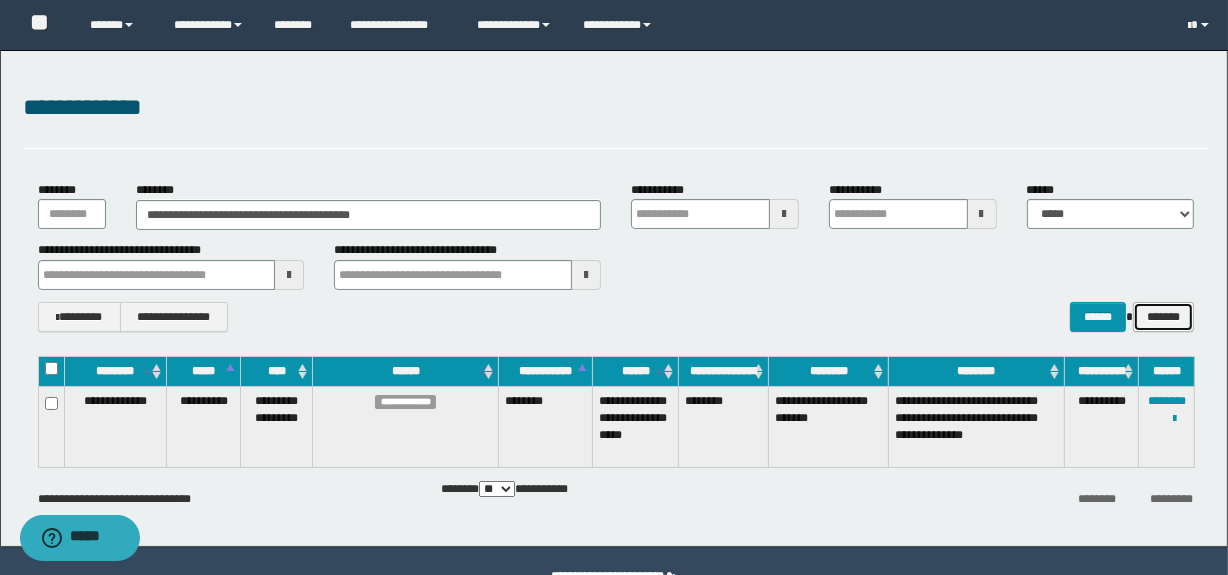 click on "*******" at bounding box center (1163, 317) 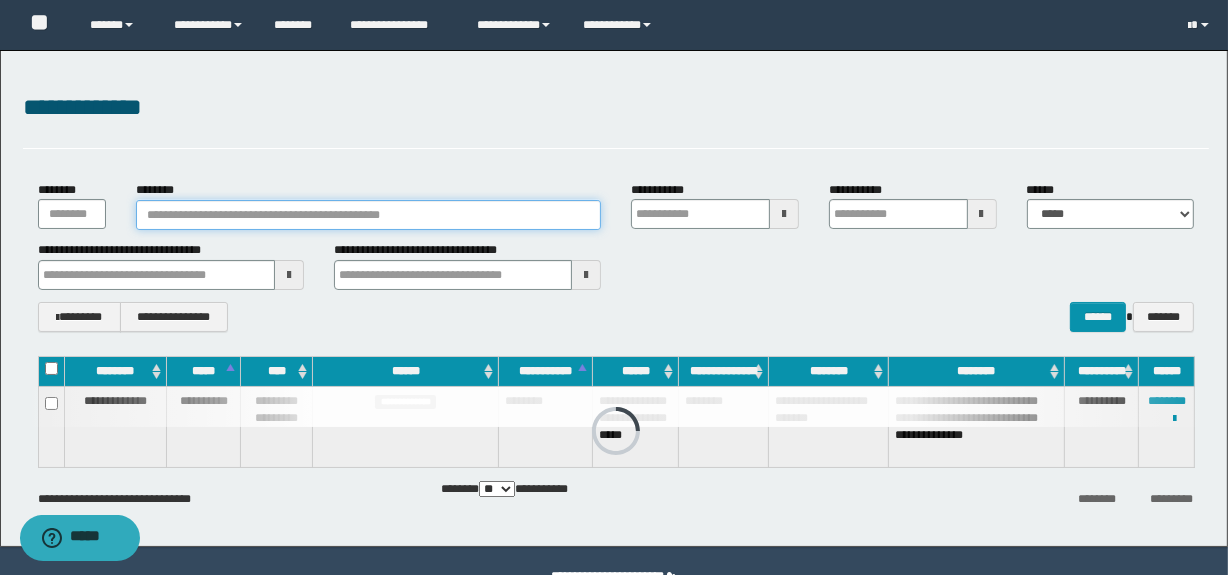 click on "********" at bounding box center [368, 215] 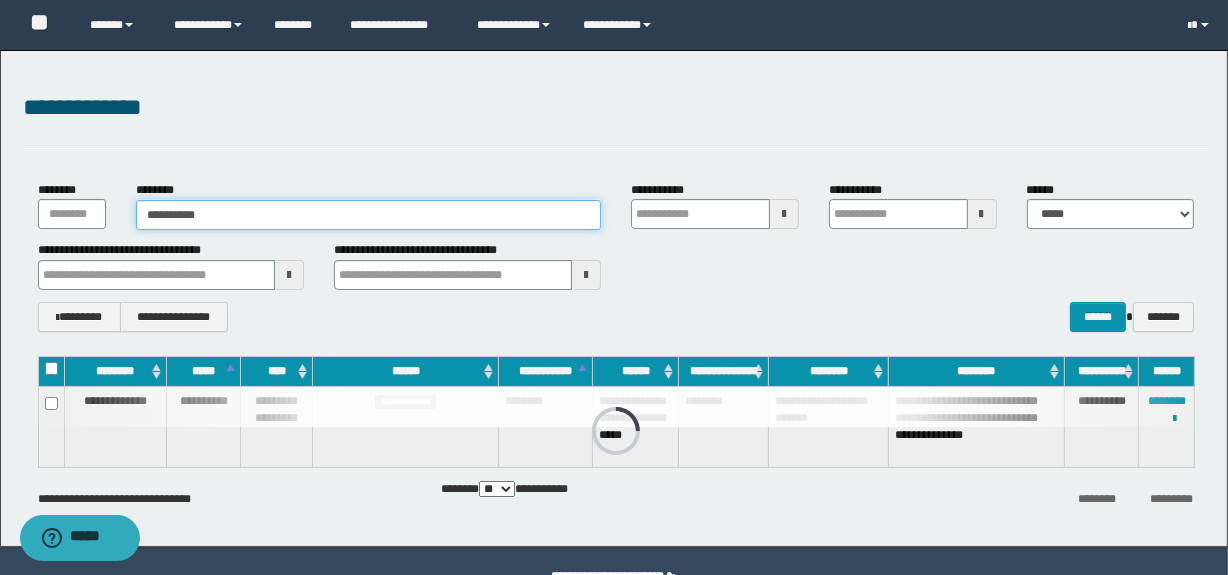 type on "**********" 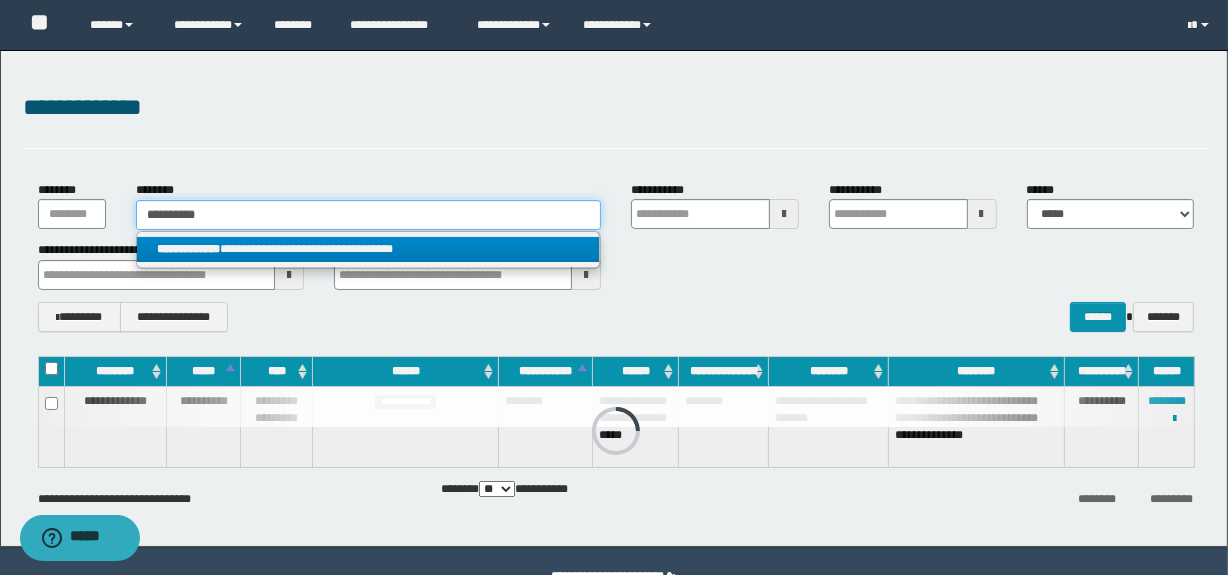 type on "**********" 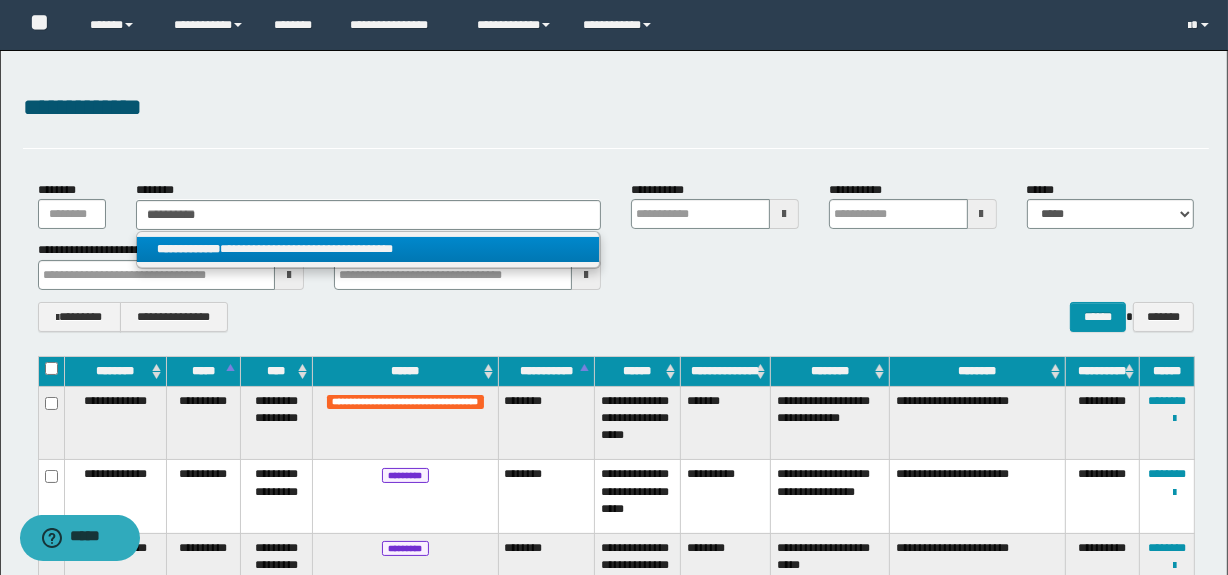 click on "**********" at bounding box center [368, 249] 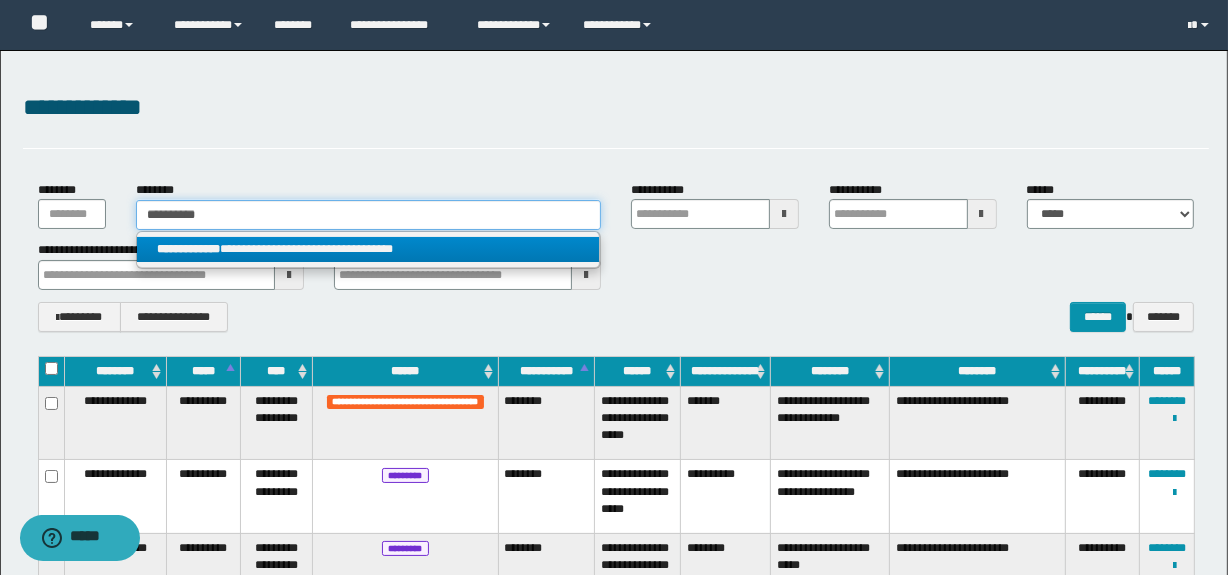 type 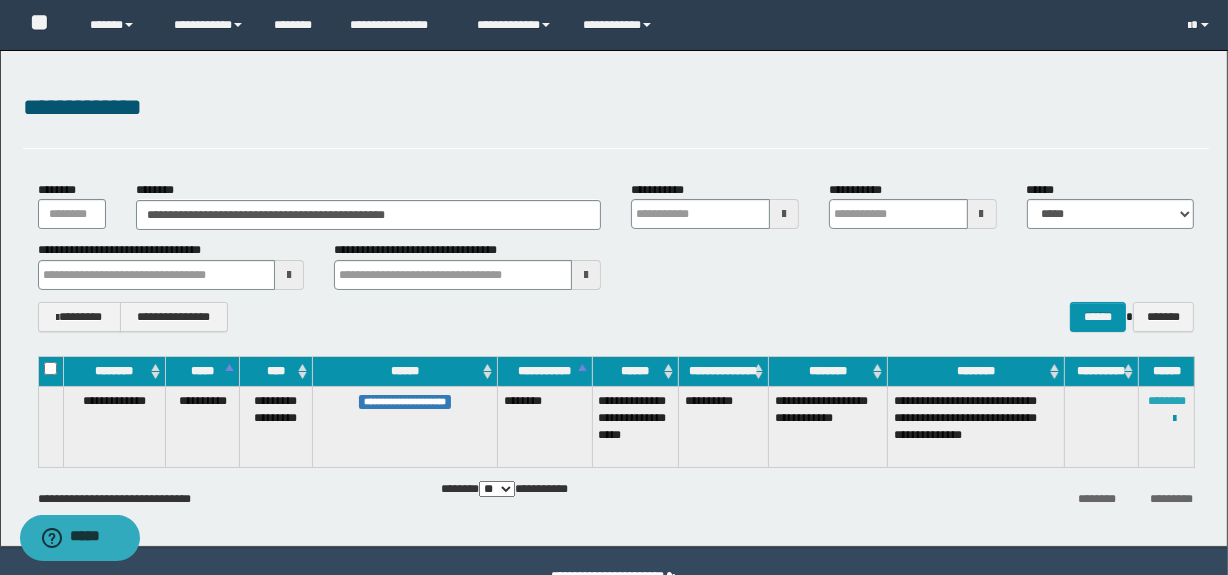 click on "********" at bounding box center (1167, 401) 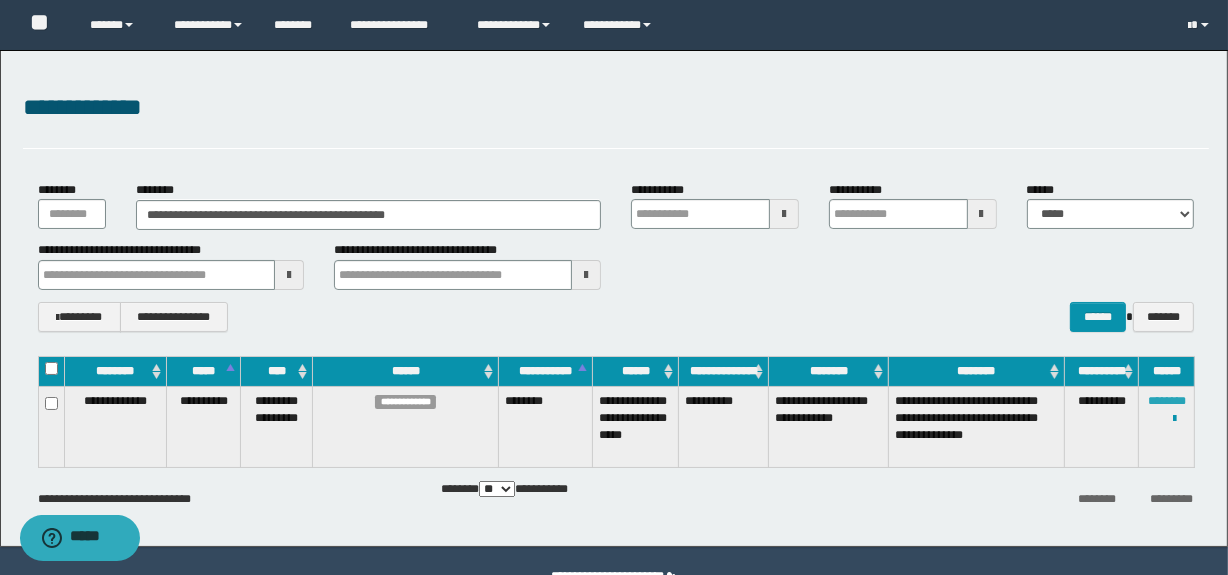 click on "********" at bounding box center [1167, 401] 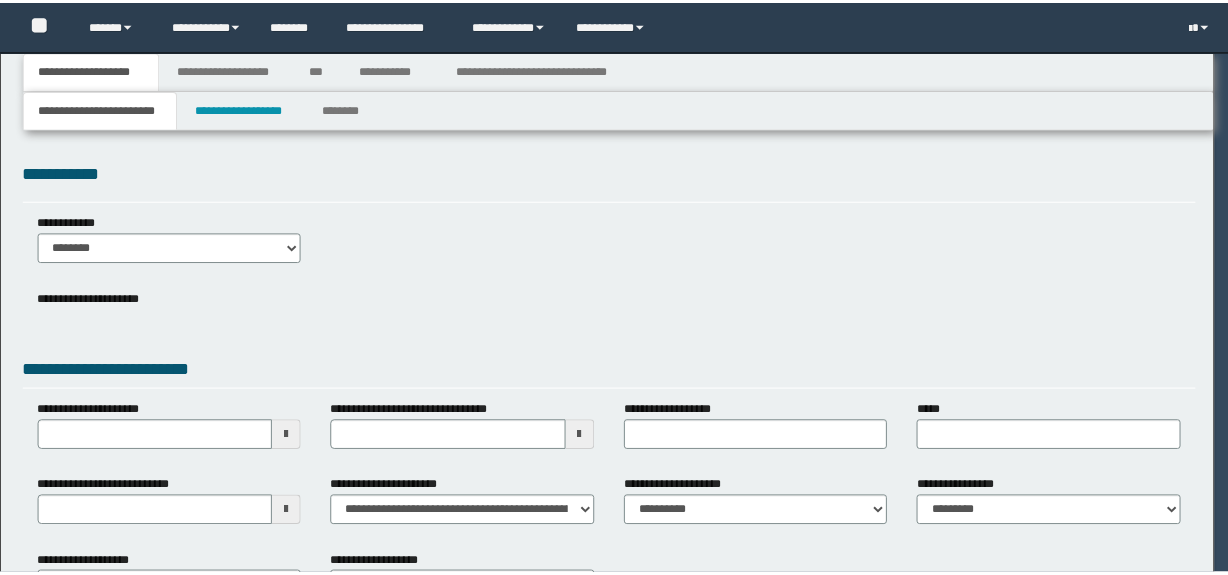 scroll, scrollTop: 0, scrollLeft: 0, axis: both 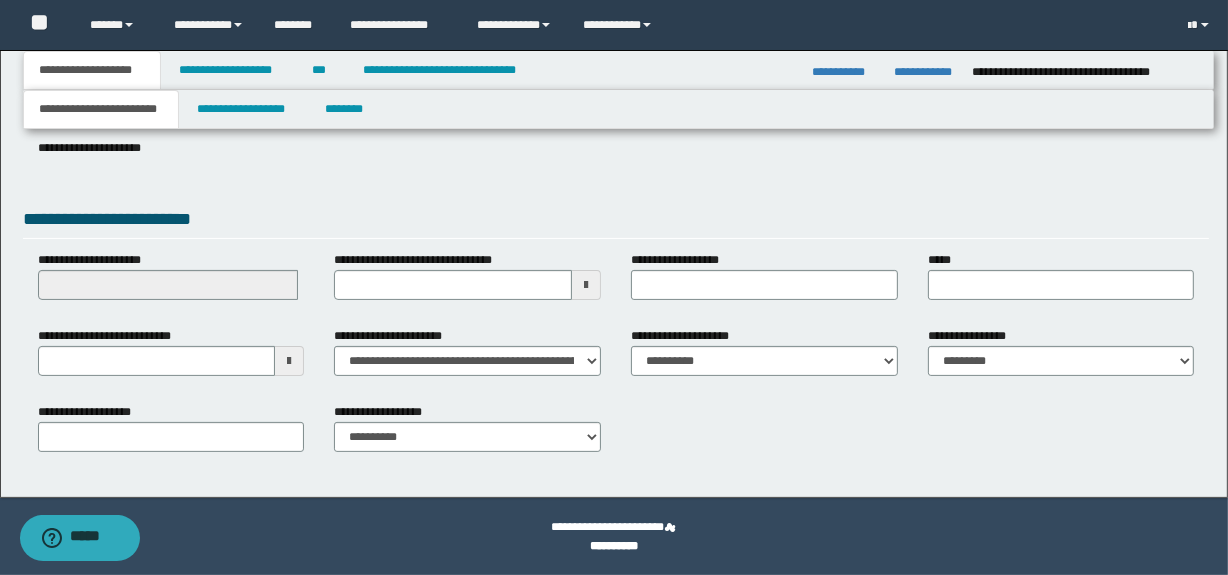 click at bounding box center (289, 361) 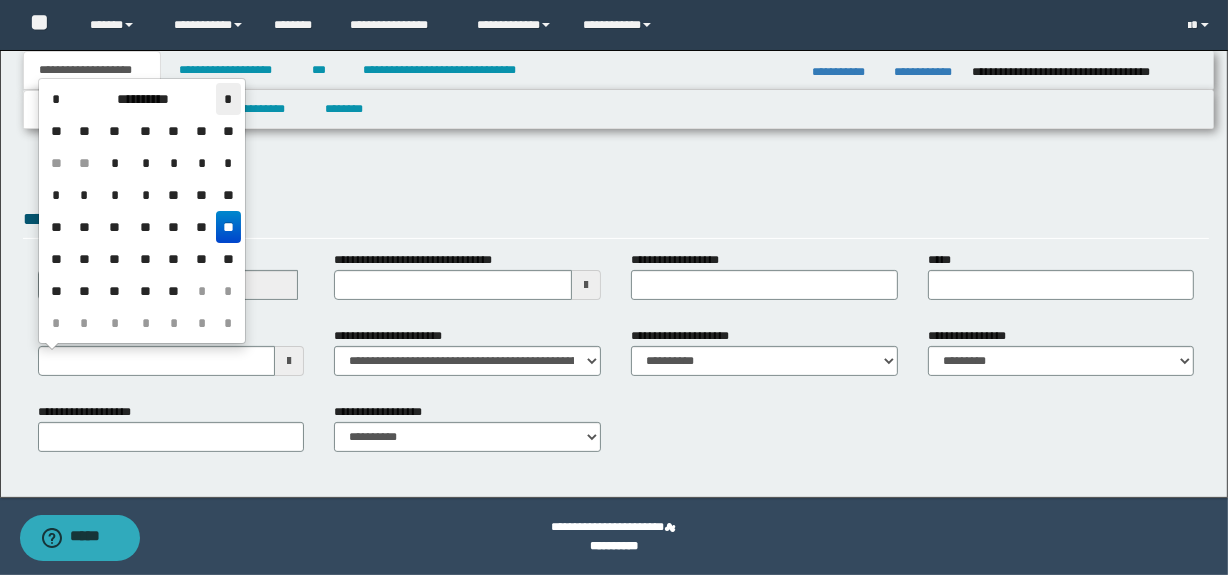 click on "*" at bounding box center [228, 99] 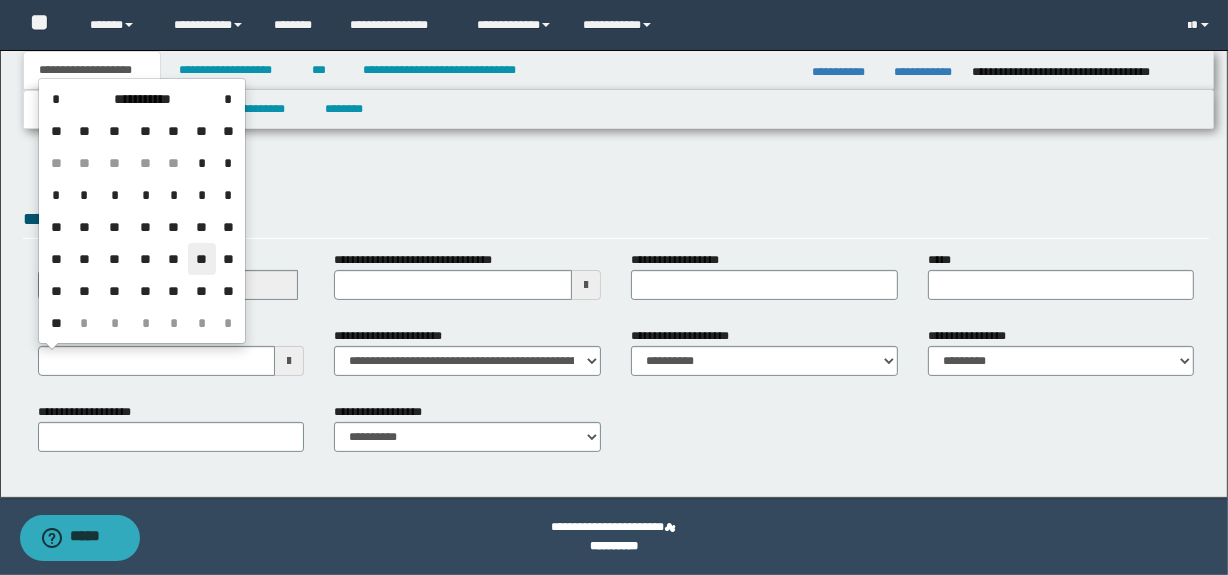 click on "**" at bounding box center [202, 259] 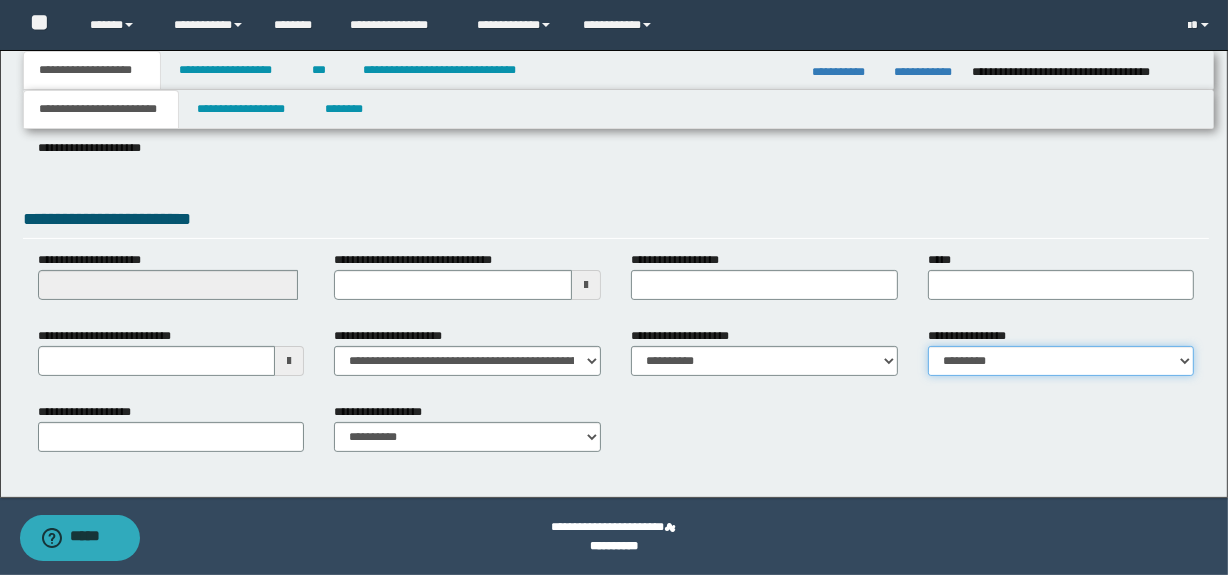 click on "**********" at bounding box center [1061, 361] 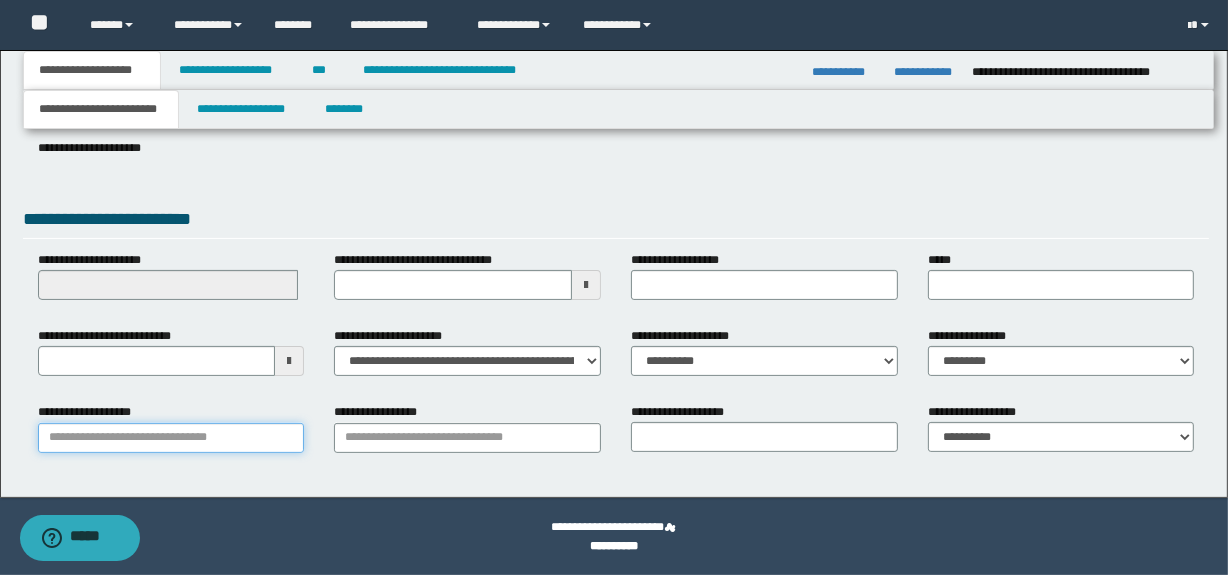 click on "**********" at bounding box center [171, 438] 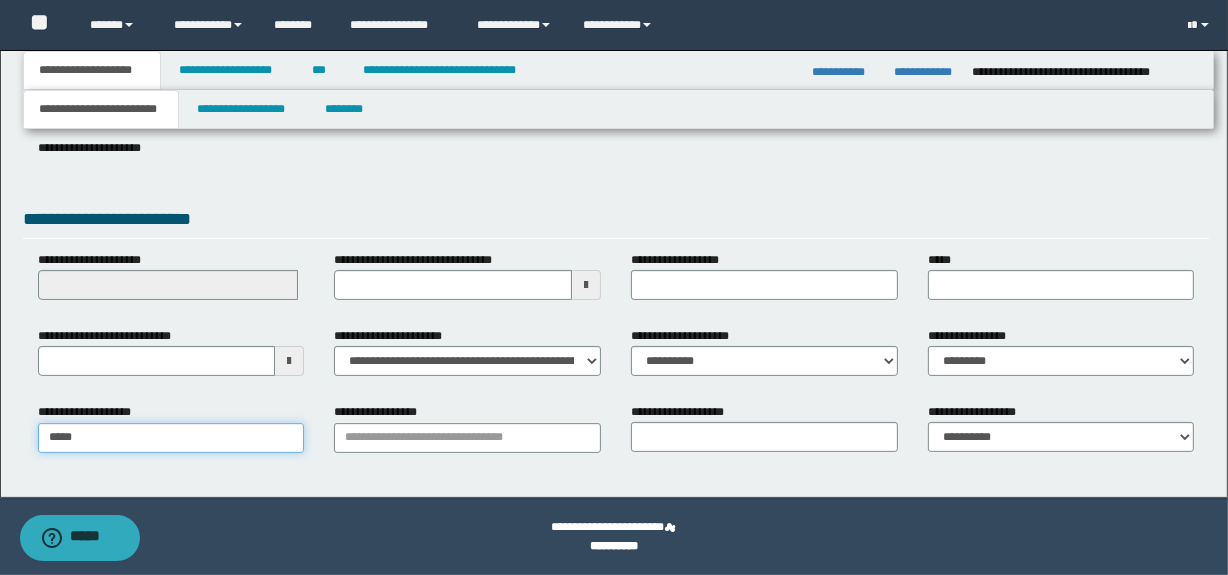 type on "******" 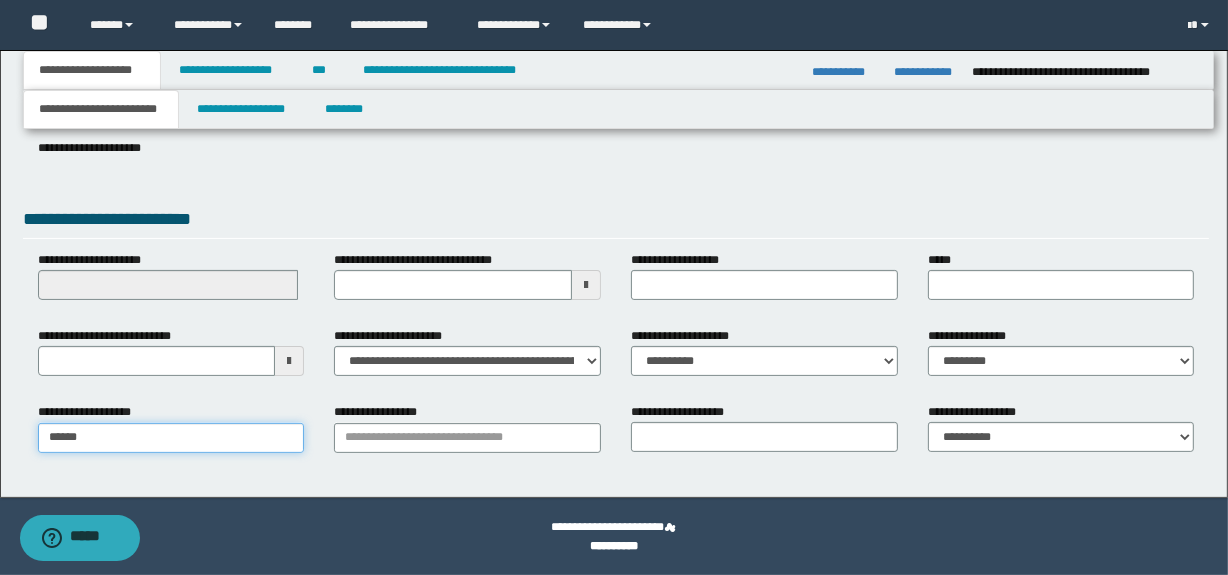 type on "********" 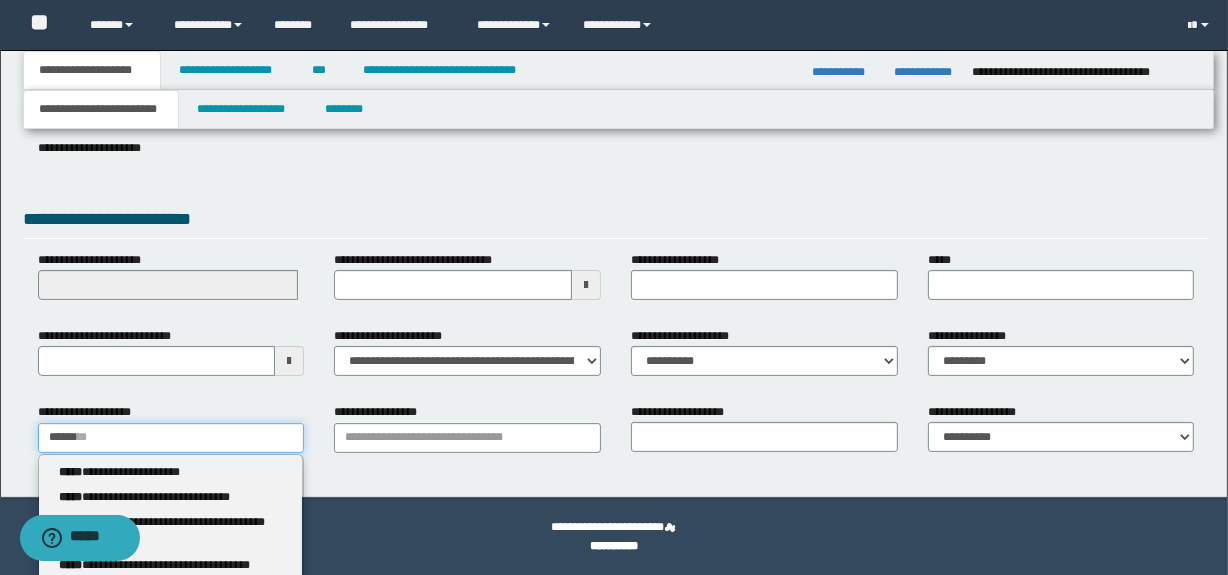 type on "******" 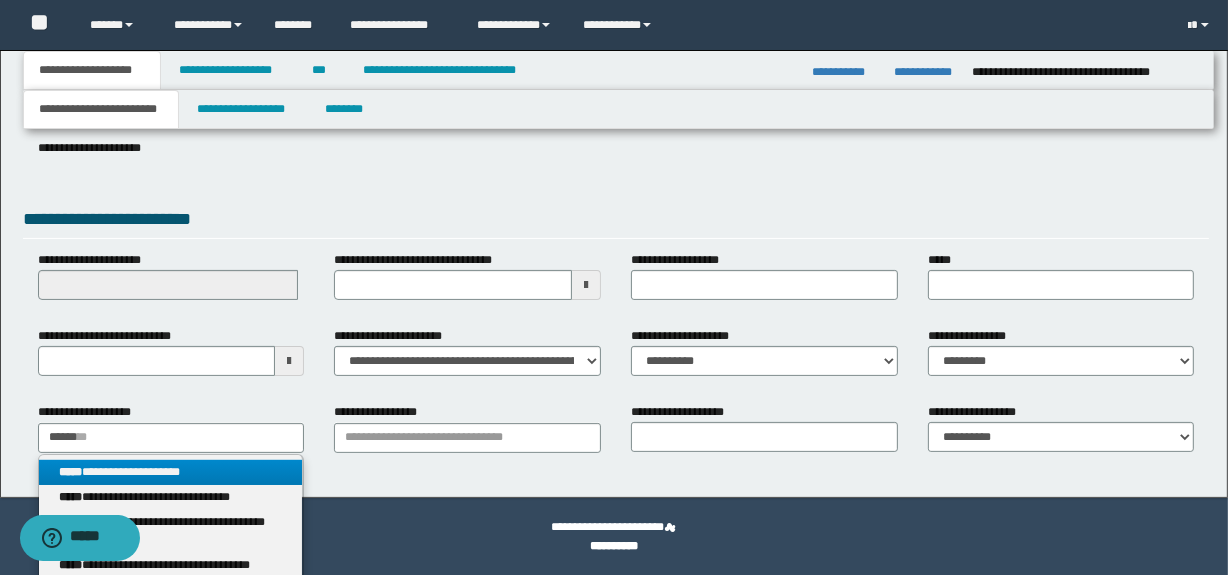 click on "**********" at bounding box center (171, 472) 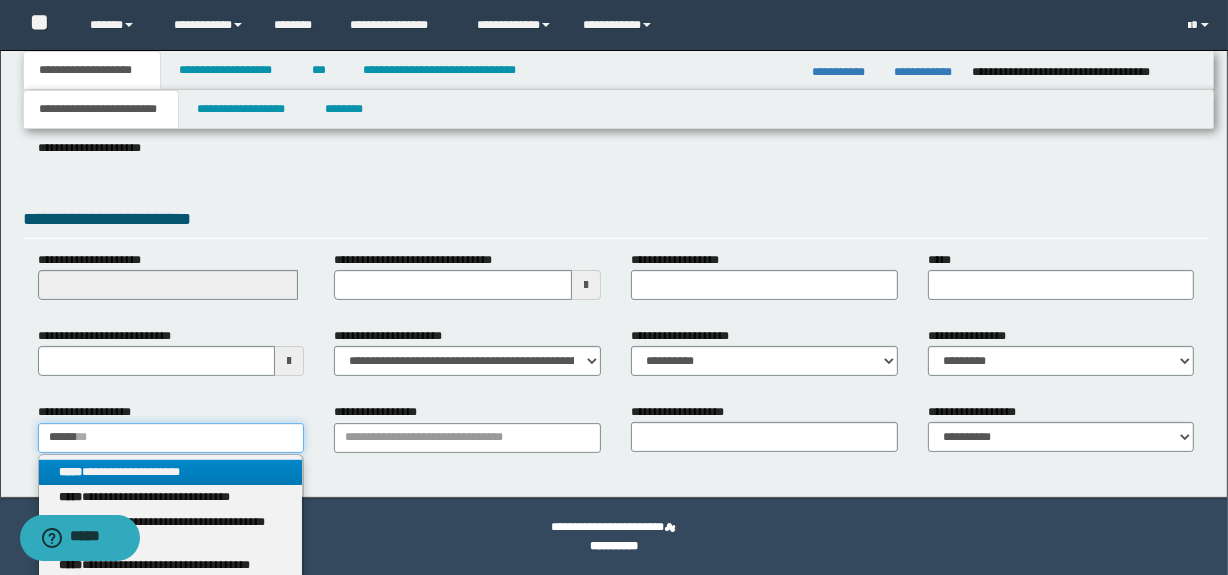 type 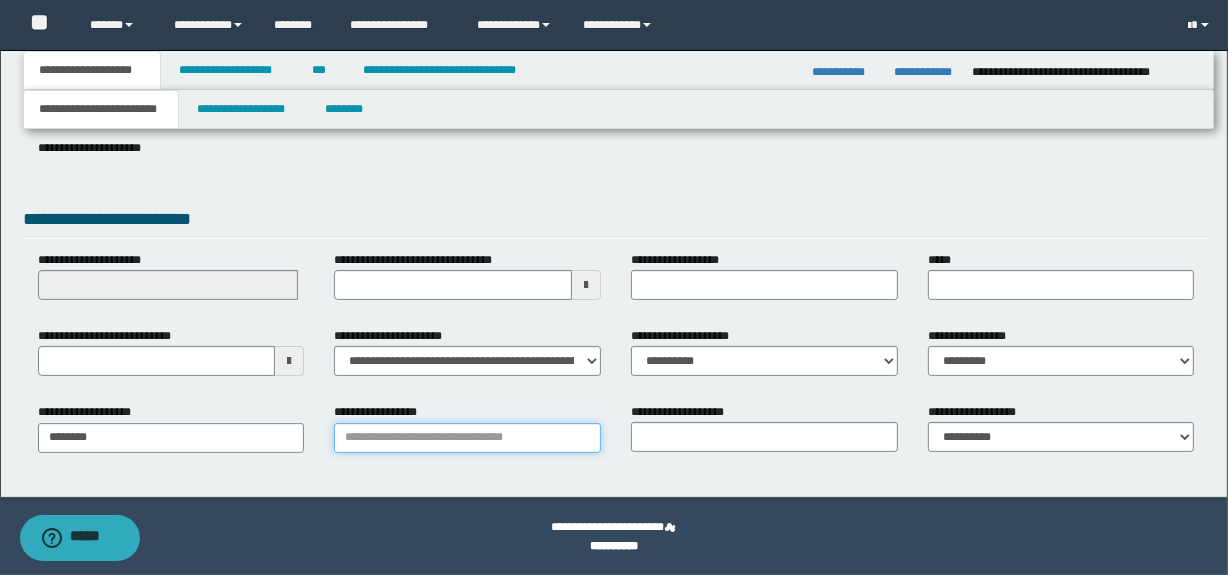 click on "**********" at bounding box center [467, 438] 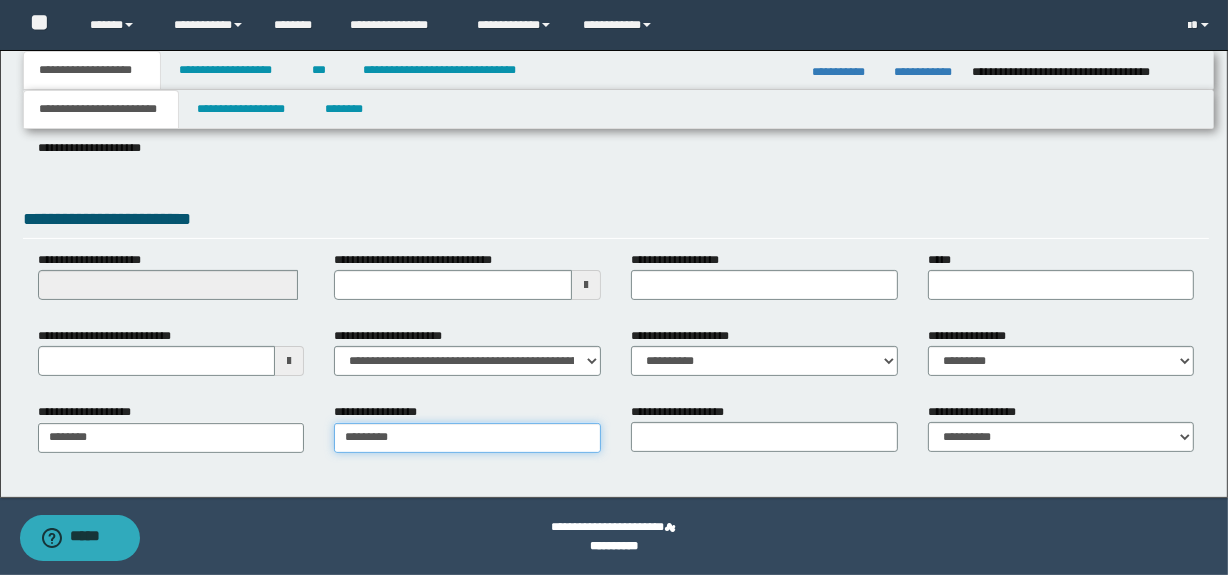 type on "**********" 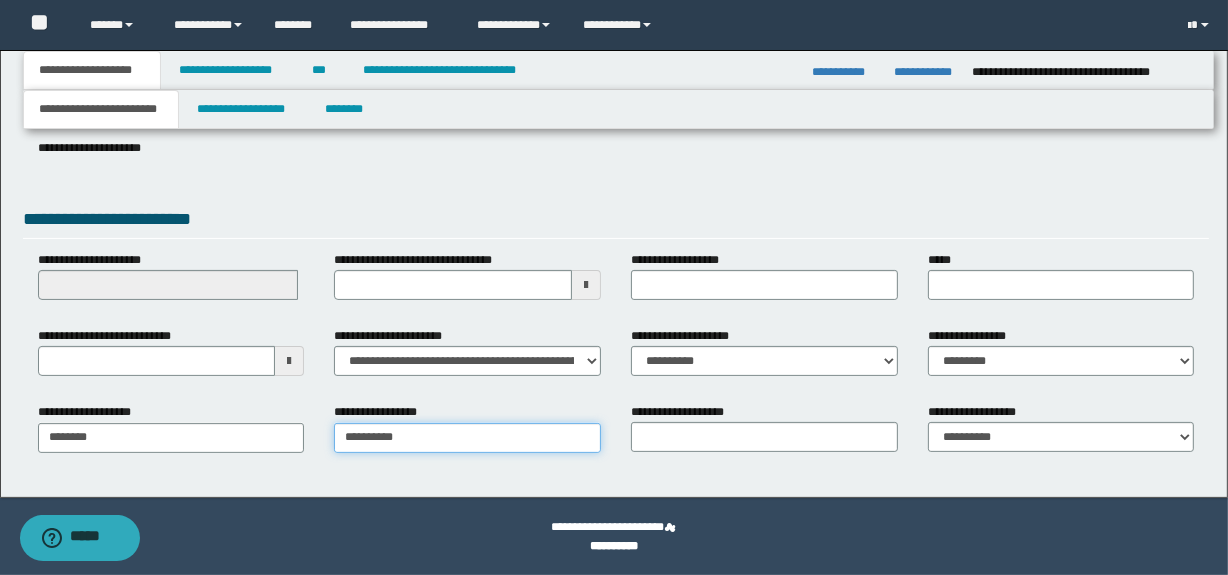 type on "**********" 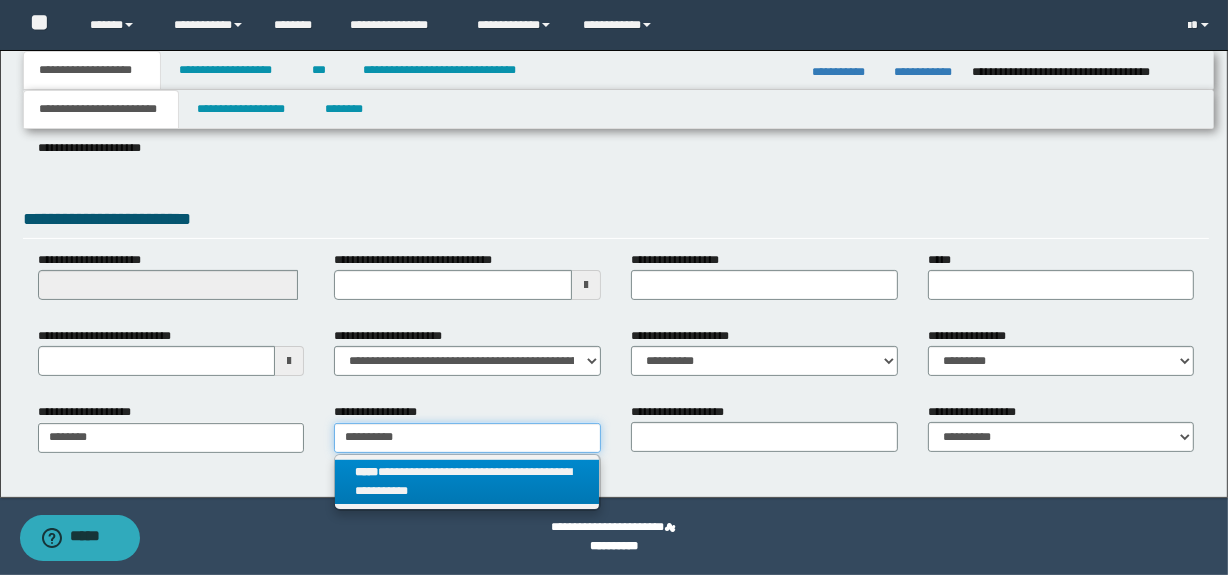 type on "**********" 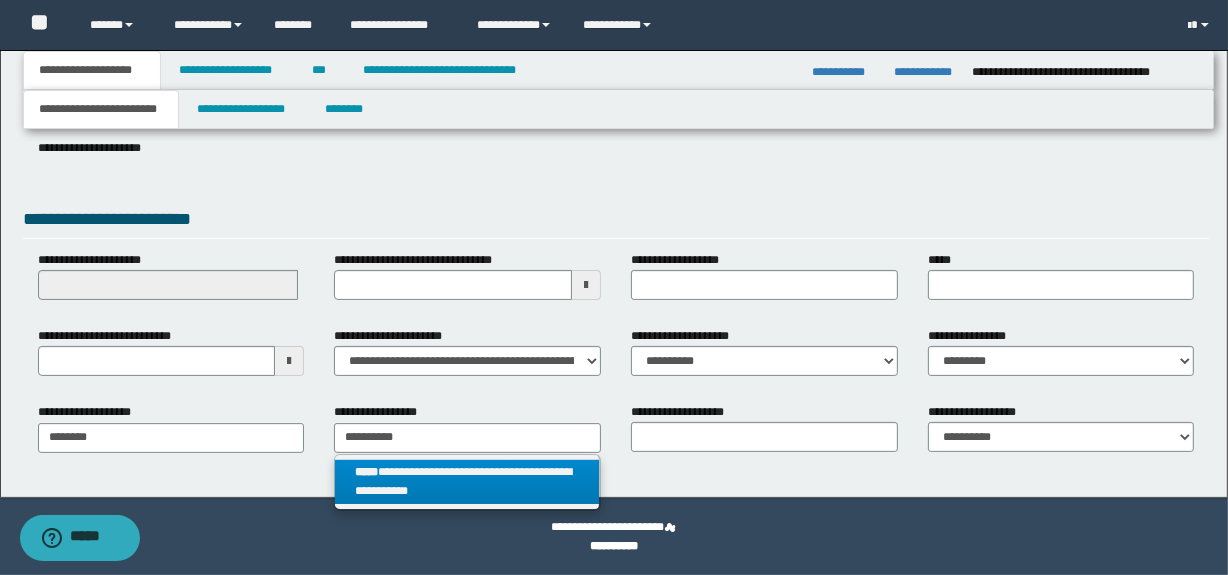 click on "**********" at bounding box center [467, 482] 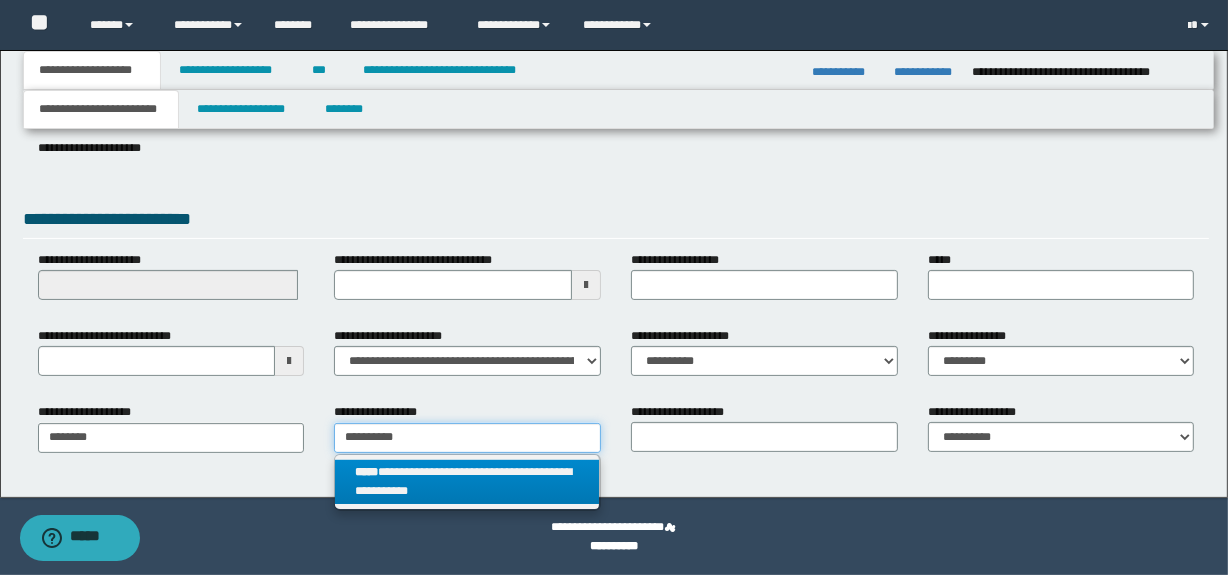 type 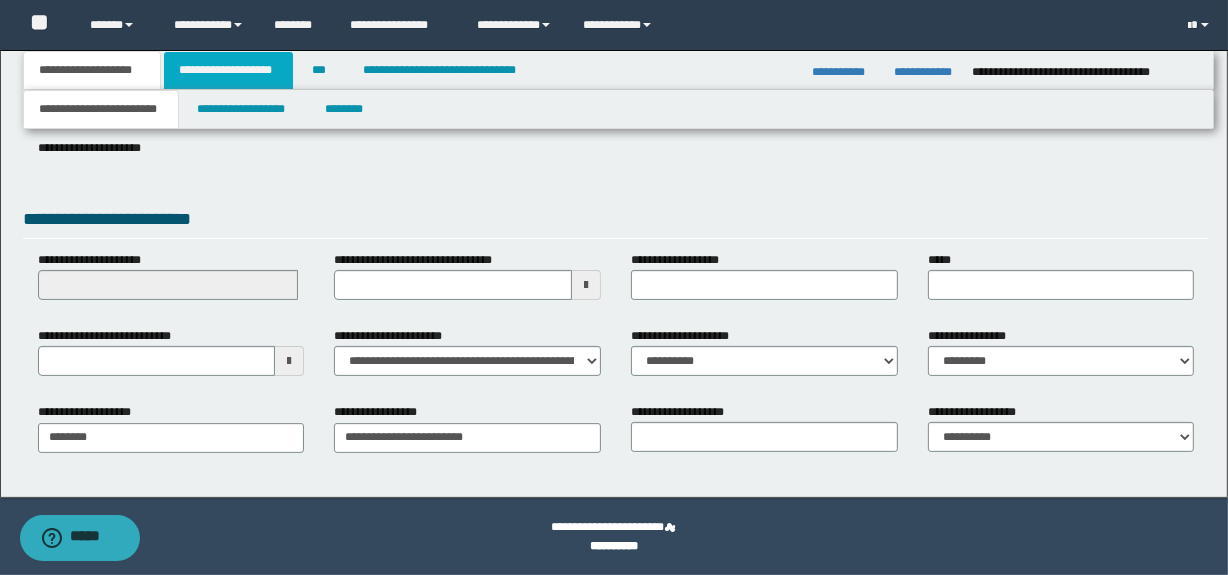 click on "**********" at bounding box center [228, 70] 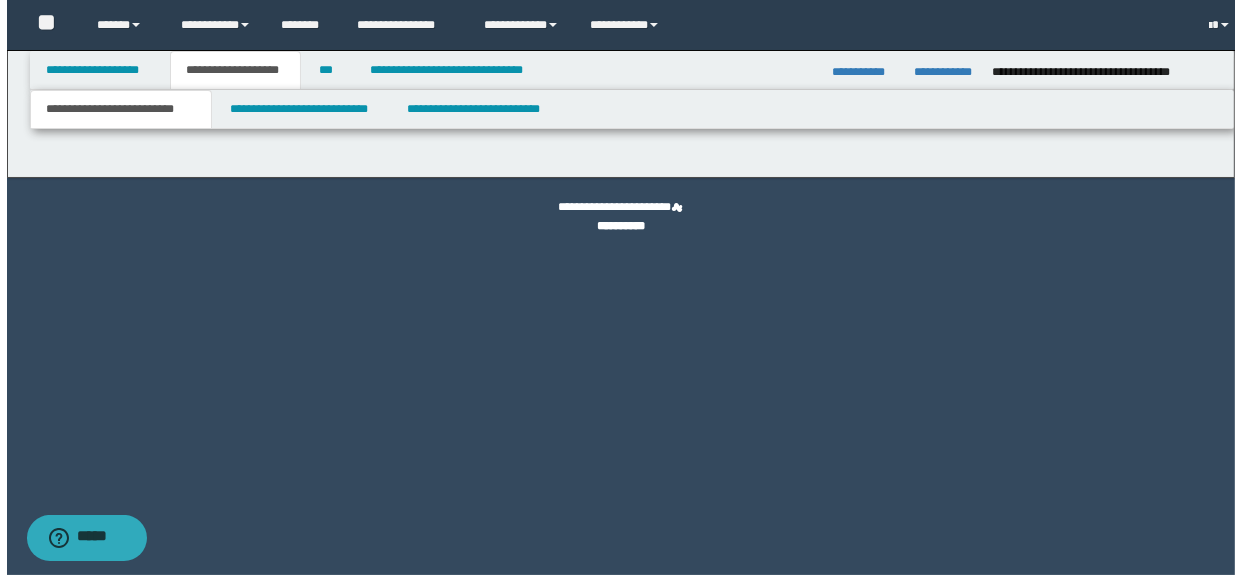 scroll, scrollTop: 0, scrollLeft: 0, axis: both 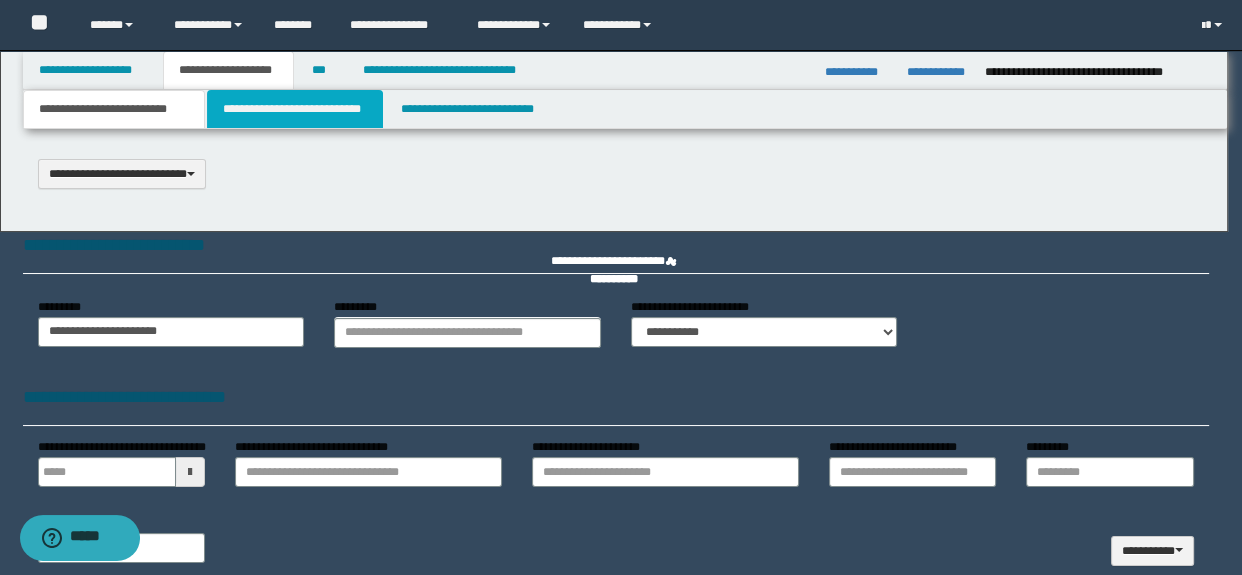 click on "**********" at bounding box center (294, 109) 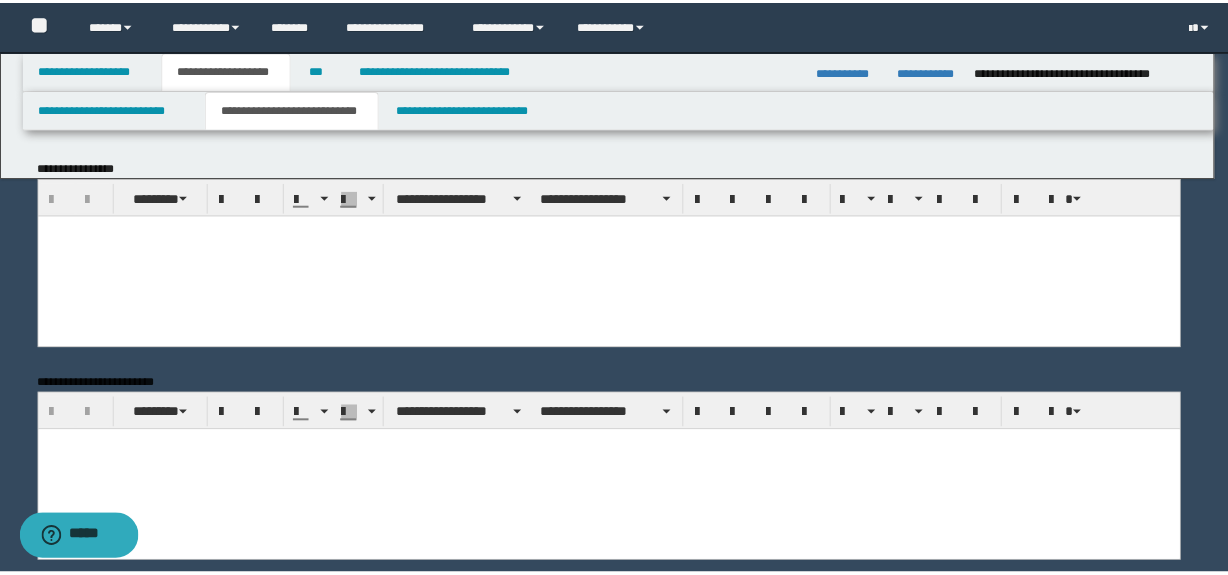 scroll, scrollTop: 0, scrollLeft: 0, axis: both 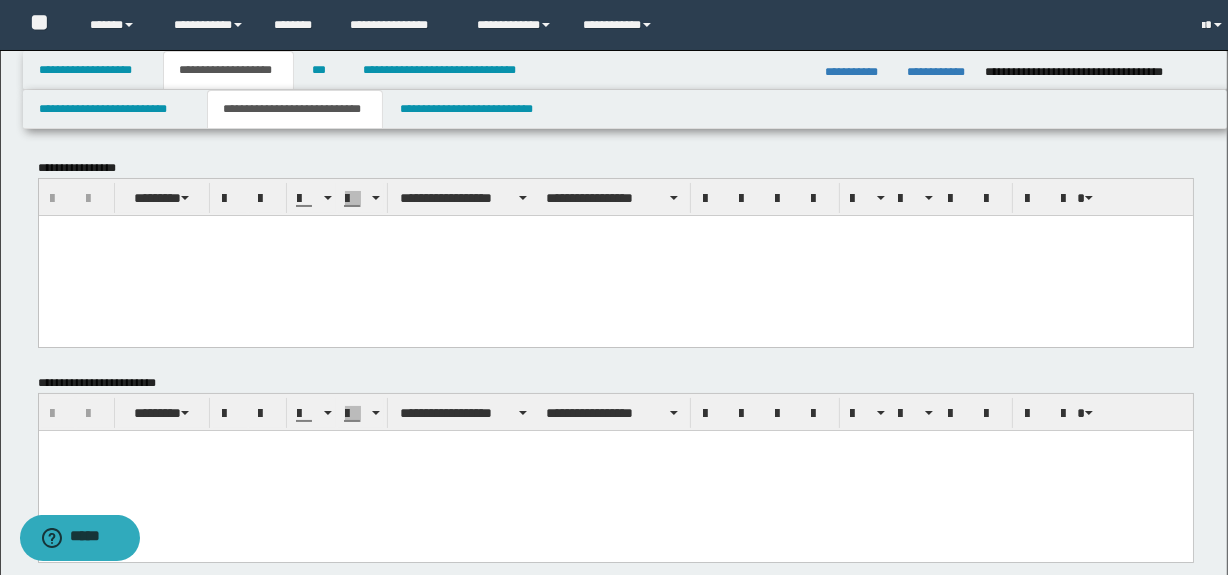 click at bounding box center [615, 255] 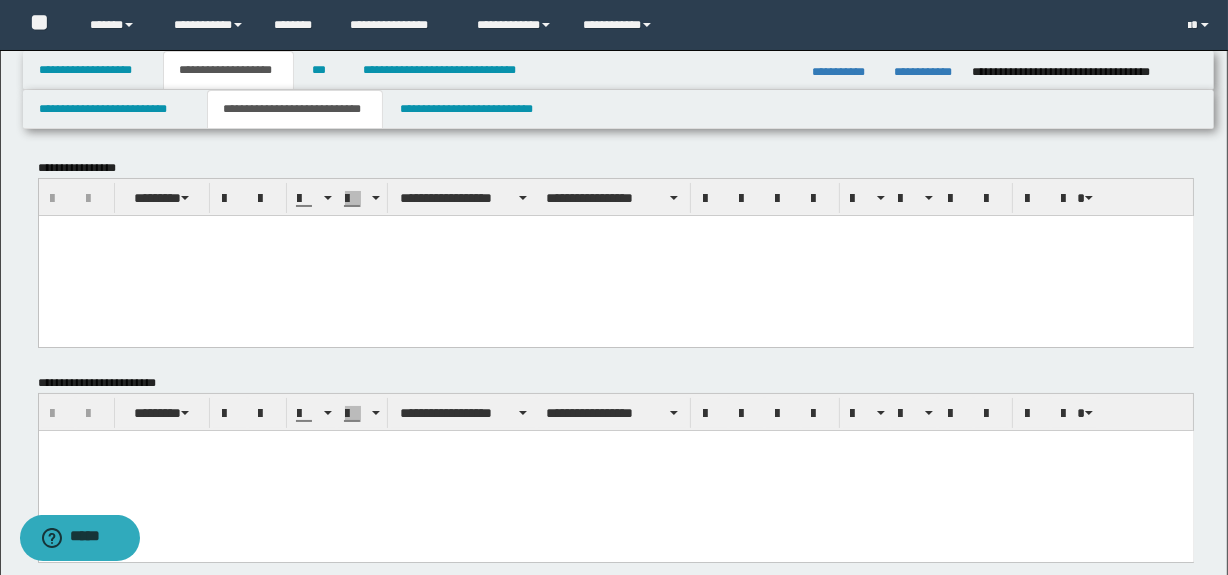 click at bounding box center [615, 230] 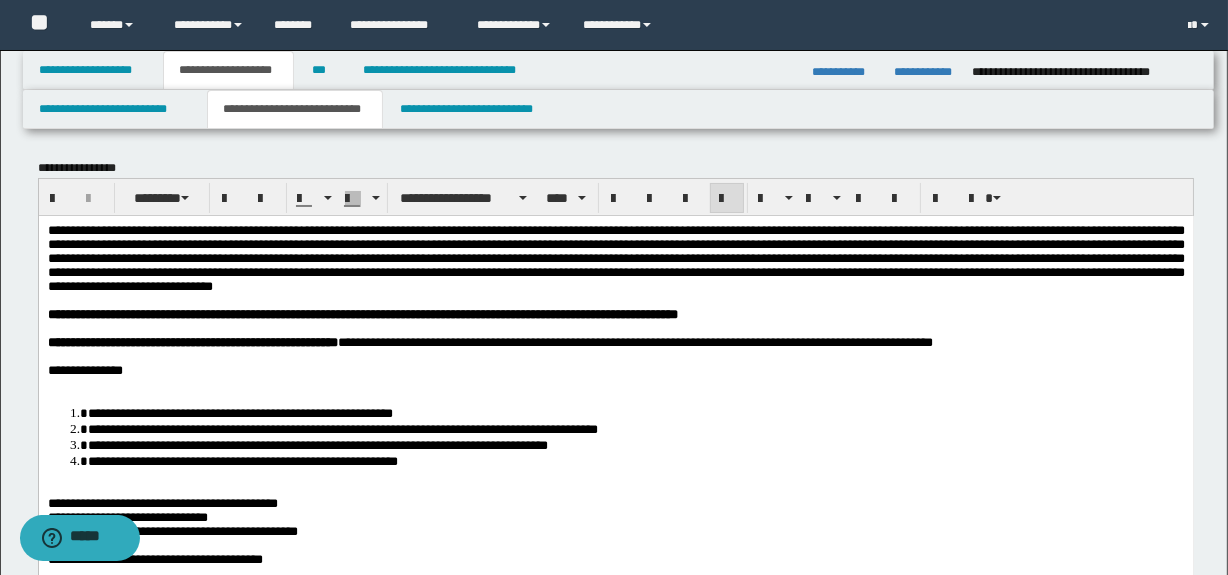 click on "**********" at bounding box center (615, 843) 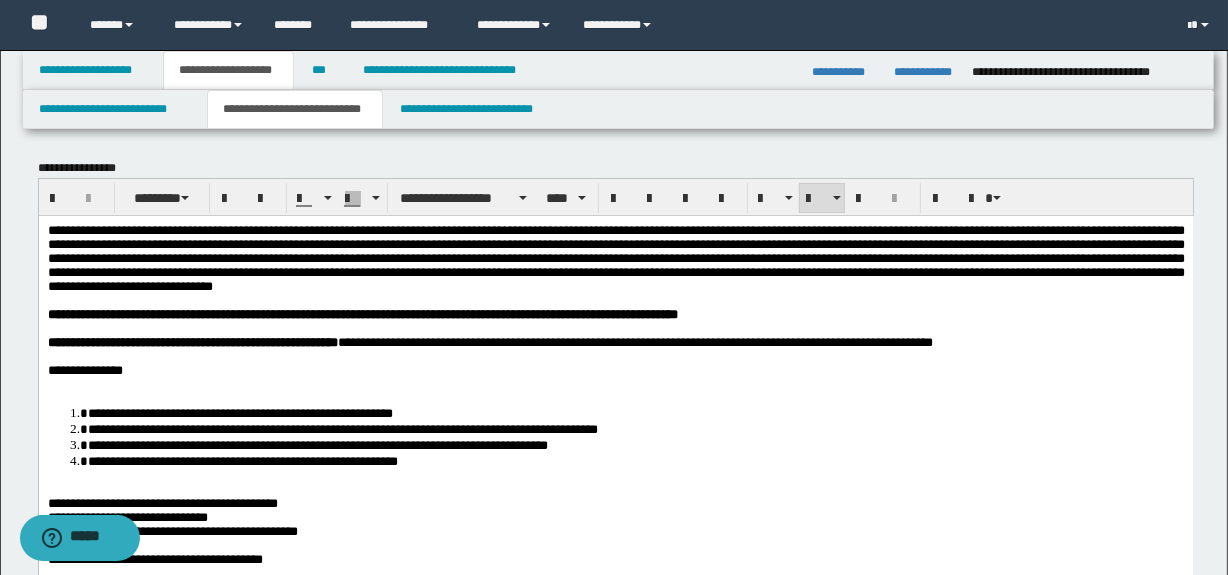 click at bounding box center (615, 384) 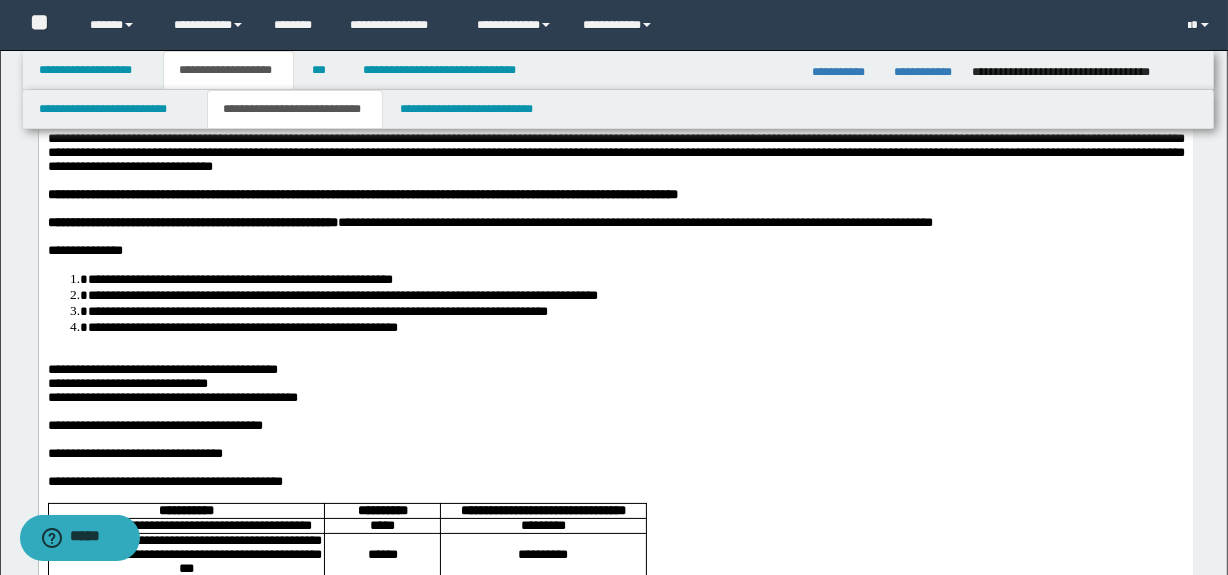 scroll, scrollTop: 151, scrollLeft: 0, axis: vertical 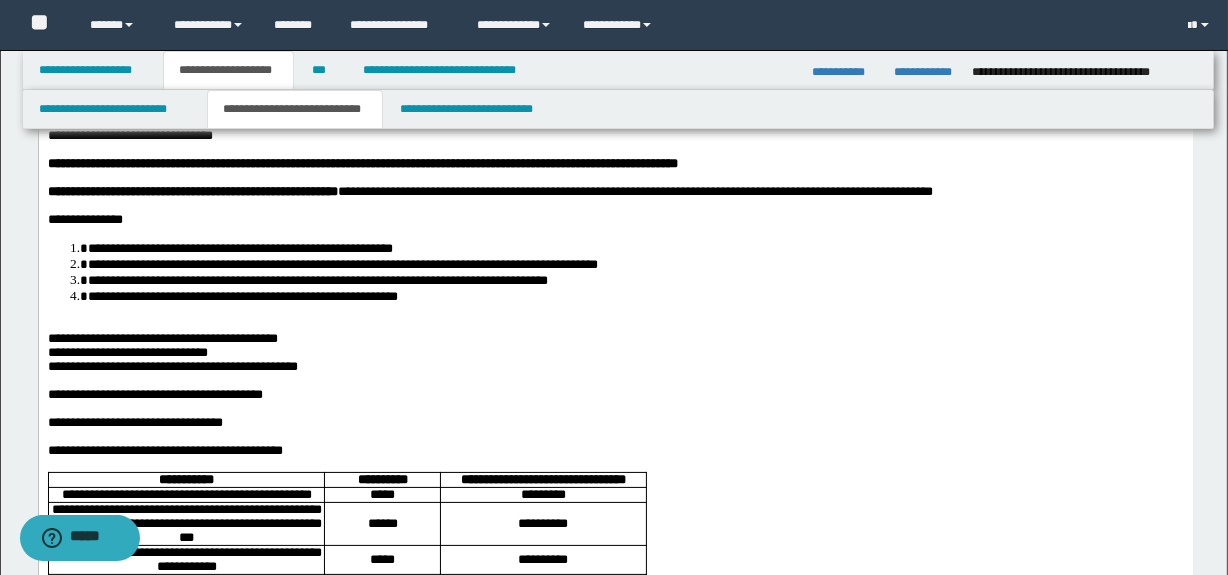 click on "**********" at bounding box center (615, 685) 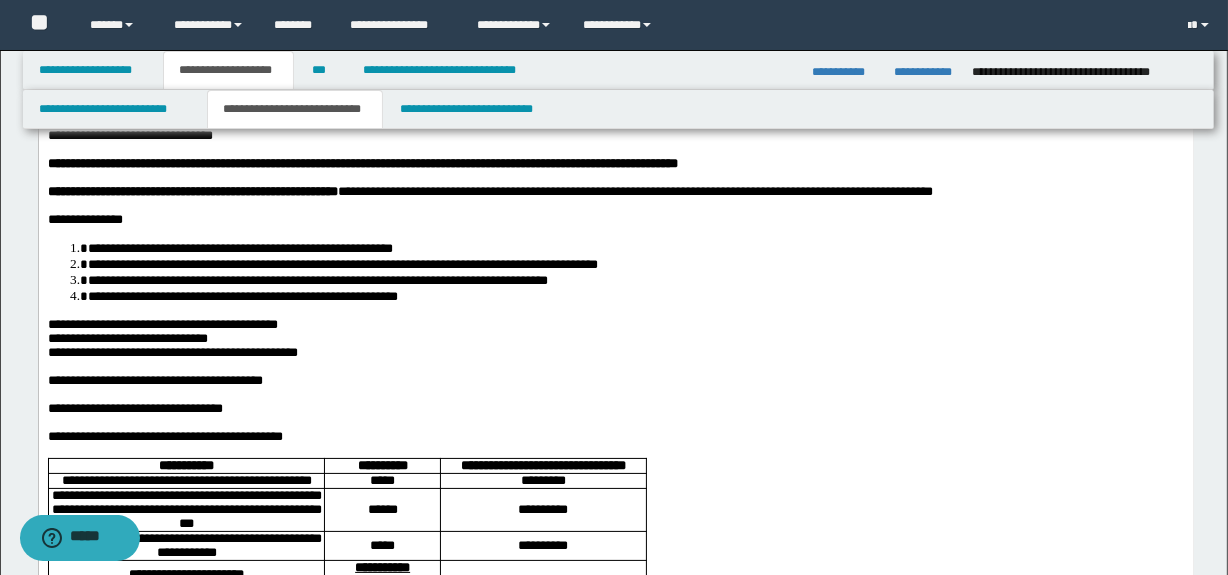 click on "**********" at bounding box center (162, 323) 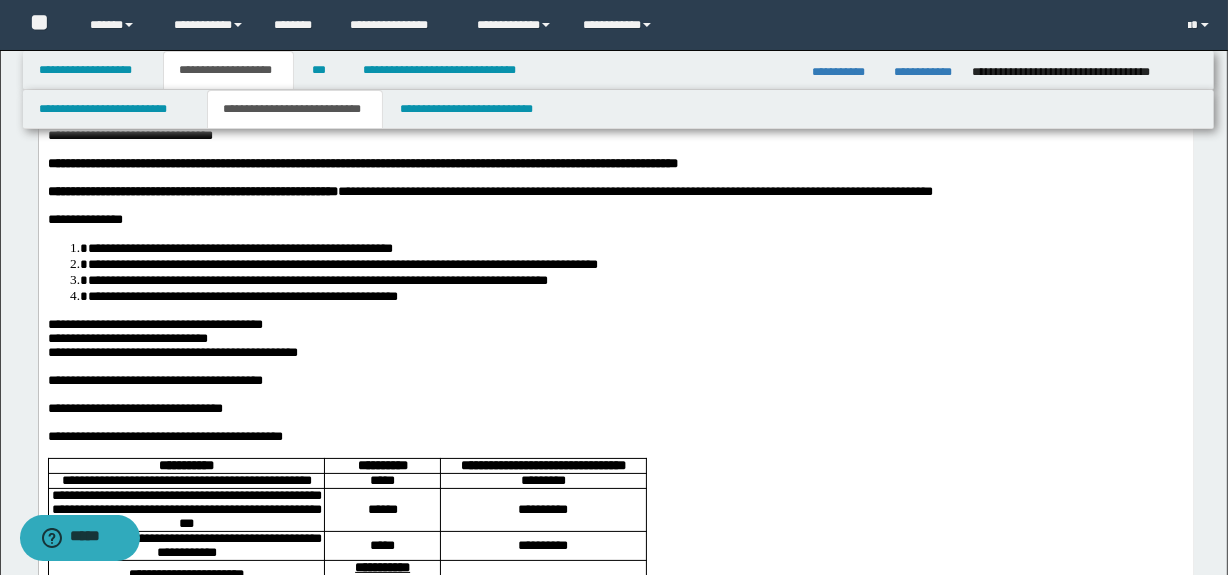 click on "**********" at bounding box center [172, 351] 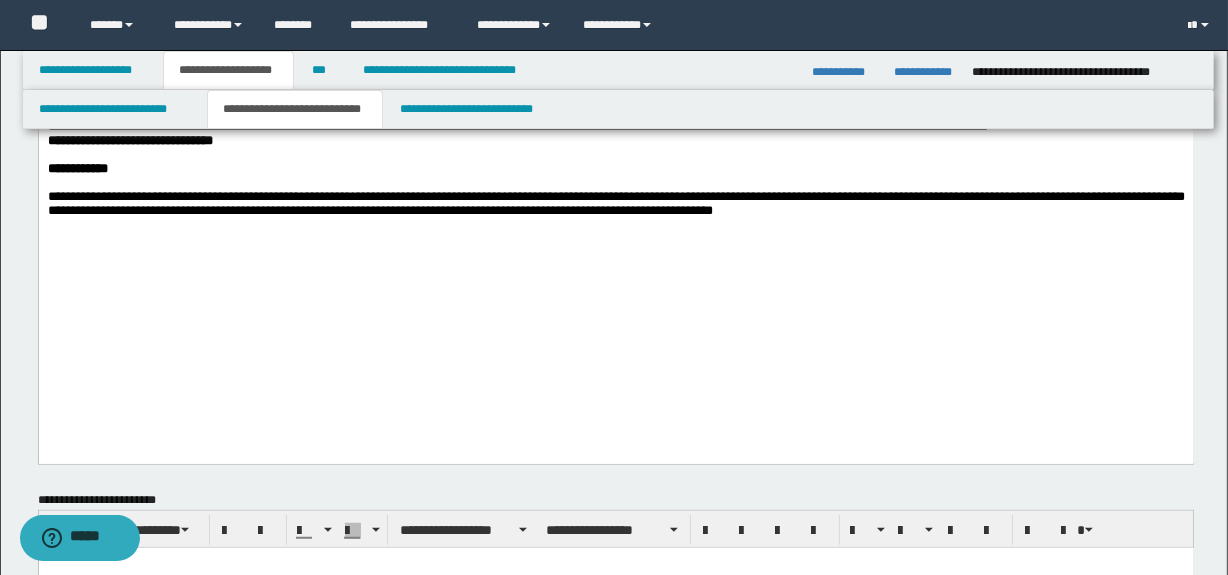 scroll, scrollTop: 1181, scrollLeft: 0, axis: vertical 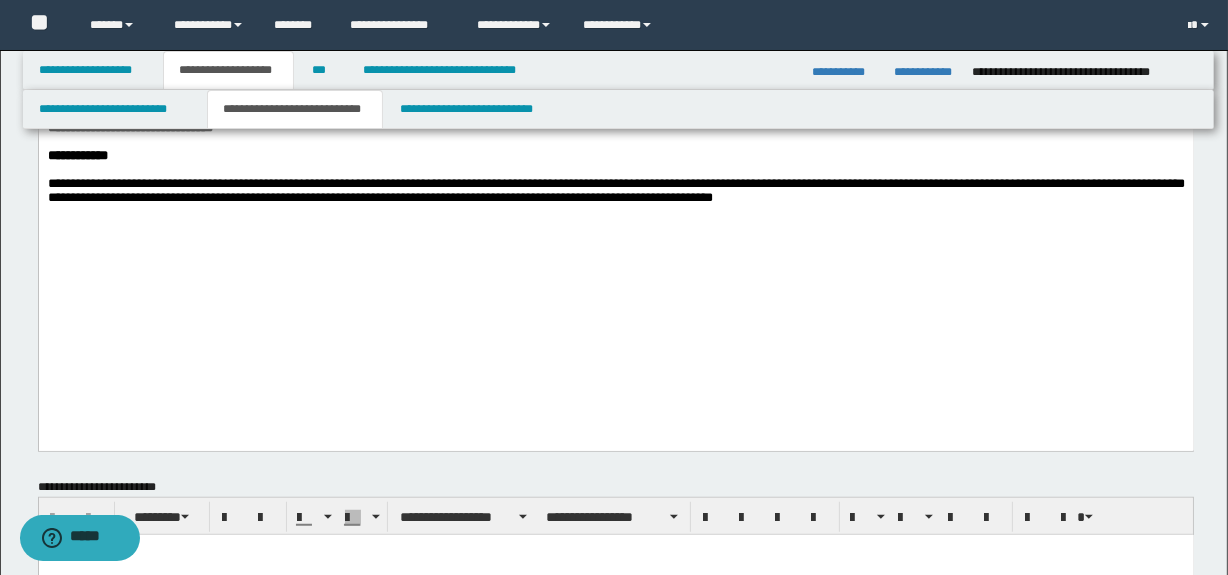 click on "**********" at bounding box center [615, 107] 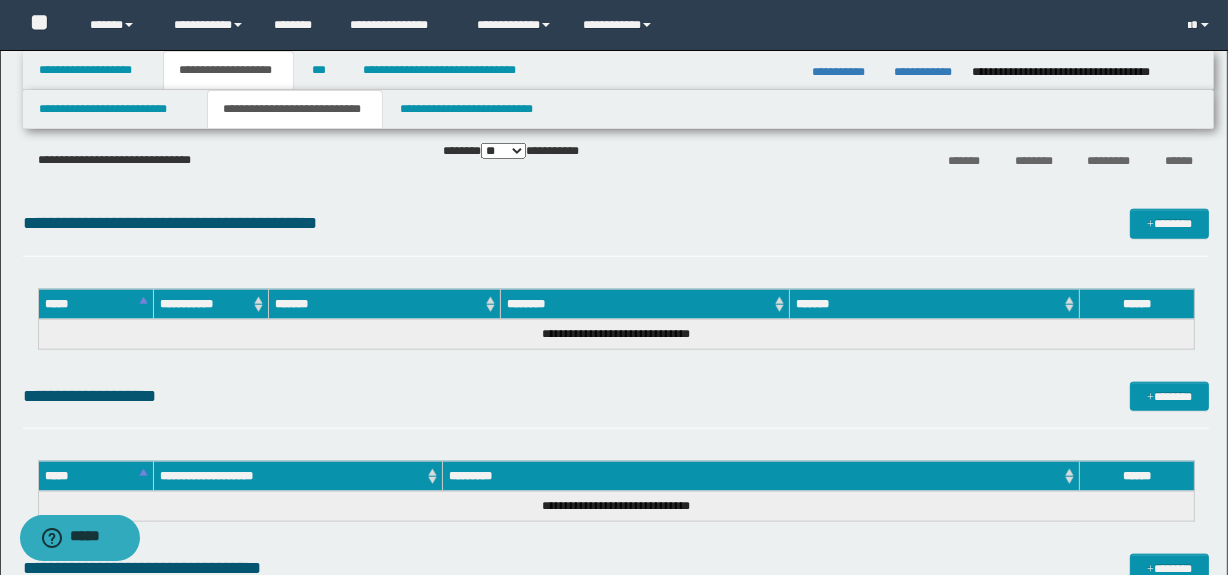 scroll, scrollTop: 2399, scrollLeft: 0, axis: vertical 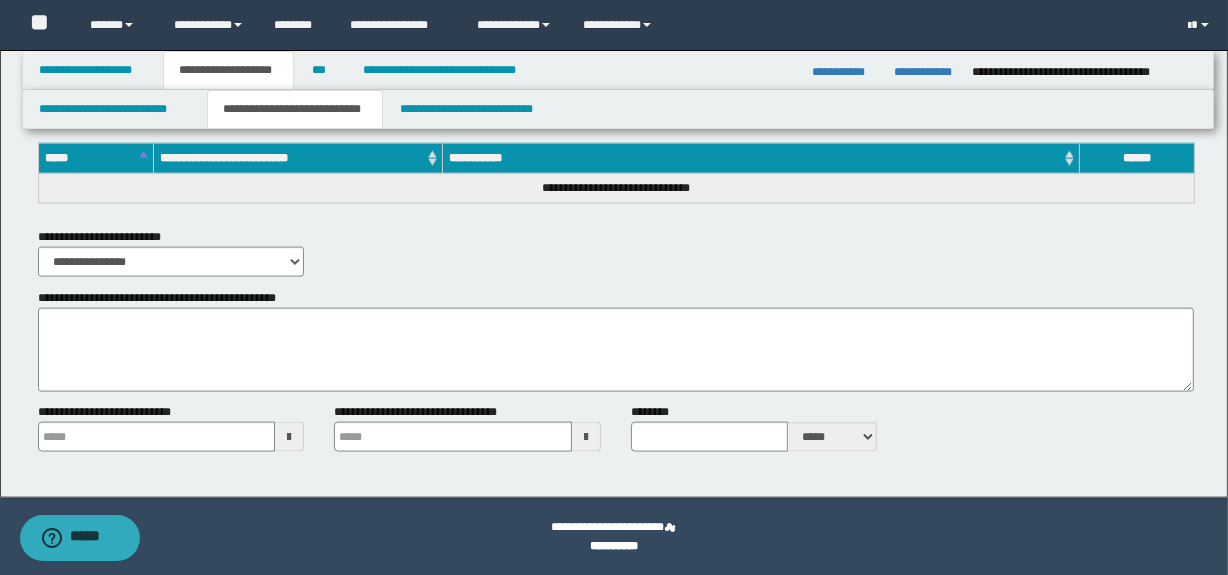 type 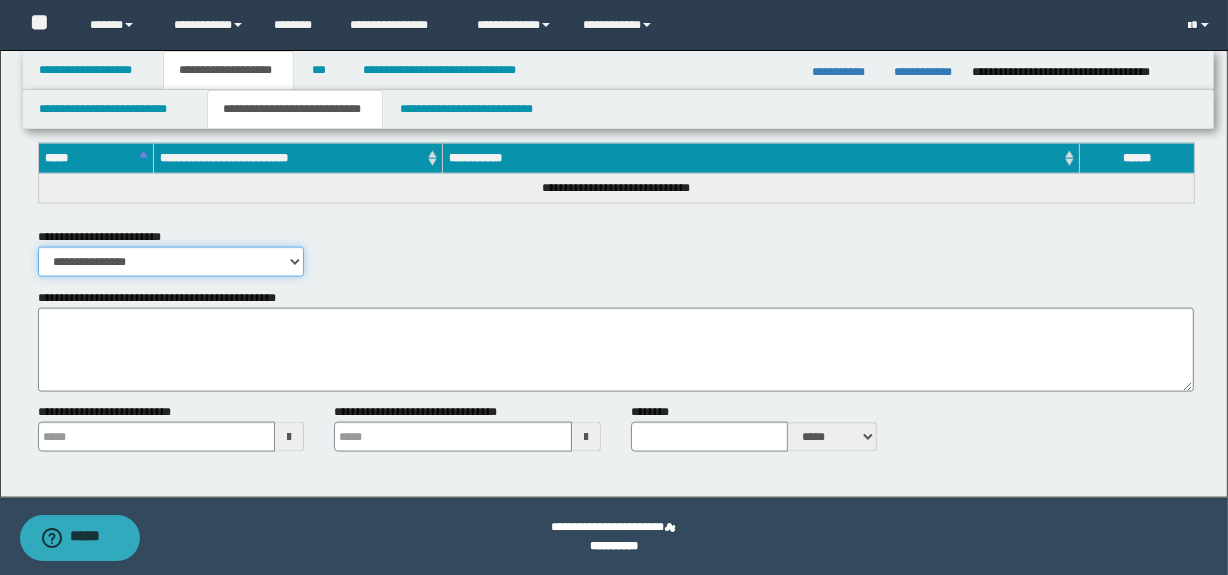 drag, startPoint x: 166, startPoint y: 249, endPoint x: 160, endPoint y: 272, distance: 23.769728 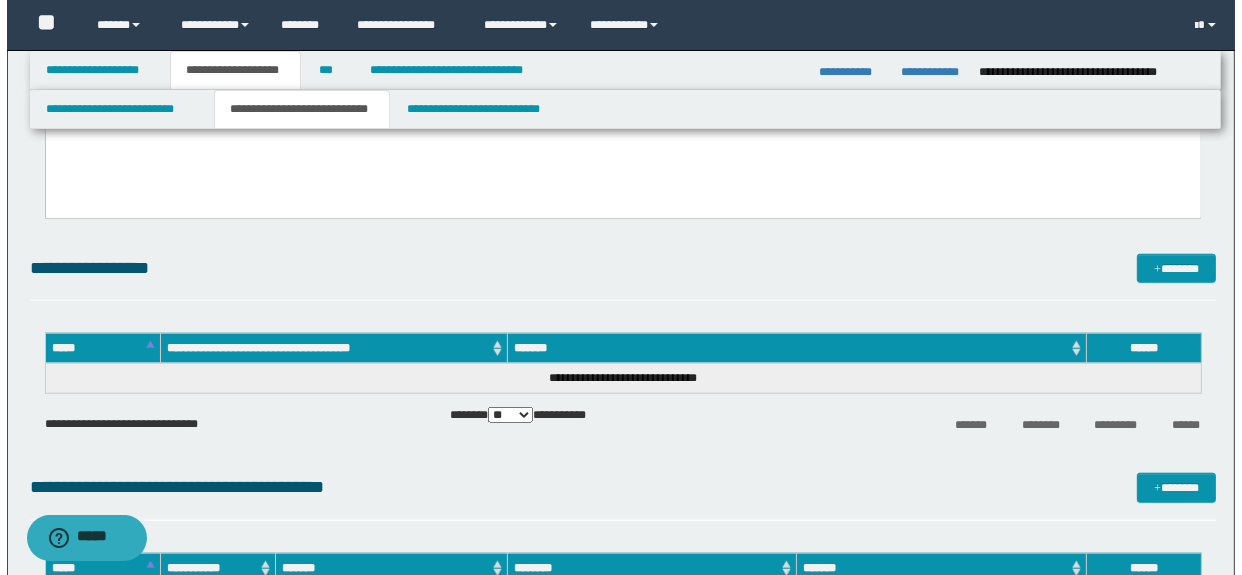 scroll, scrollTop: 1641, scrollLeft: 0, axis: vertical 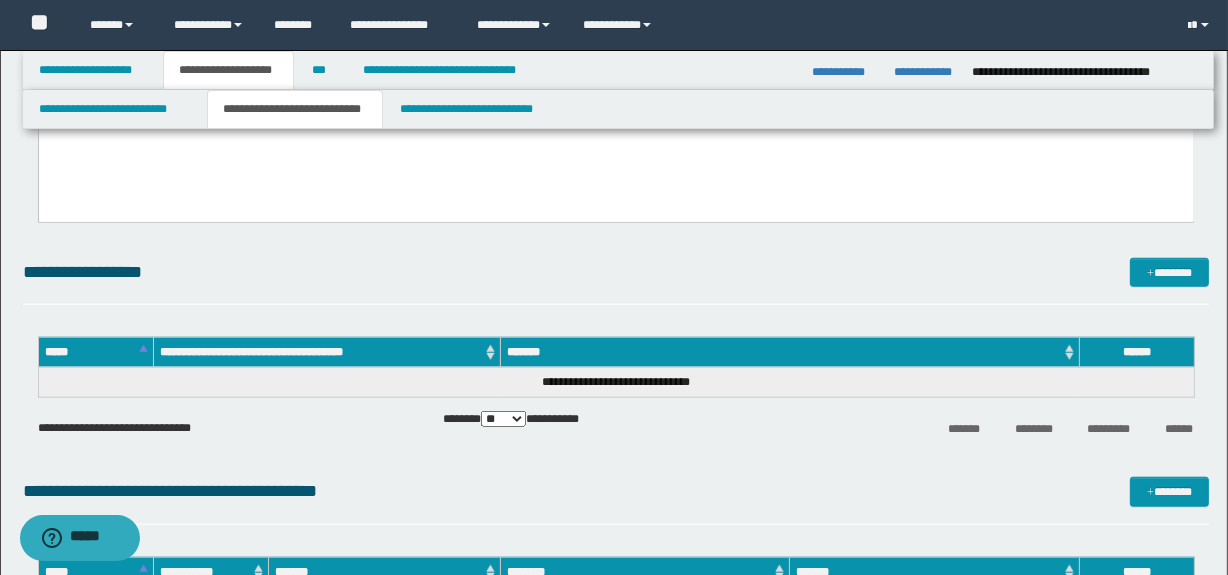 click on "**********" at bounding box center [616, -129] 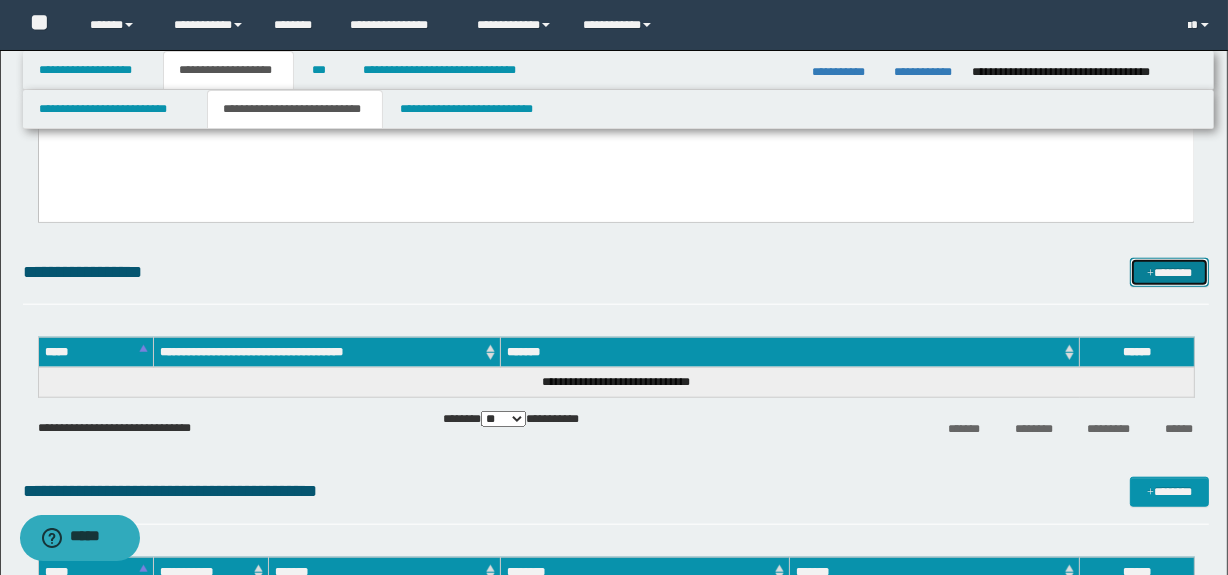 click on "*******" at bounding box center (1170, 273) 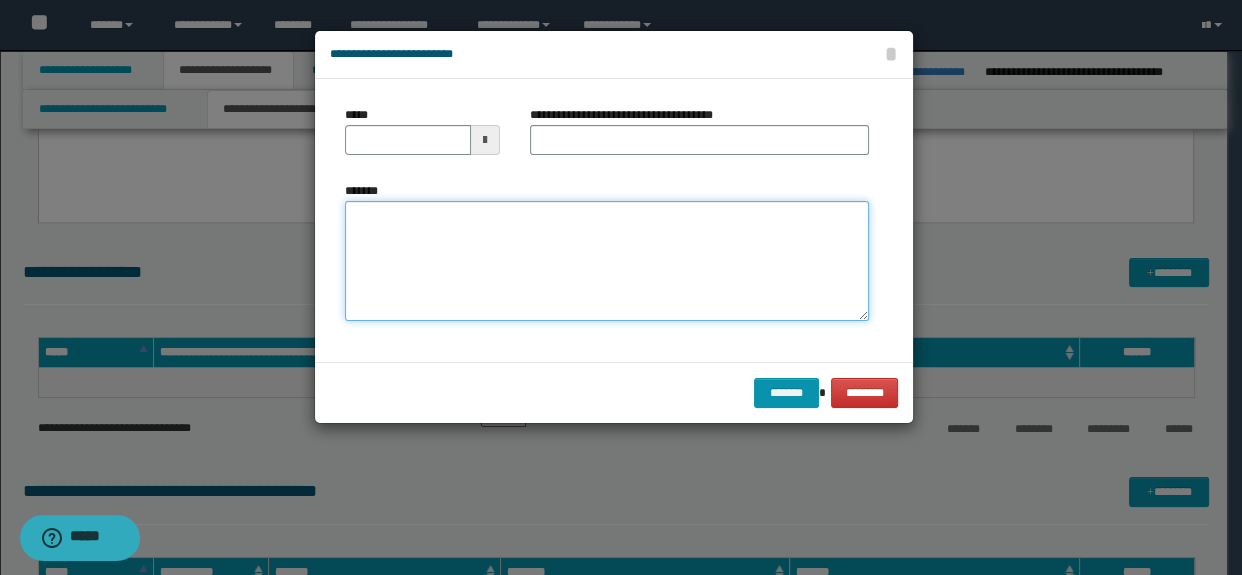 click on "*******" at bounding box center [607, 261] 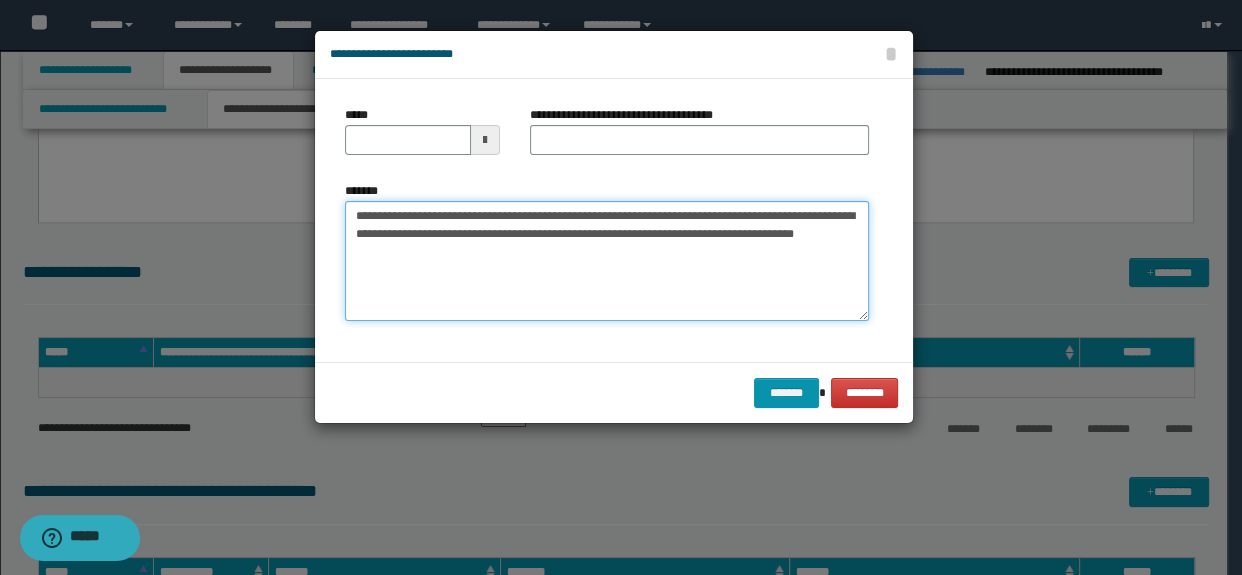 type on "**********" 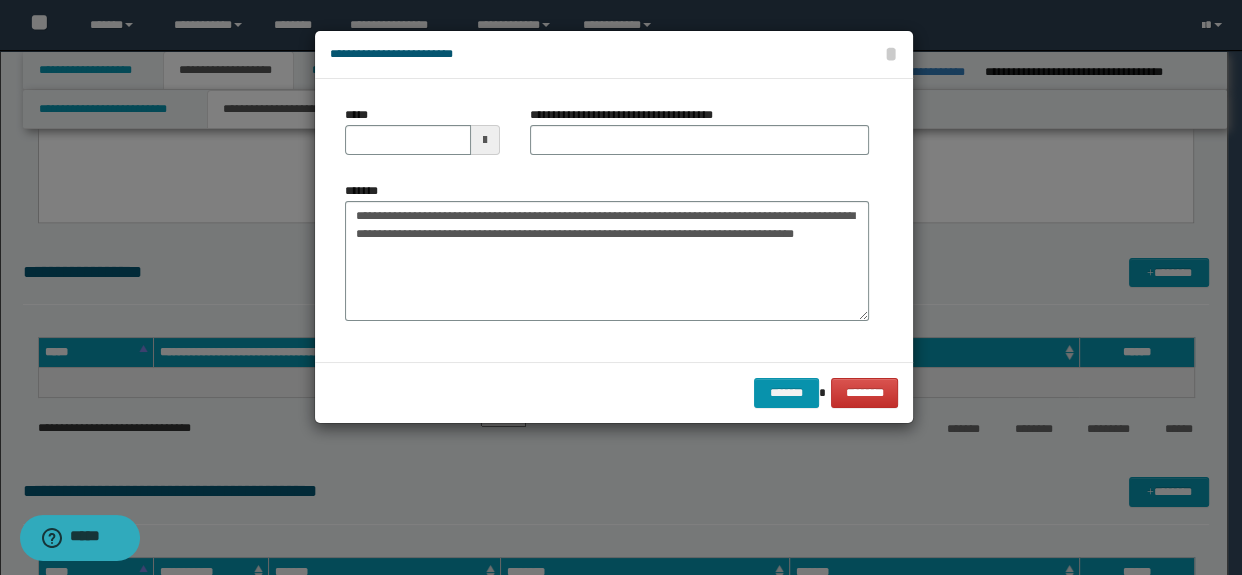 click on "**********" at bounding box center [629, 115] 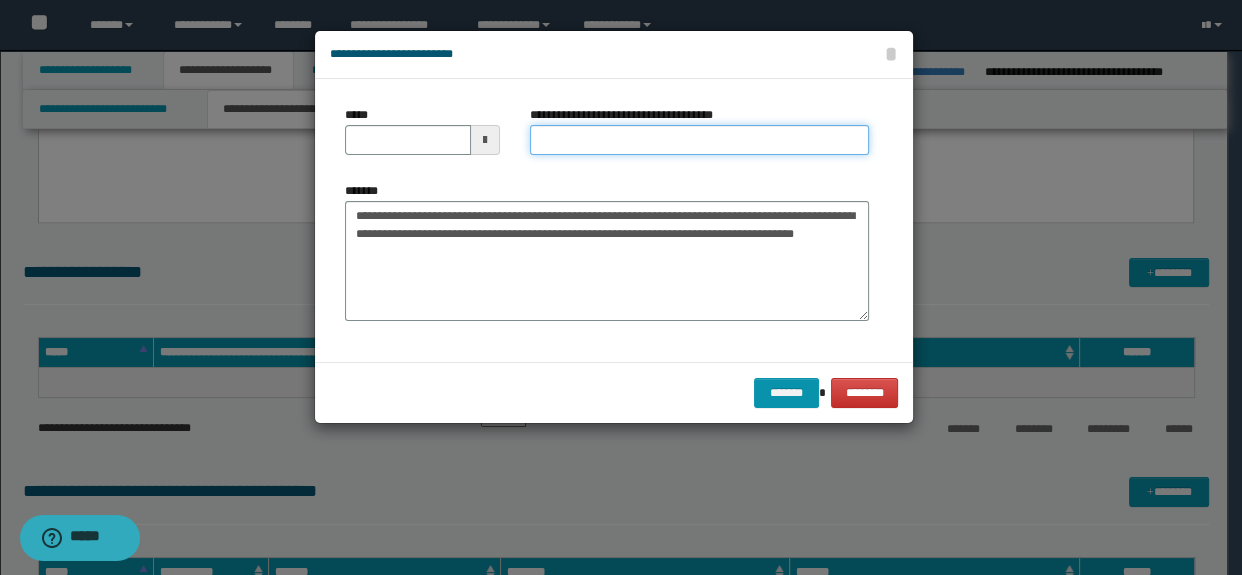 click on "**********" at bounding box center (700, 140) 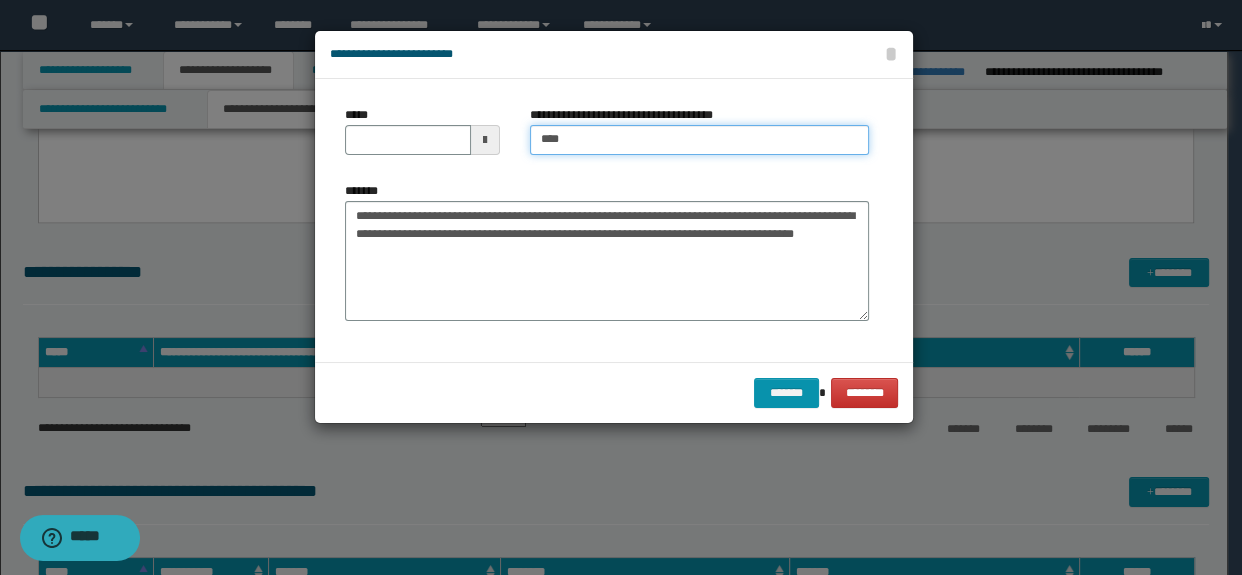 type on "**********" 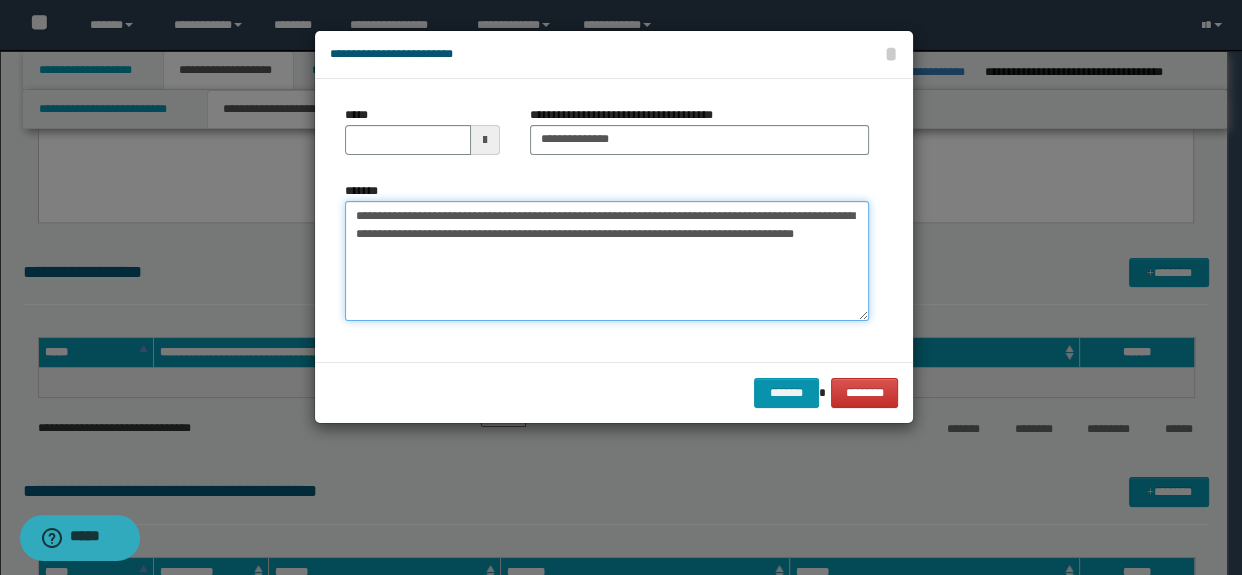 drag, startPoint x: 484, startPoint y: 215, endPoint x: 195, endPoint y: 219, distance: 289.02768 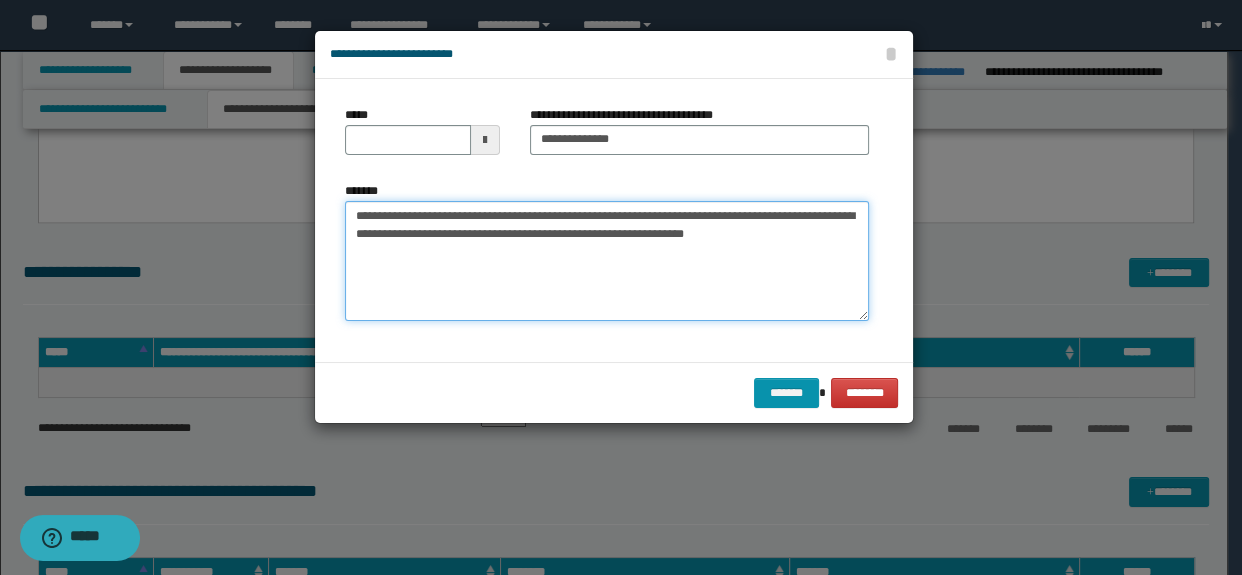 type 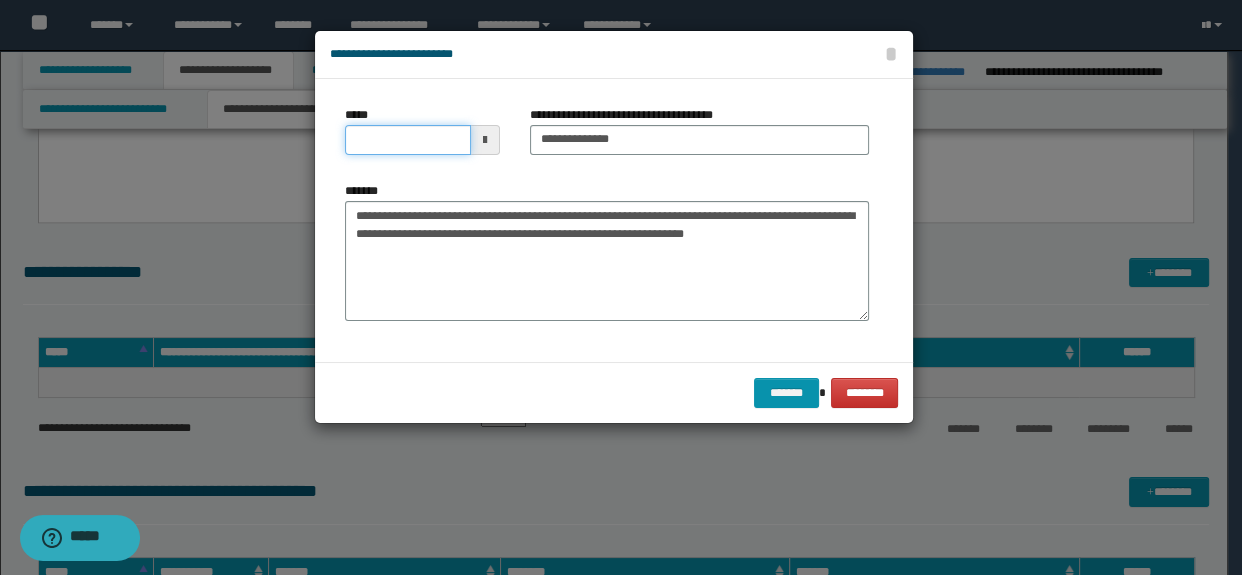 click on "*****" at bounding box center (408, 140) 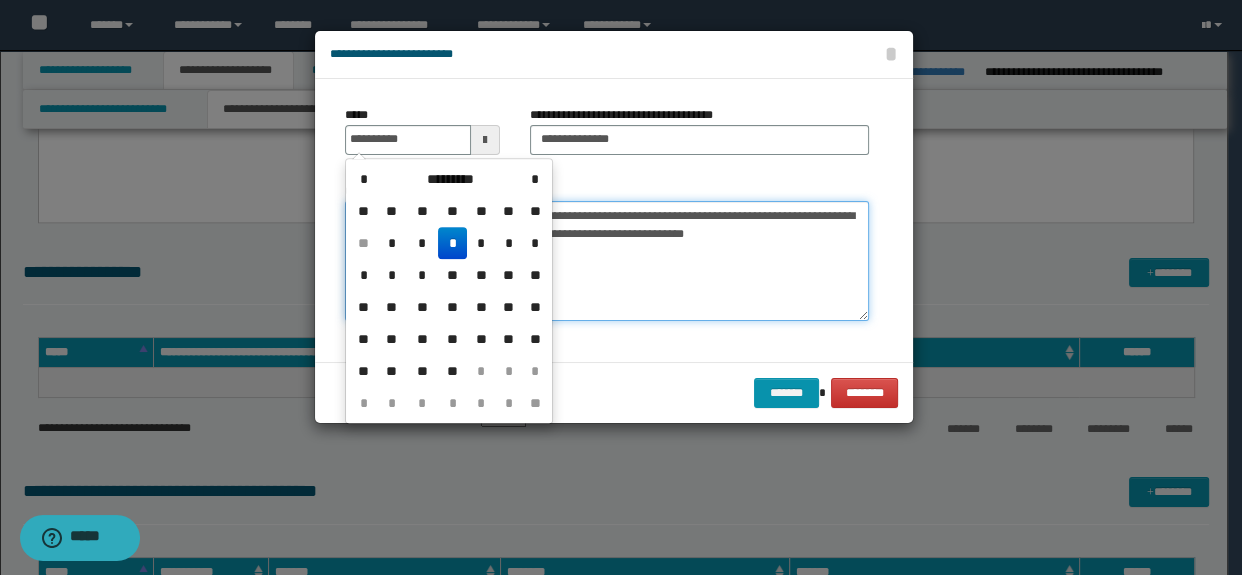 type on "**********" 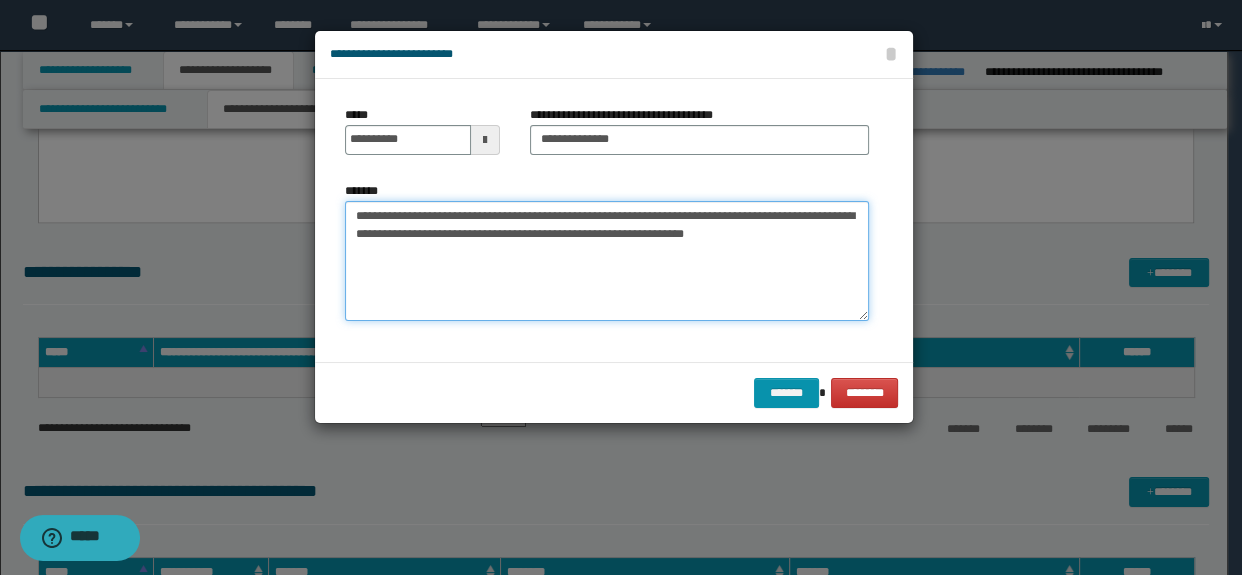 click on "**********" at bounding box center (607, 261) 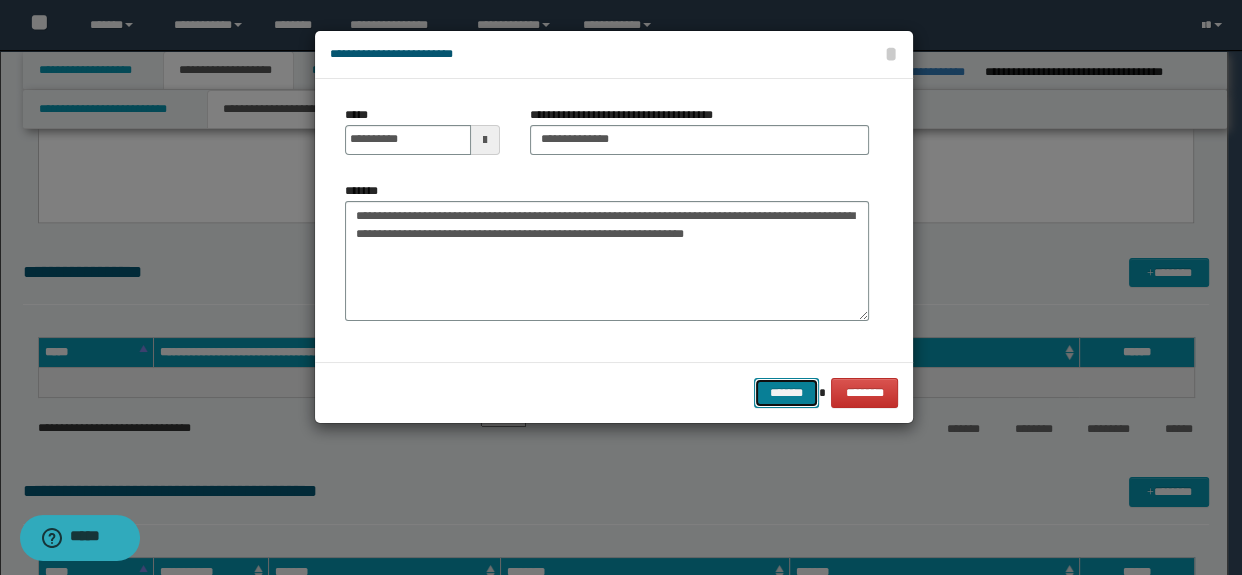 click on "*******" at bounding box center [786, 393] 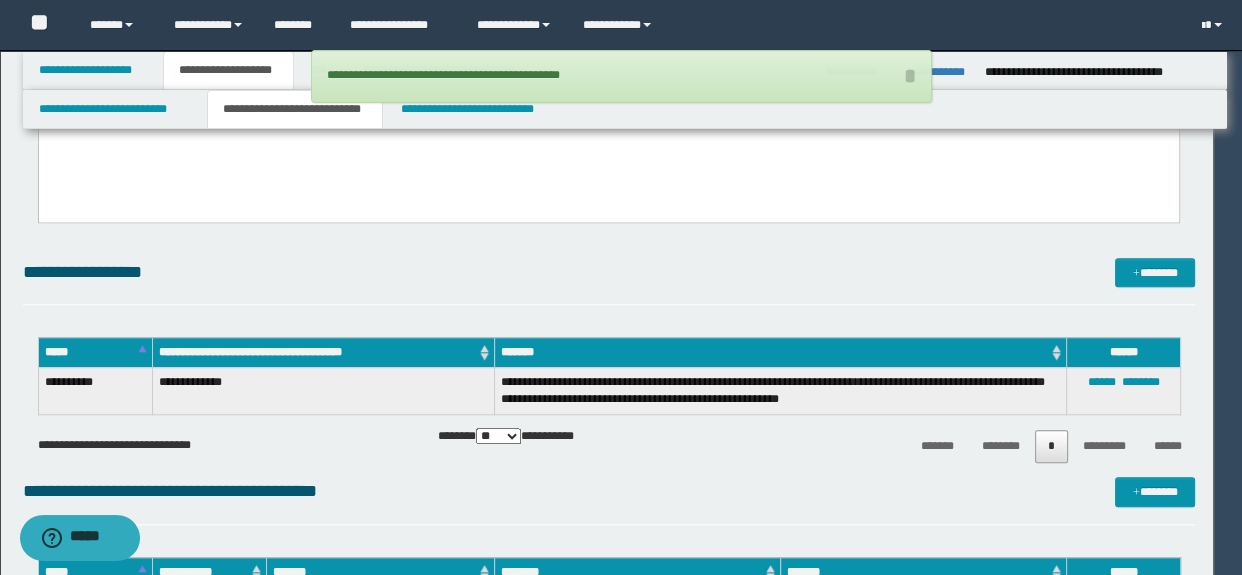 type 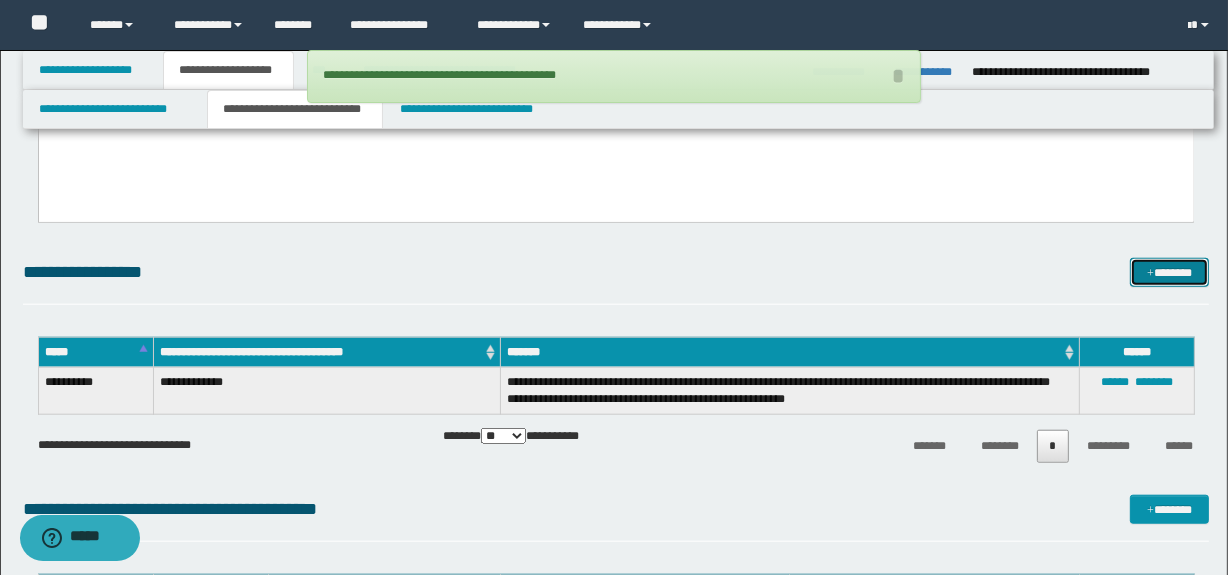 click on "*******" at bounding box center (1170, 273) 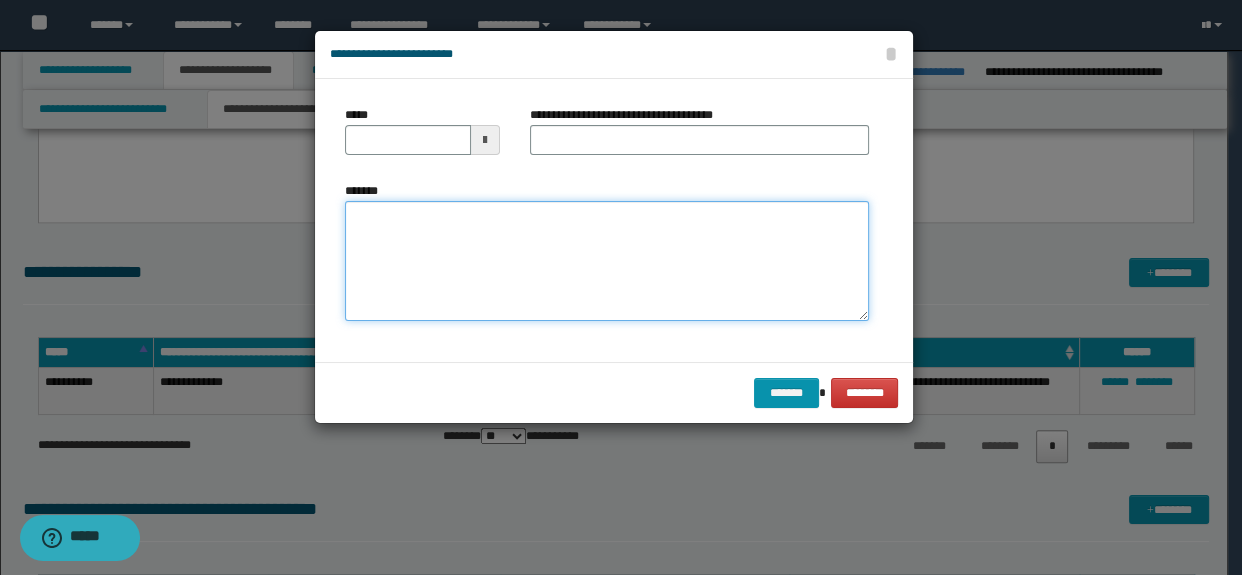 click on "*******" at bounding box center [607, 261] 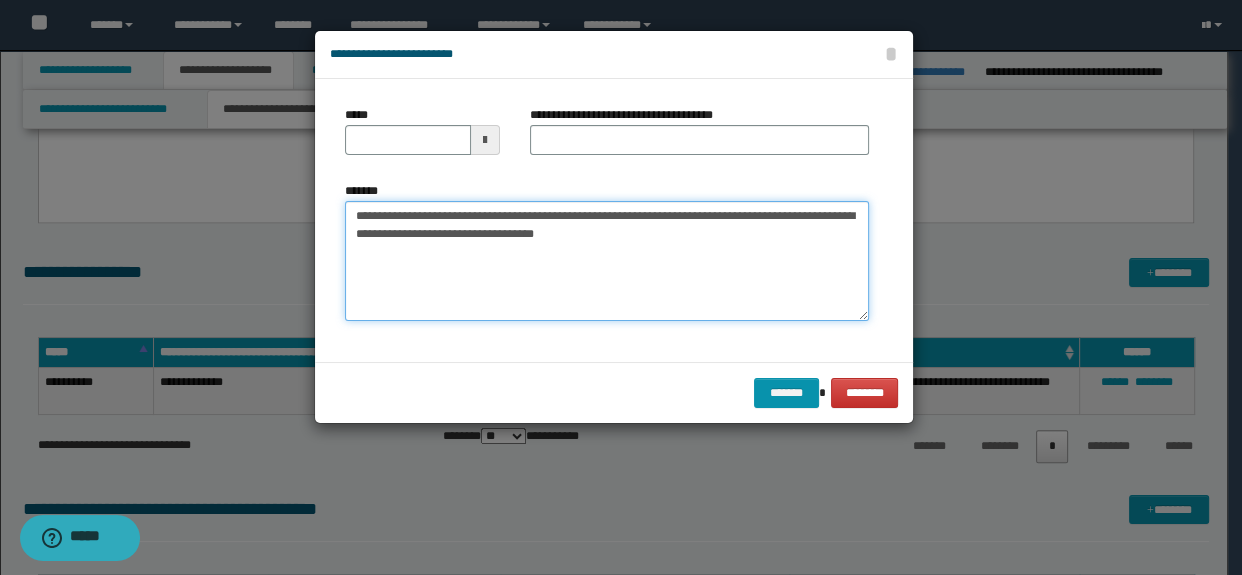 type on "**********" 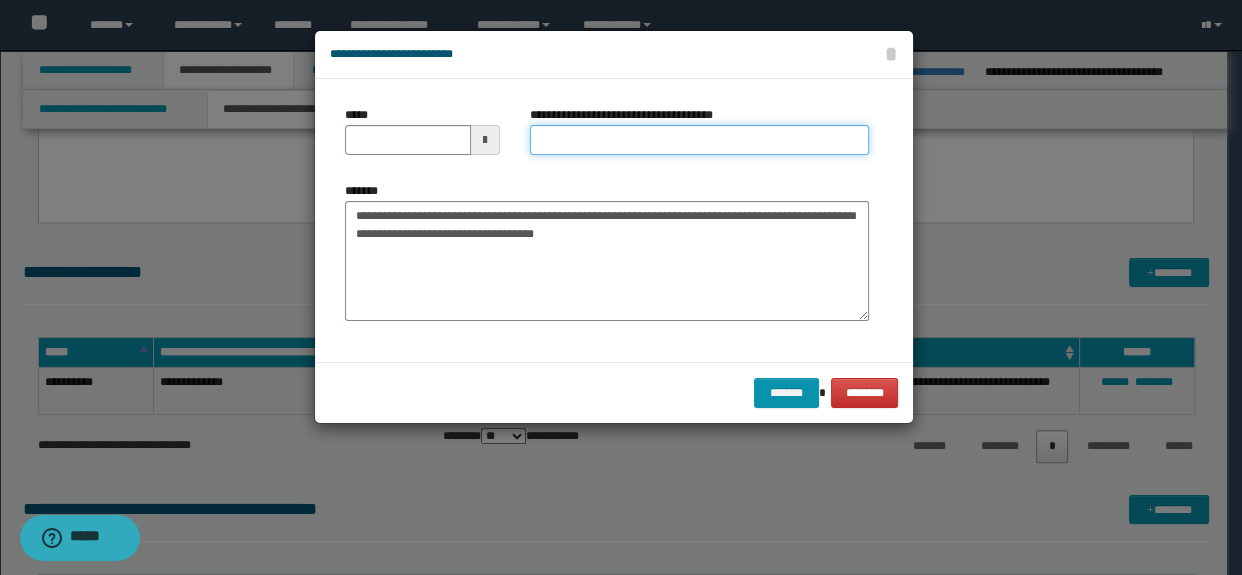 click on "**********" at bounding box center [700, 140] 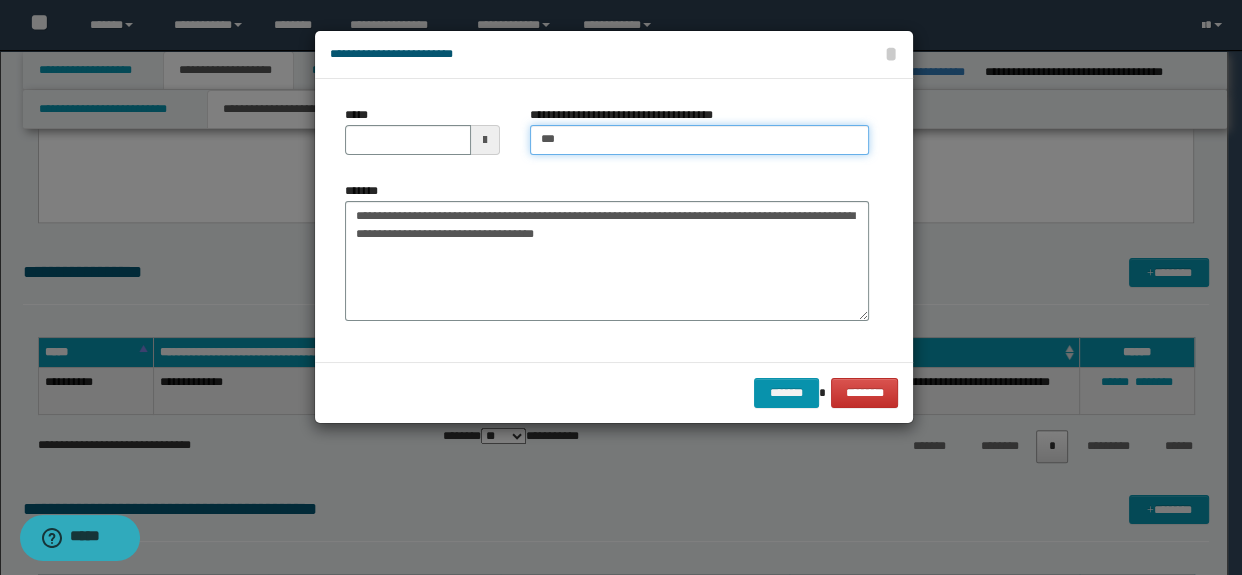 type on "**********" 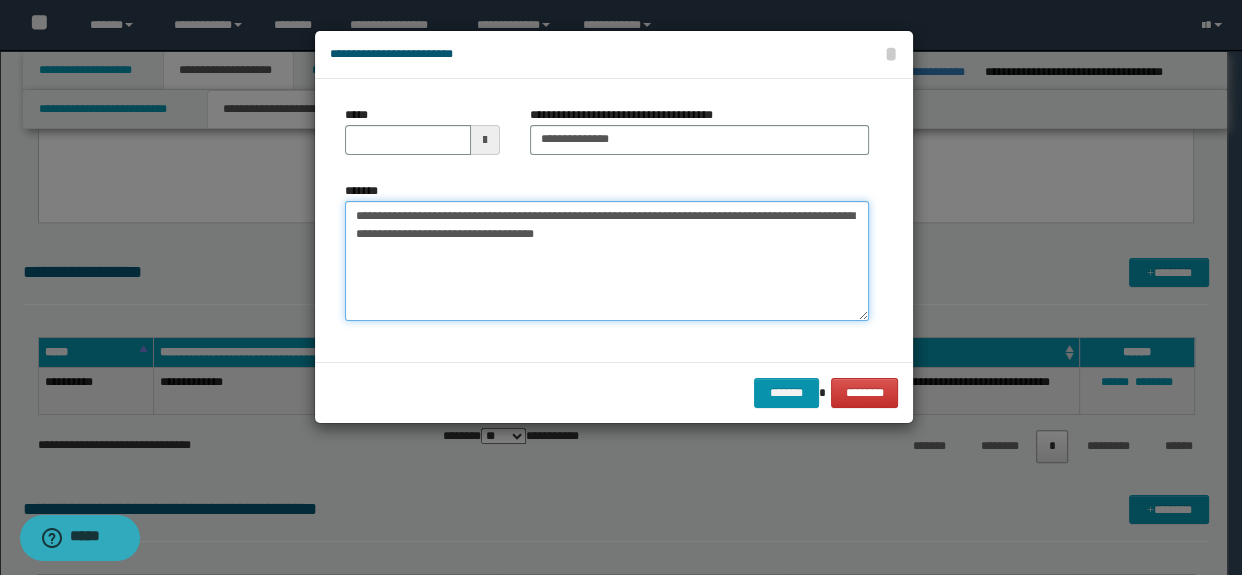 type on "**********" 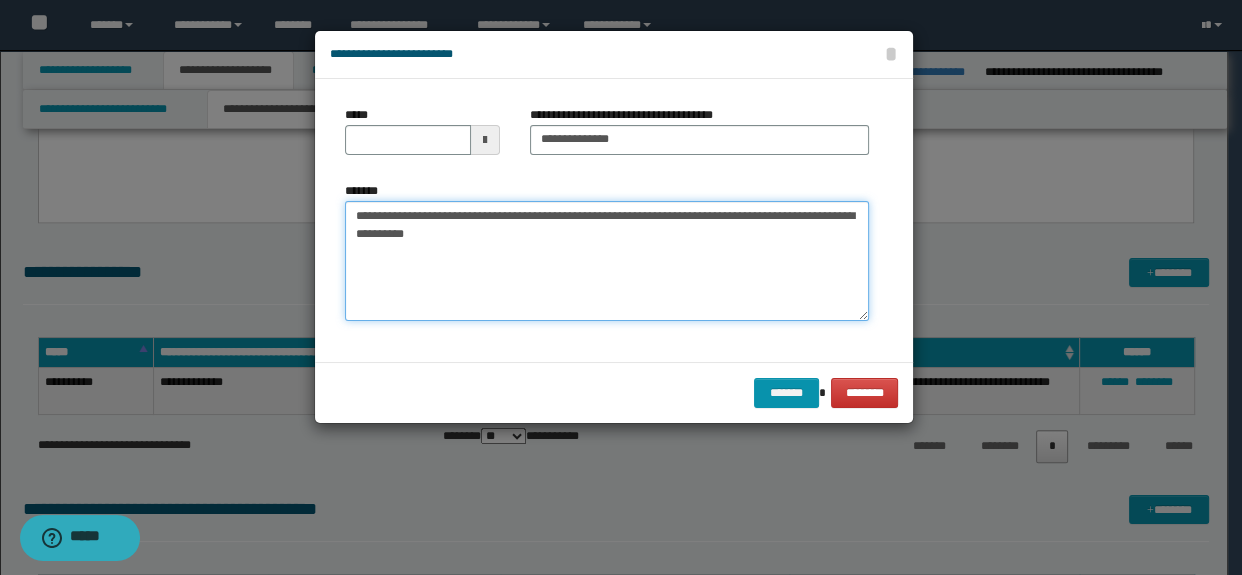 drag, startPoint x: 516, startPoint y: 216, endPoint x: 238, endPoint y: 211, distance: 278.04495 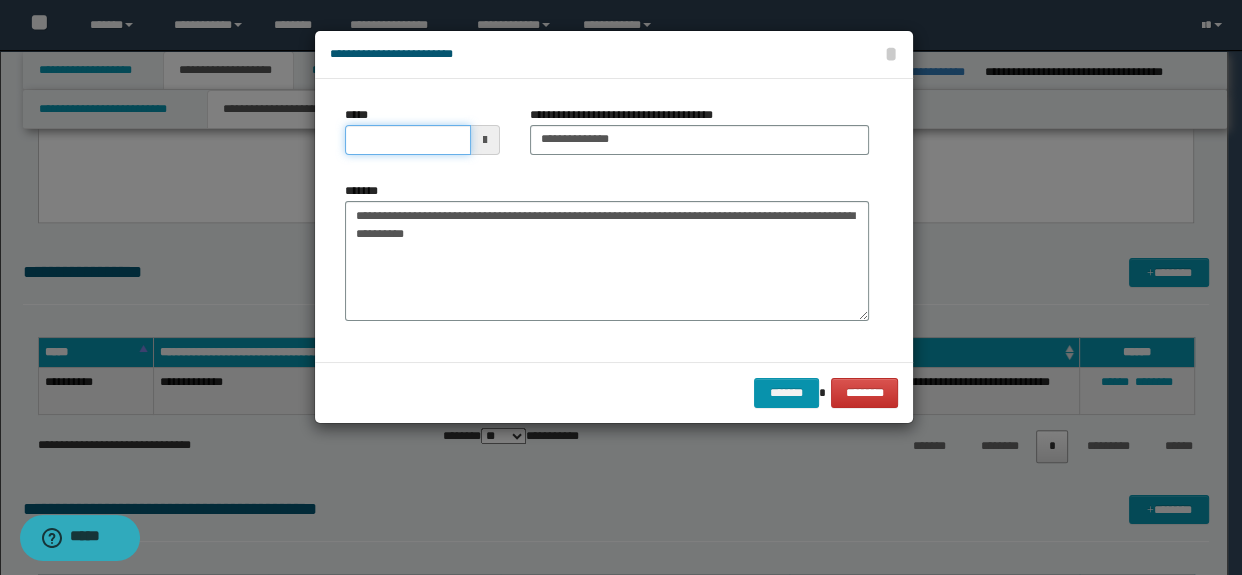 click on "*****" at bounding box center [408, 140] 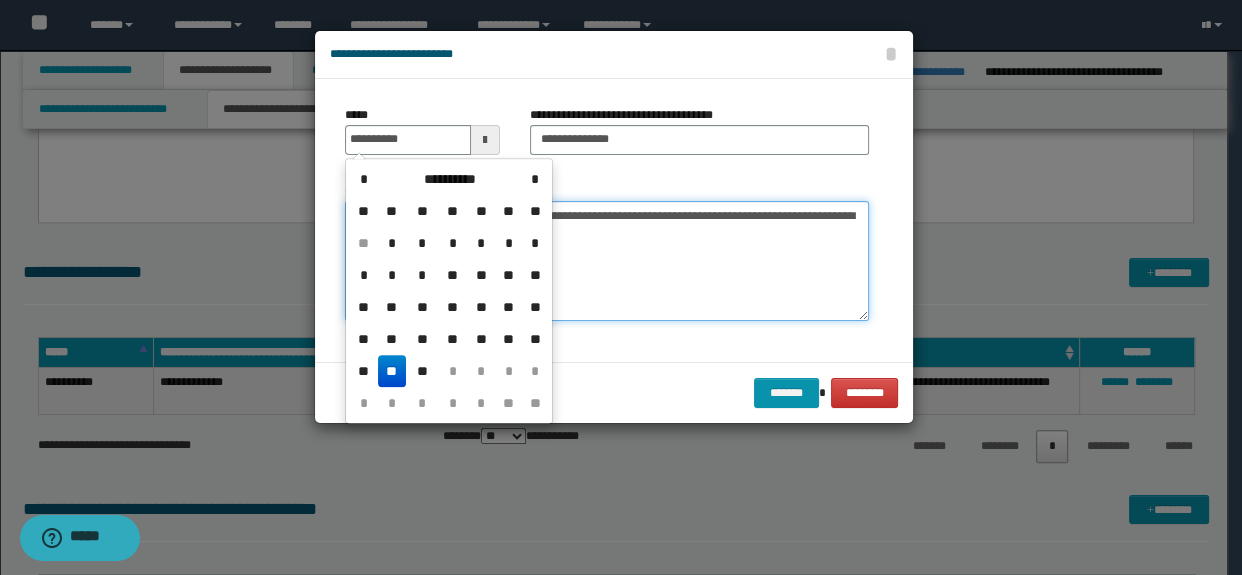 type on "**********" 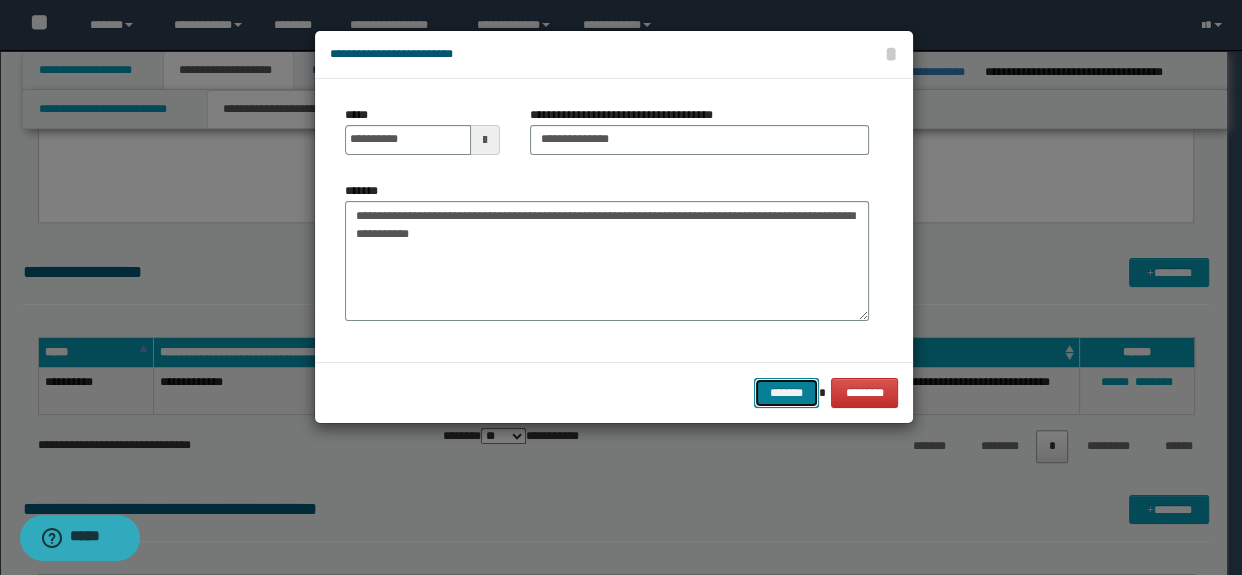click on "*******" at bounding box center [786, 393] 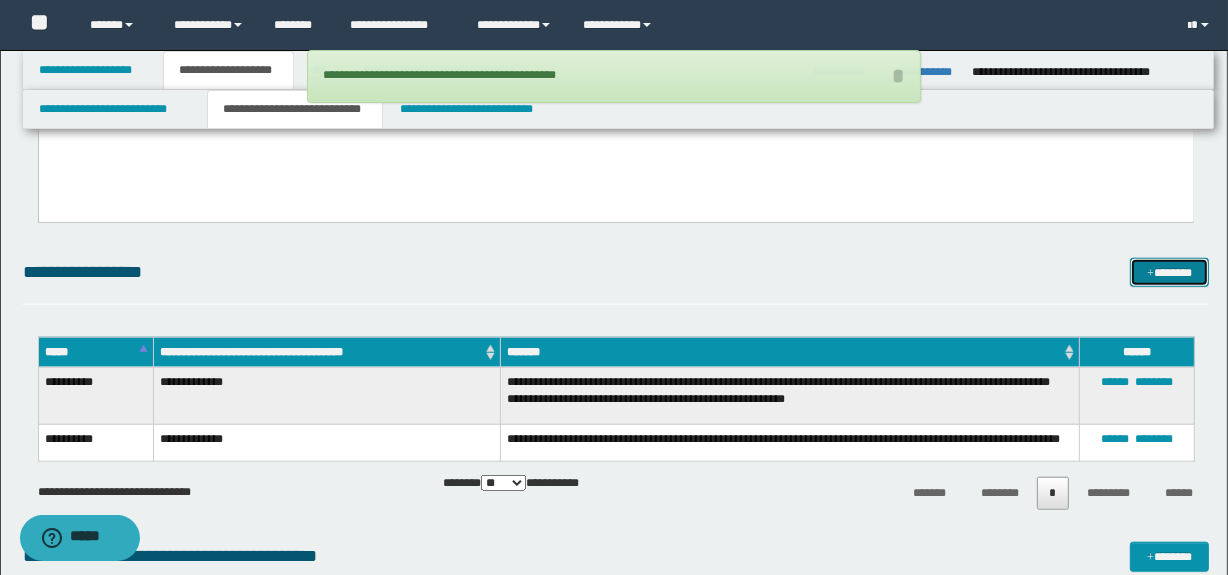 click on "*******" at bounding box center [1170, 273] 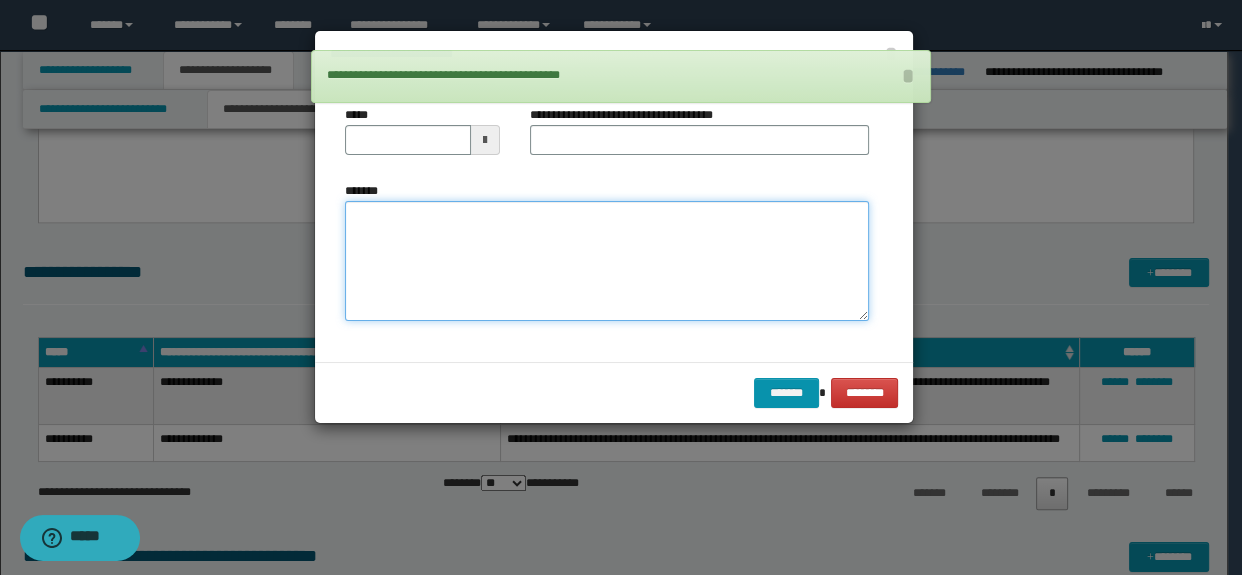 click on "*******" at bounding box center (607, 261) 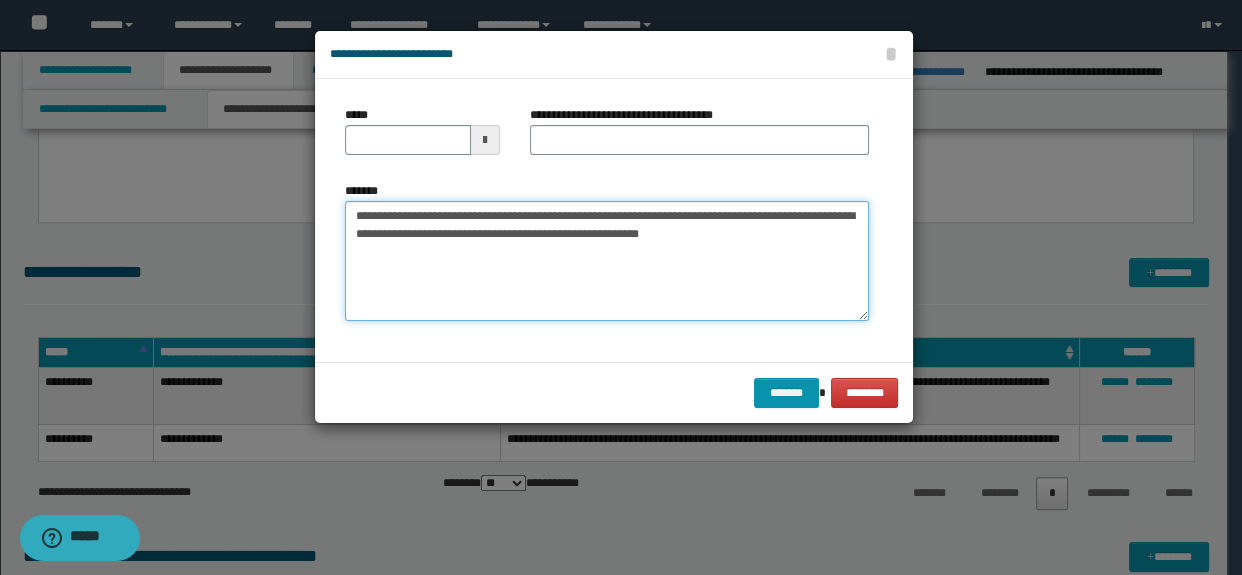 type on "**********" 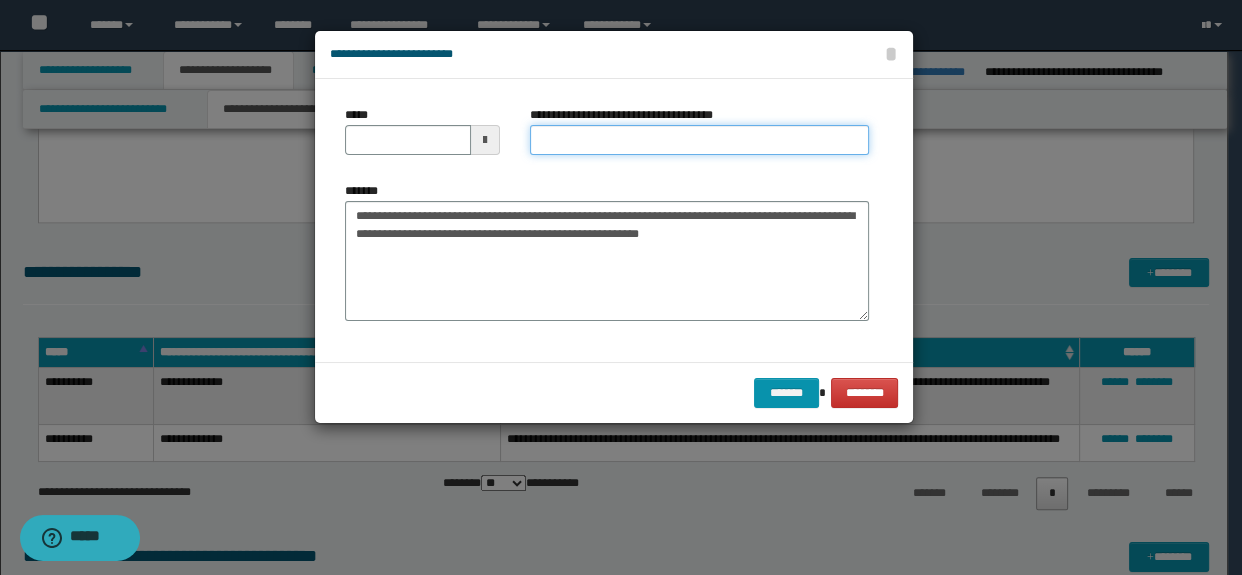 click on "**********" at bounding box center [700, 140] 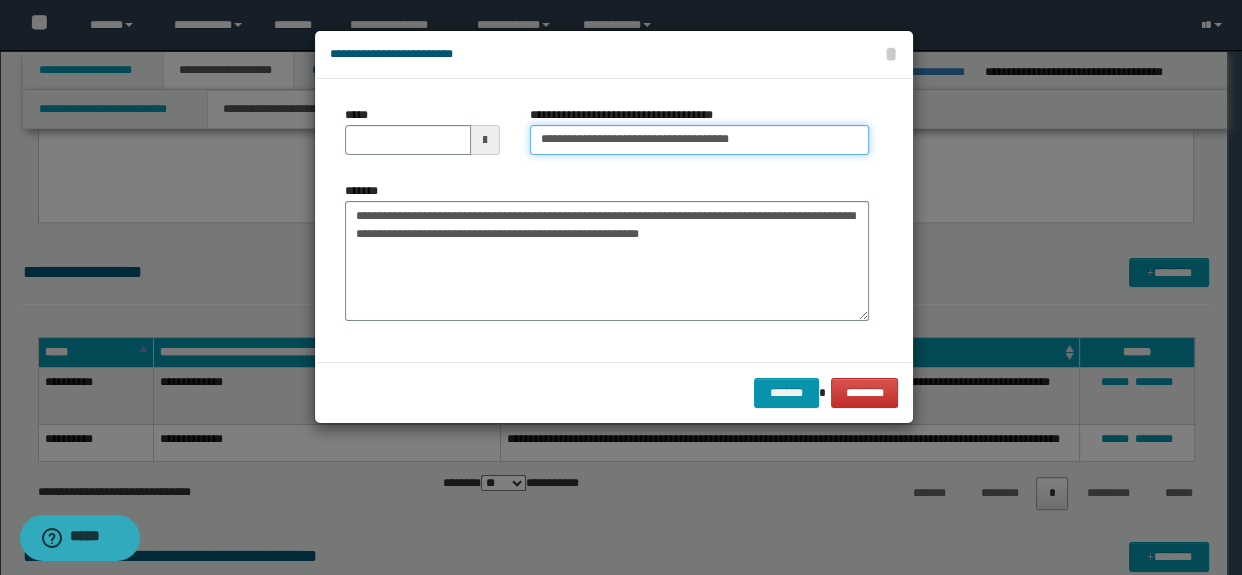 click on "**********" at bounding box center [700, 140] 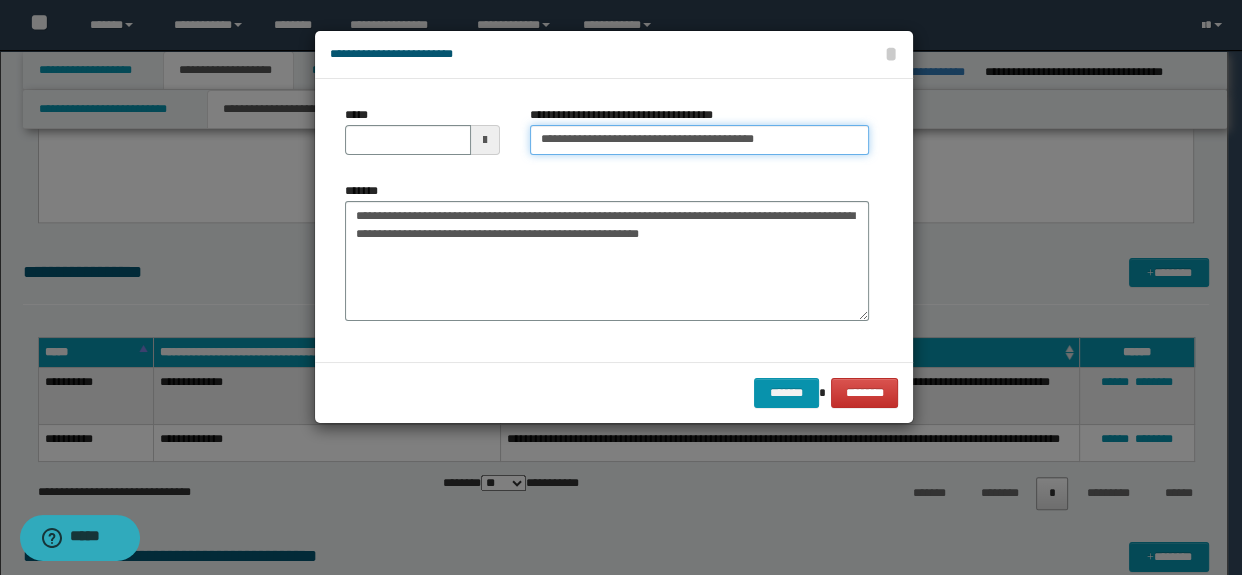 type on "**********" 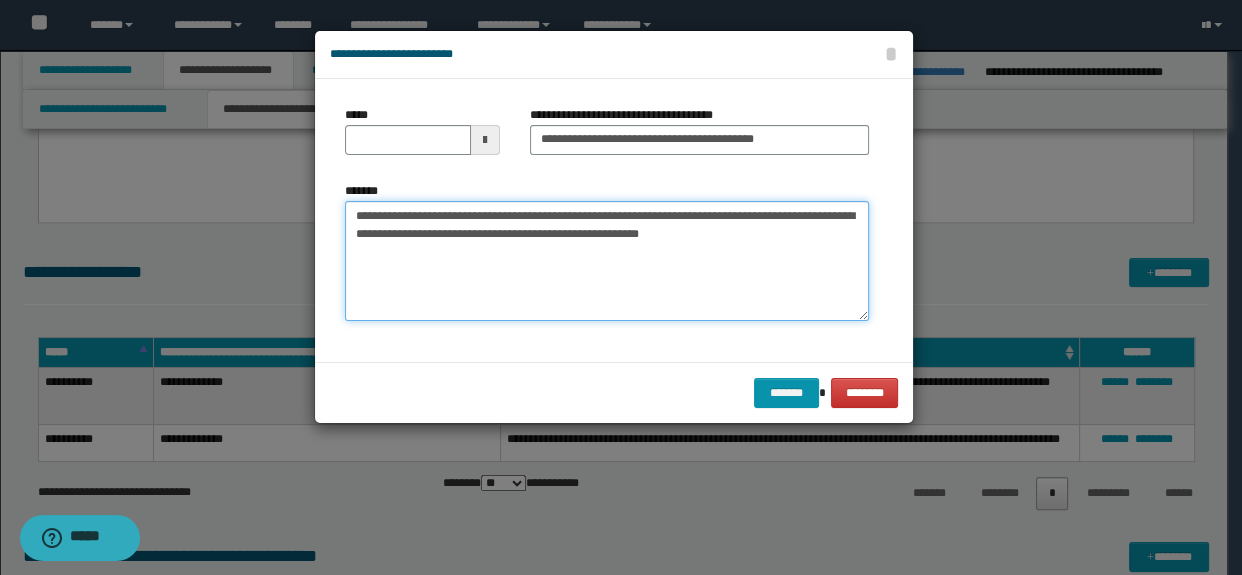 click on "**********" at bounding box center (607, 261) 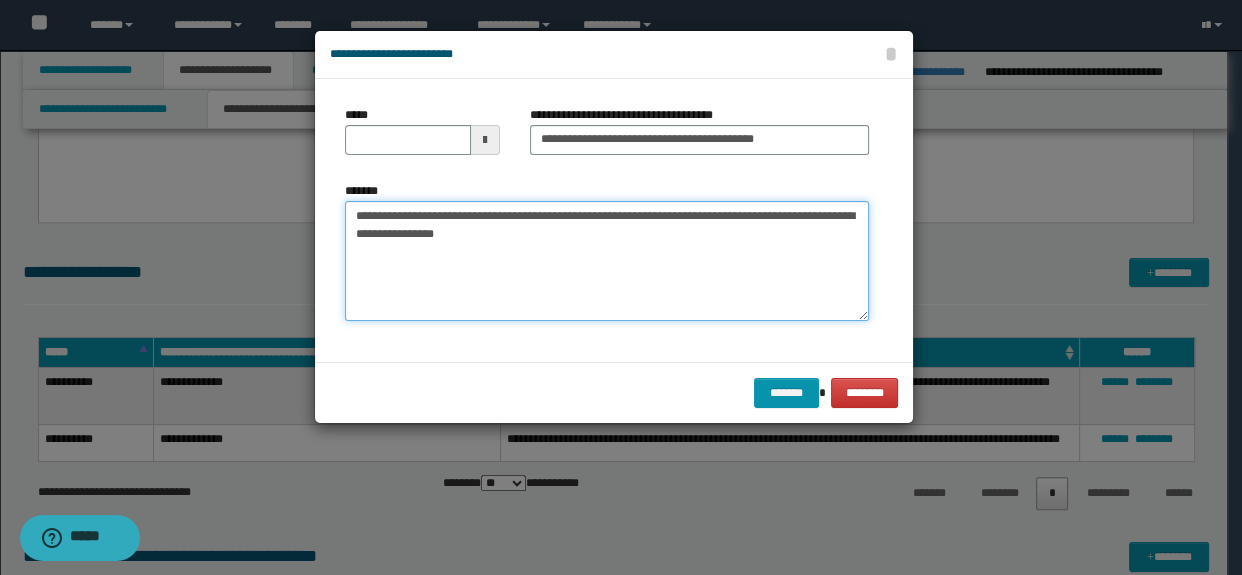 drag, startPoint x: 573, startPoint y: 218, endPoint x: 130, endPoint y: 207, distance: 443.13654 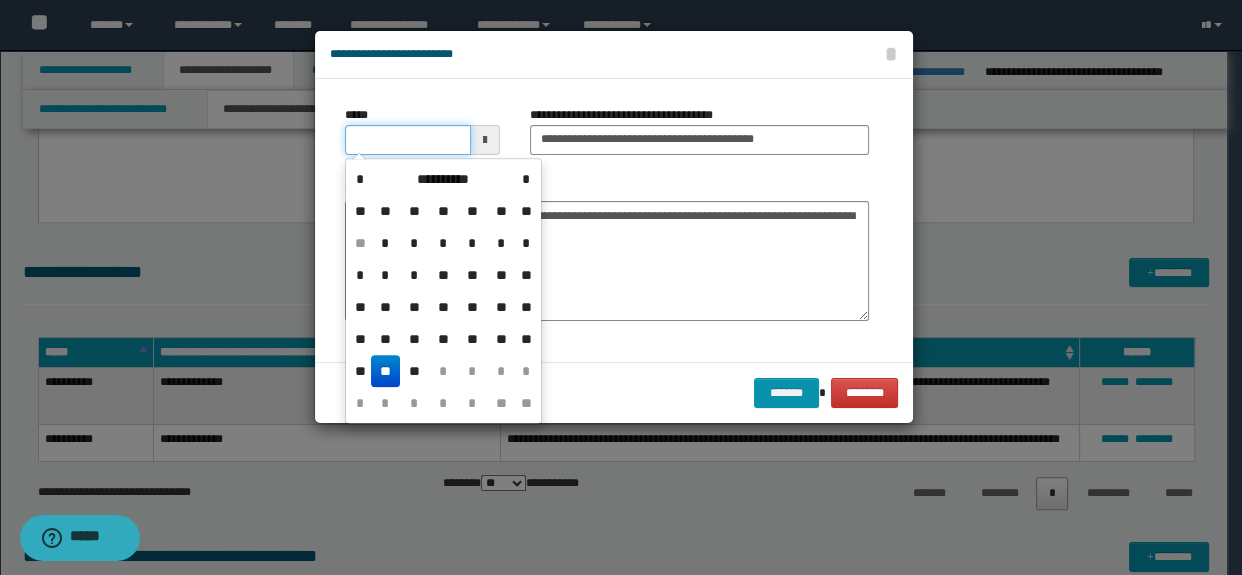 click on "*****" at bounding box center (408, 140) 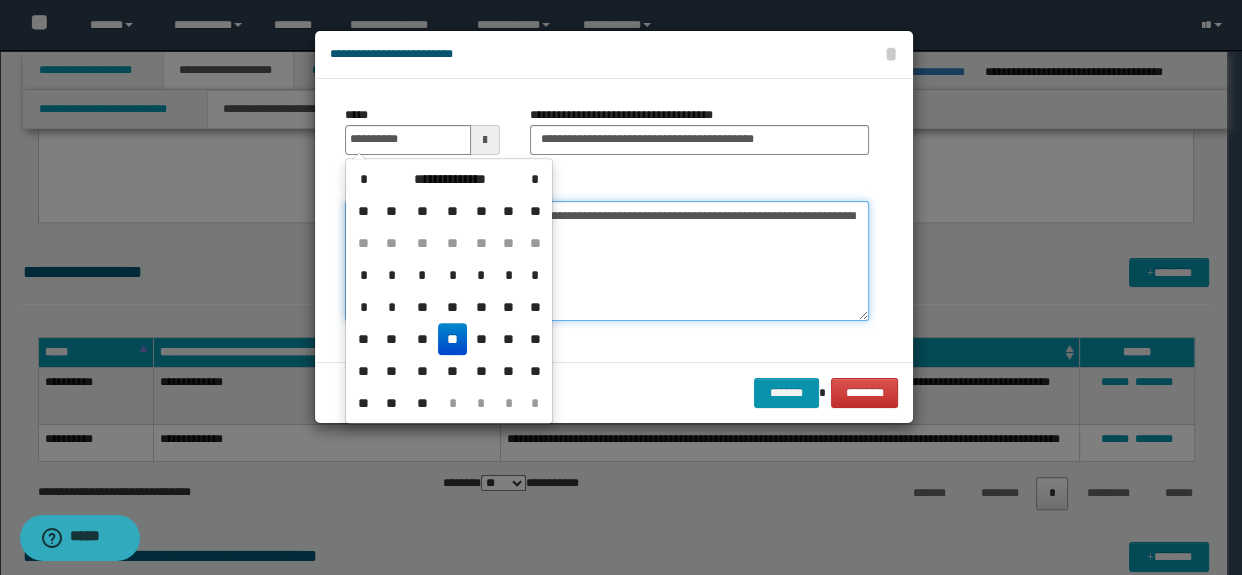 type on "**********" 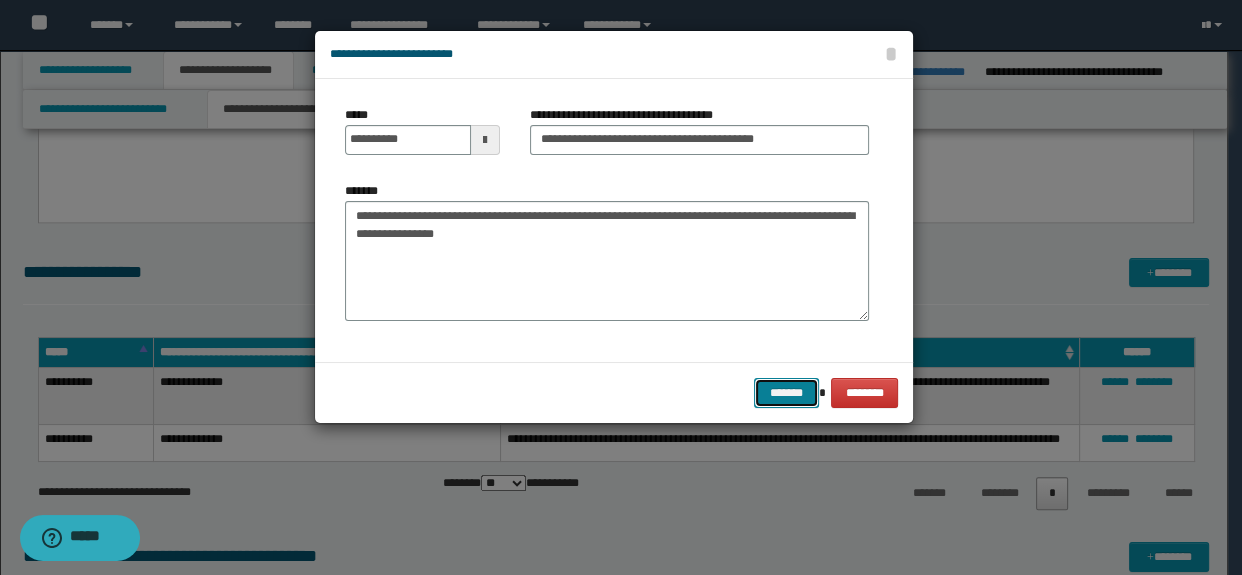 click on "*******" at bounding box center [786, 393] 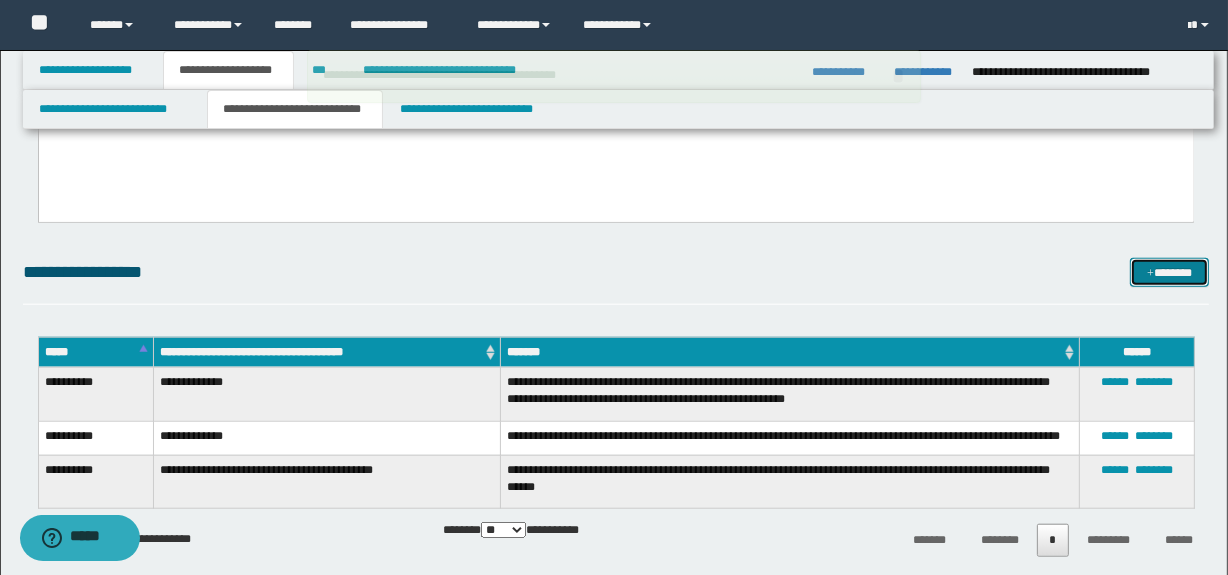 click on "*******" at bounding box center (1170, 273) 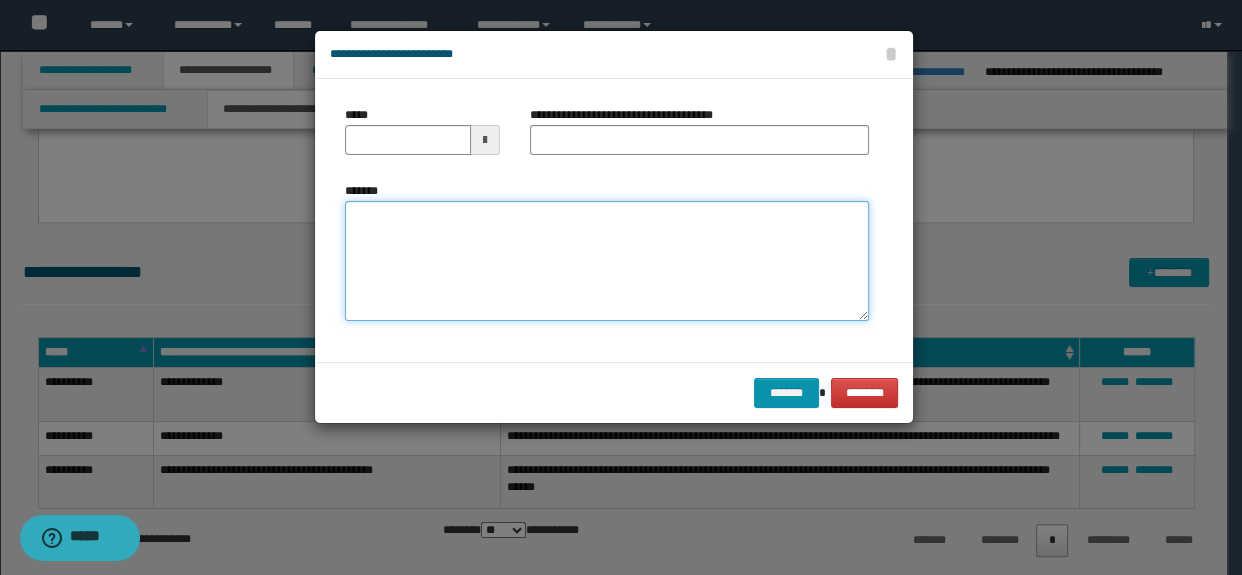 click on "*******" at bounding box center [607, 261] 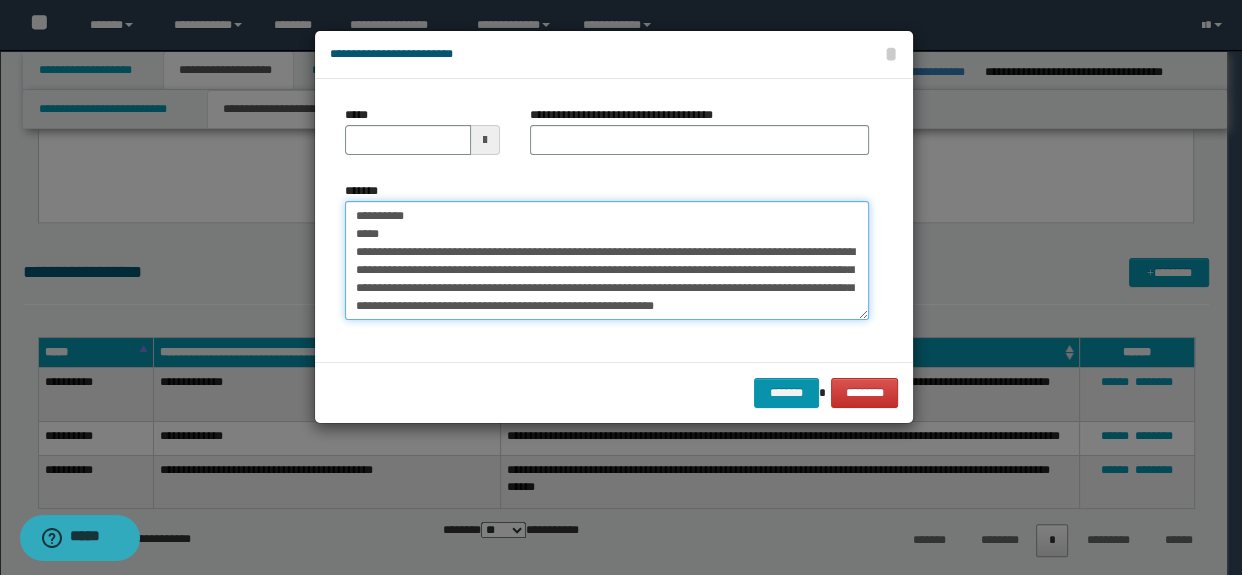 scroll, scrollTop: 0, scrollLeft: 0, axis: both 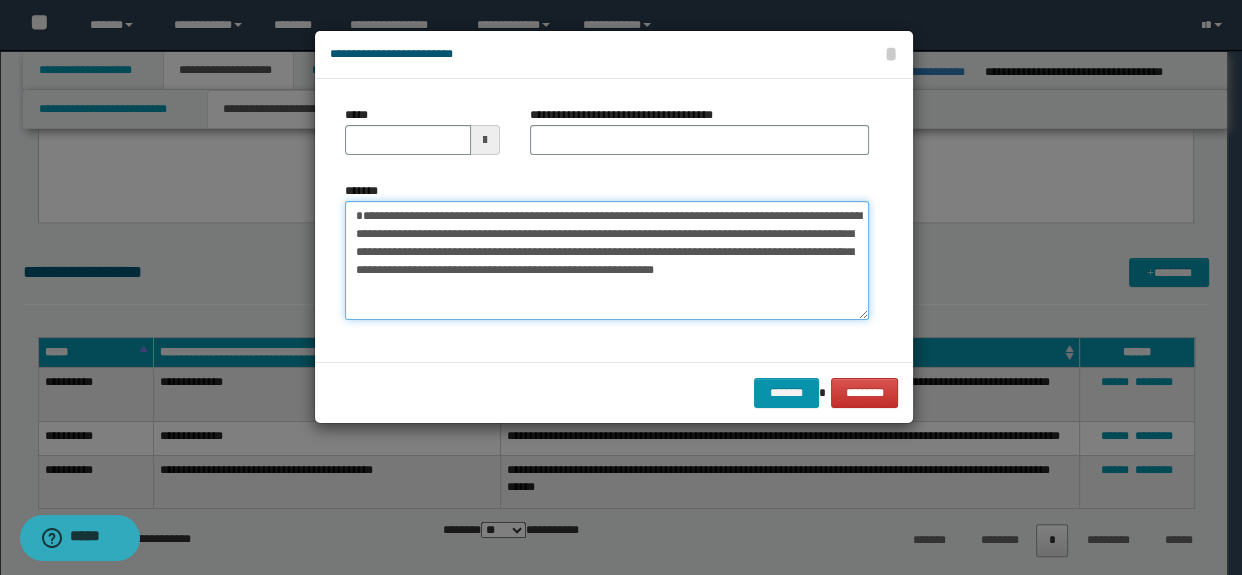 type on "**********" 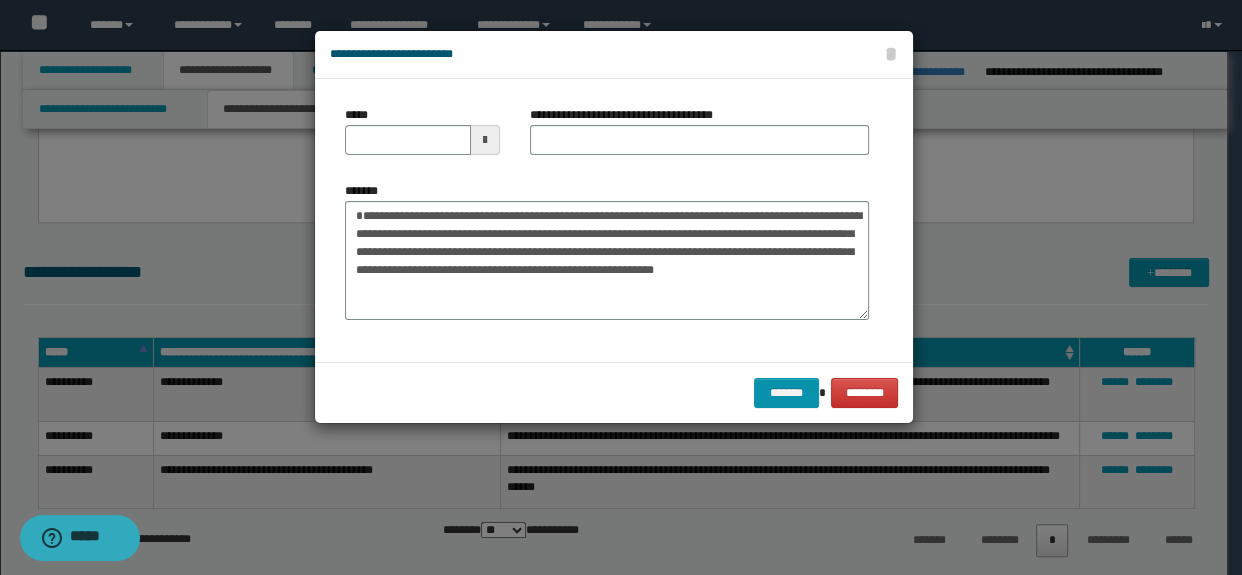 click on "*****" at bounding box center [422, 138] 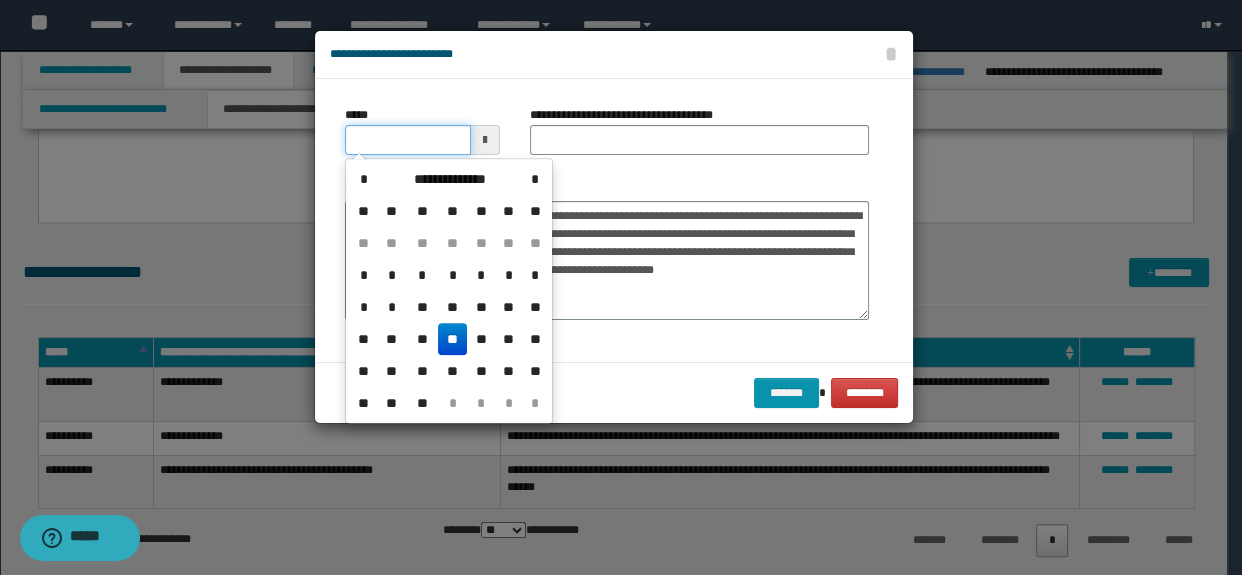 click on "*****" at bounding box center [408, 140] 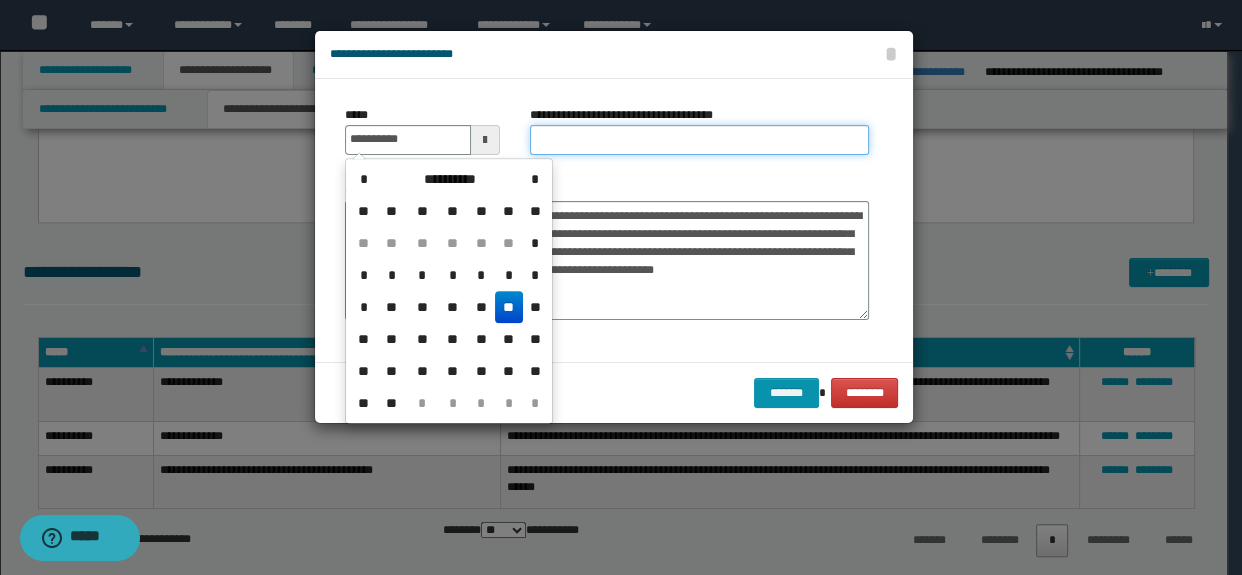 type on "**********" 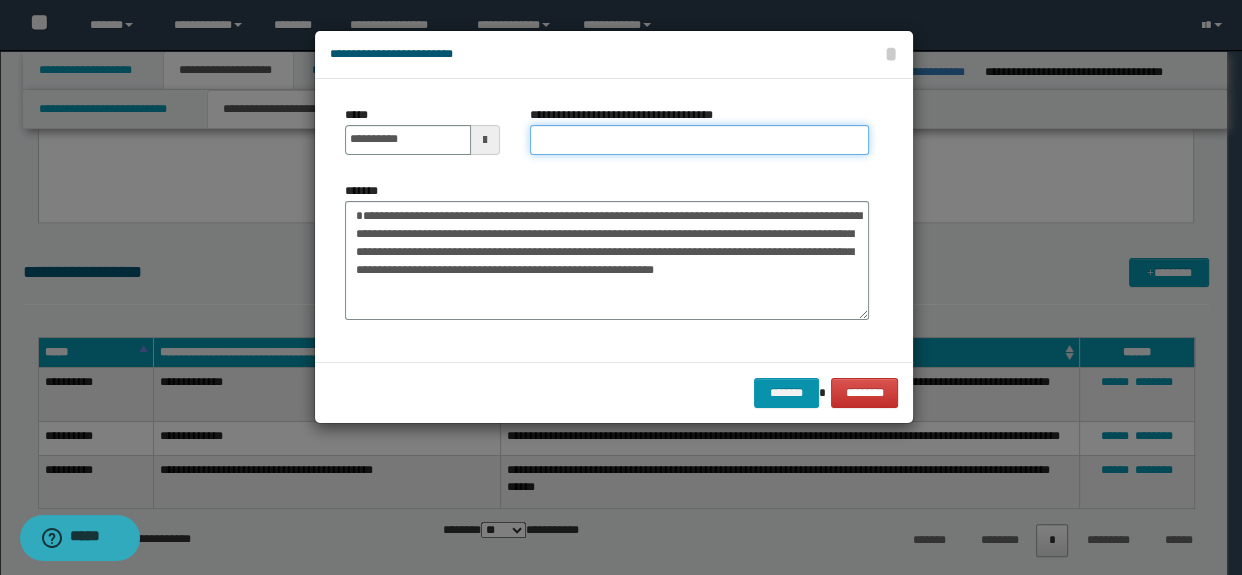 type on "*****" 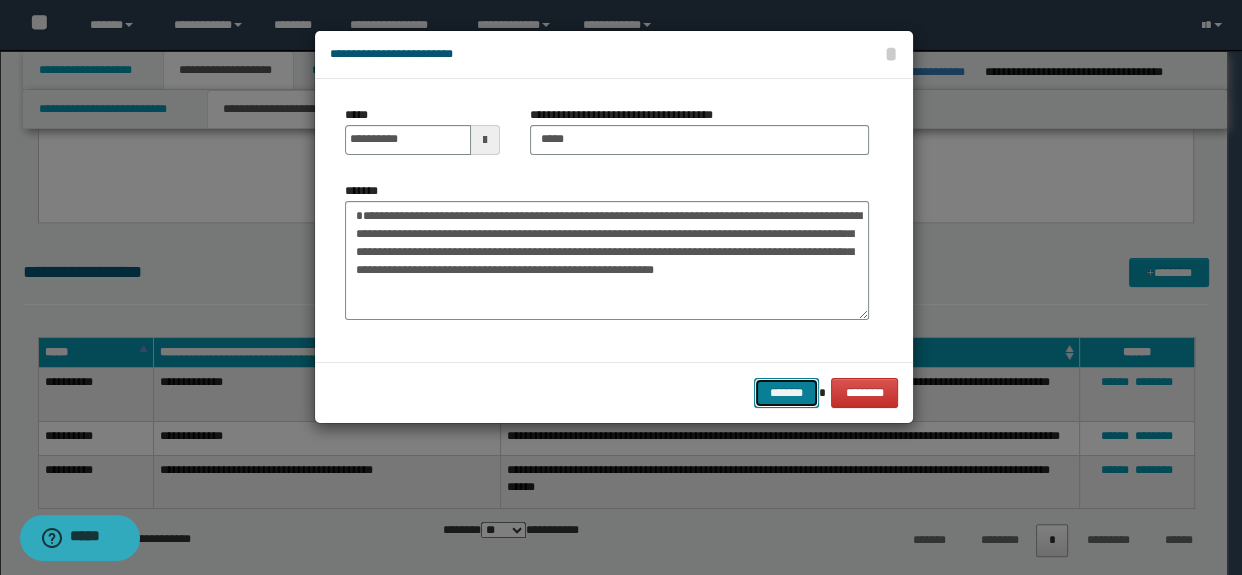 click on "*******" at bounding box center [786, 393] 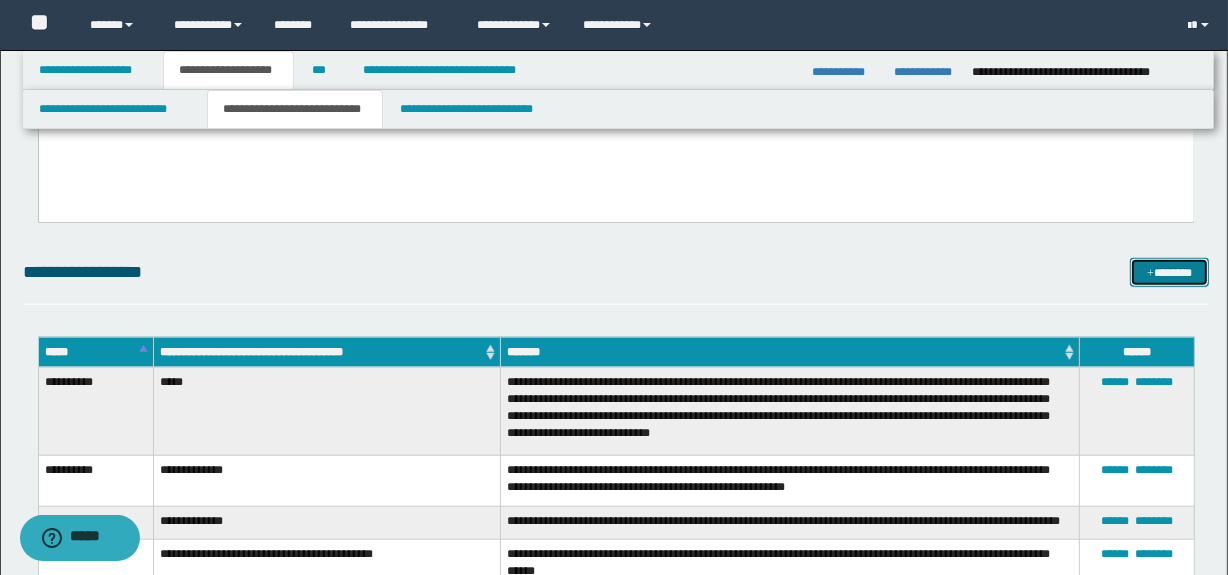 click on "*******" at bounding box center (1170, 273) 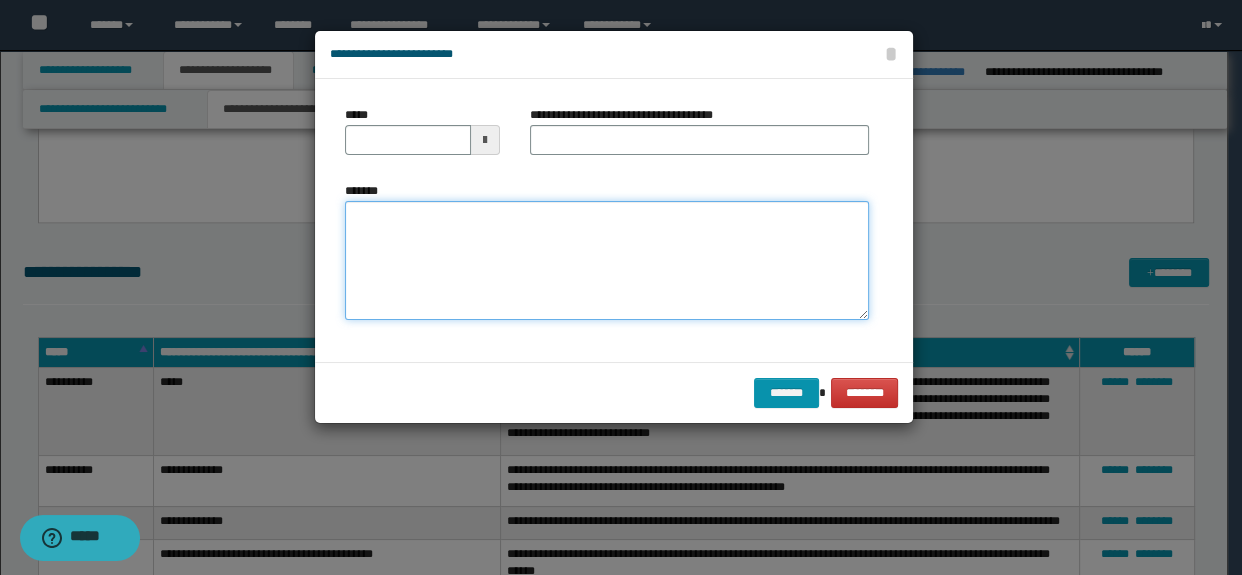 click on "*******" at bounding box center (607, 261) 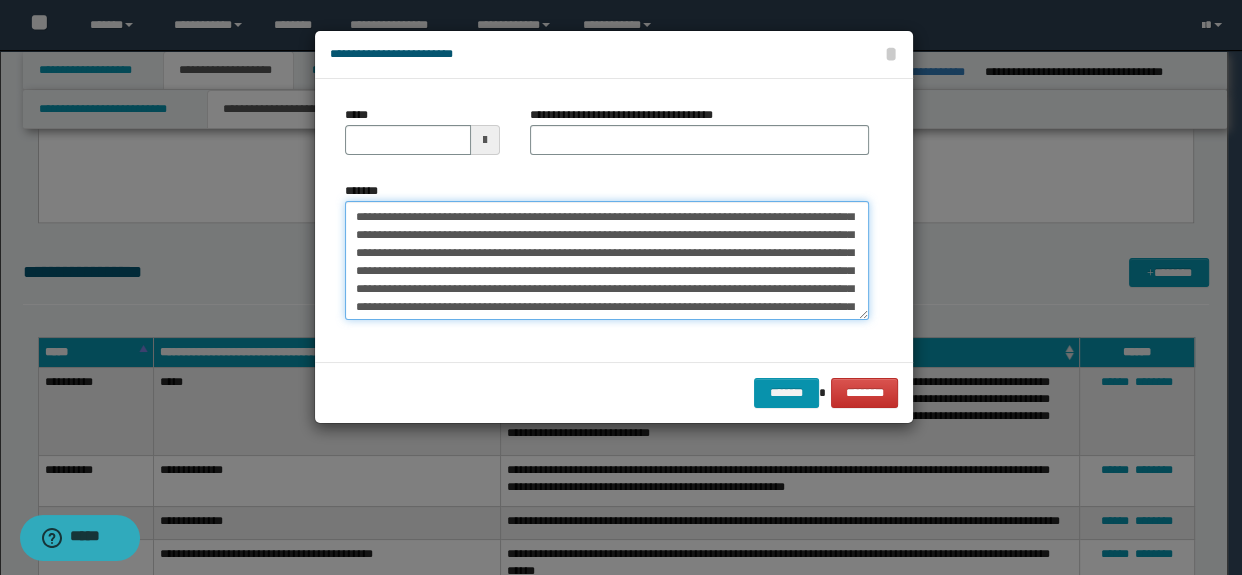 scroll, scrollTop: 0, scrollLeft: 0, axis: both 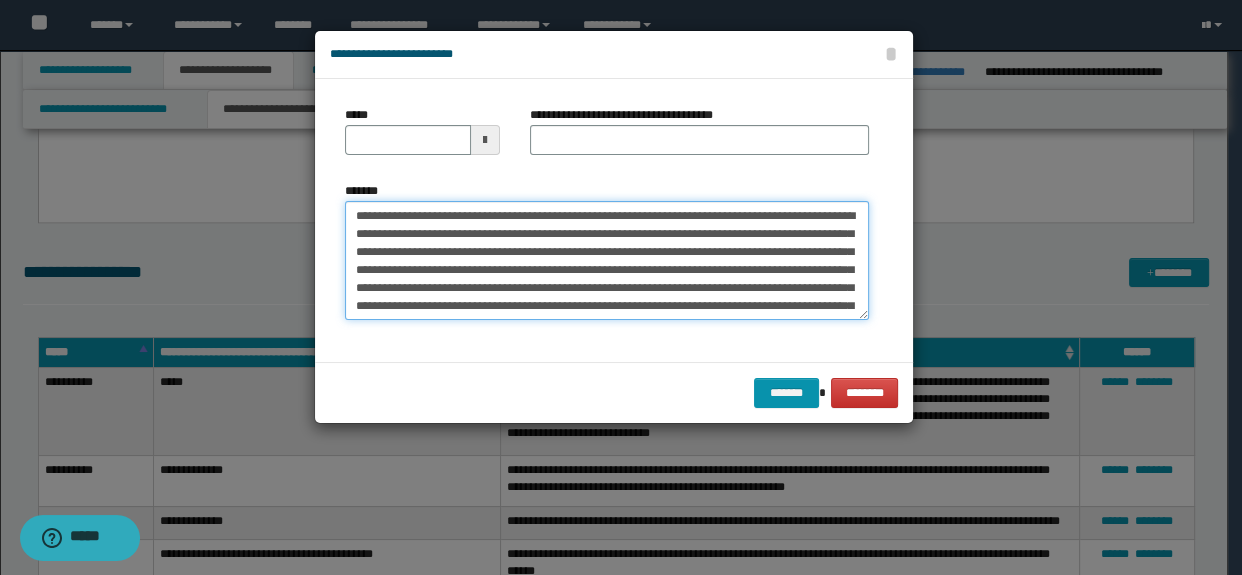 drag, startPoint x: 654, startPoint y: 211, endPoint x: 155, endPoint y: 199, distance: 499.14426 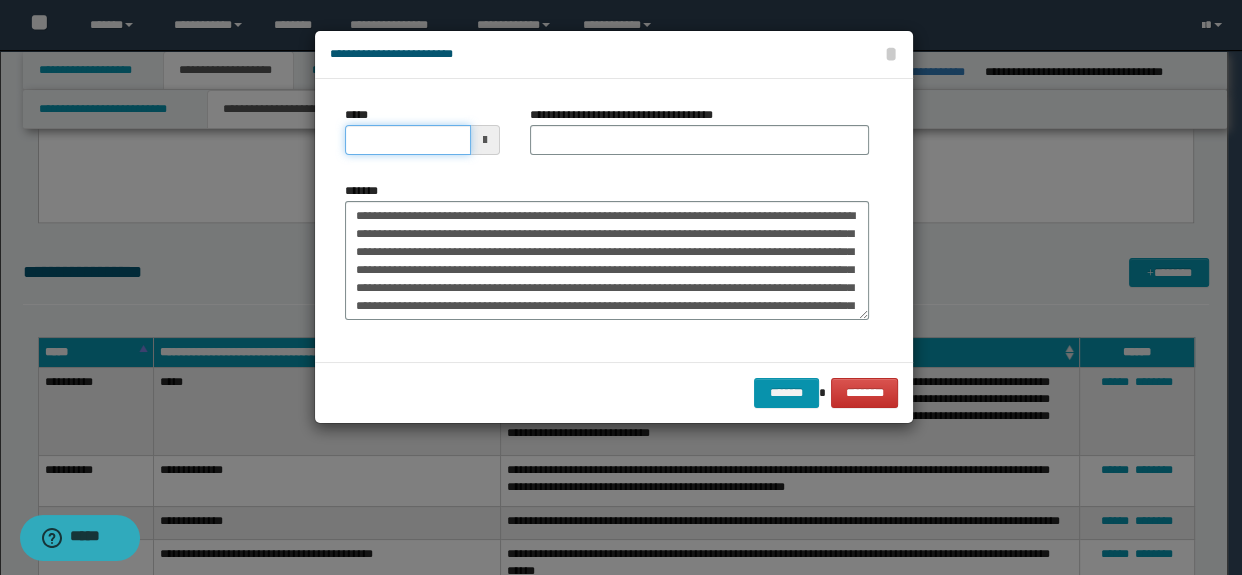 click on "*****" at bounding box center [408, 140] 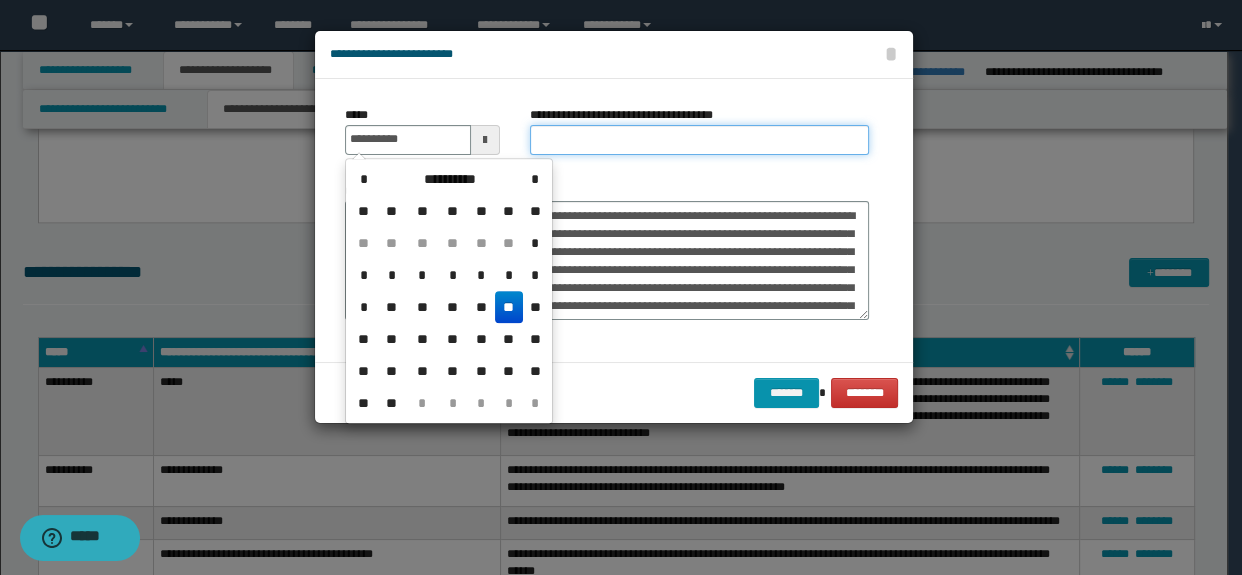 type on "**********" 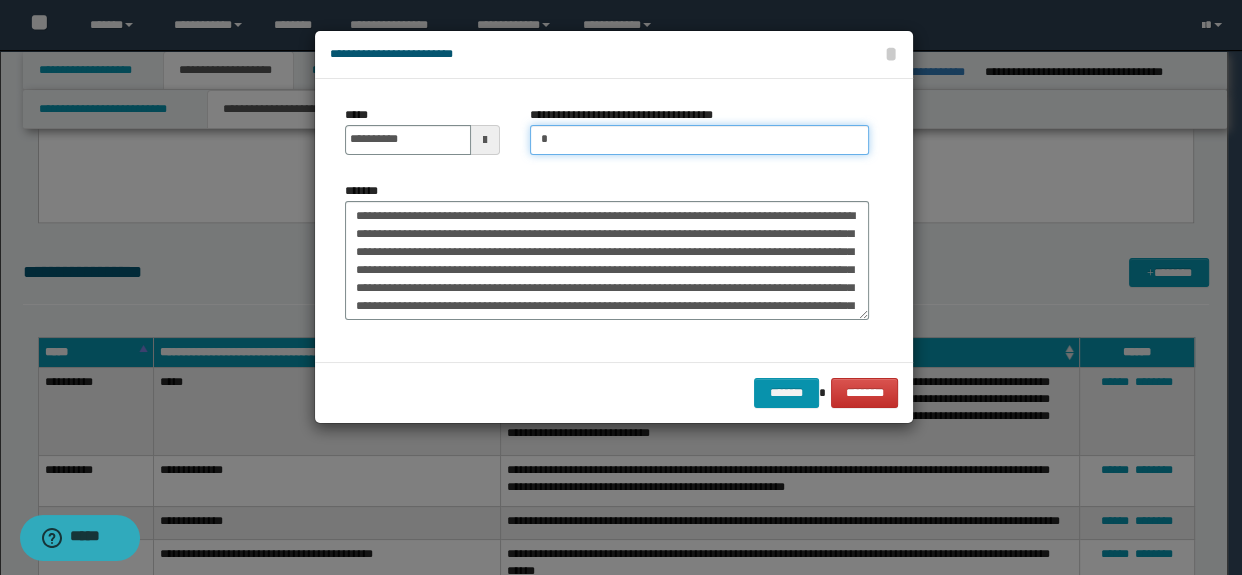 type on "*********" 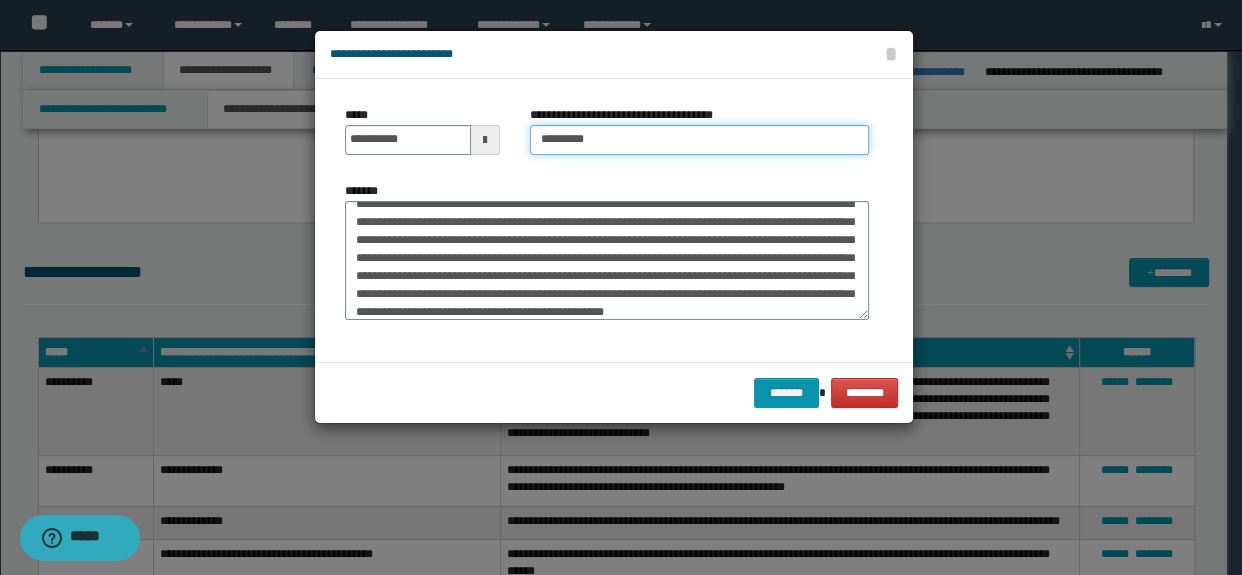 scroll, scrollTop: 53, scrollLeft: 0, axis: vertical 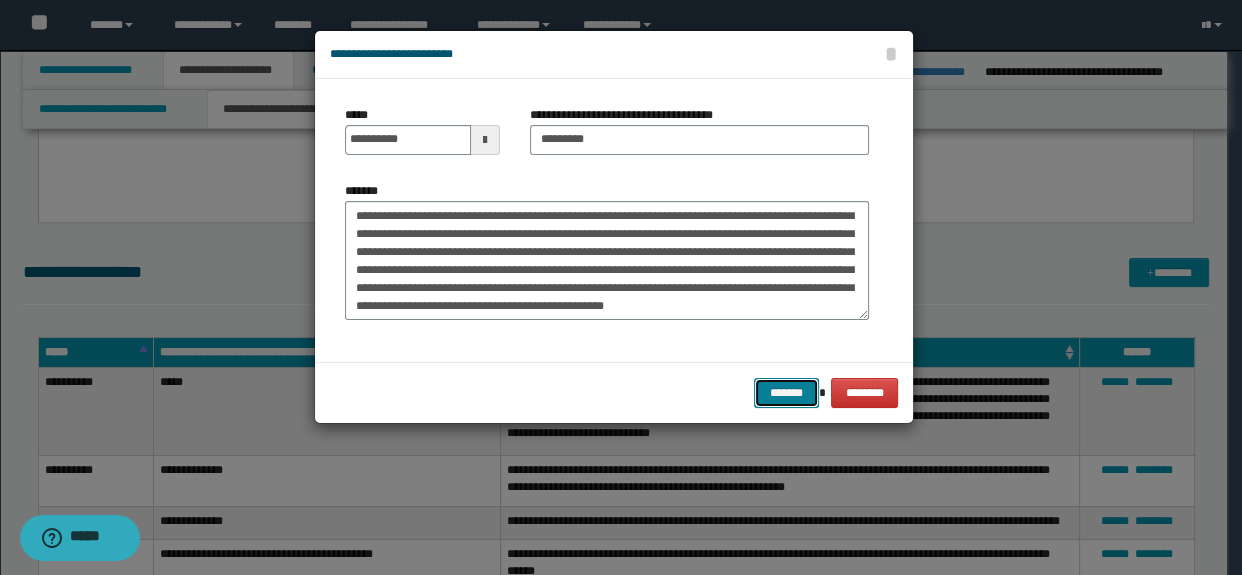 click on "*******" at bounding box center (786, 393) 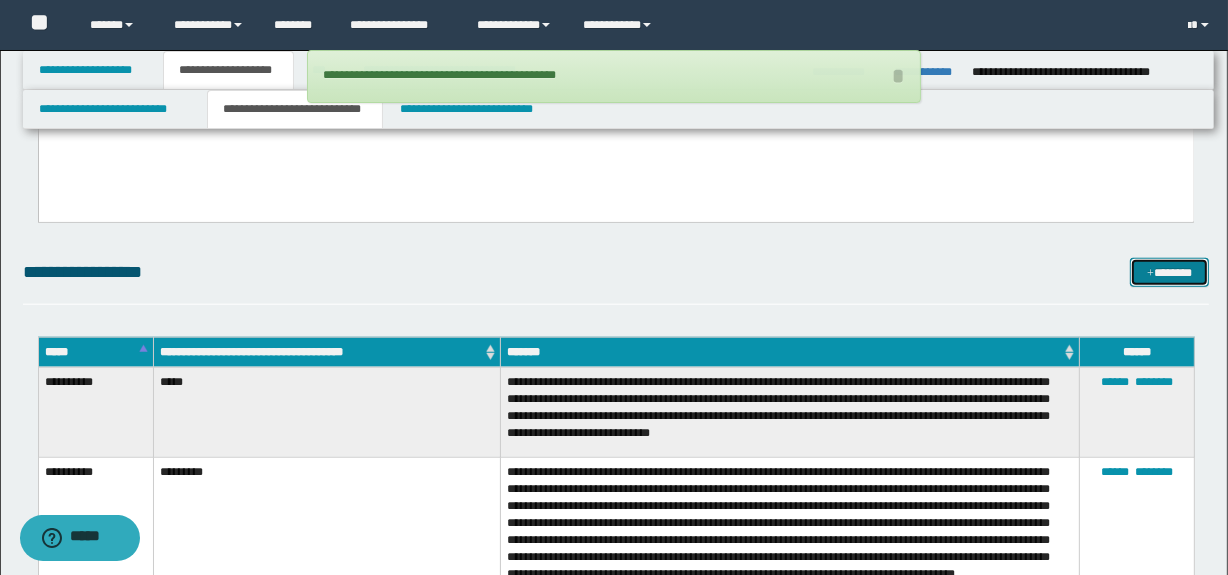 click on "*******" at bounding box center (1170, 273) 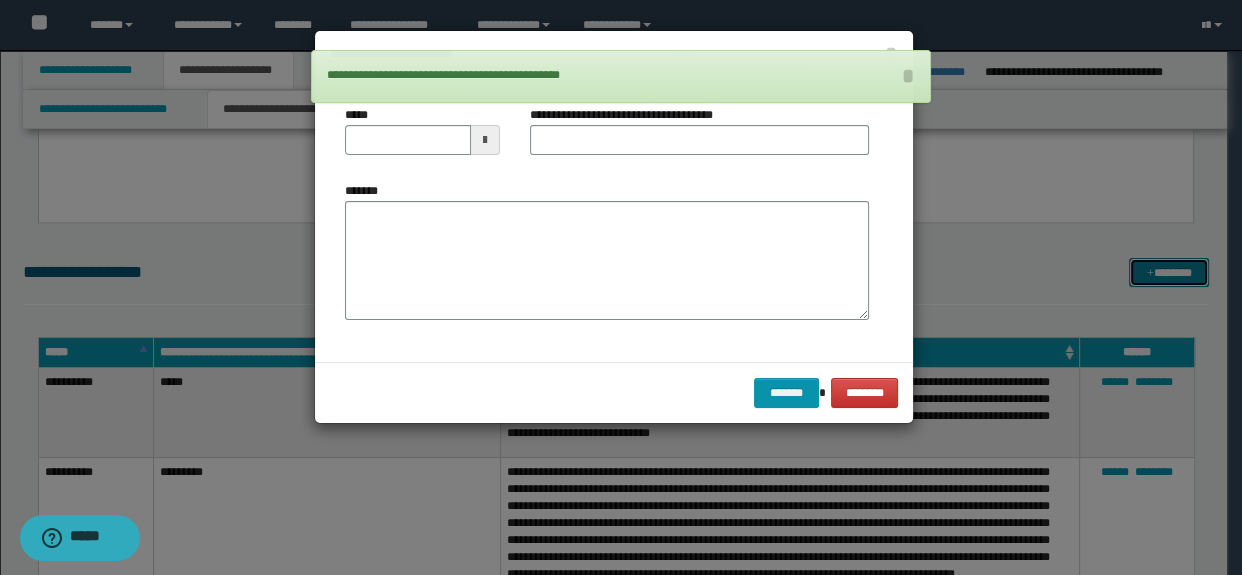 scroll, scrollTop: 0, scrollLeft: 0, axis: both 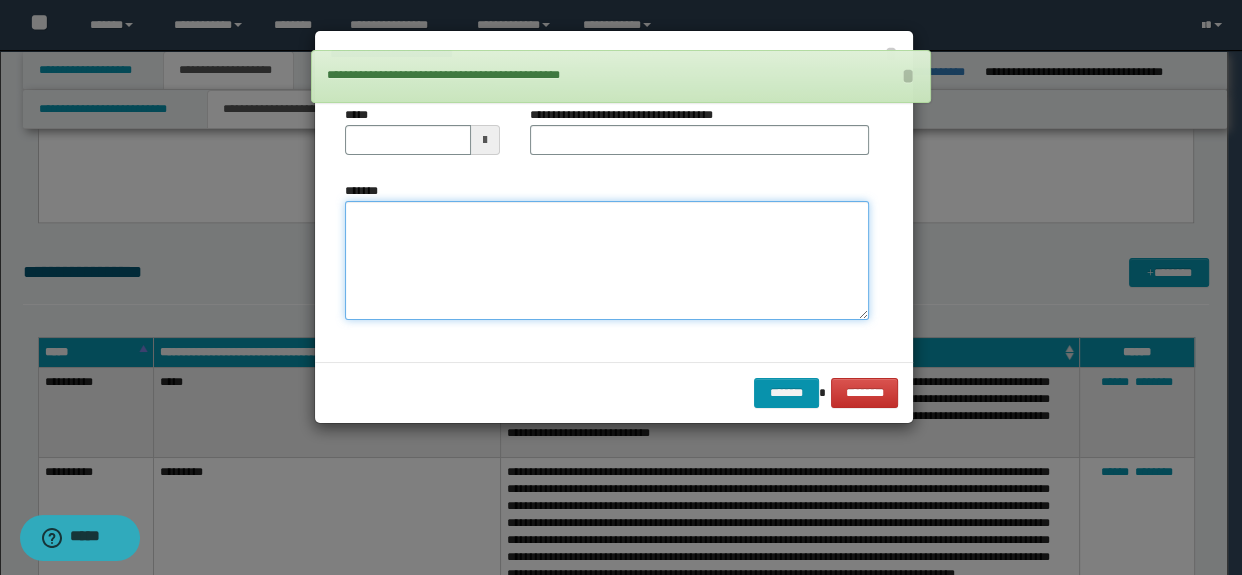 click on "*******" at bounding box center [607, 261] 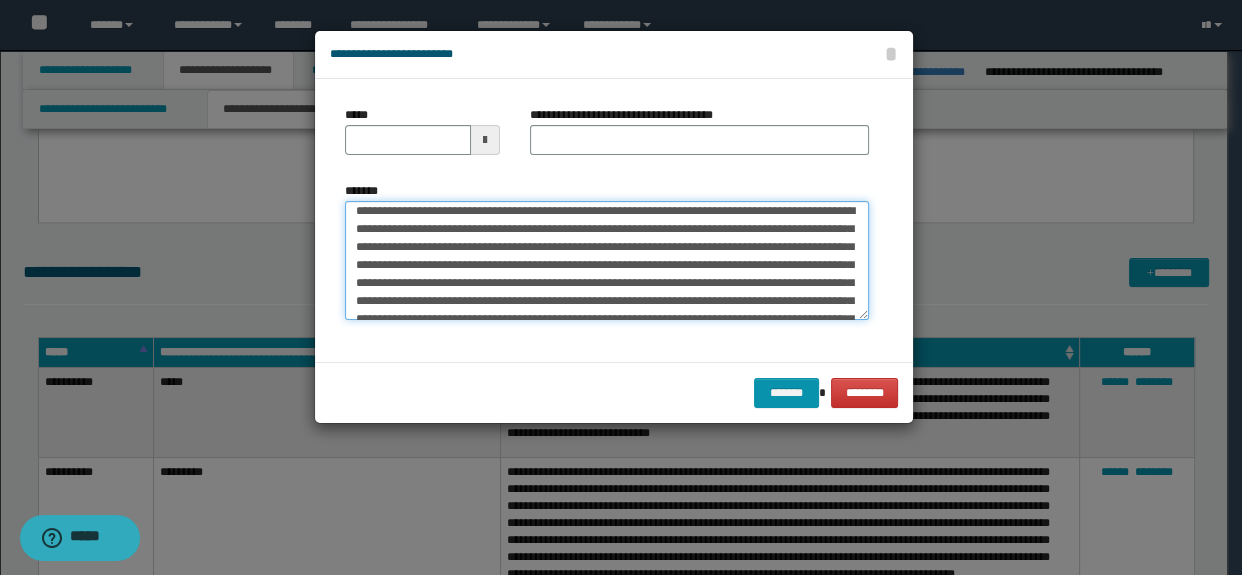 scroll, scrollTop: 0, scrollLeft: 0, axis: both 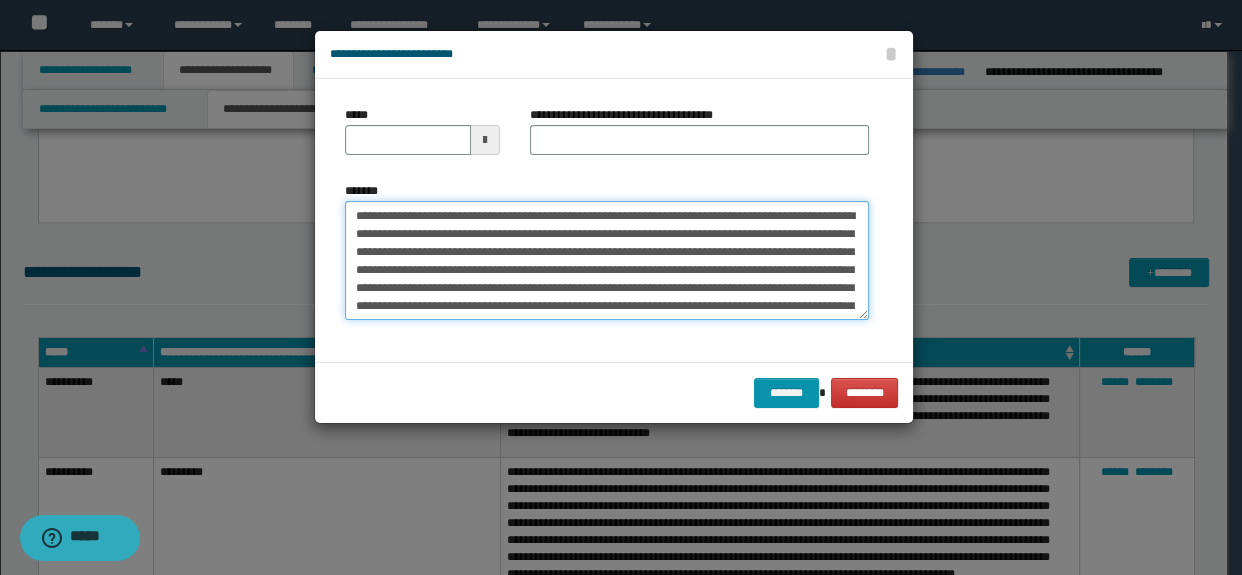 type on "**********" 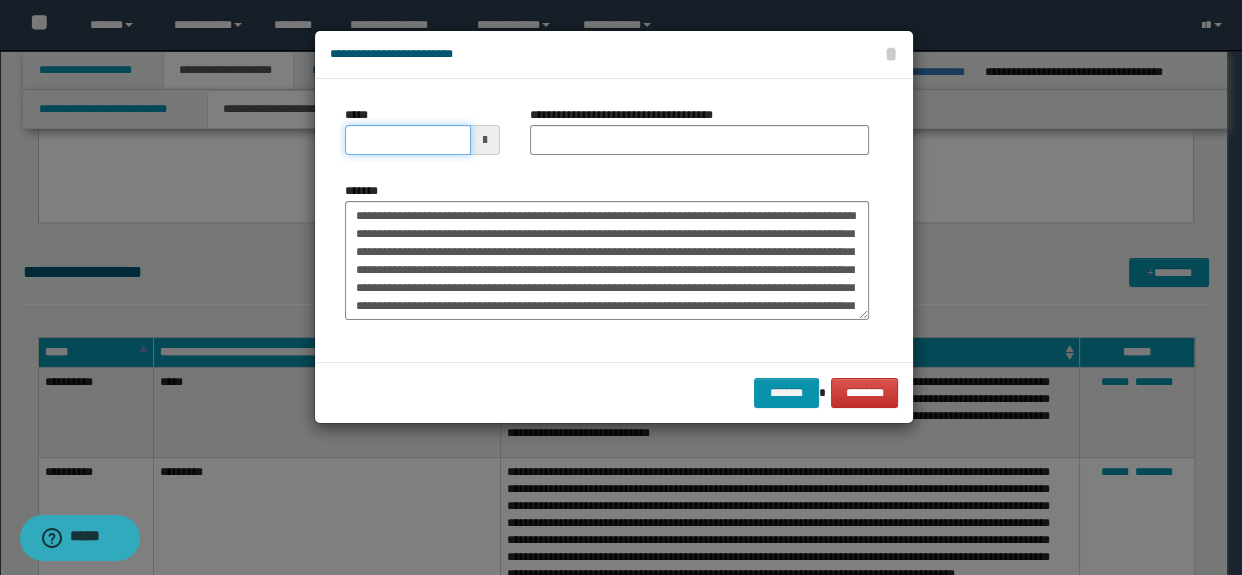 click on "*****" at bounding box center (408, 140) 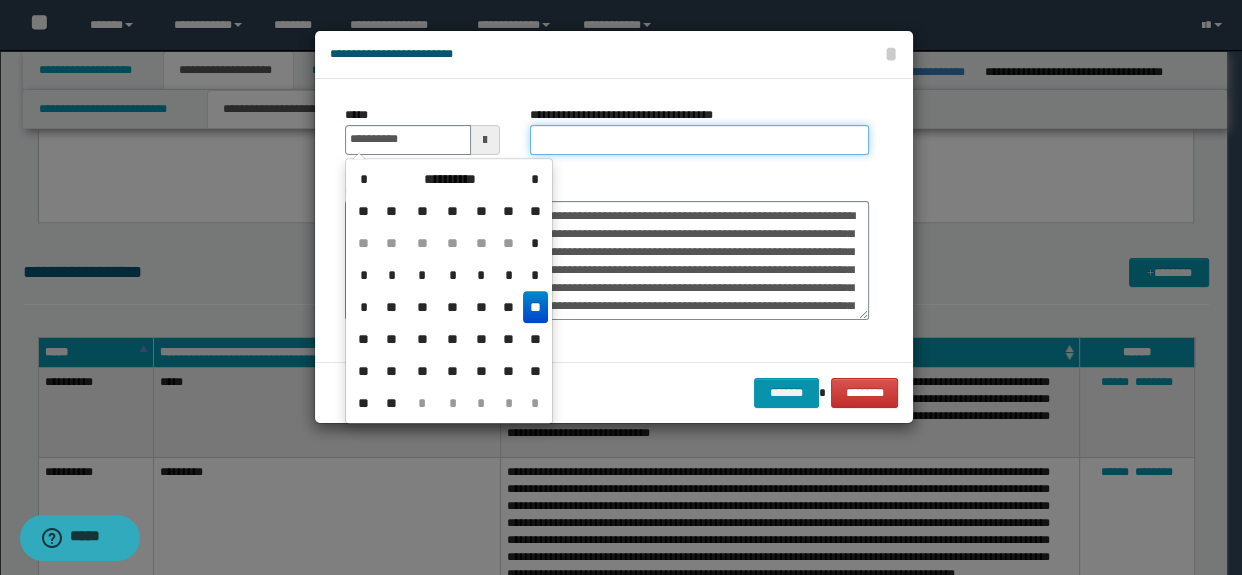 type on "**********" 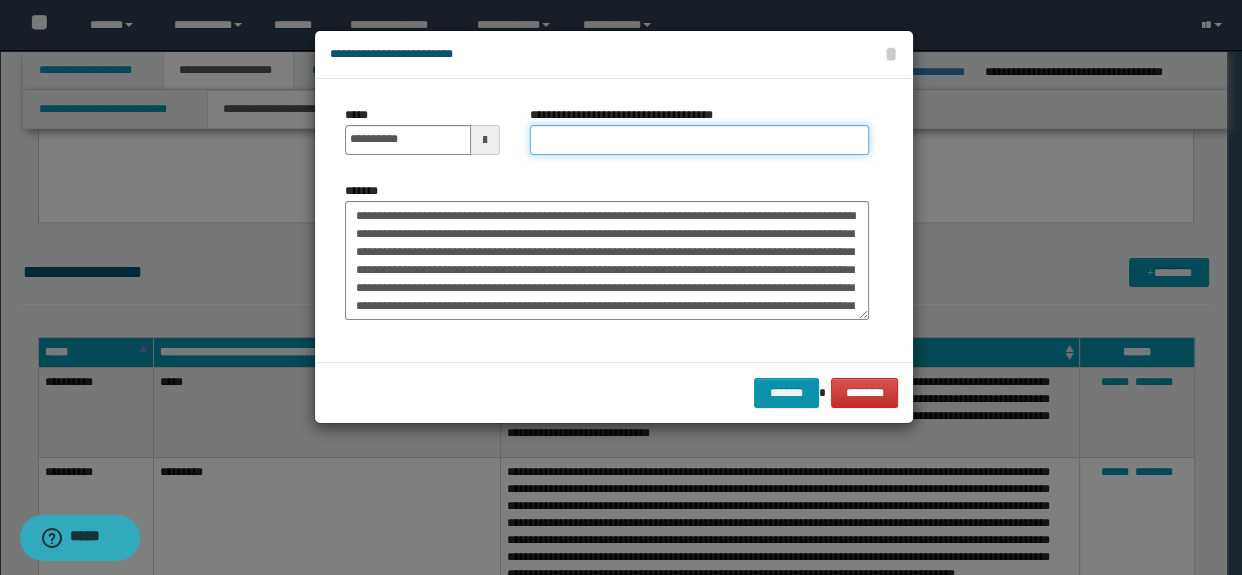 type on "*********" 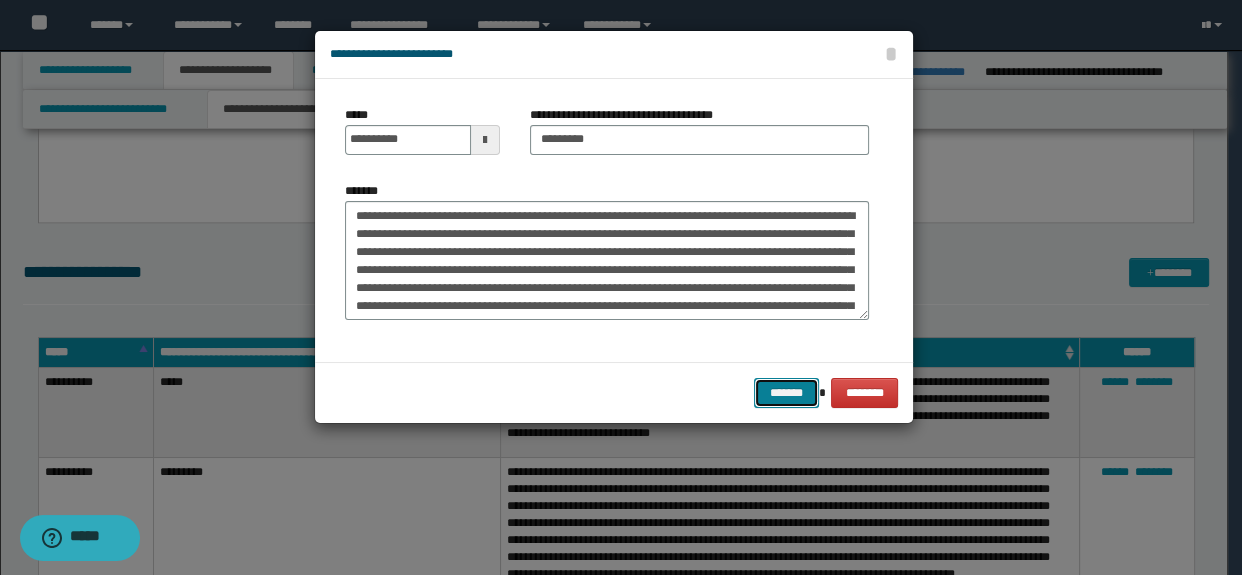 click on "*******" at bounding box center (786, 393) 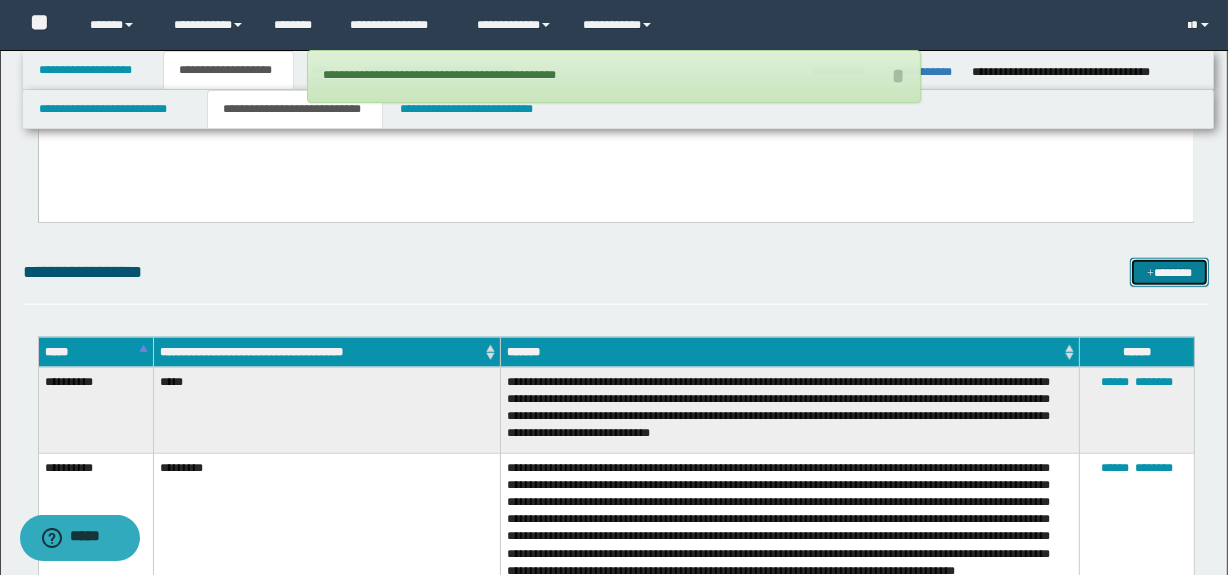 click on "*******" at bounding box center (1170, 273) 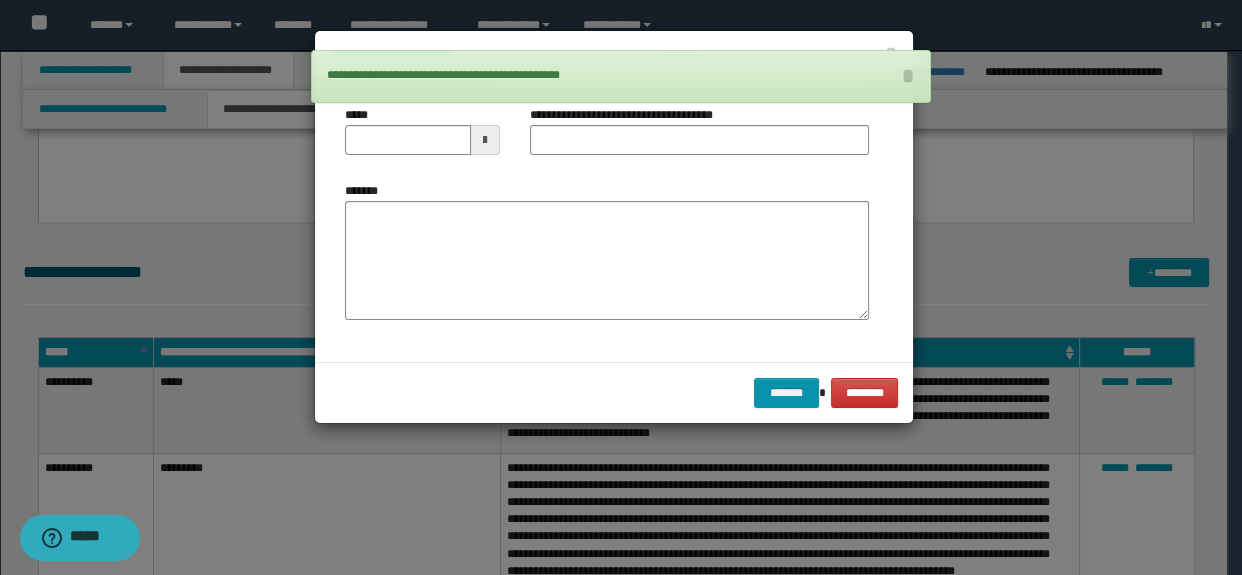 click on "*******" at bounding box center [607, 251] 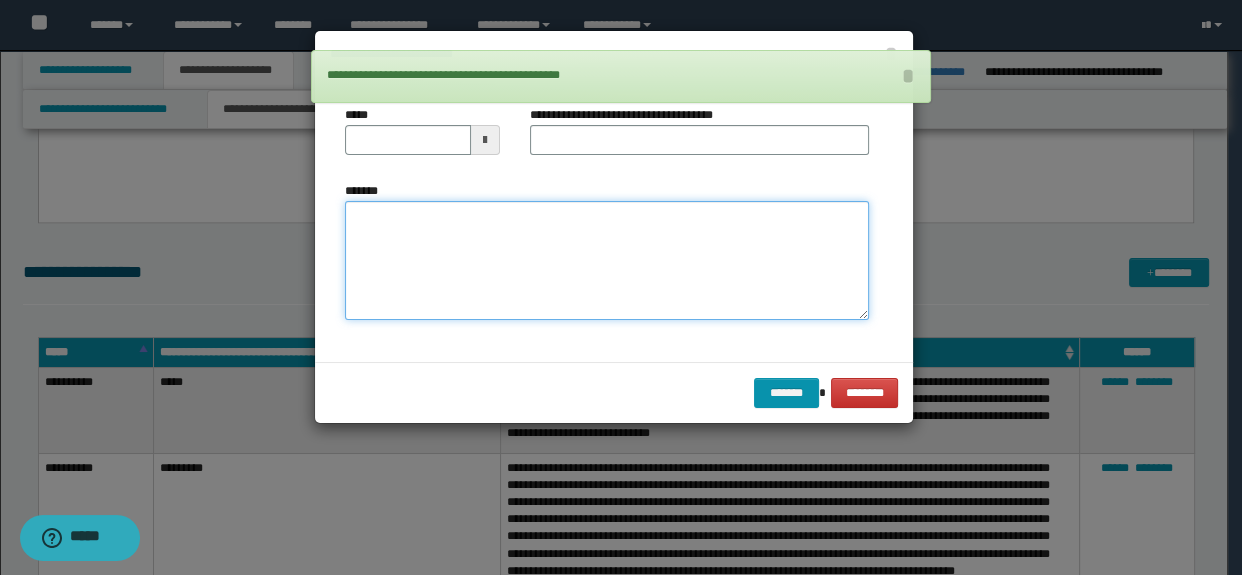 click on "*******" at bounding box center [607, 261] 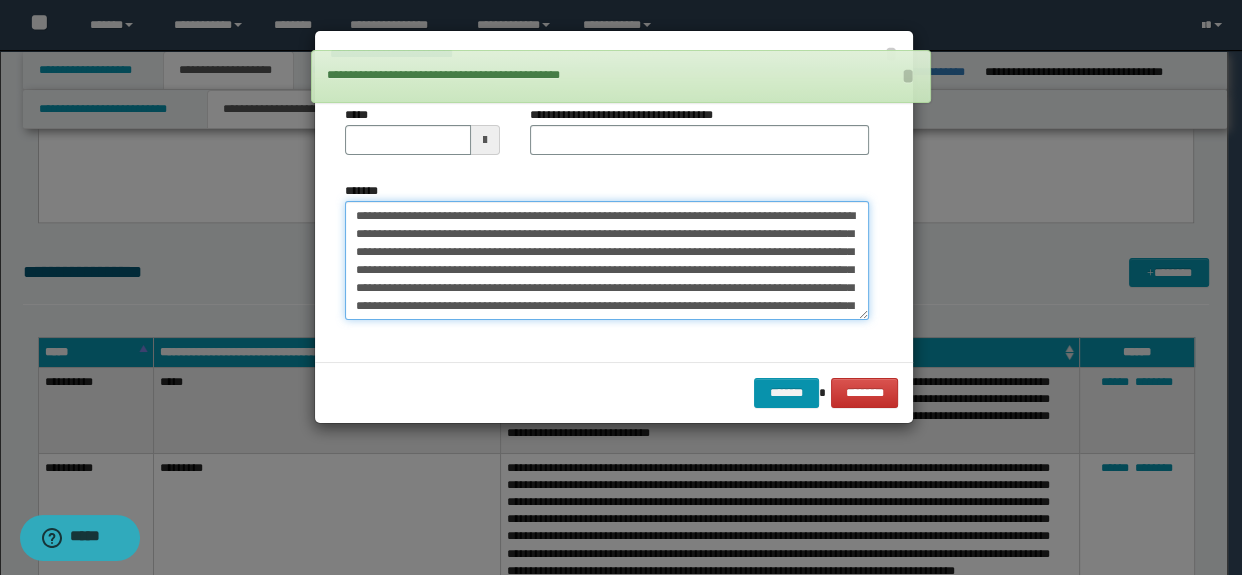 scroll, scrollTop: 228, scrollLeft: 0, axis: vertical 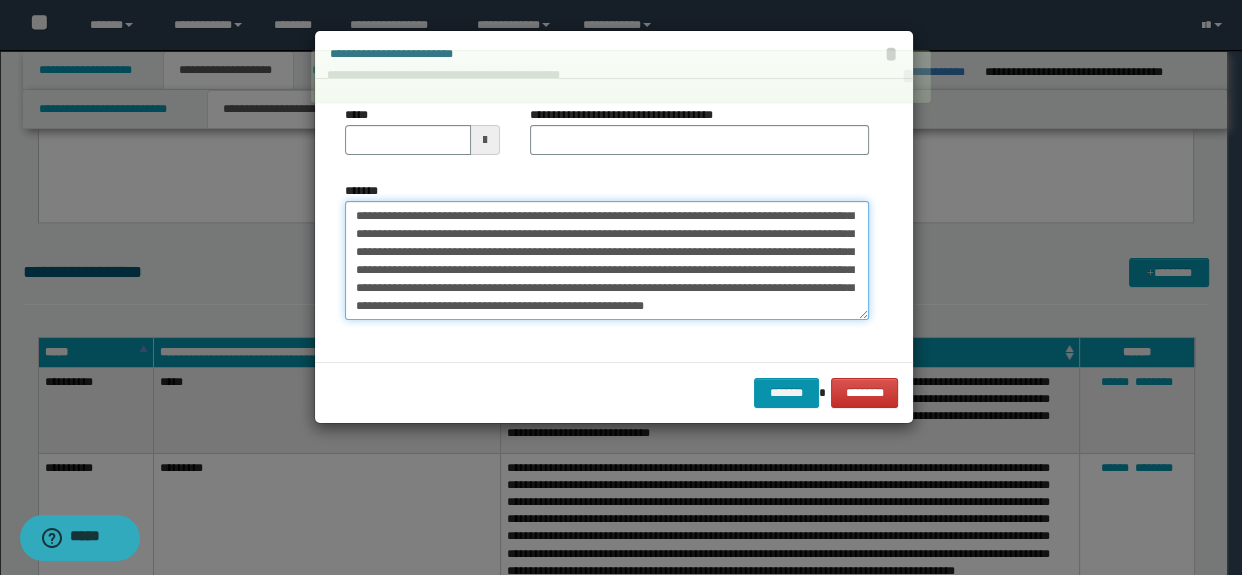 type on "**********" 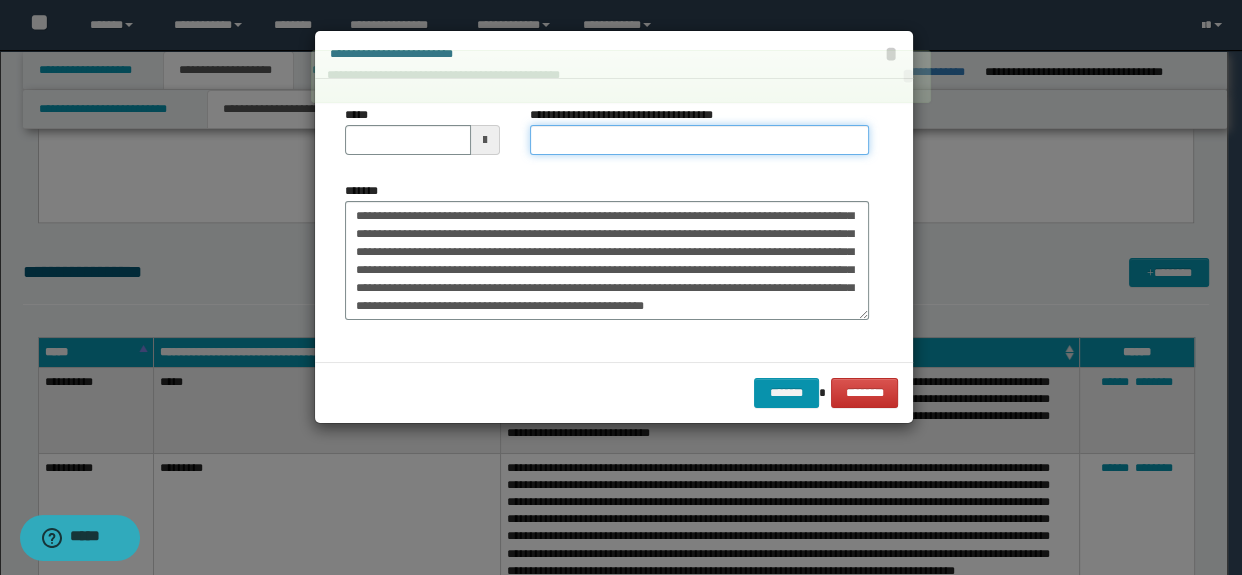 click on "**********" at bounding box center [700, 140] 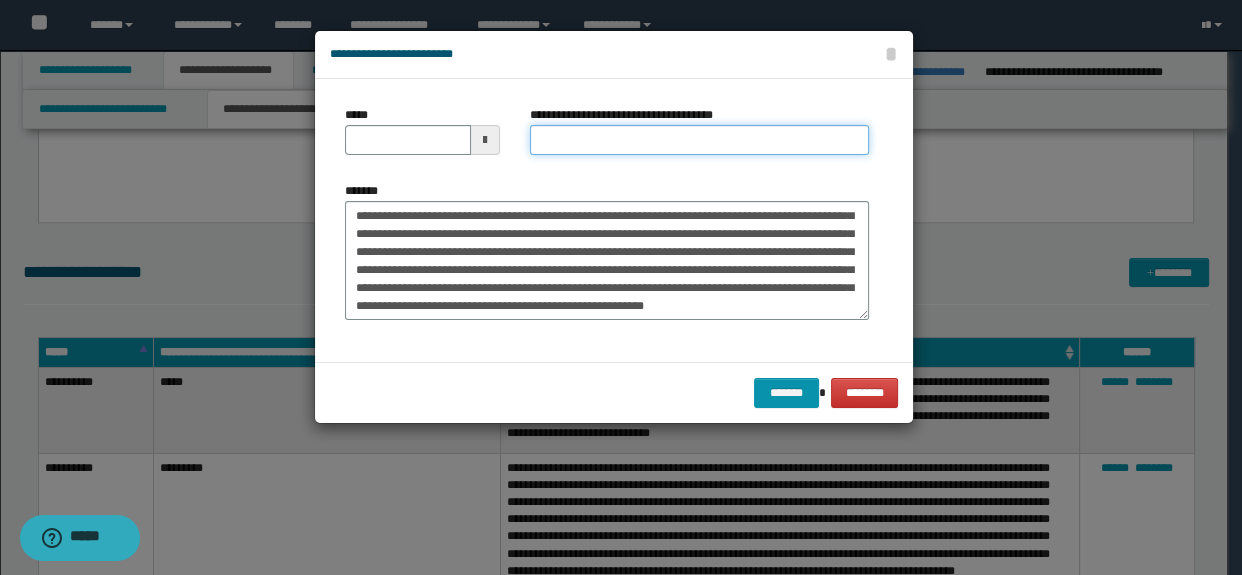 type on "*********" 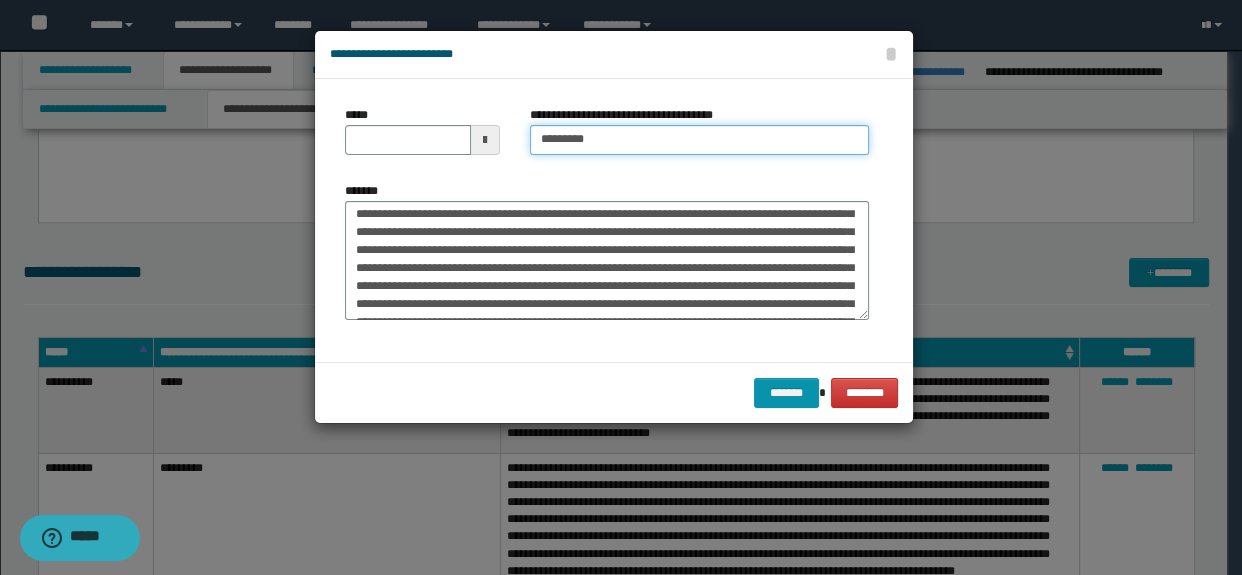 scroll, scrollTop: 0, scrollLeft: 0, axis: both 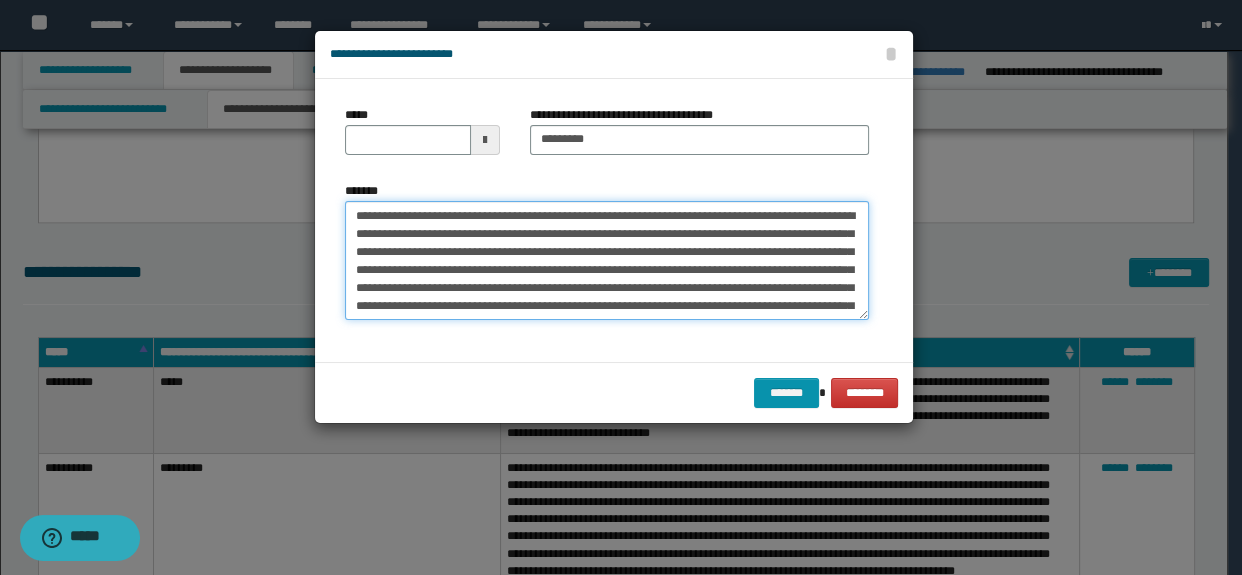 type on "**********" 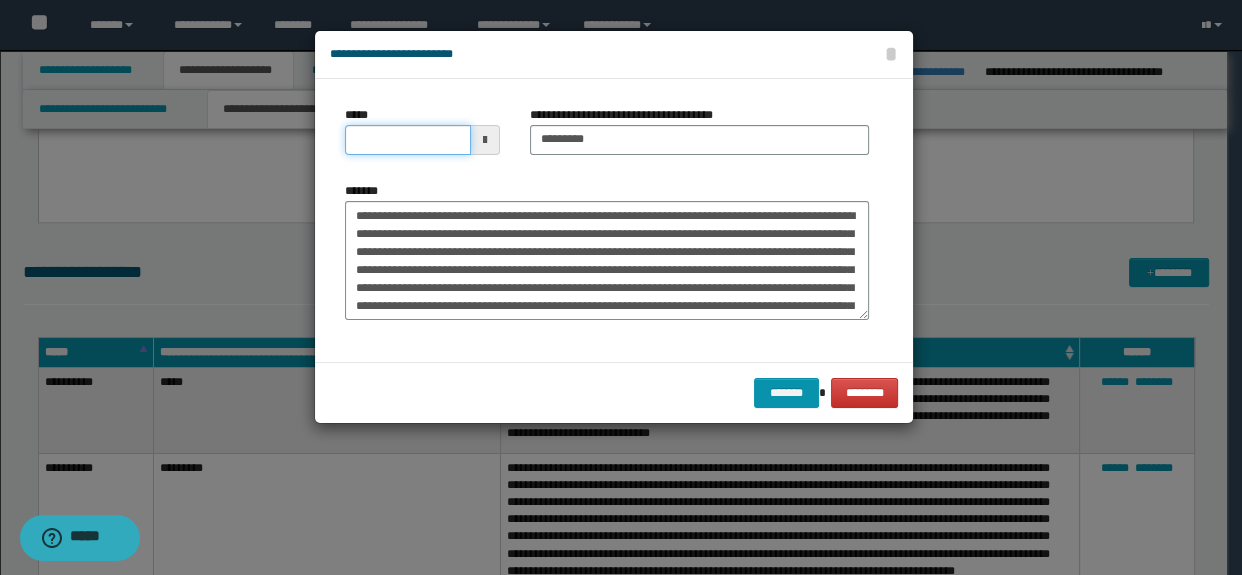click on "*****" at bounding box center [408, 140] 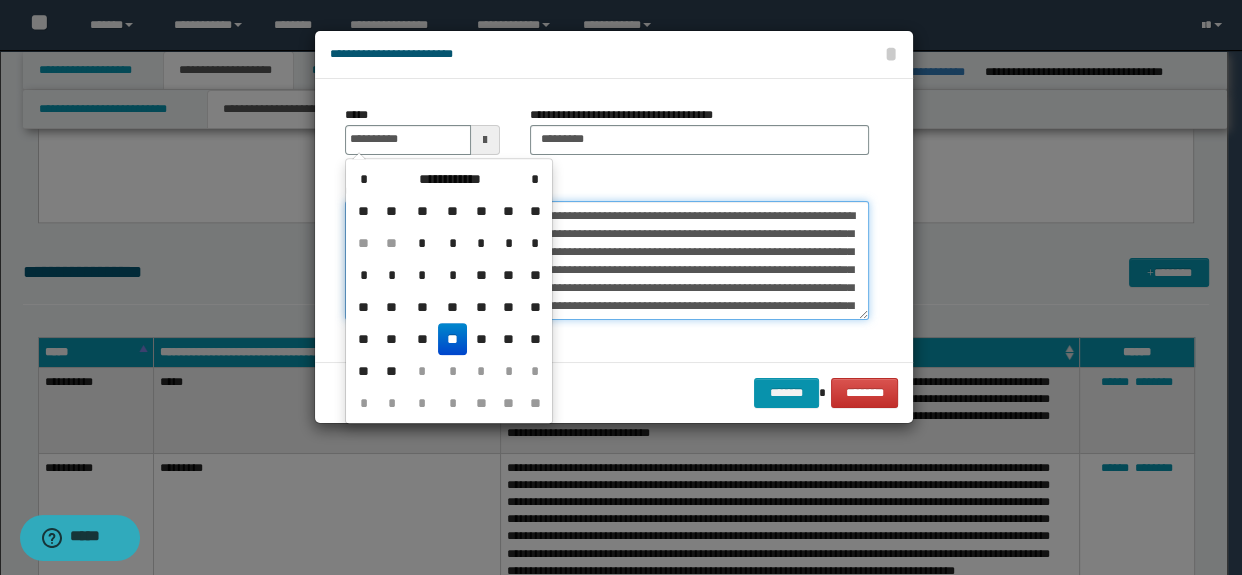 type on "**********" 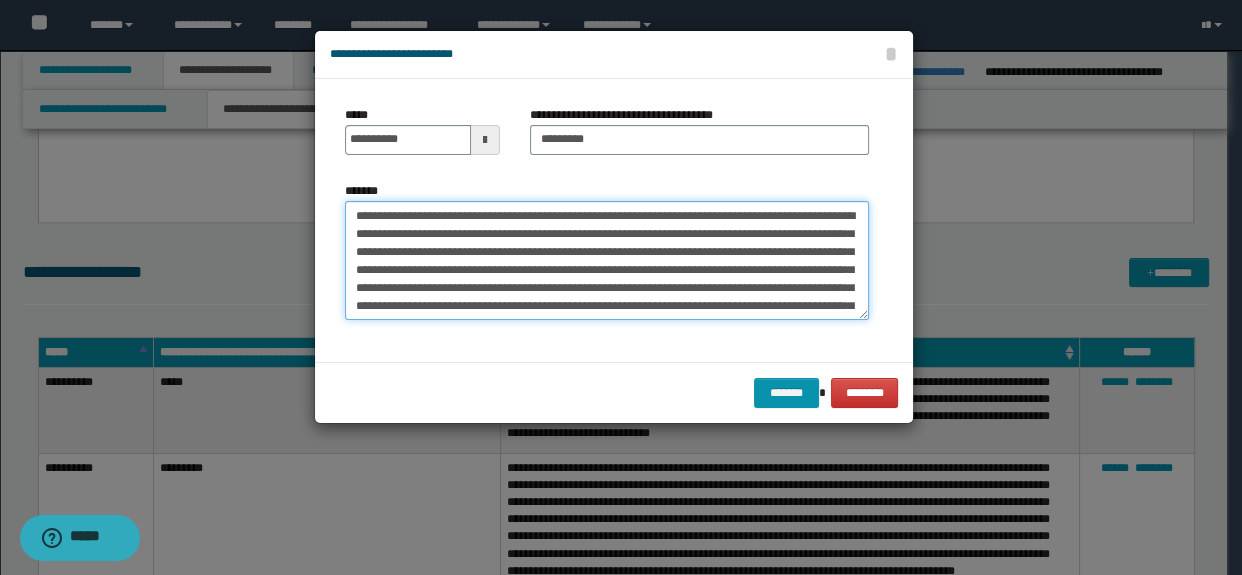 click on "*******" at bounding box center [607, 261] 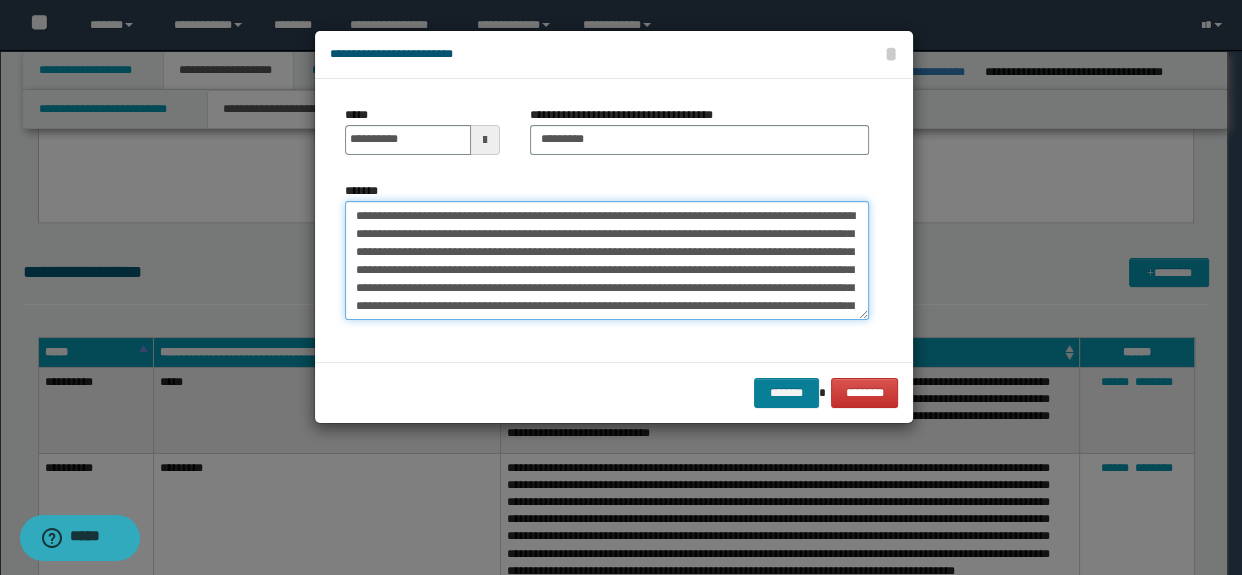 type on "**********" 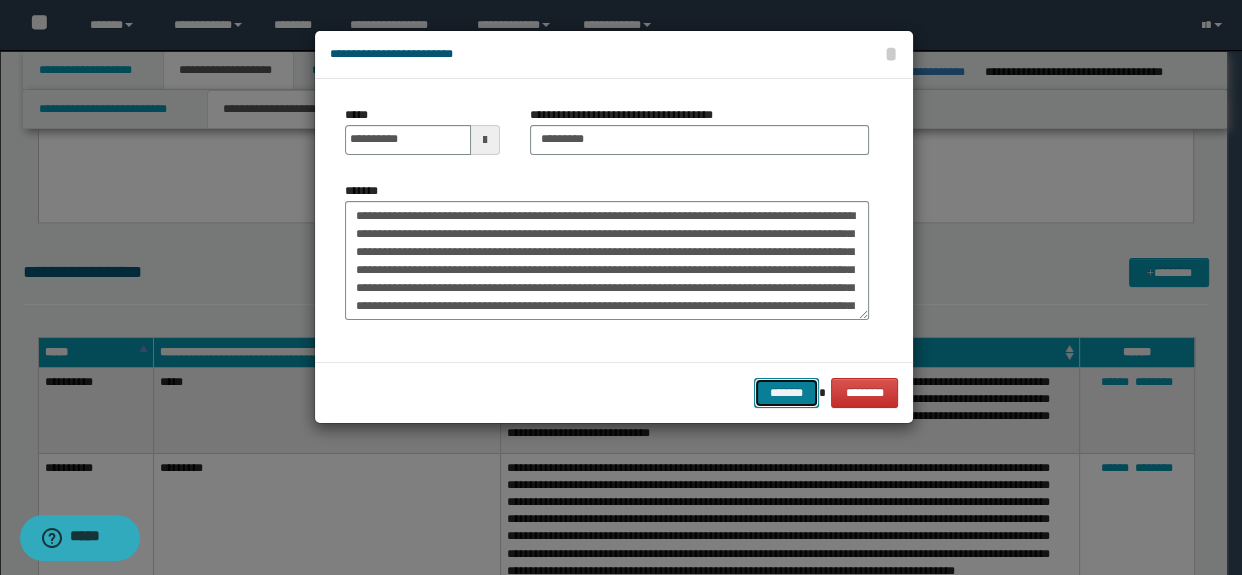 click on "*******" at bounding box center [786, 393] 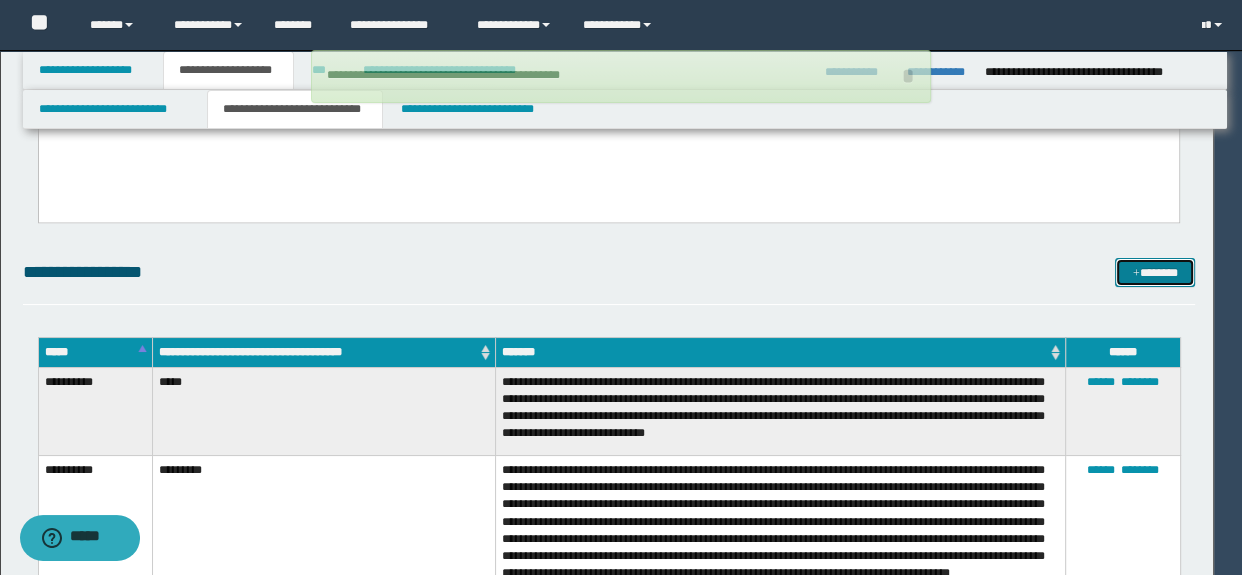 type 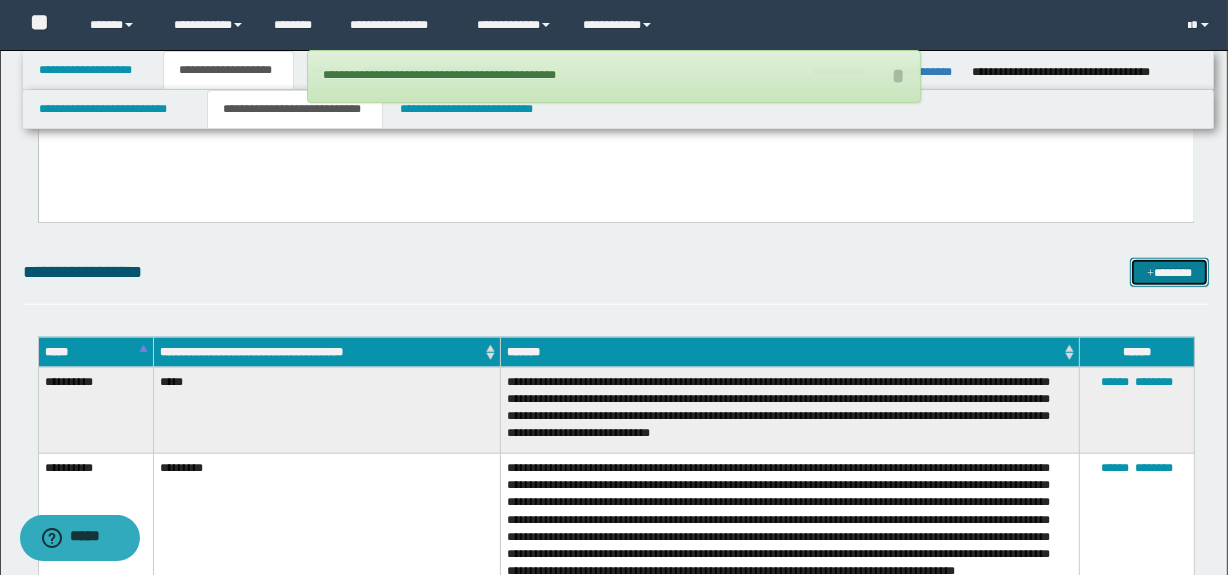 click on "*******" at bounding box center (1170, 273) 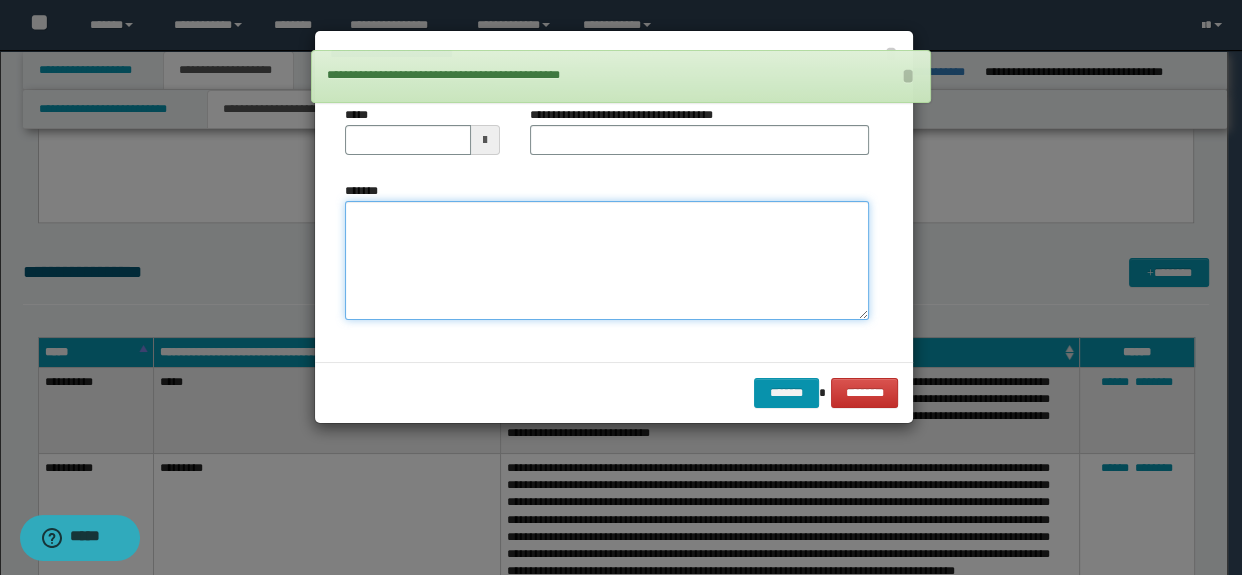 click on "*******" at bounding box center [607, 261] 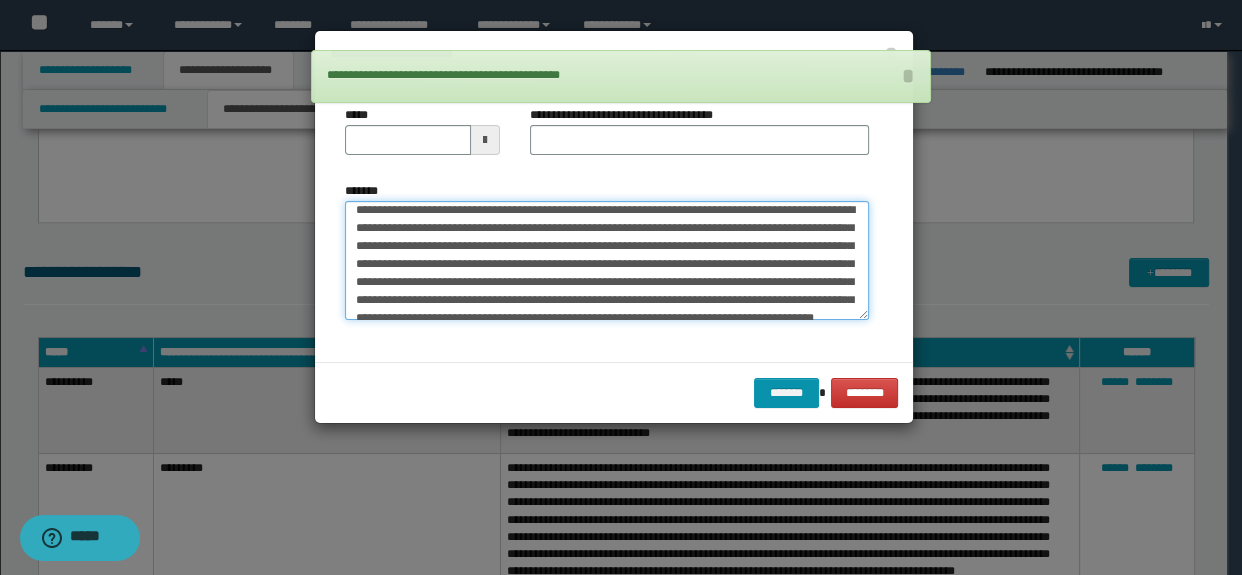 scroll, scrollTop: 0, scrollLeft: 0, axis: both 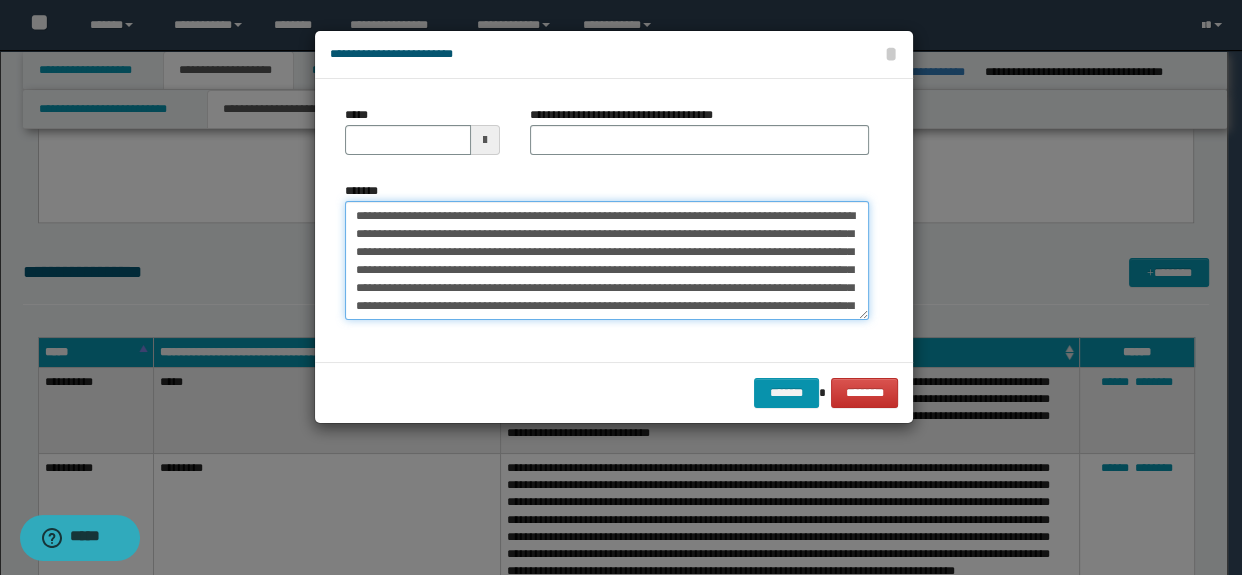 drag, startPoint x: 638, startPoint y: 209, endPoint x: 194, endPoint y: 213, distance: 444.018 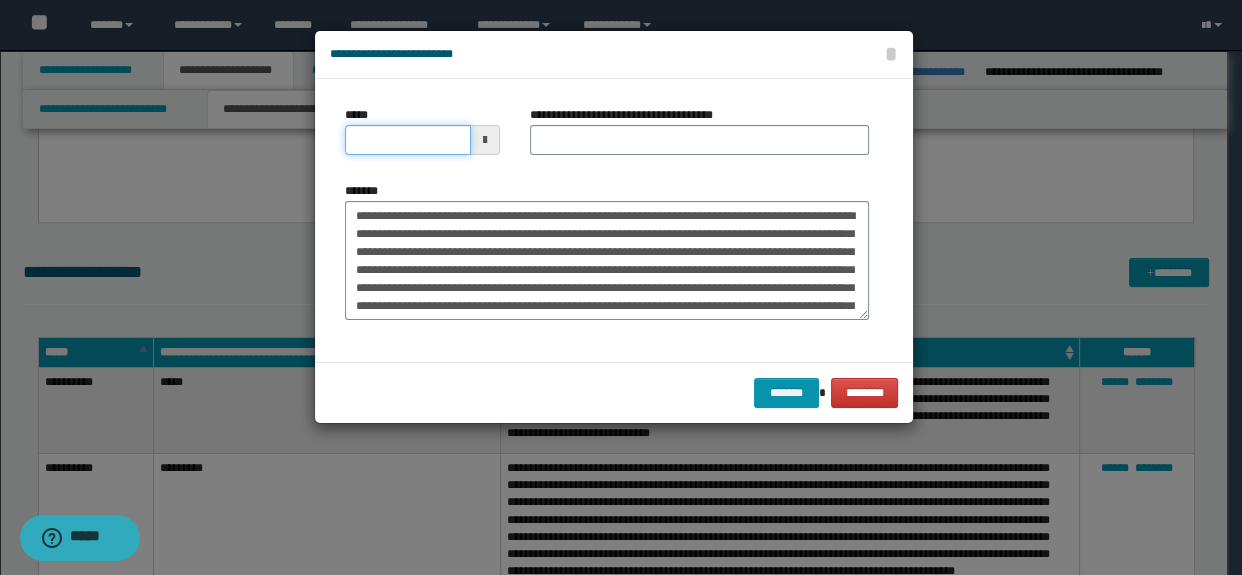 click on "*****" at bounding box center (408, 140) 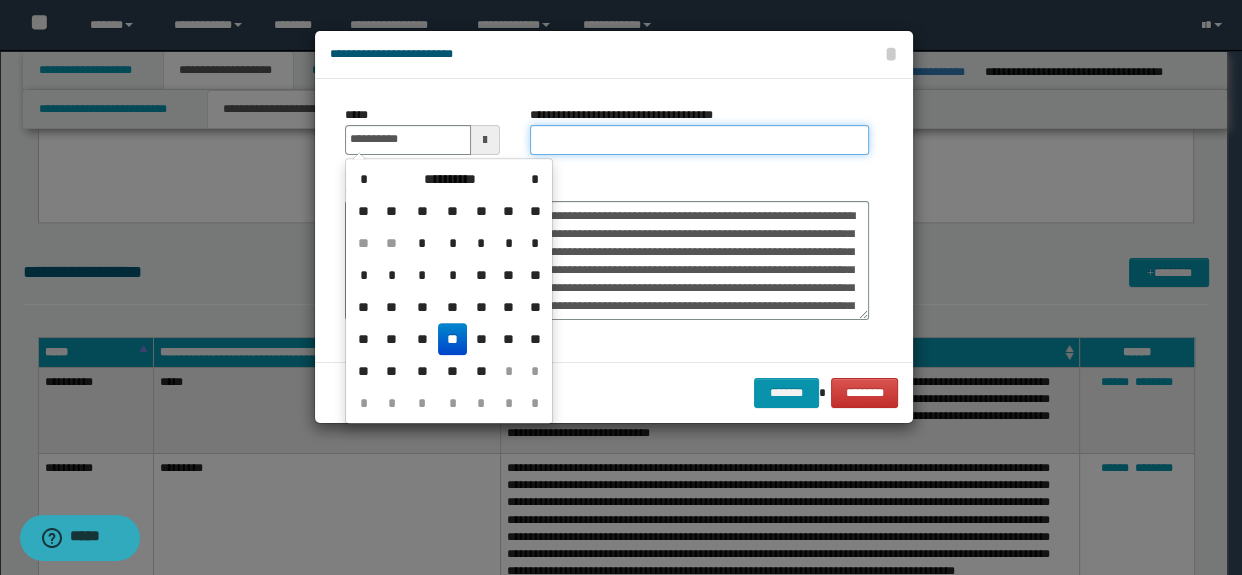 type on "**********" 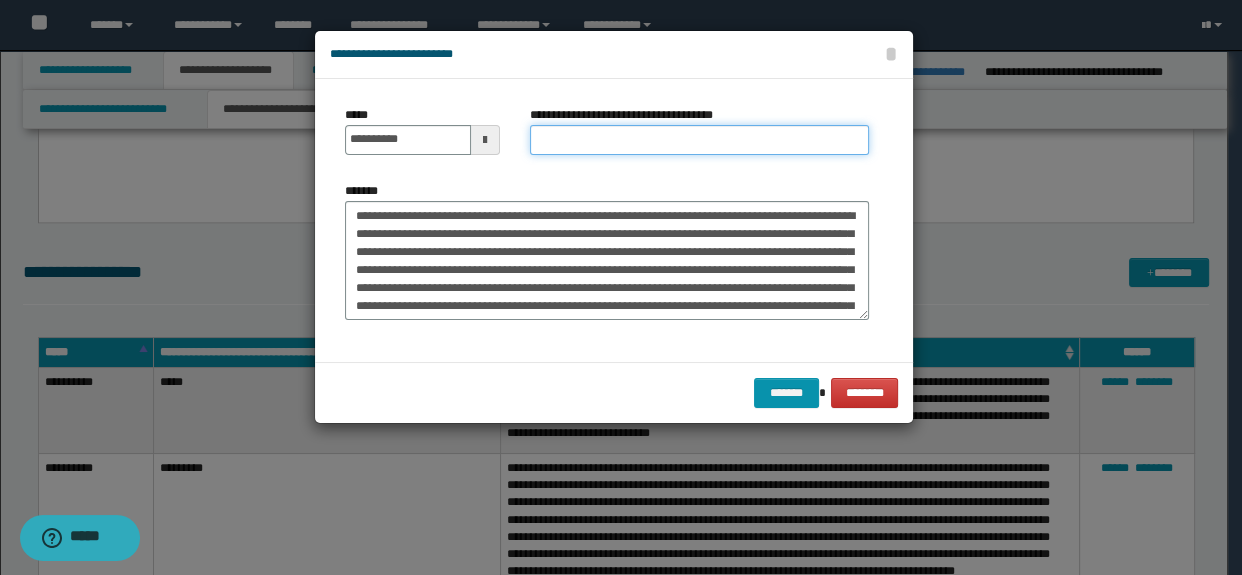 type on "*********" 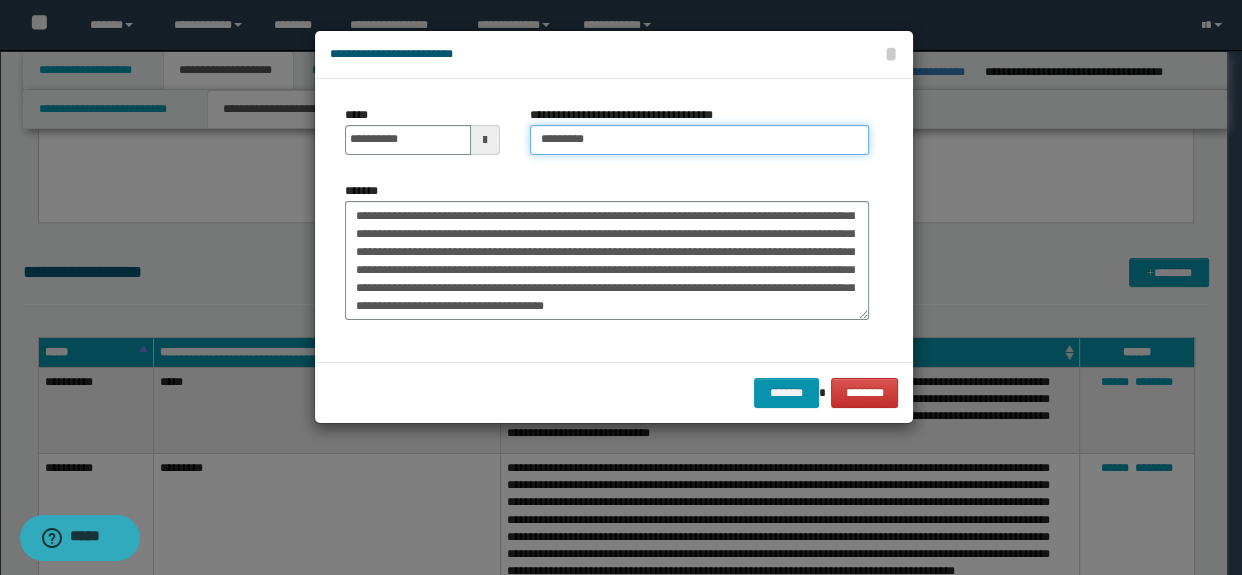 scroll, scrollTop: 35, scrollLeft: 0, axis: vertical 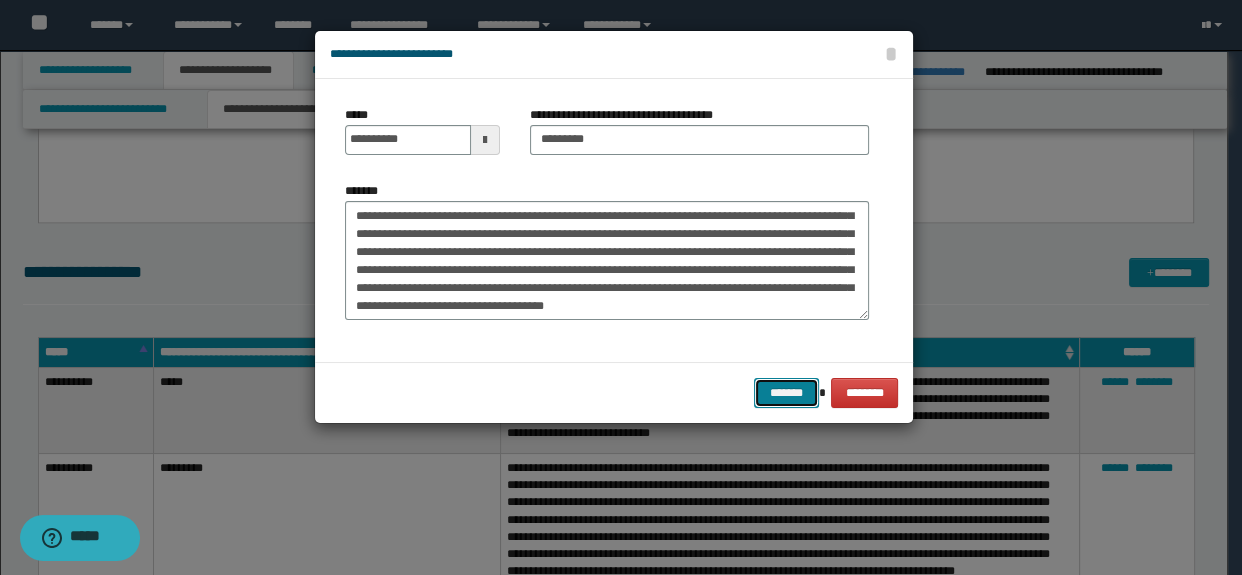 click on "*******" at bounding box center (786, 393) 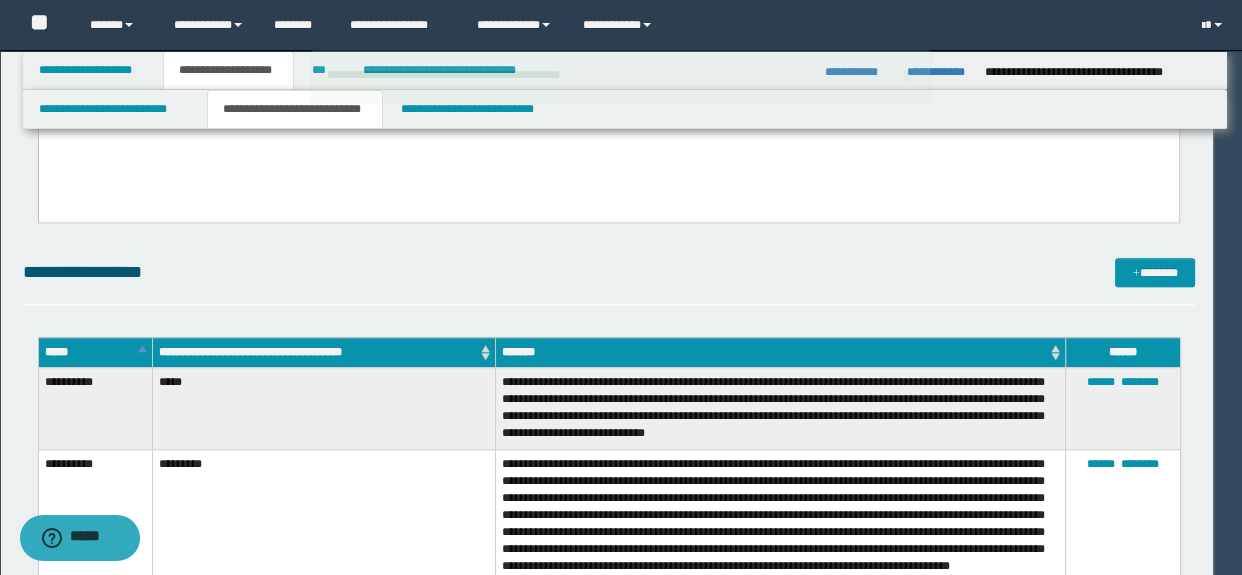type 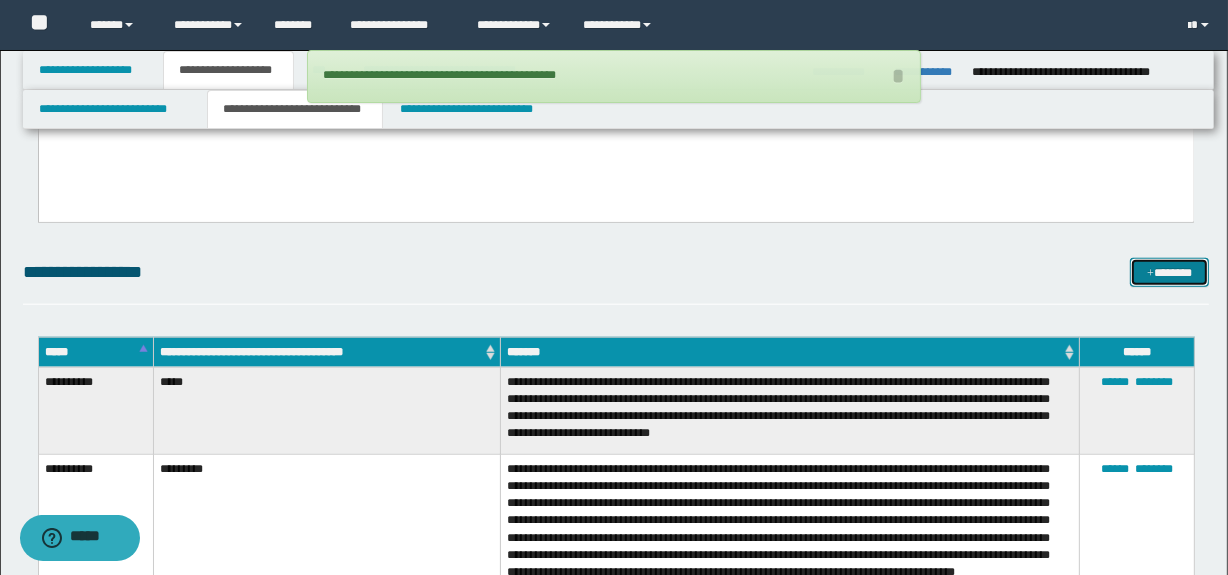 click on "*******" at bounding box center [1170, 273] 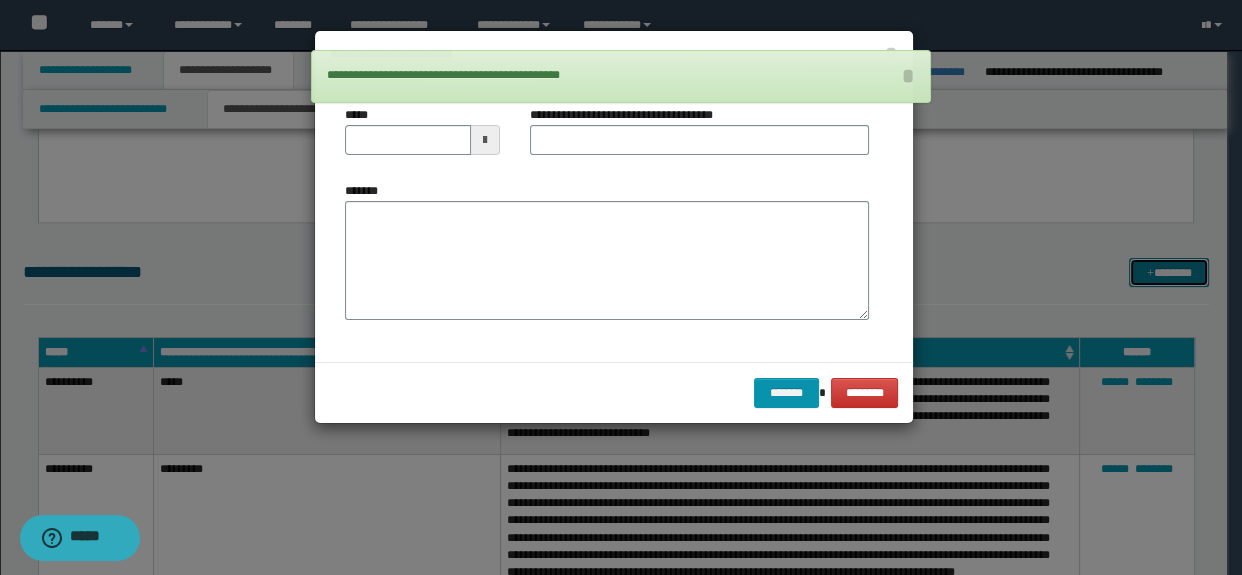 scroll, scrollTop: 0, scrollLeft: 0, axis: both 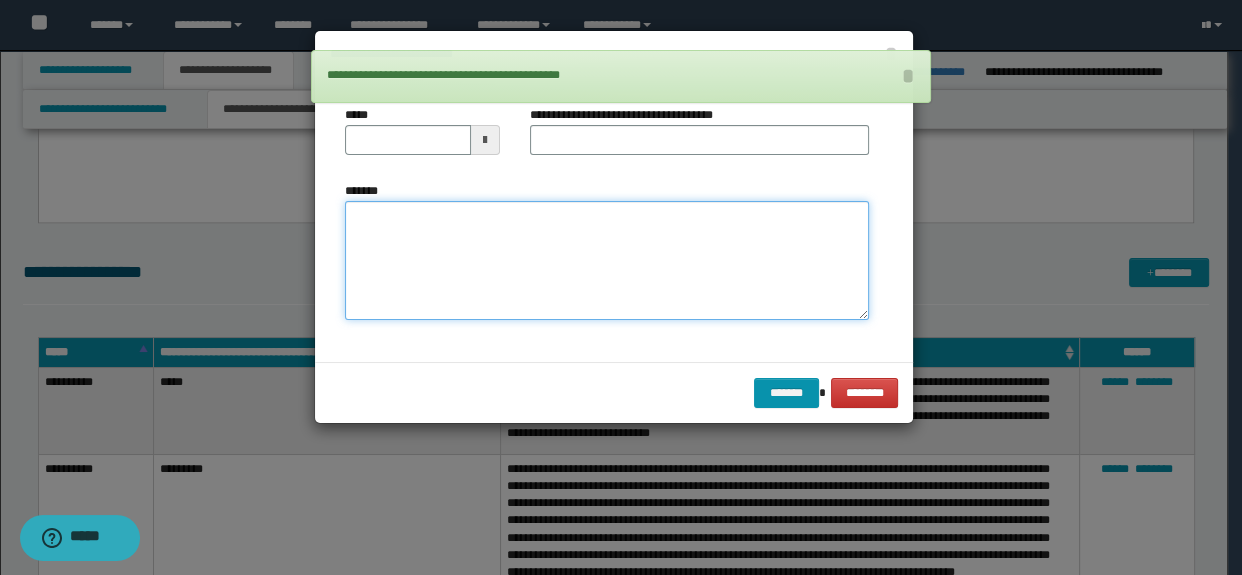 click on "*******" at bounding box center (607, 261) 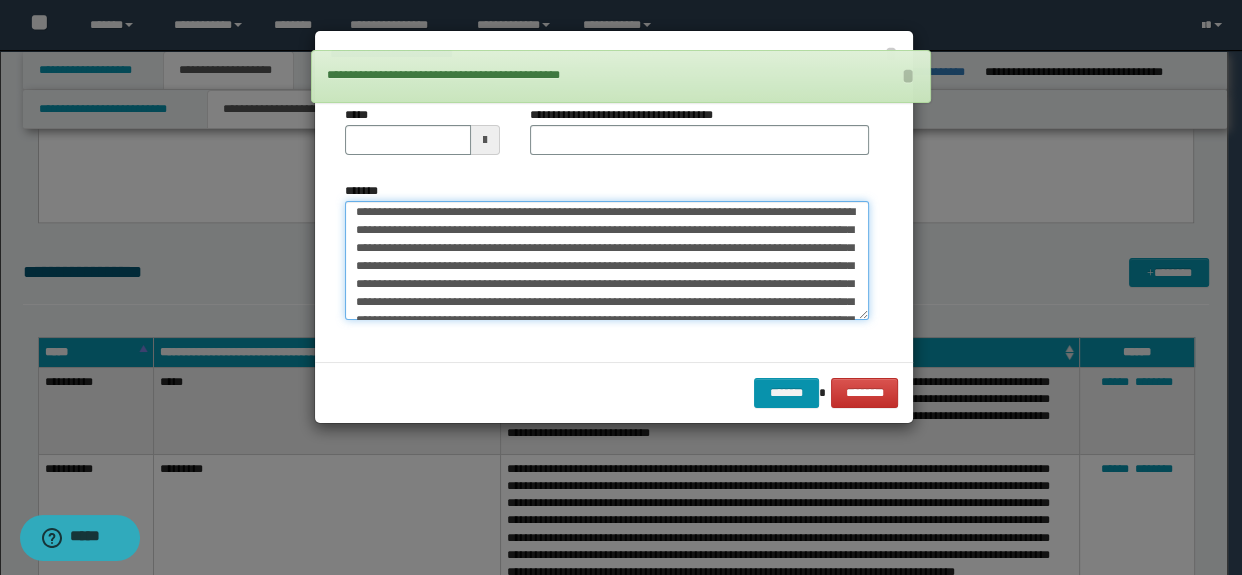 scroll, scrollTop: 0, scrollLeft: 0, axis: both 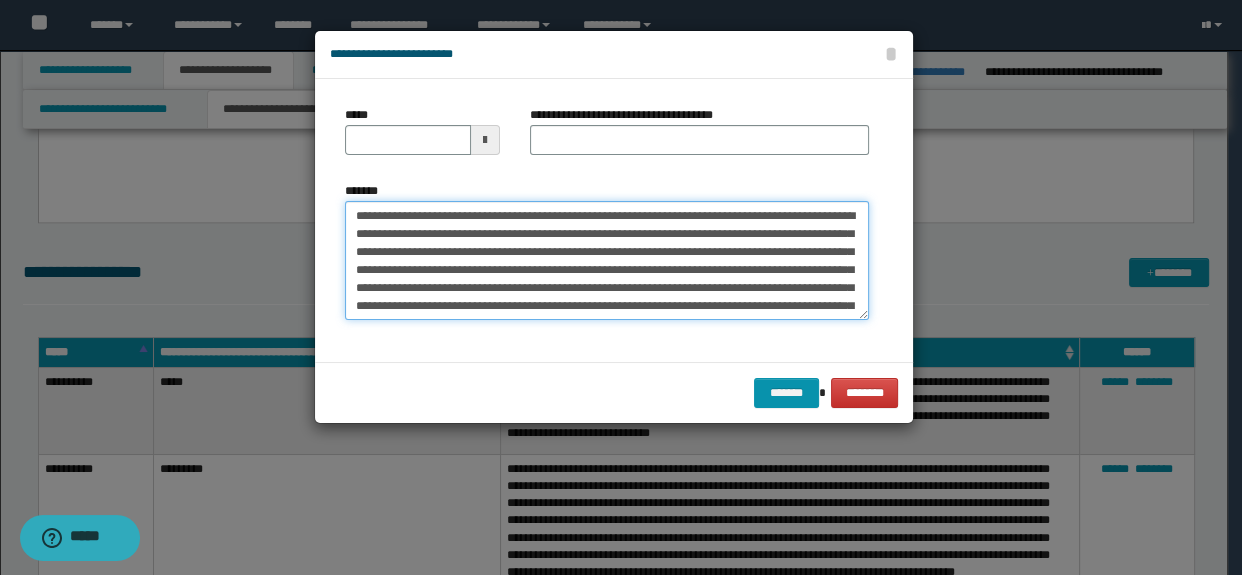 type on "**********" 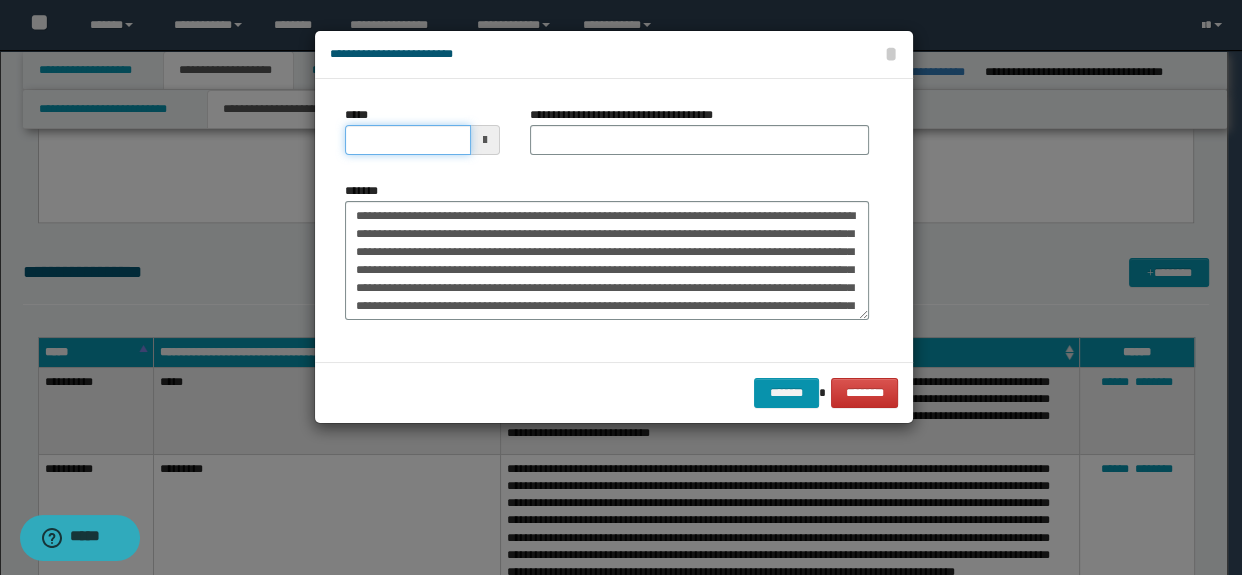 click on "*****" at bounding box center [408, 140] 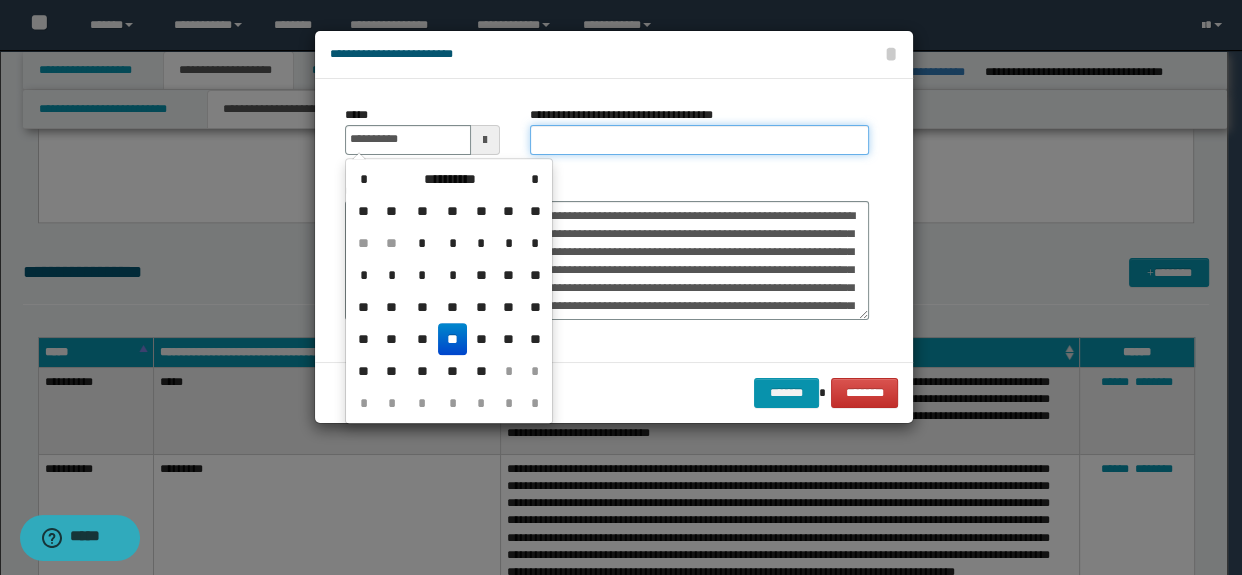 type on "**********" 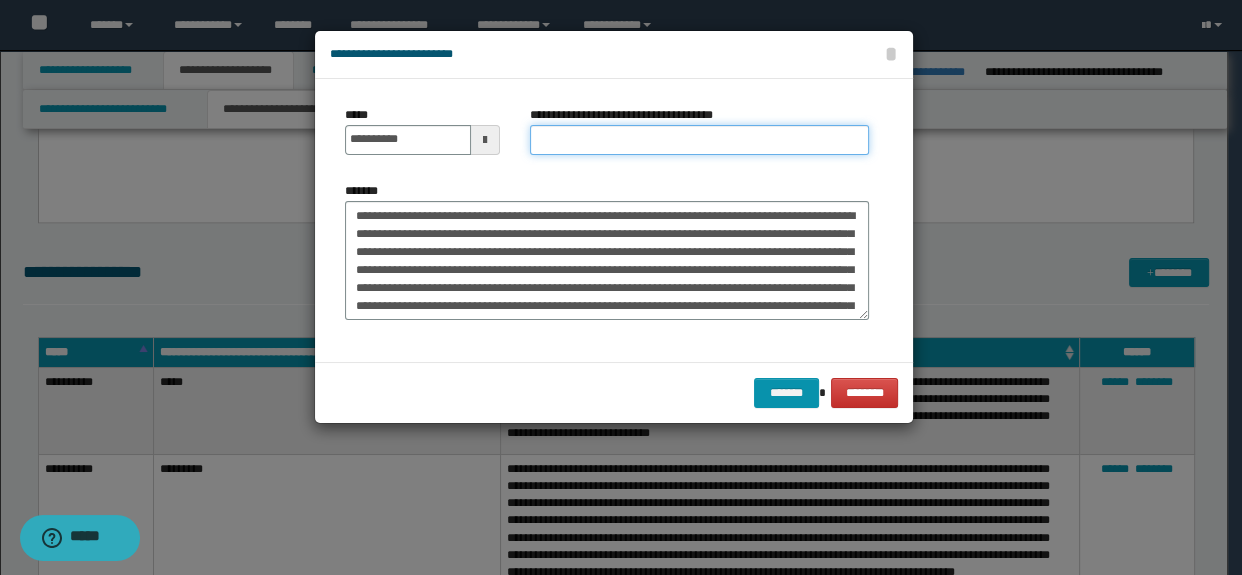 drag, startPoint x: 572, startPoint y: 144, endPoint x: 614, endPoint y: 163, distance: 46.09772 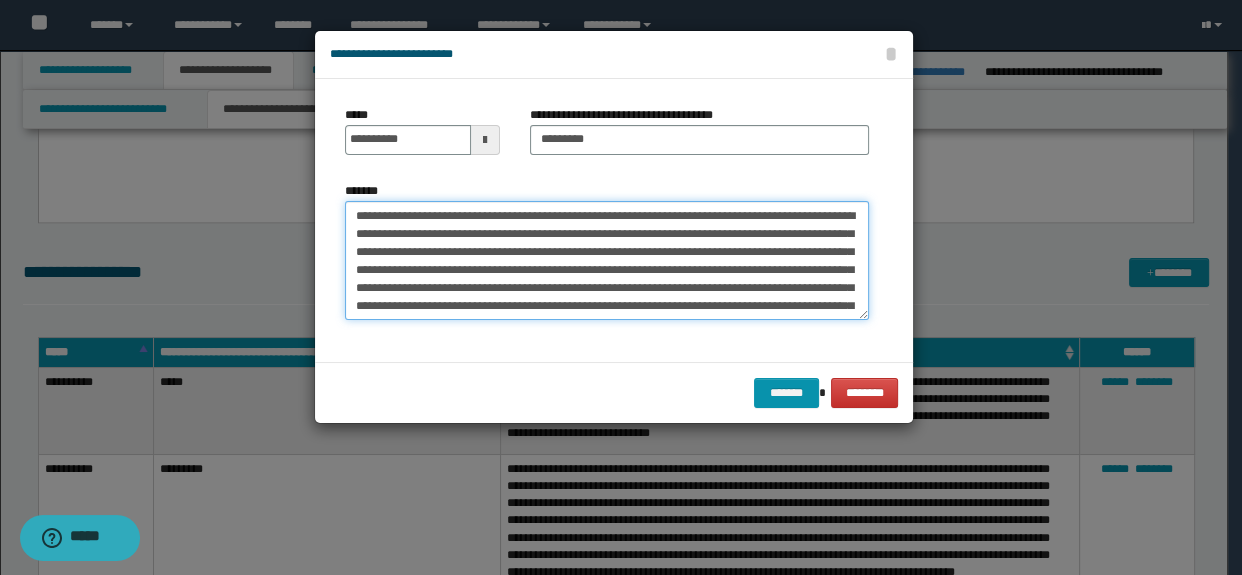 click on "*******" at bounding box center [607, 261] 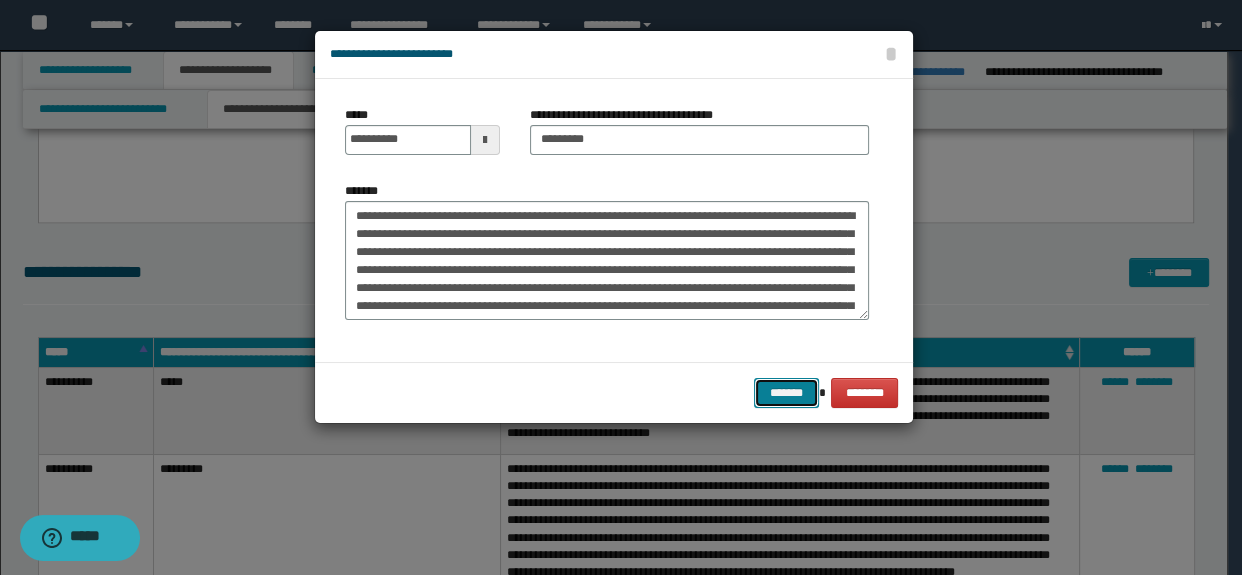 click on "*******" at bounding box center [786, 393] 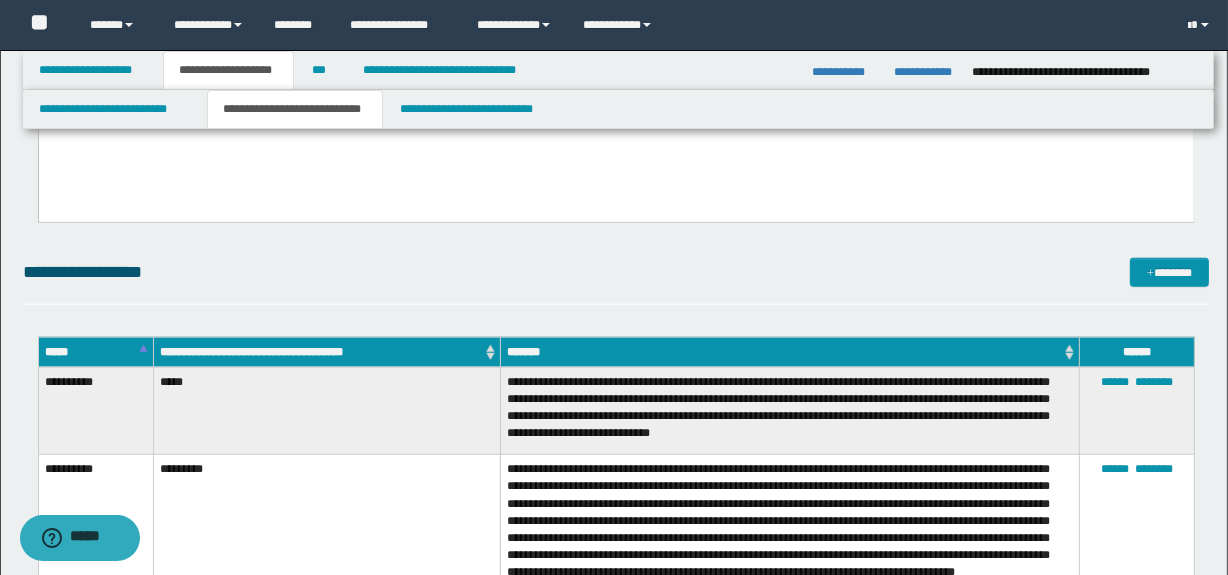 click on "**********" at bounding box center [616, 497] 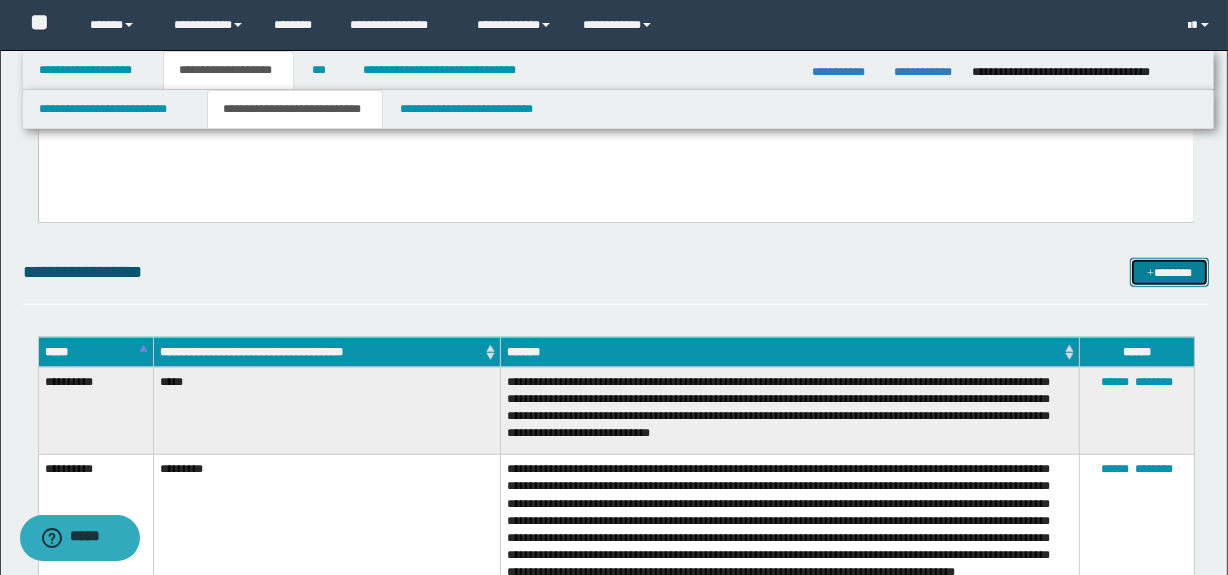 click on "*******" at bounding box center [1170, 273] 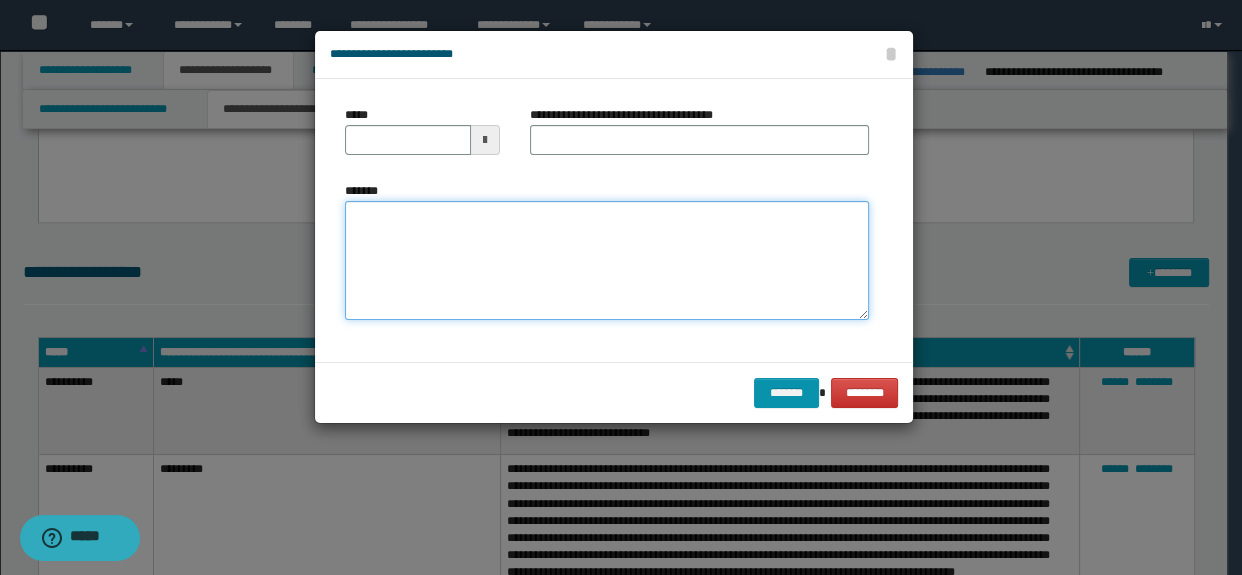 click on "*******" at bounding box center [607, 261] 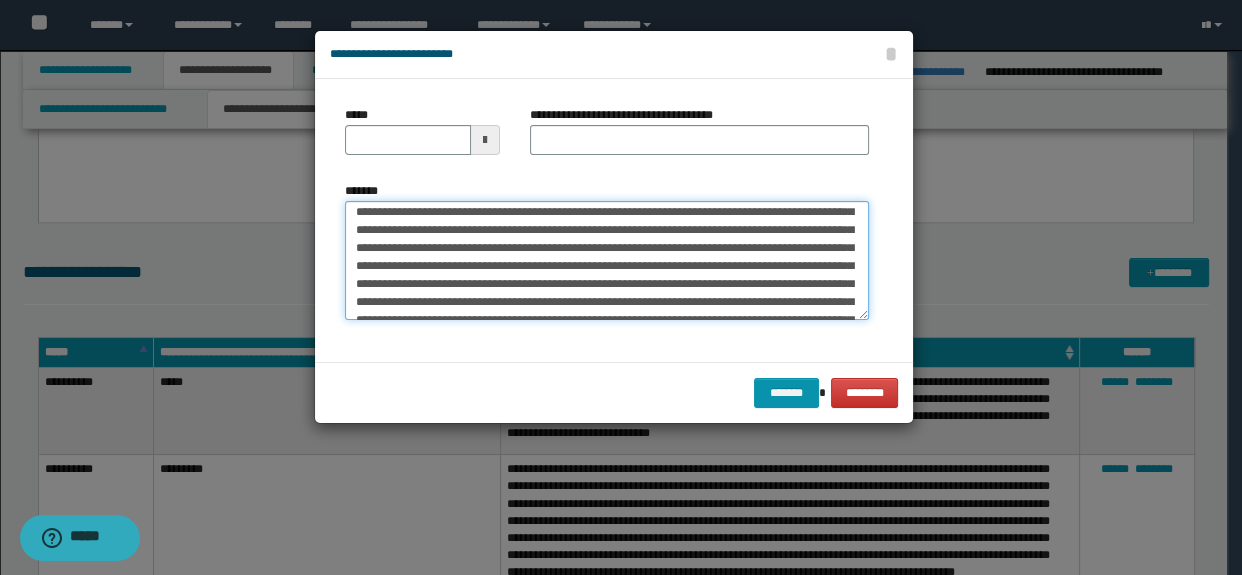 scroll, scrollTop: 0, scrollLeft: 0, axis: both 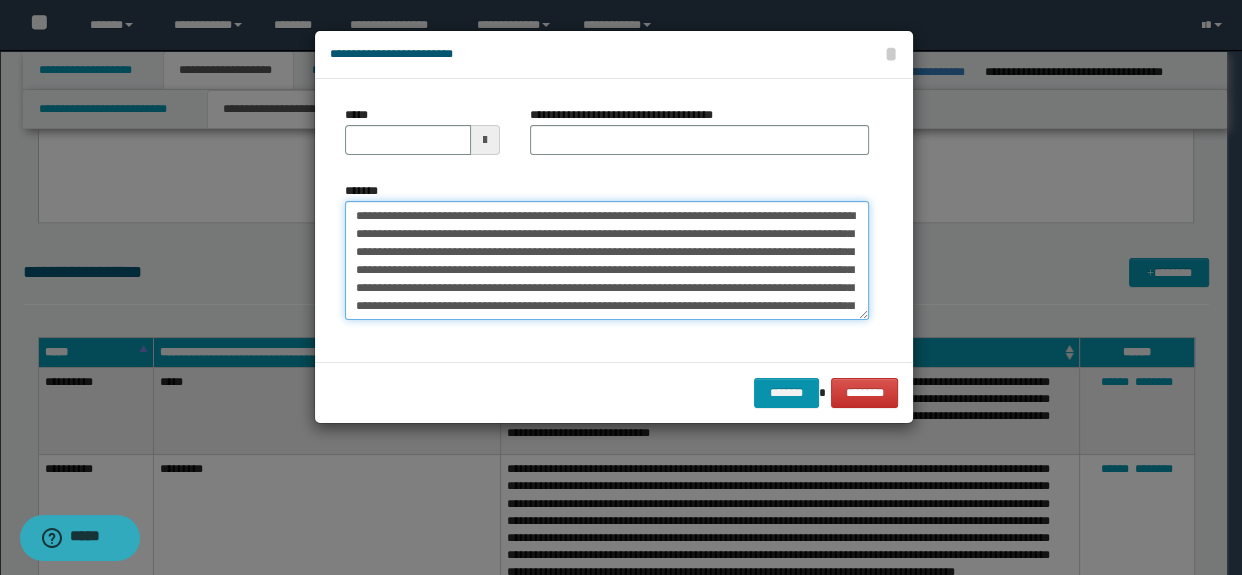 type on "**********" 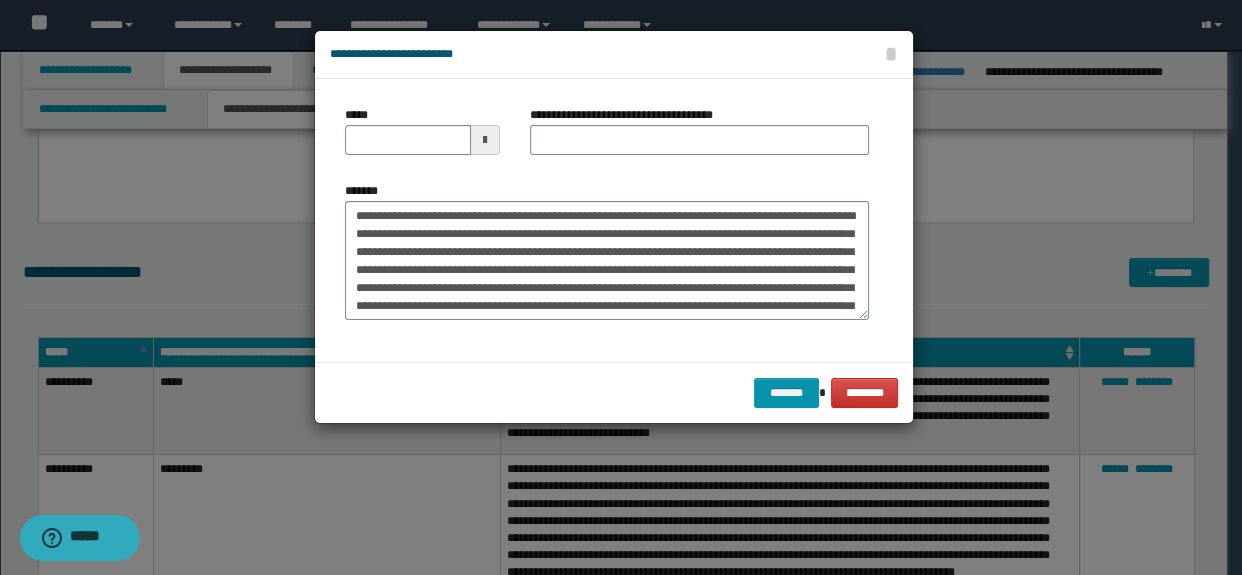 click on "**********" at bounding box center (700, 138) 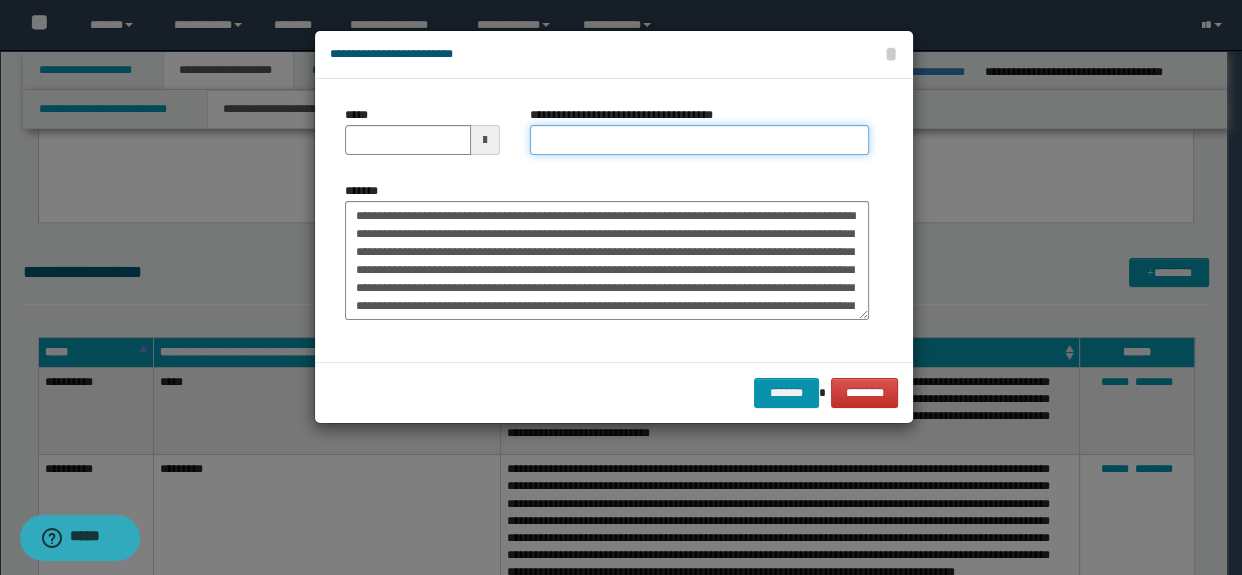drag, startPoint x: 587, startPoint y: 142, endPoint x: 610, endPoint y: 153, distance: 25.495098 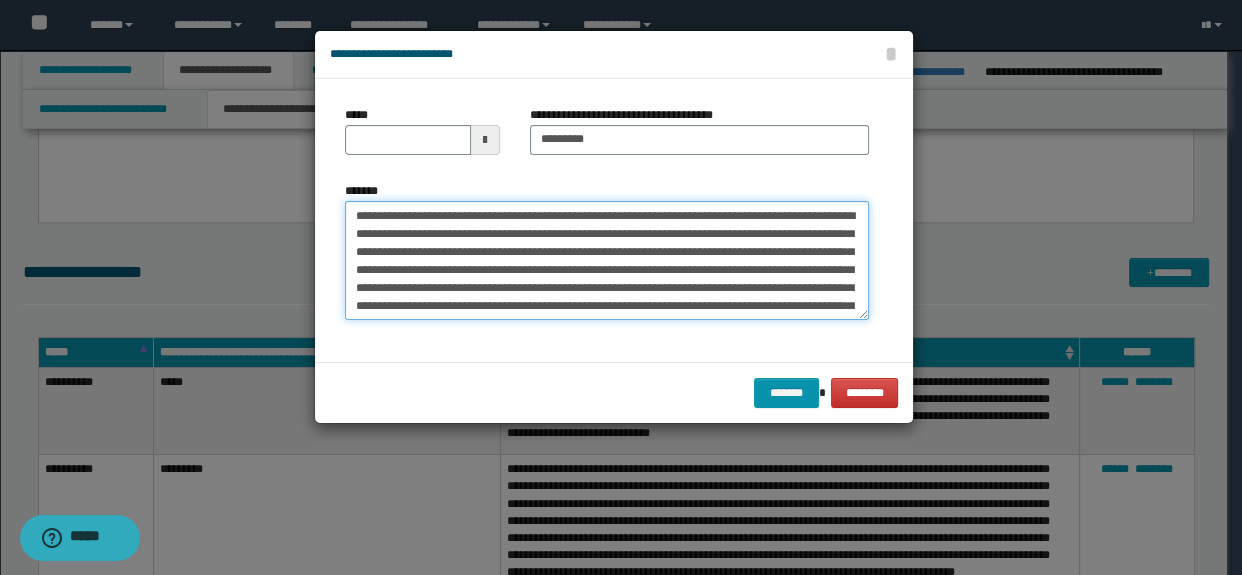 drag, startPoint x: 647, startPoint y: 212, endPoint x: 4, endPoint y: 212, distance: 643 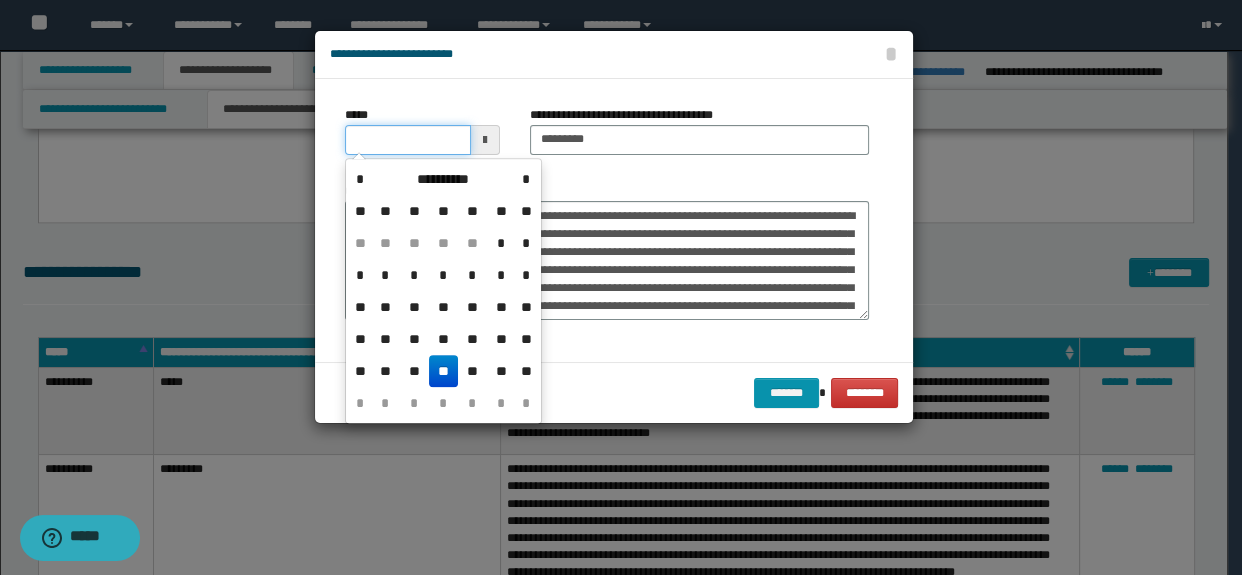 click on "*****" at bounding box center (408, 140) 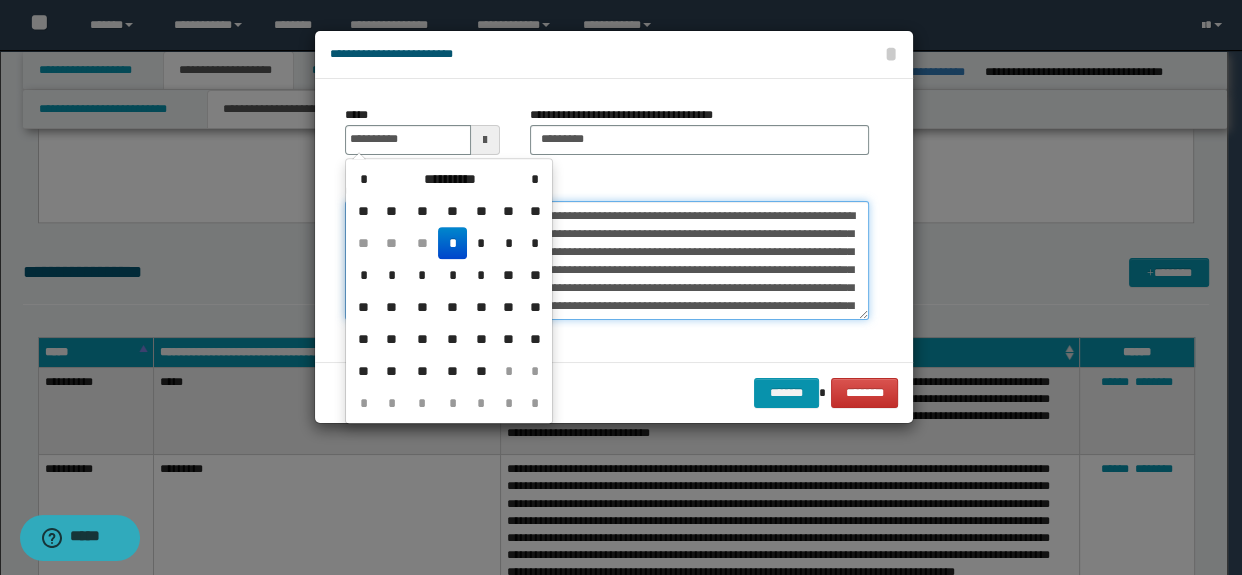 type on "**********" 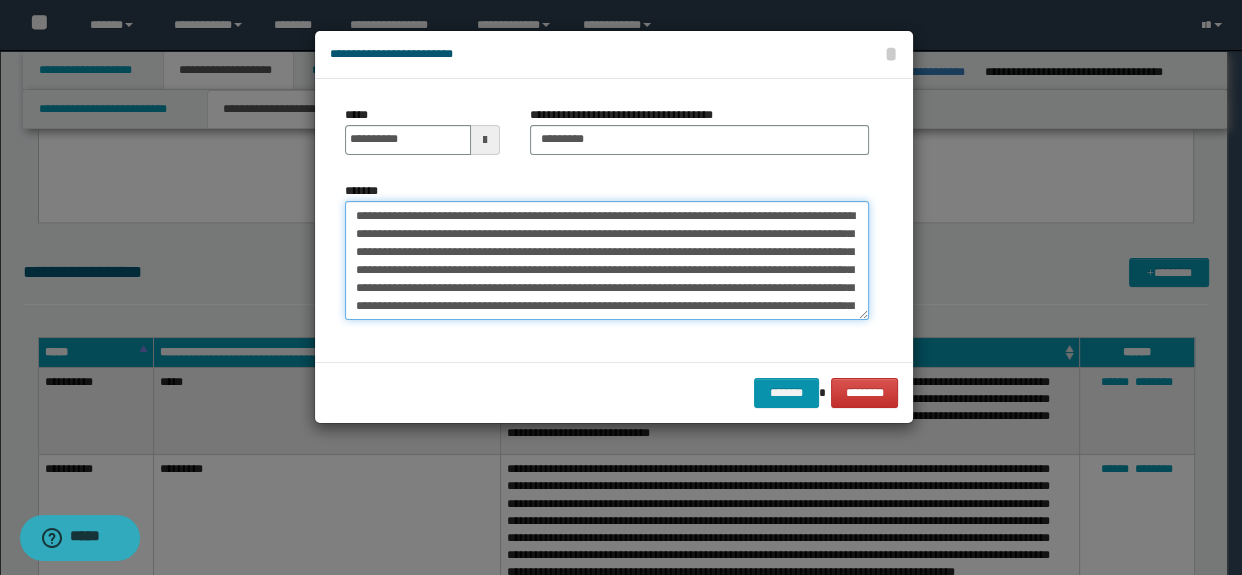 click on "*******" at bounding box center (607, 261) 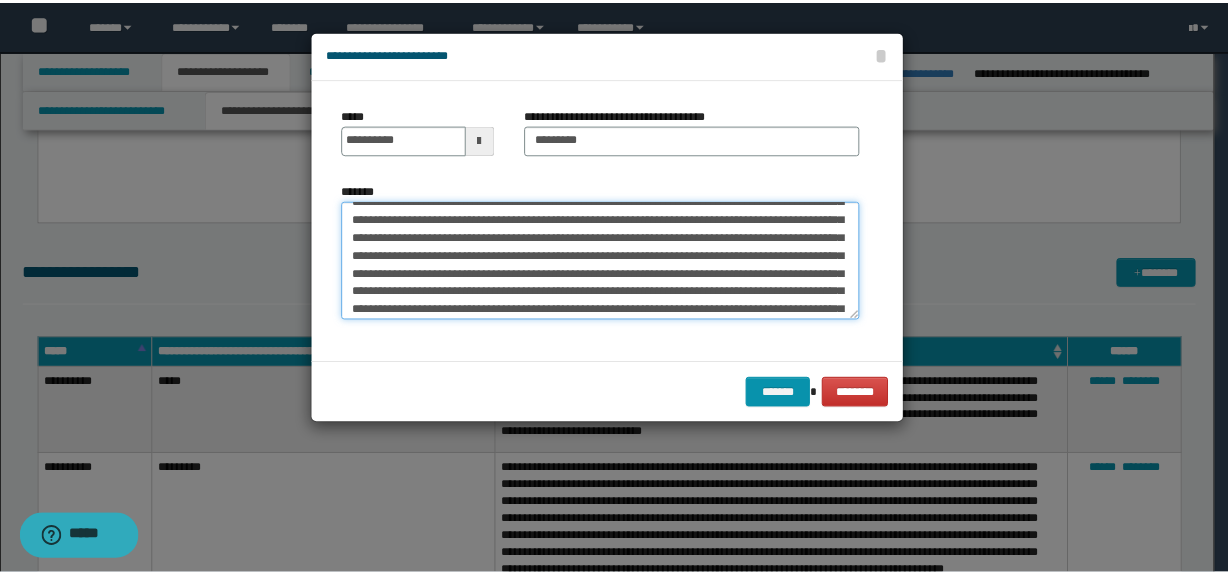 scroll, scrollTop: 125, scrollLeft: 0, axis: vertical 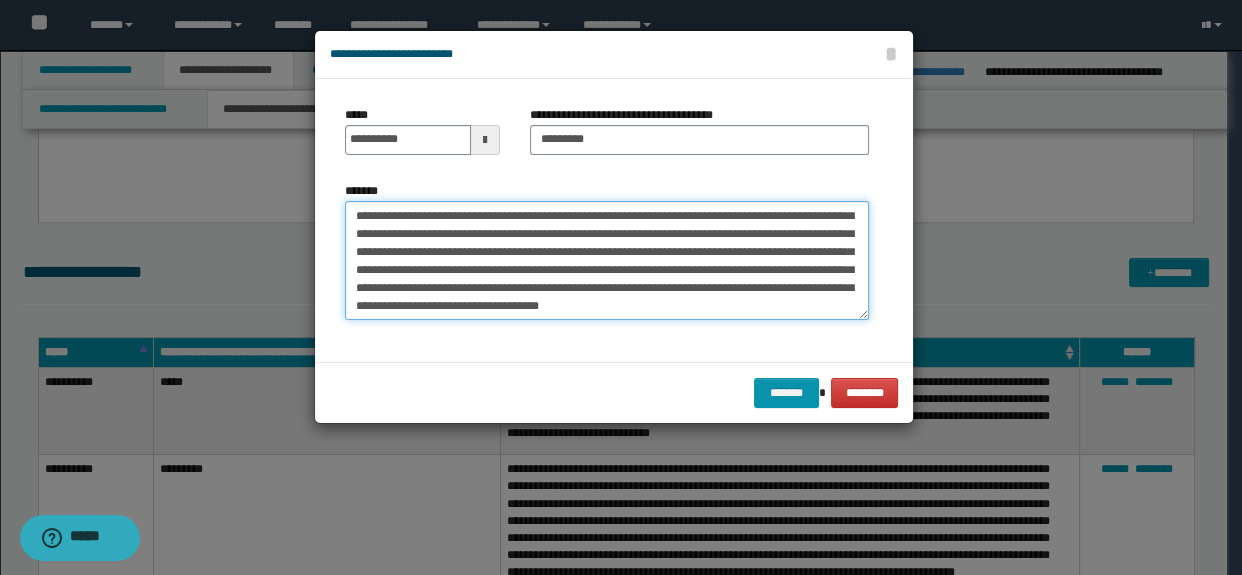 click on "*******" at bounding box center [607, 261] 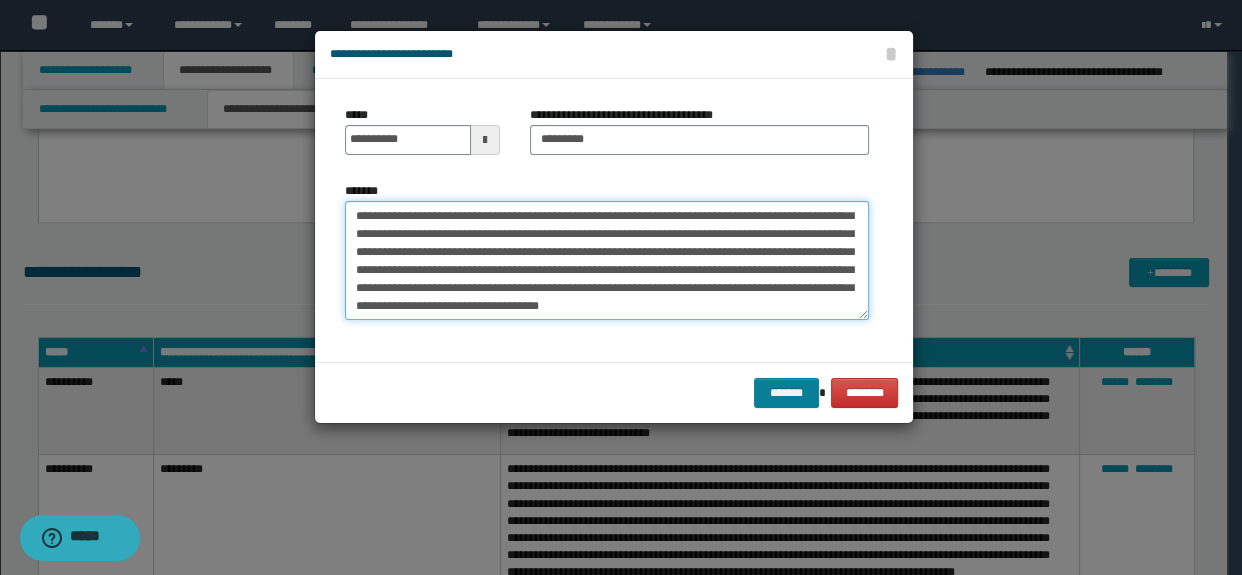 type on "**********" 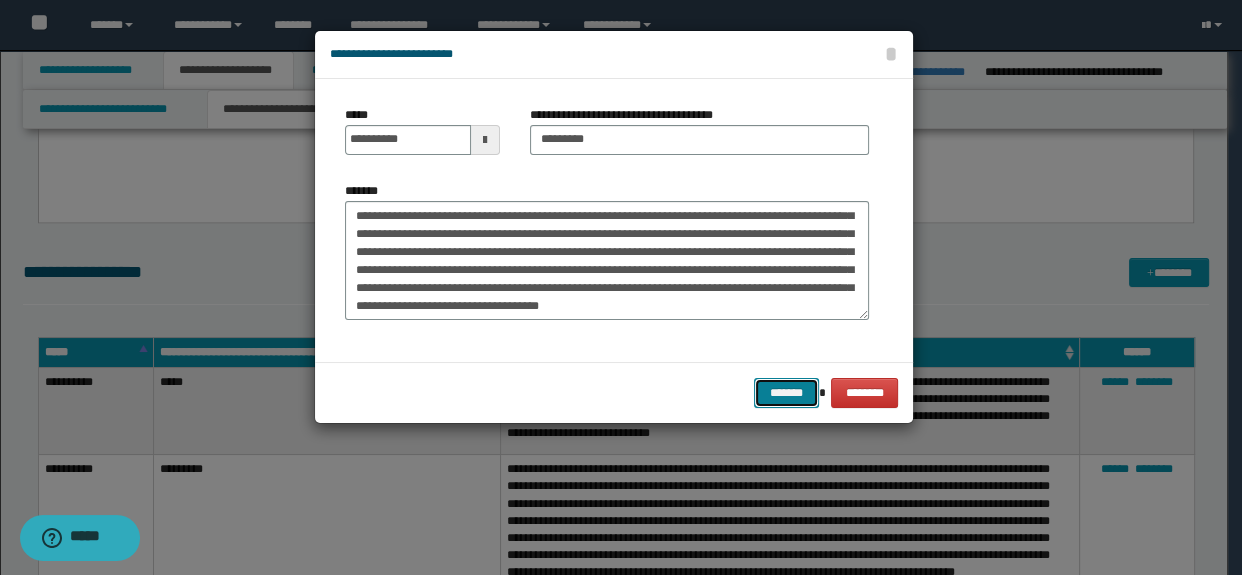 click on "*******" at bounding box center (786, 393) 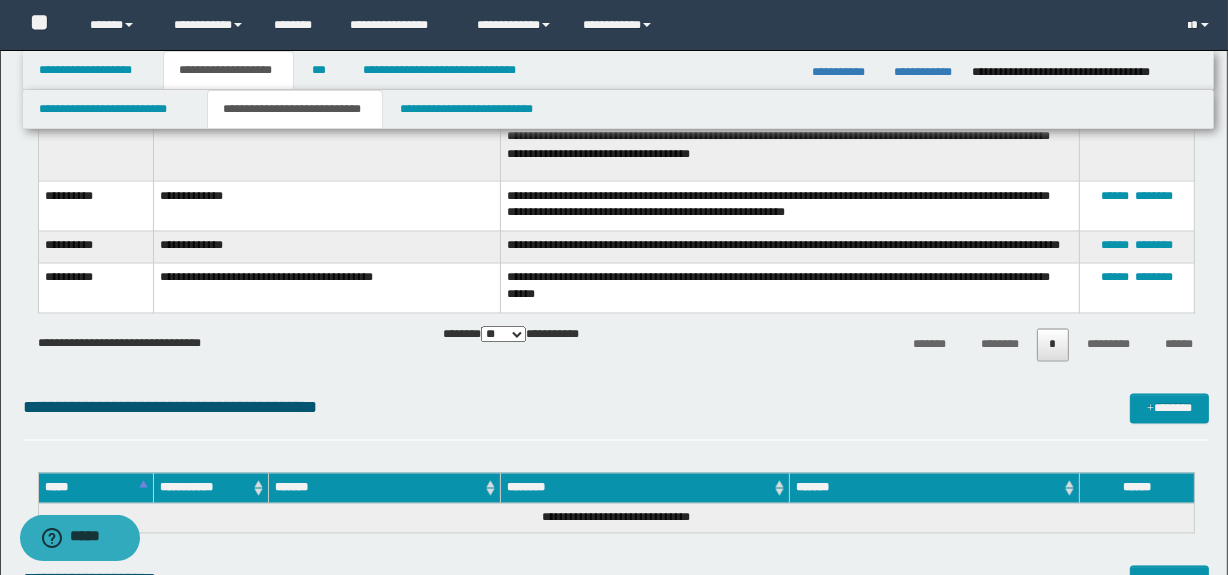 scroll, scrollTop: 3852, scrollLeft: 0, axis: vertical 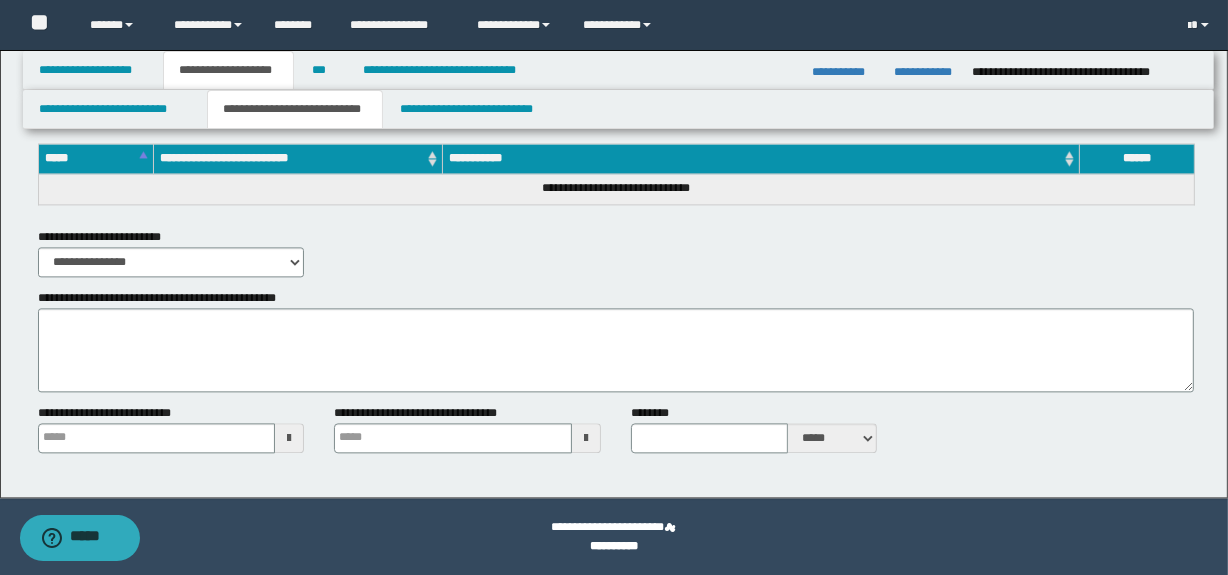 type 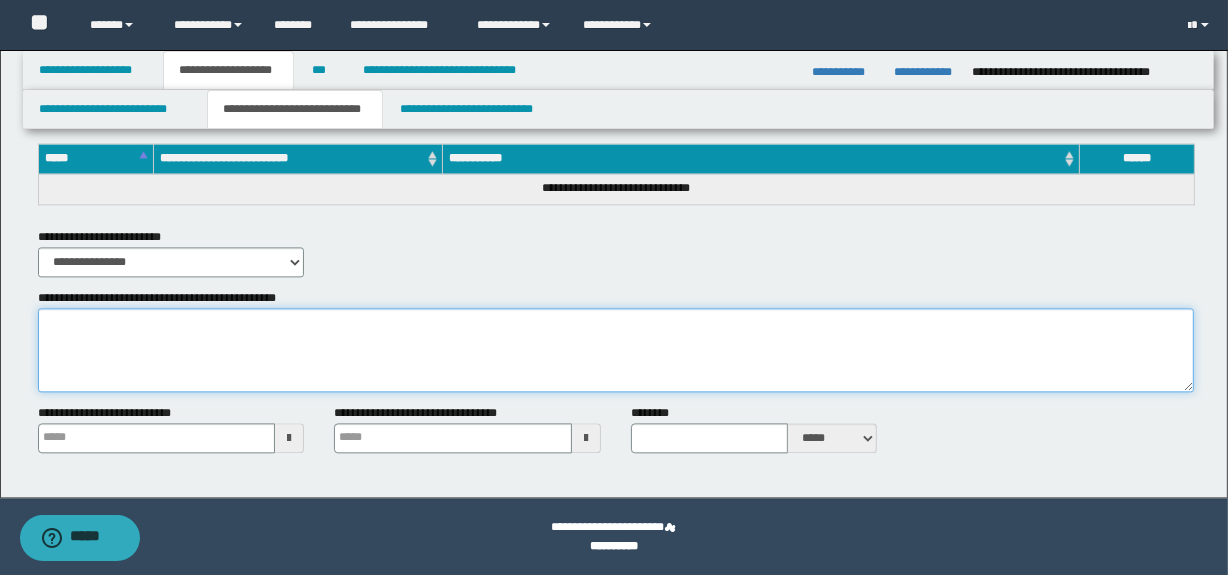 click on "**********" at bounding box center [616, 350] 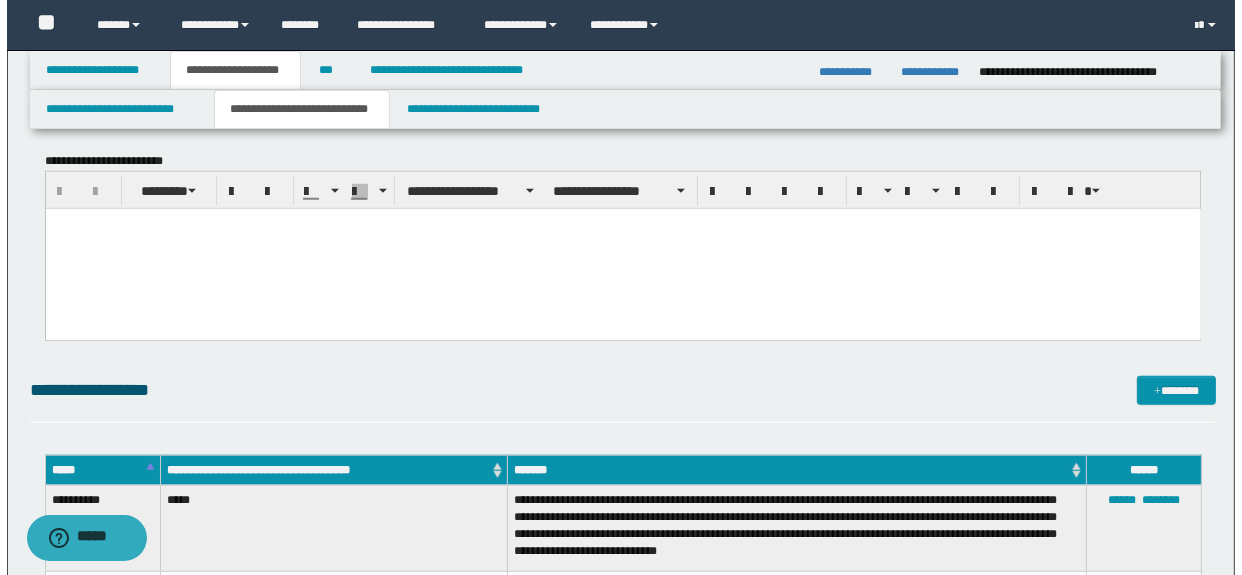 scroll, scrollTop: 1519, scrollLeft: 0, axis: vertical 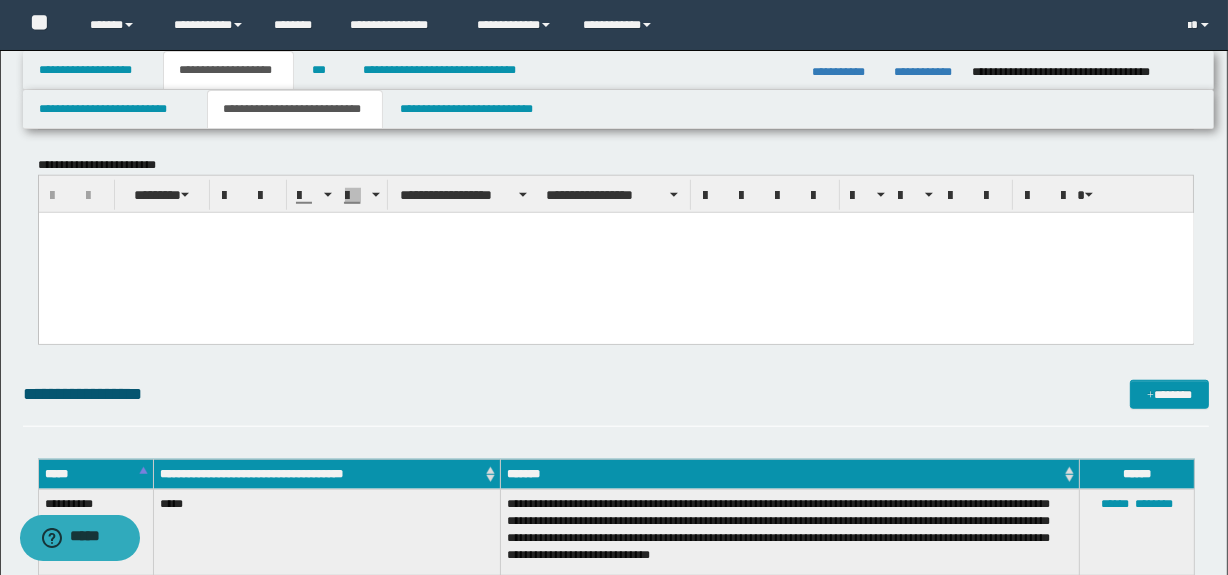 type on "**********" 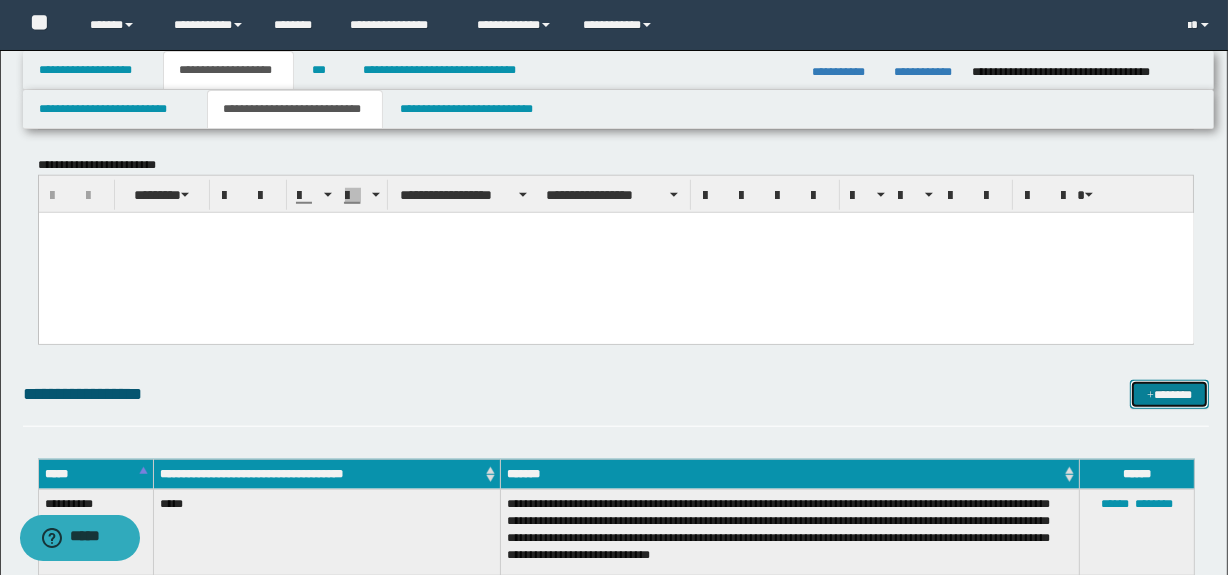 click on "*******" at bounding box center [1170, 395] 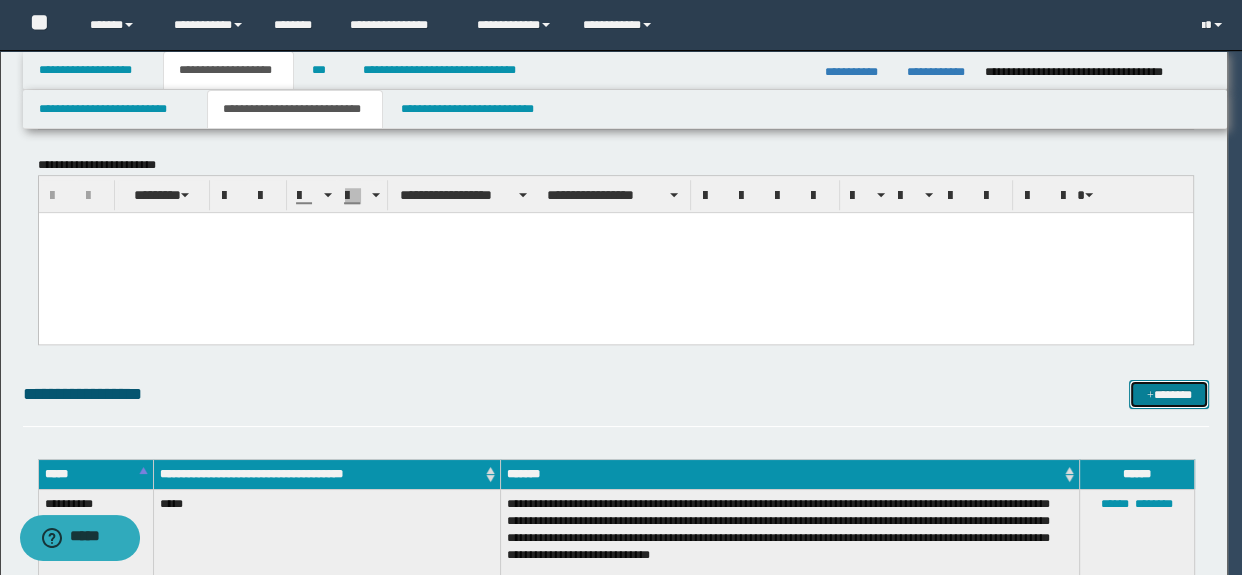 scroll, scrollTop: 0, scrollLeft: 0, axis: both 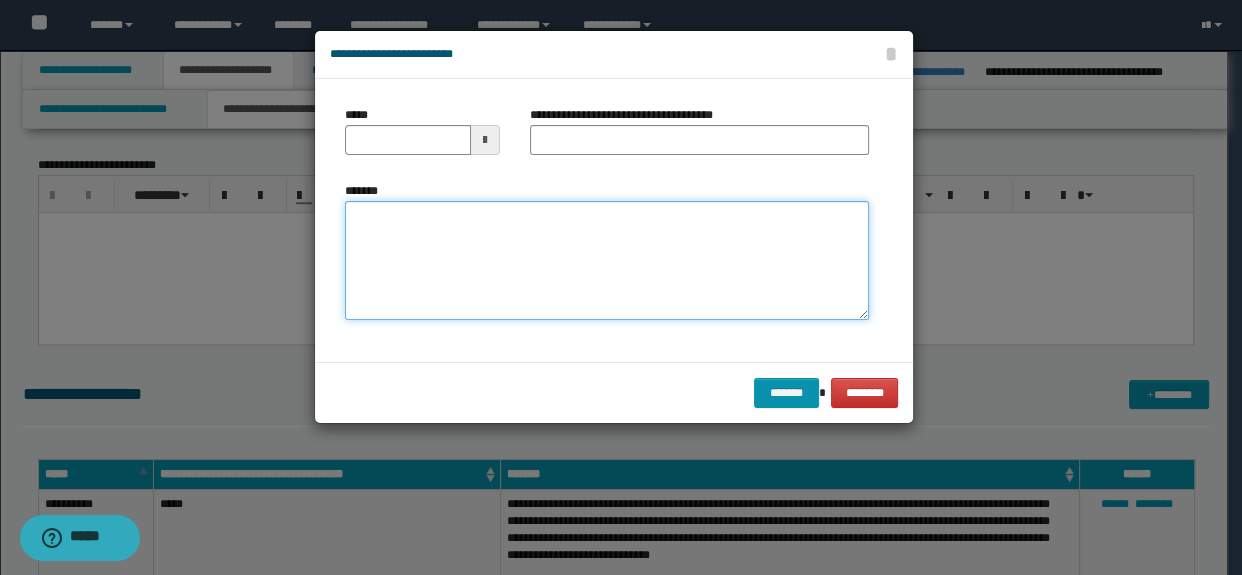 click on "*******" at bounding box center [607, 261] 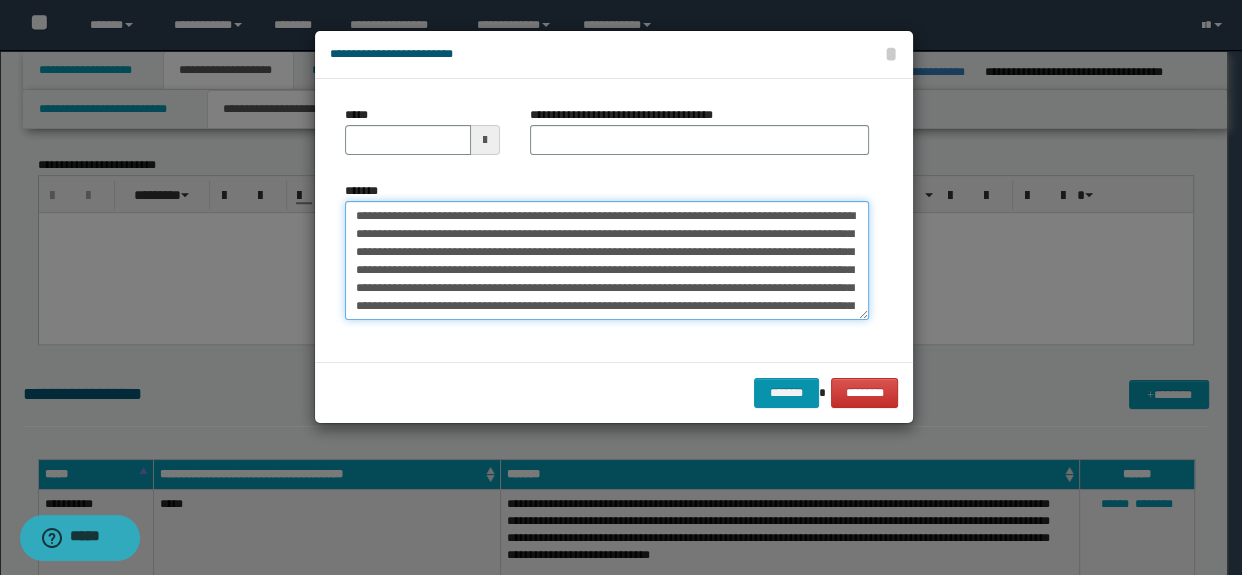 scroll, scrollTop: 101, scrollLeft: 0, axis: vertical 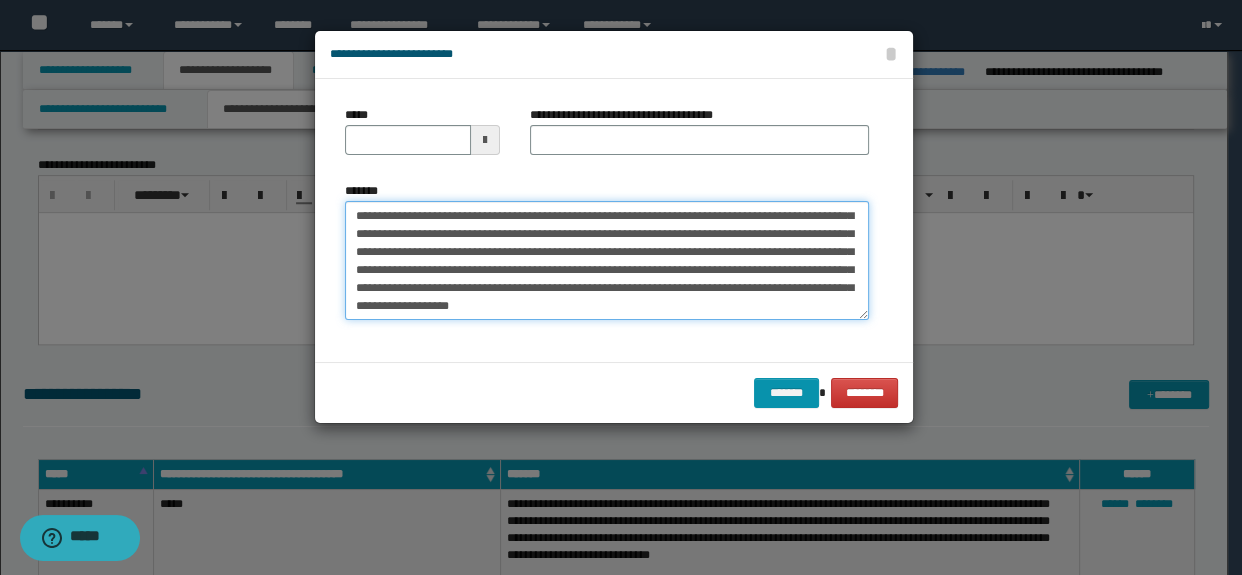 type on "**********" 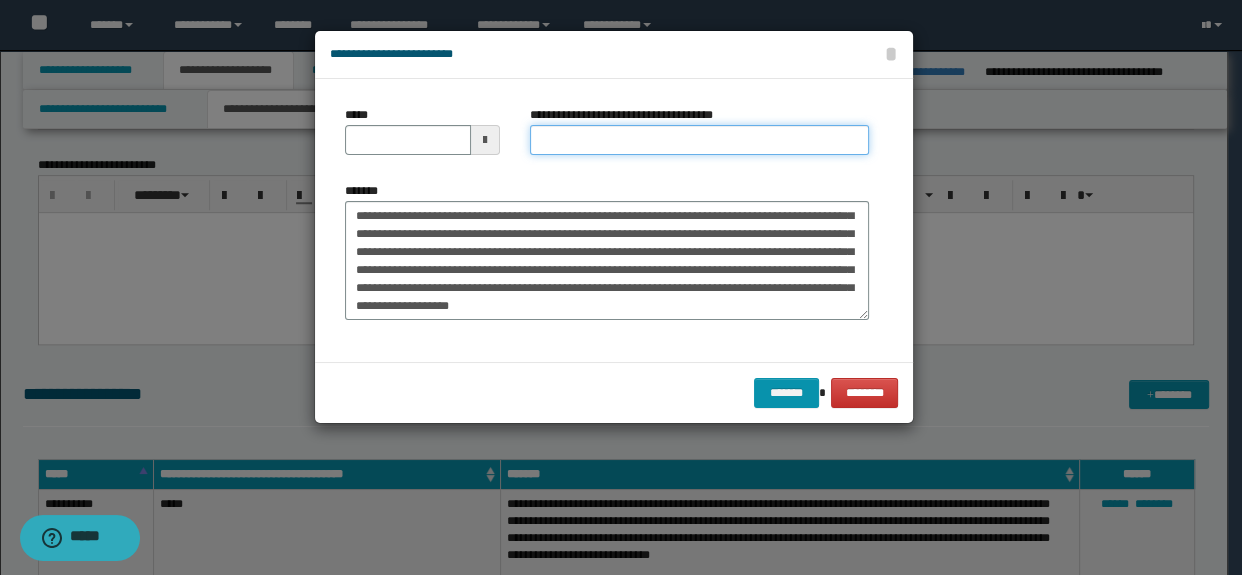 click on "**********" at bounding box center (700, 140) 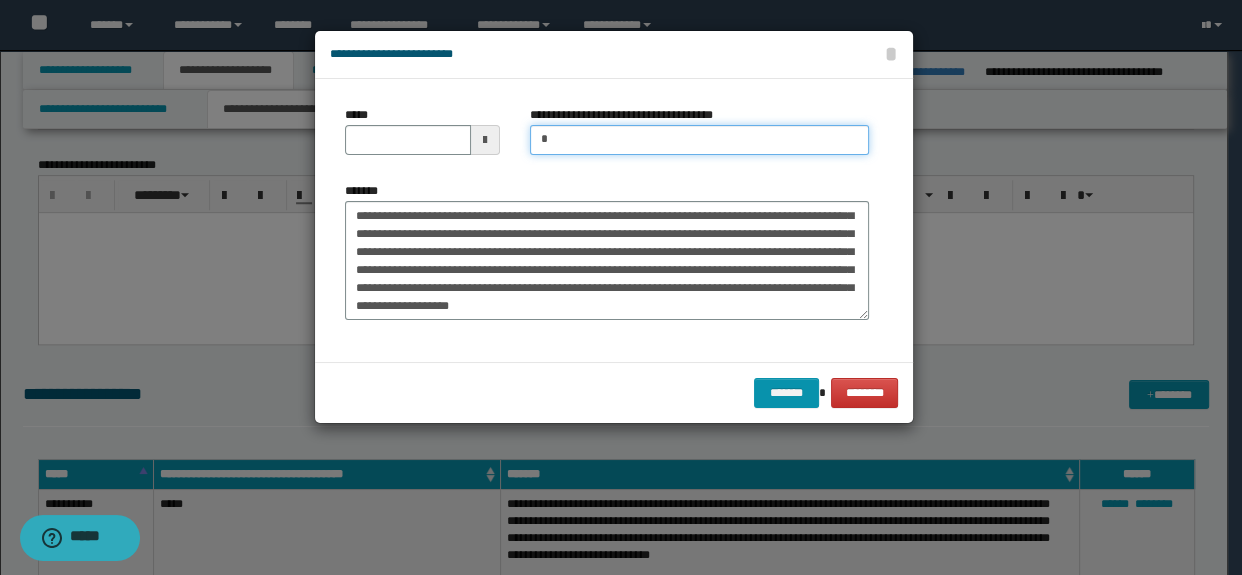 type on "**********" 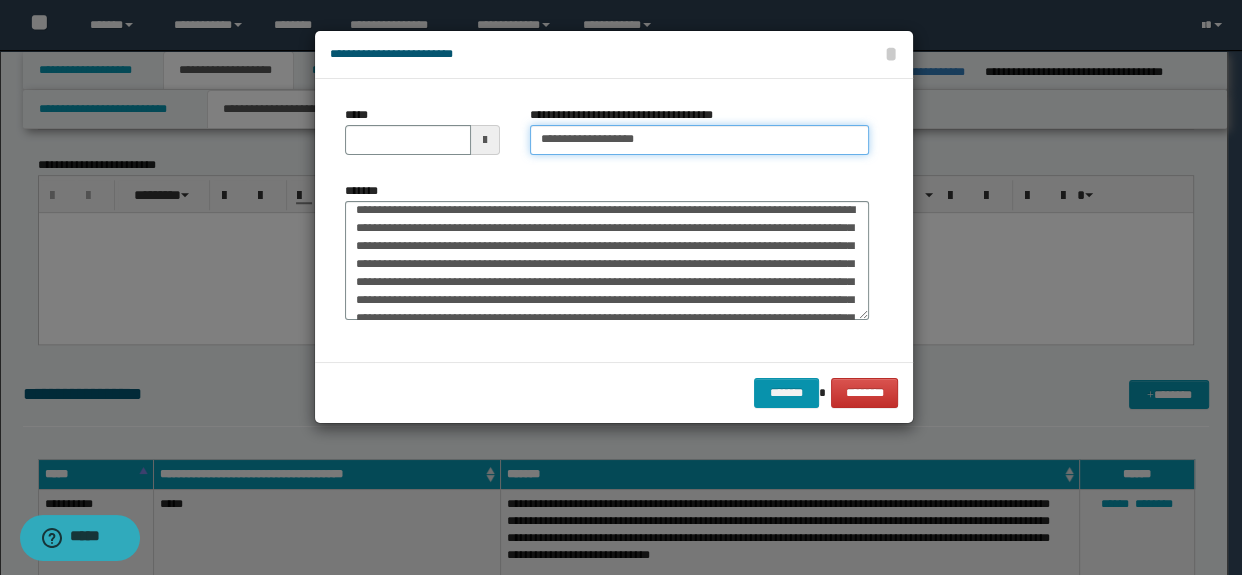 scroll, scrollTop: 0, scrollLeft: 0, axis: both 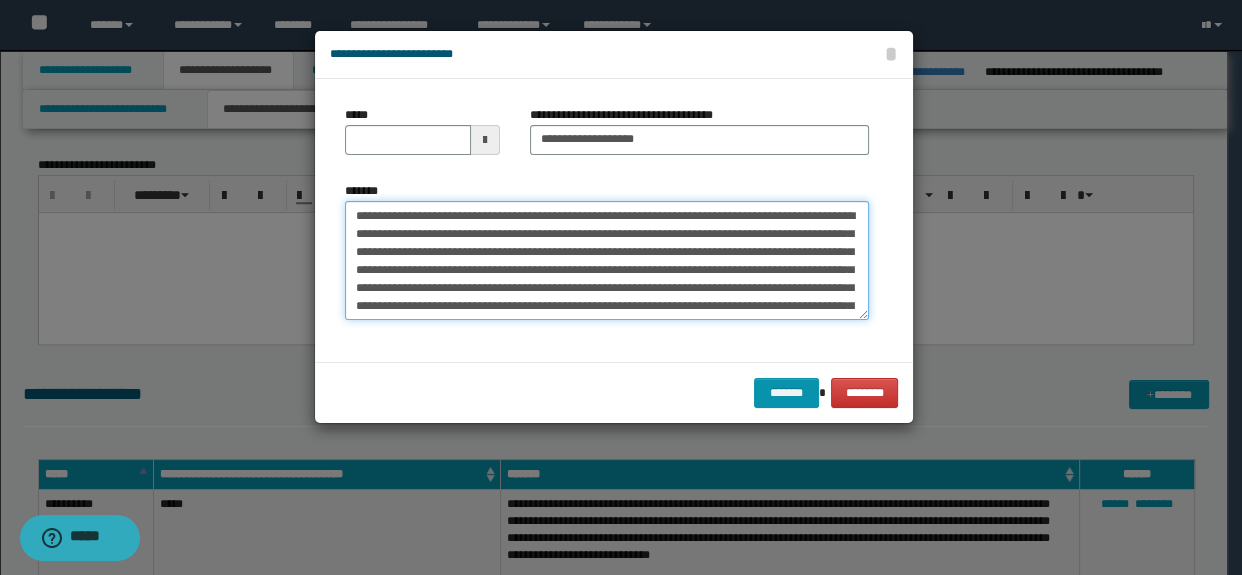 type on "**********" 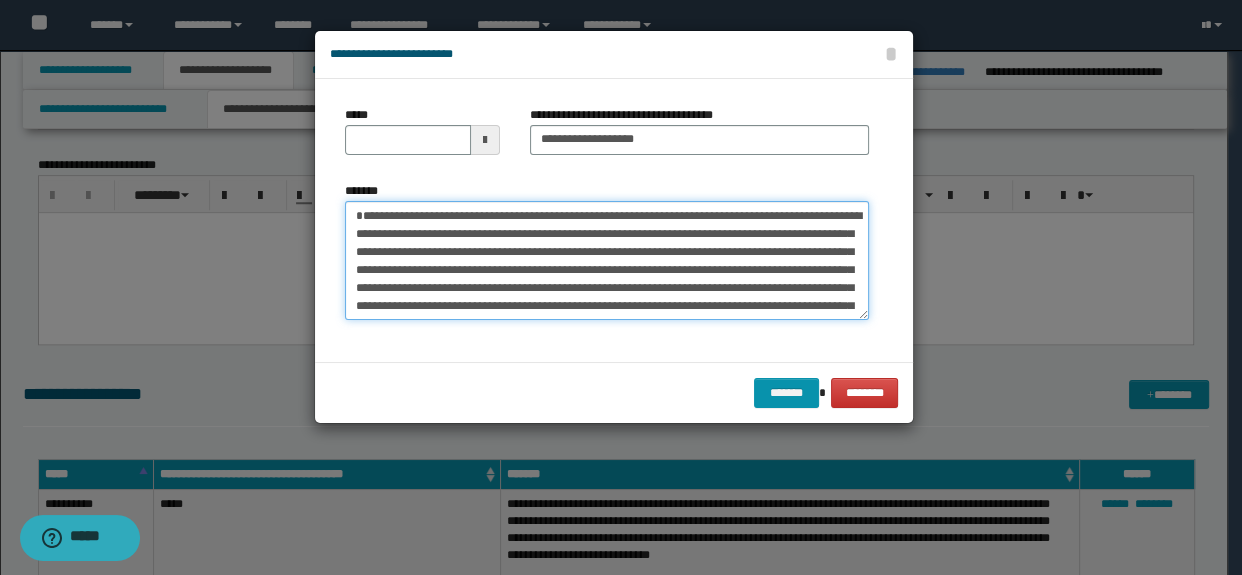 drag, startPoint x: 582, startPoint y: 214, endPoint x: 180, endPoint y: 197, distance: 402.35928 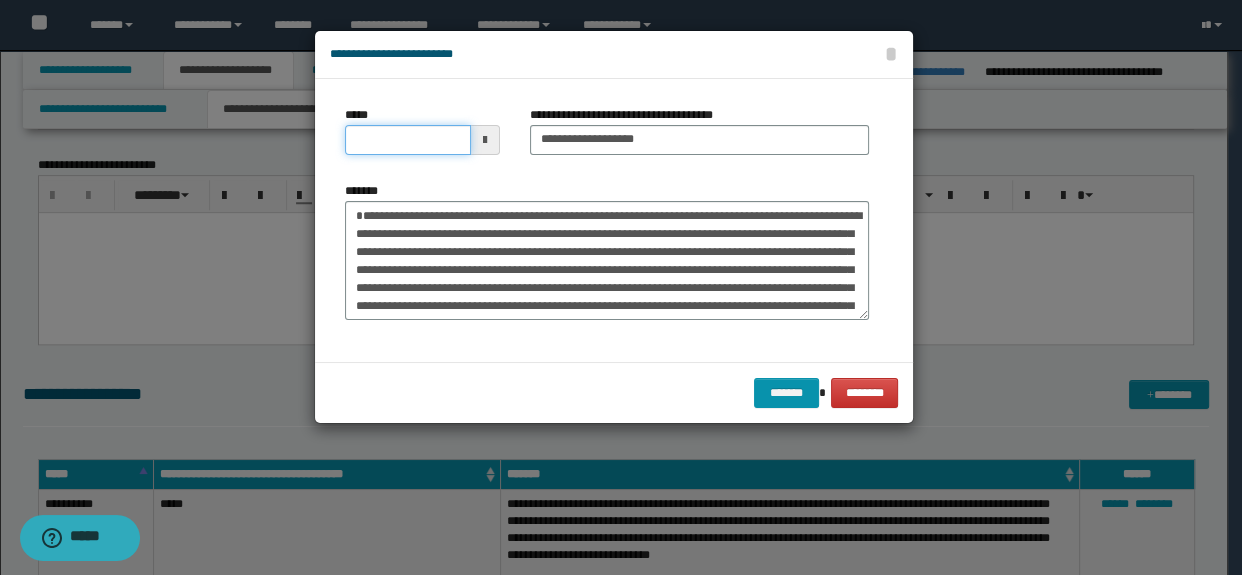 click on "*****" at bounding box center [408, 140] 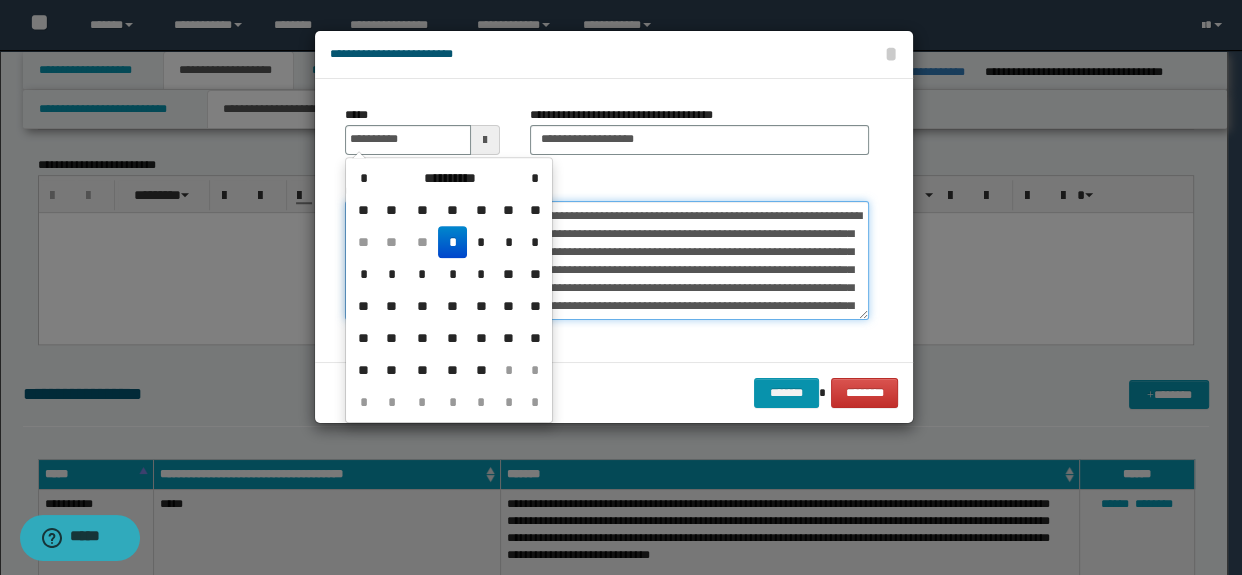 type on "**********" 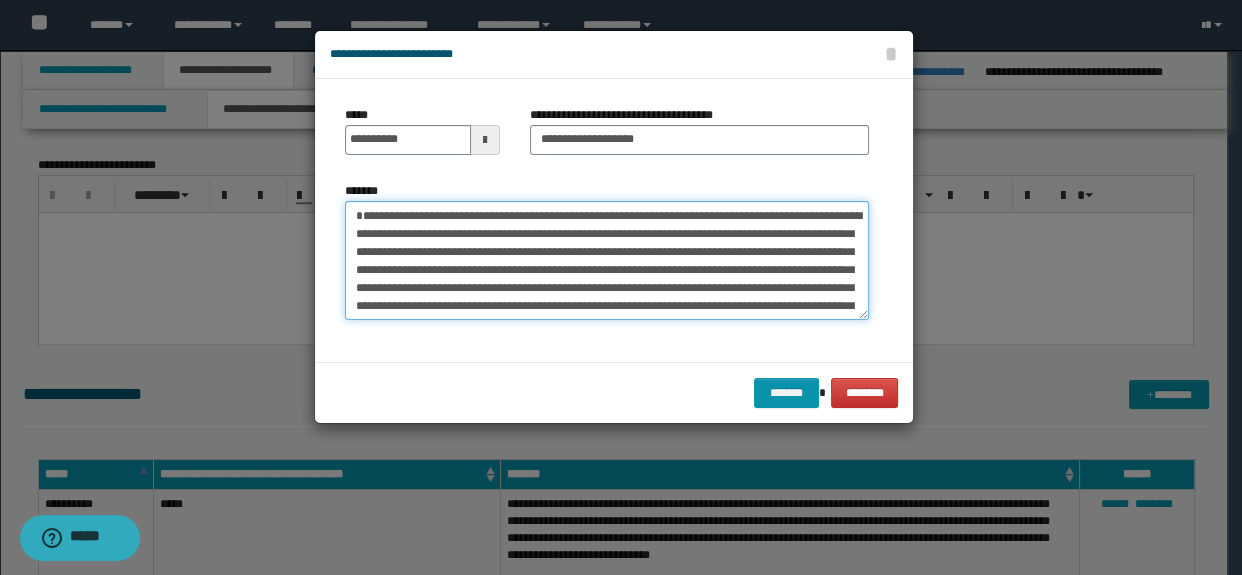 click on "**********" at bounding box center [607, 261] 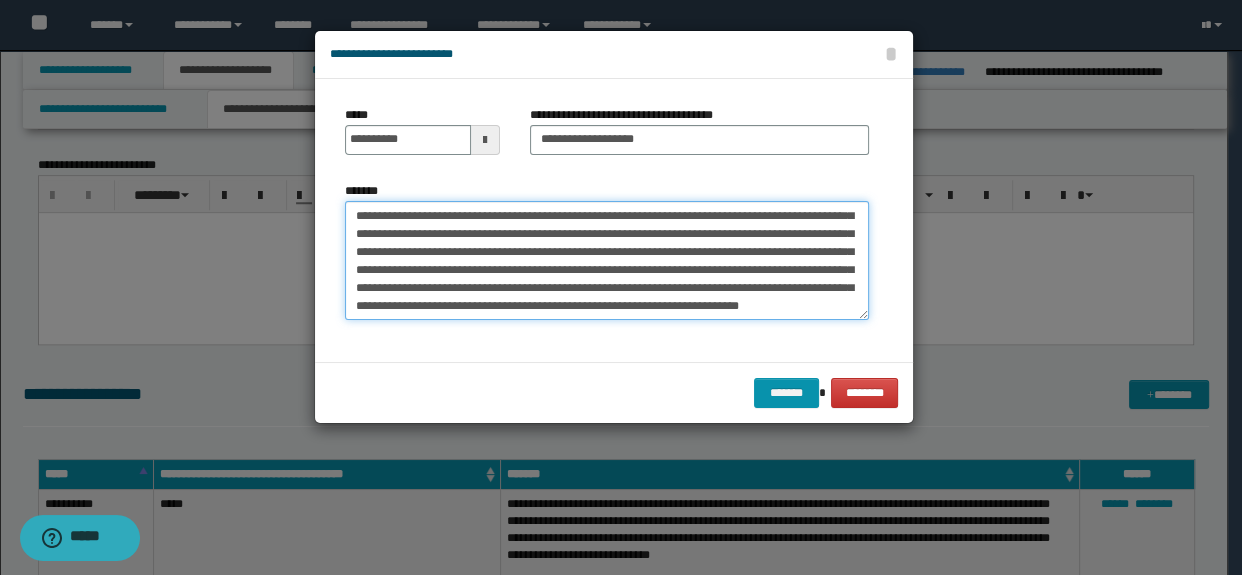 scroll, scrollTop: 90, scrollLeft: 0, axis: vertical 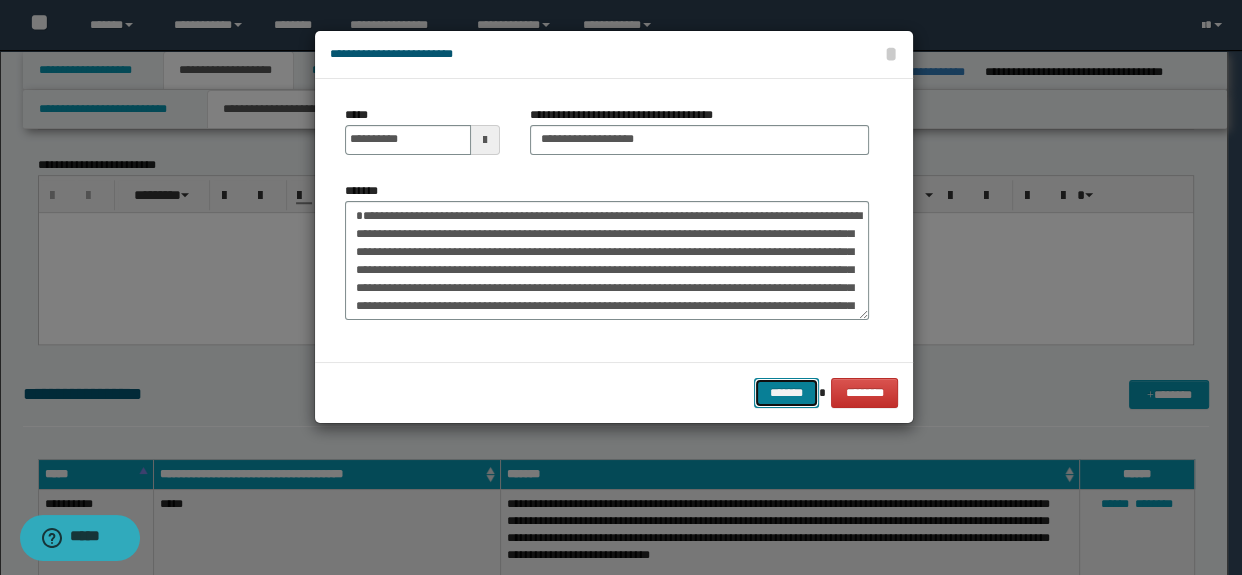 click on "*******" at bounding box center (786, 393) 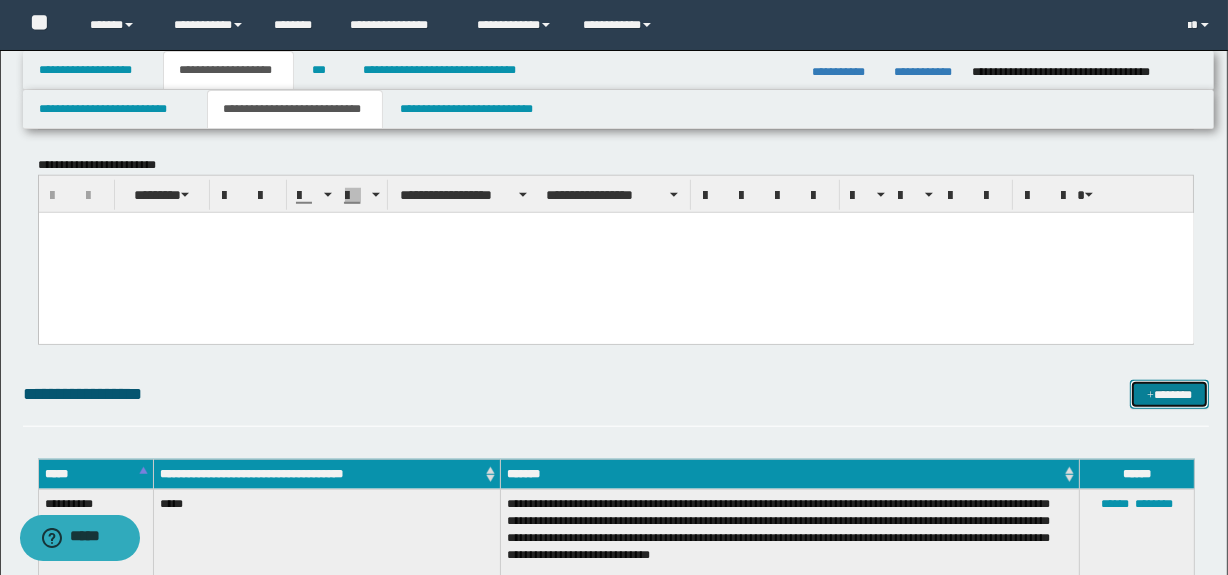 click on "*******" at bounding box center (1170, 395) 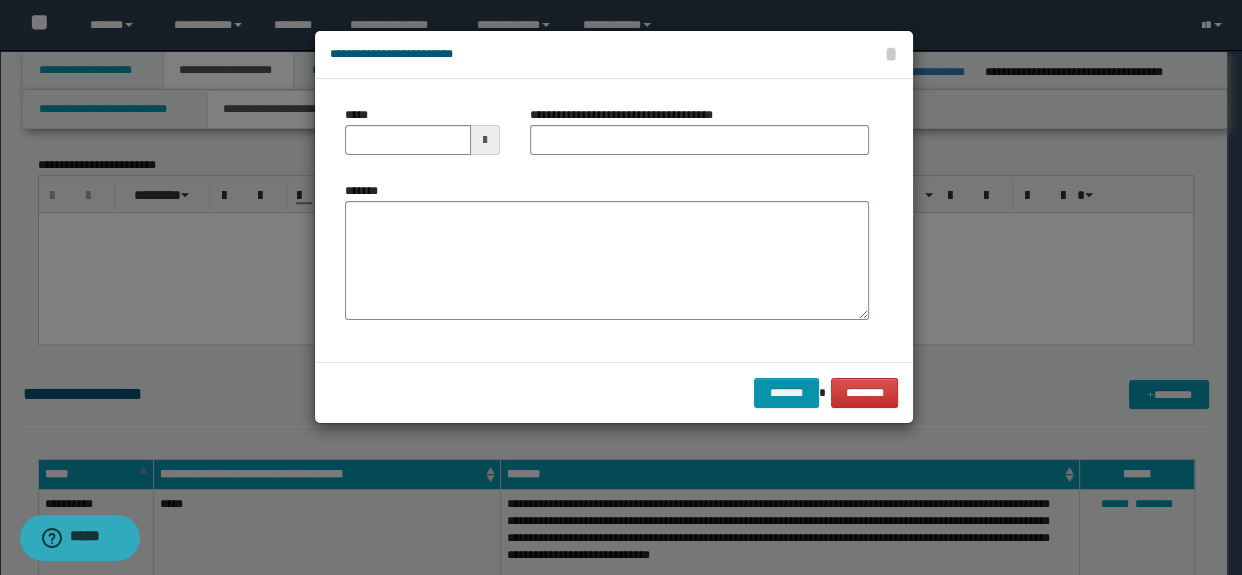 click on "*******" at bounding box center (607, 259) 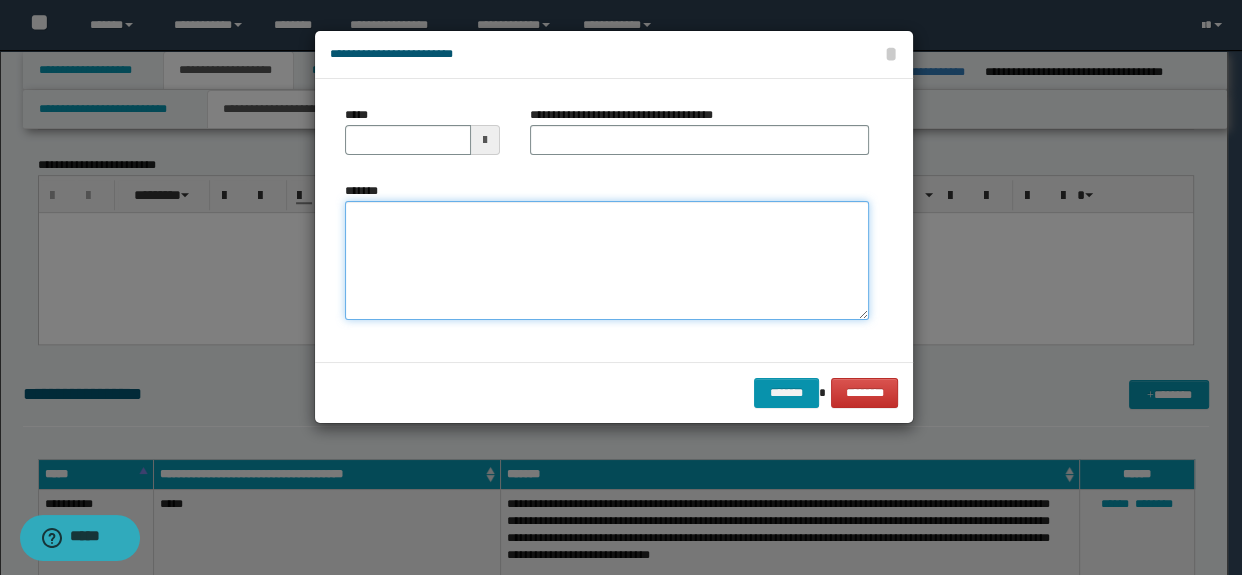 click on "*******" at bounding box center [607, 261] 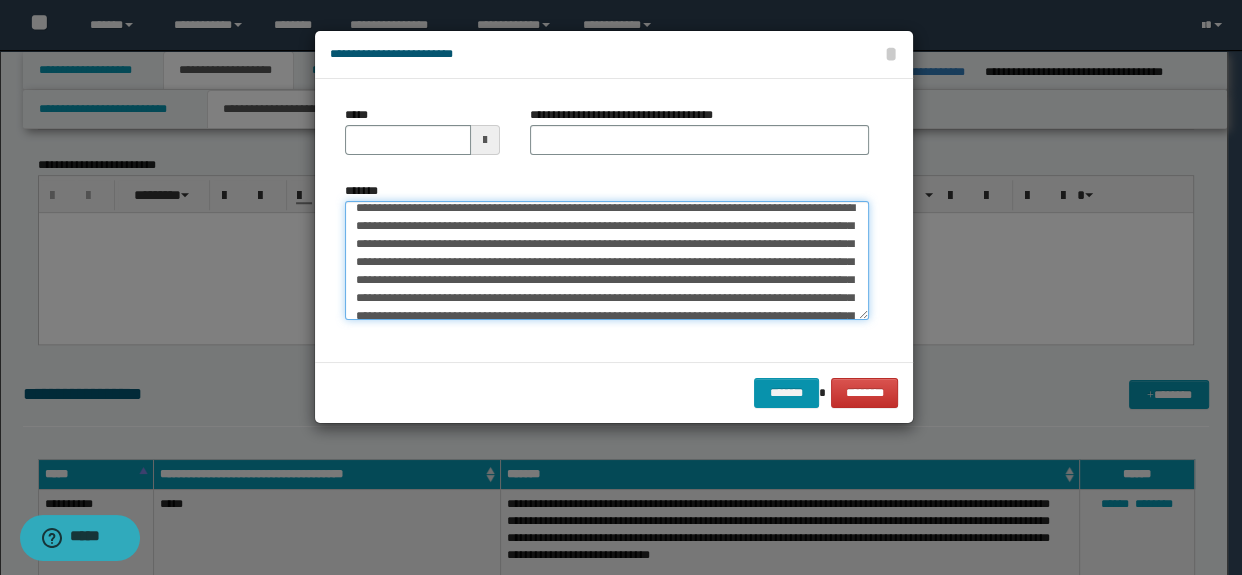 scroll, scrollTop: 0, scrollLeft: 0, axis: both 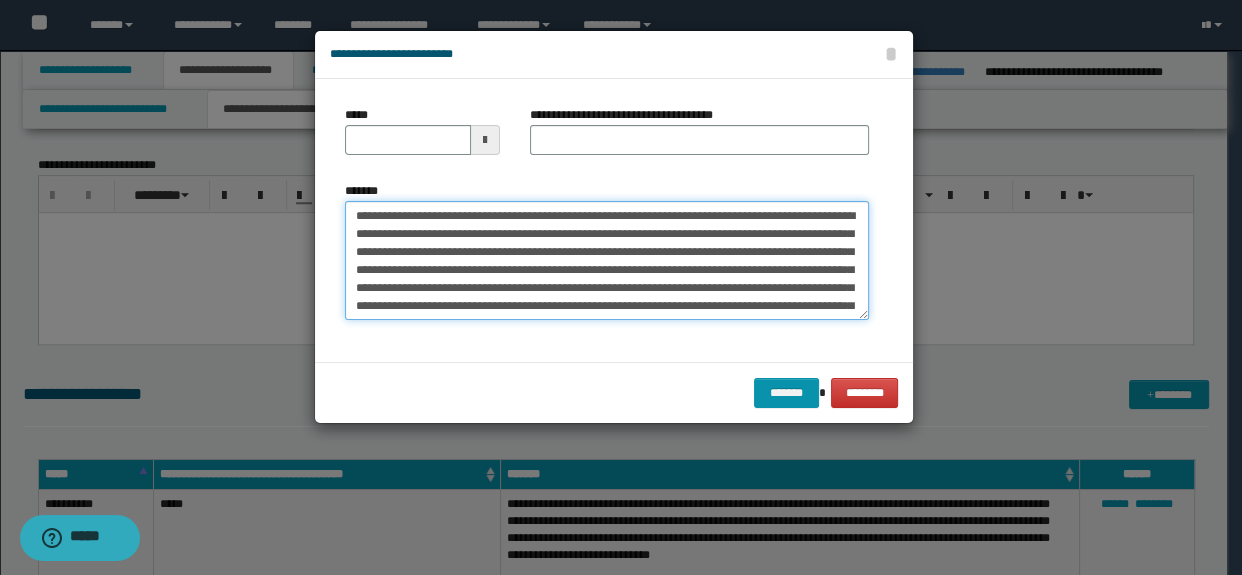 drag, startPoint x: 584, startPoint y: 211, endPoint x: 223, endPoint y: 197, distance: 361.27136 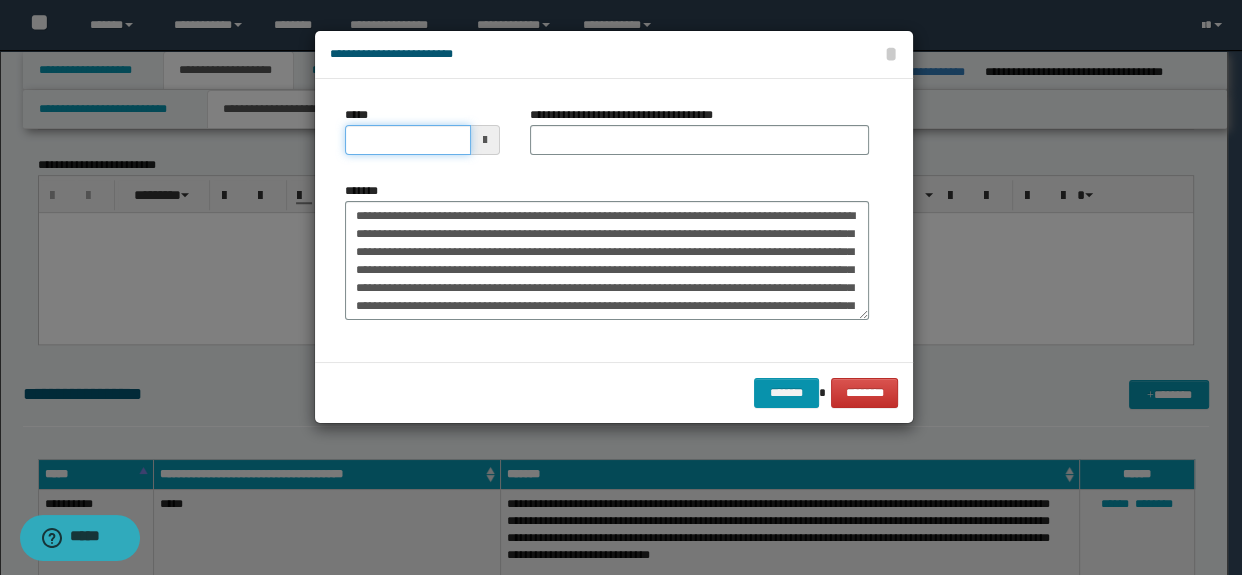 click on "*****" at bounding box center [408, 140] 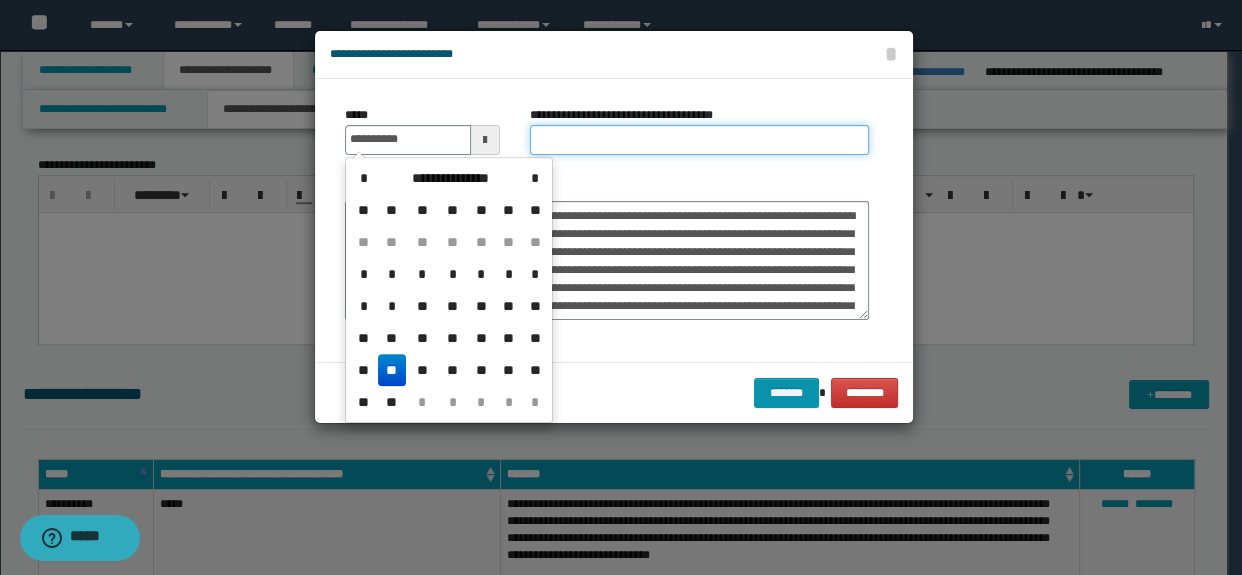 type on "**********" 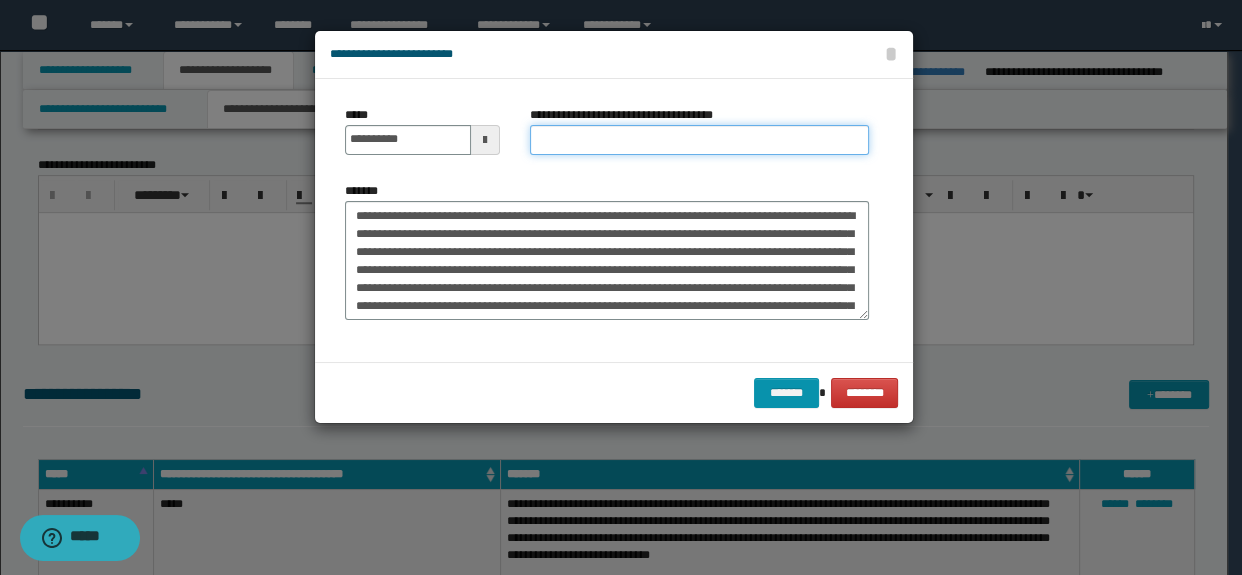 click on "**********" at bounding box center [700, 140] 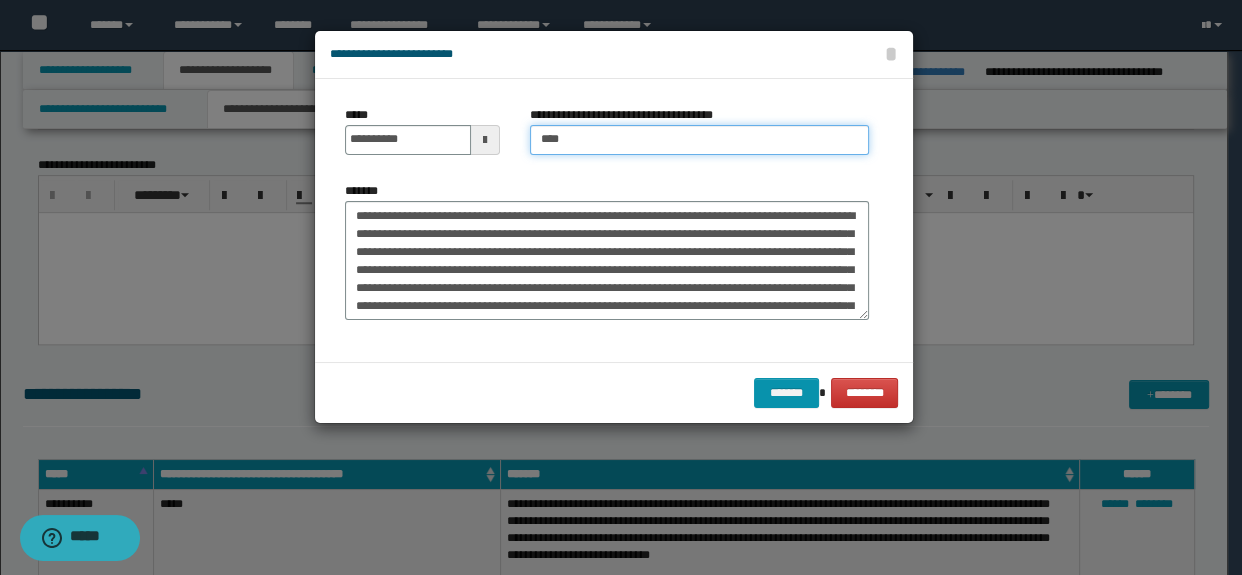 type on "**********" 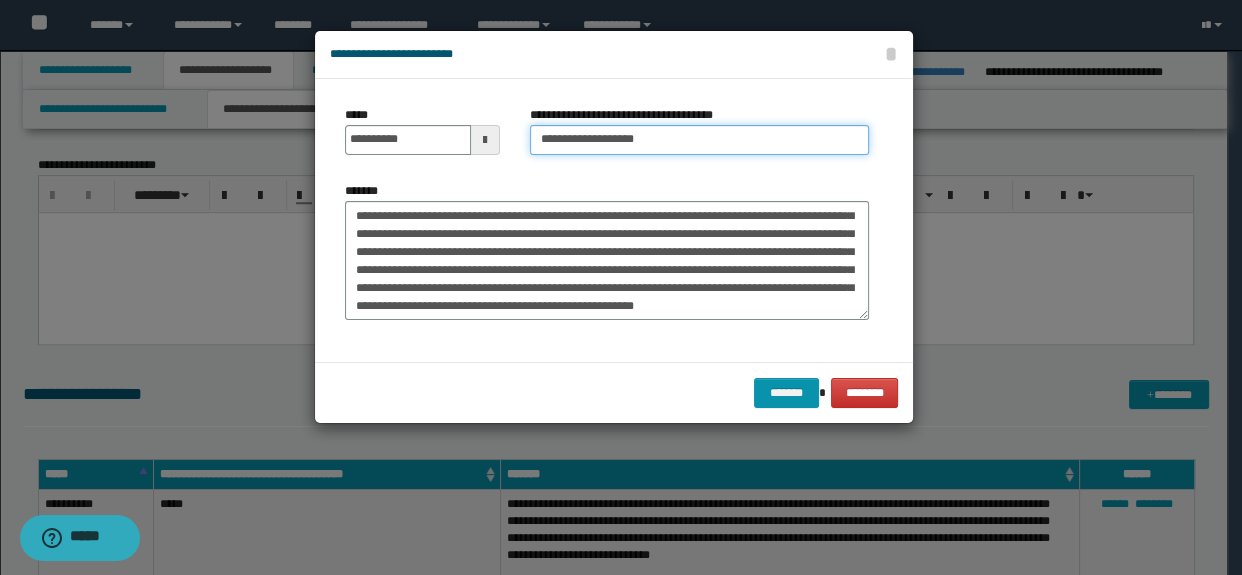 scroll, scrollTop: 143, scrollLeft: 0, axis: vertical 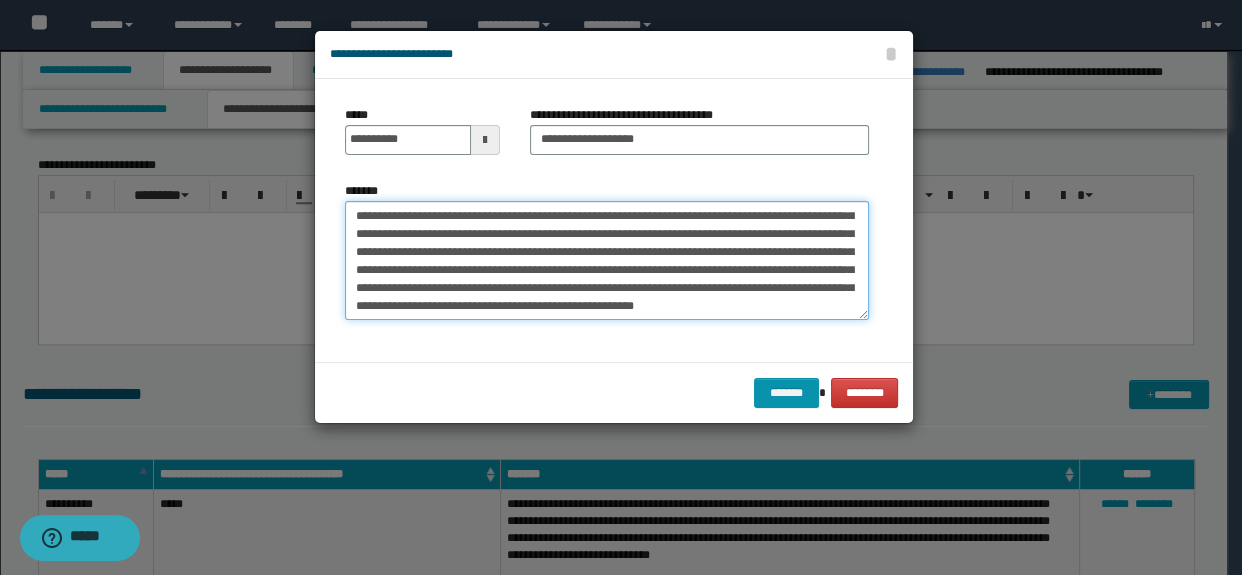 click on "*******" at bounding box center [607, 261] 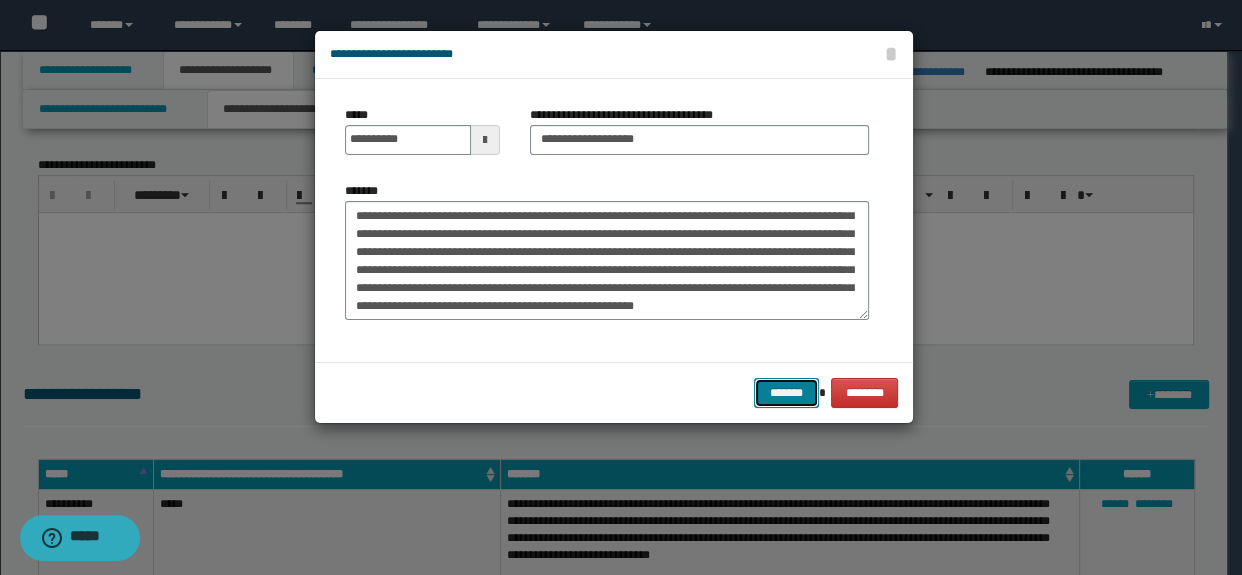 click on "*******" at bounding box center [786, 393] 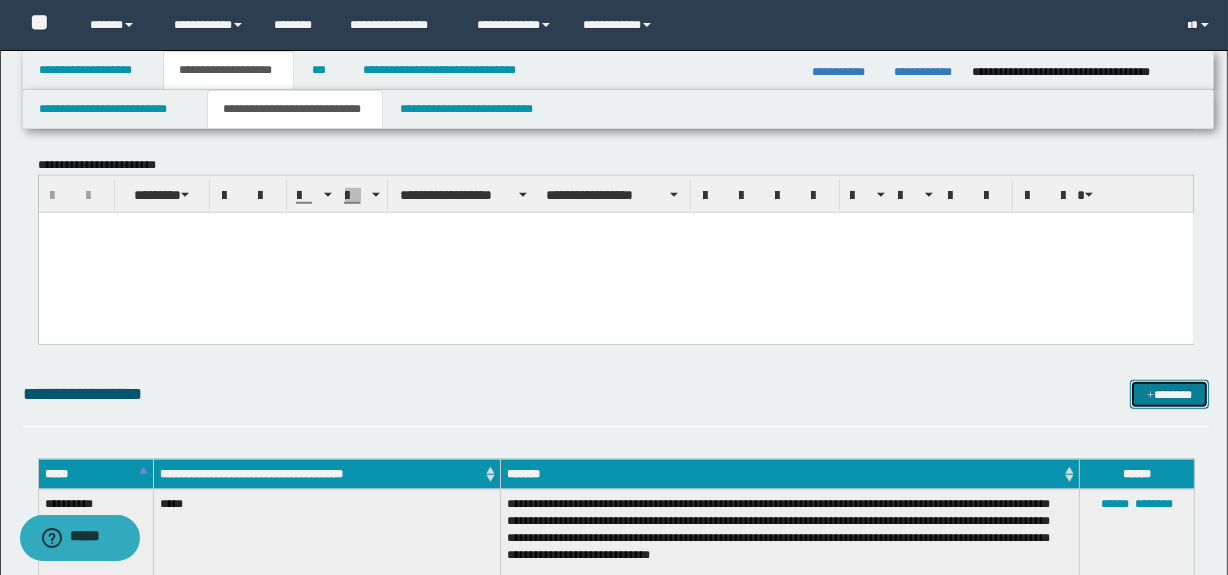 click on "*******" at bounding box center [1170, 395] 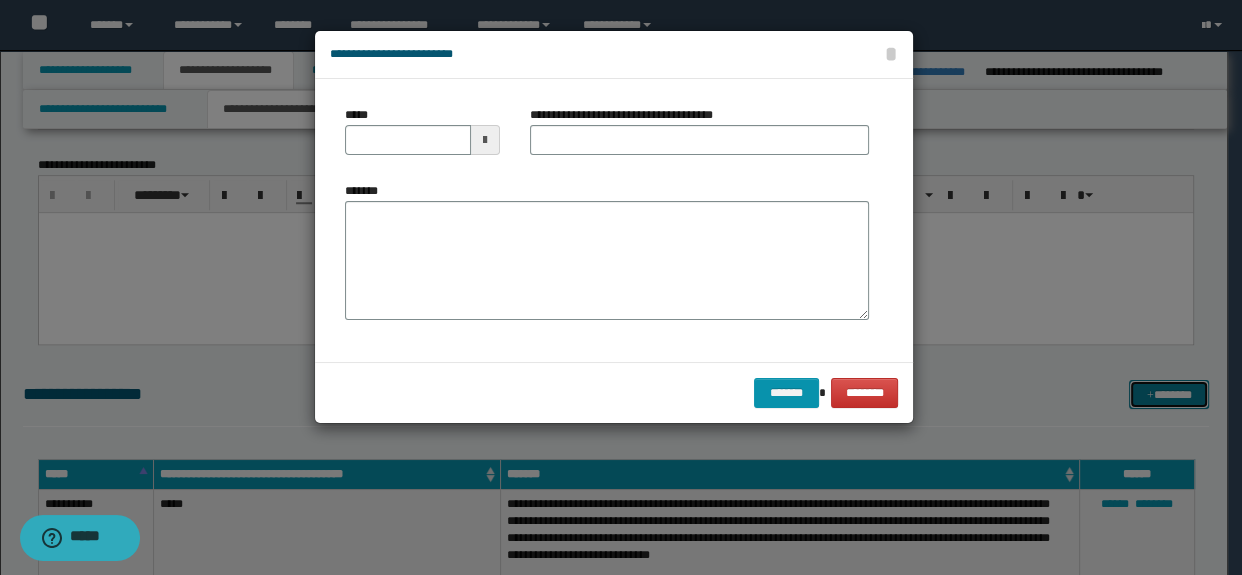 scroll, scrollTop: 0, scrollLeft: 0, axis: both 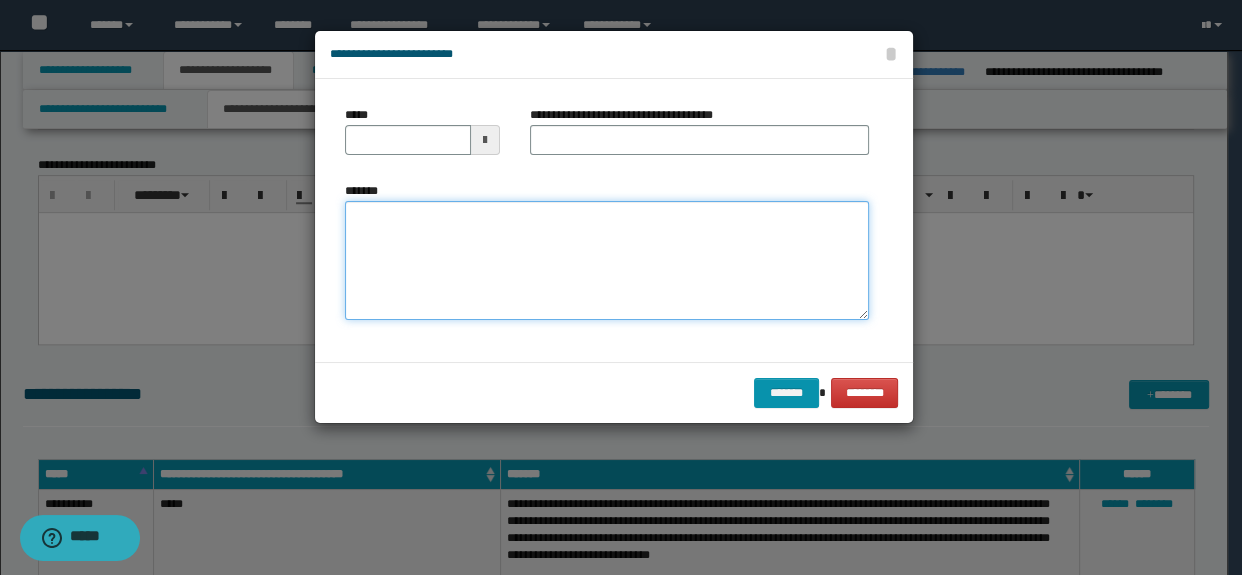 click on "*******" at bounding box center [607, 261] 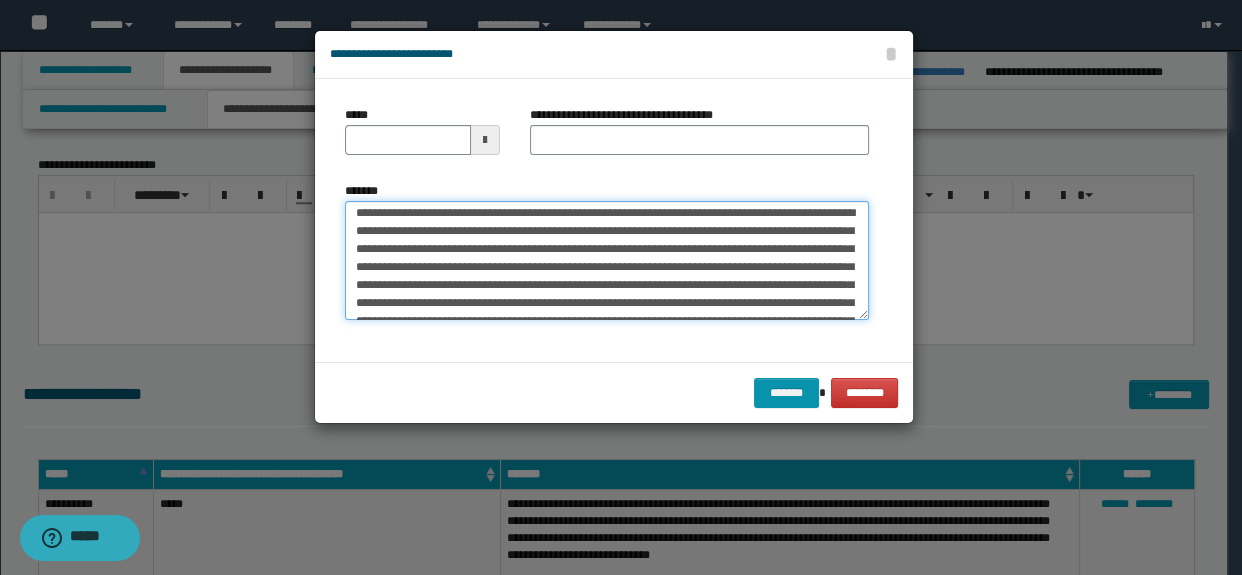 scroll, scrollTop: 0, scrollLeft: 0, axis: both 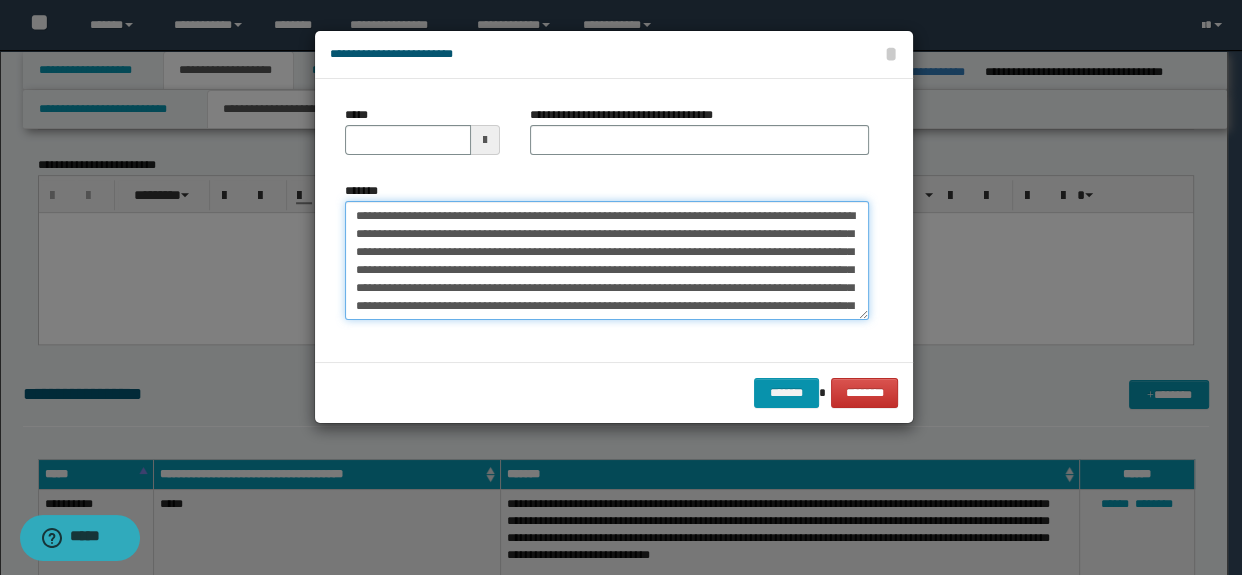 drag, startPoint x: 628, startPoint y: 212, endPoint x: 511, endPoint y: 213, distance: 117.00427 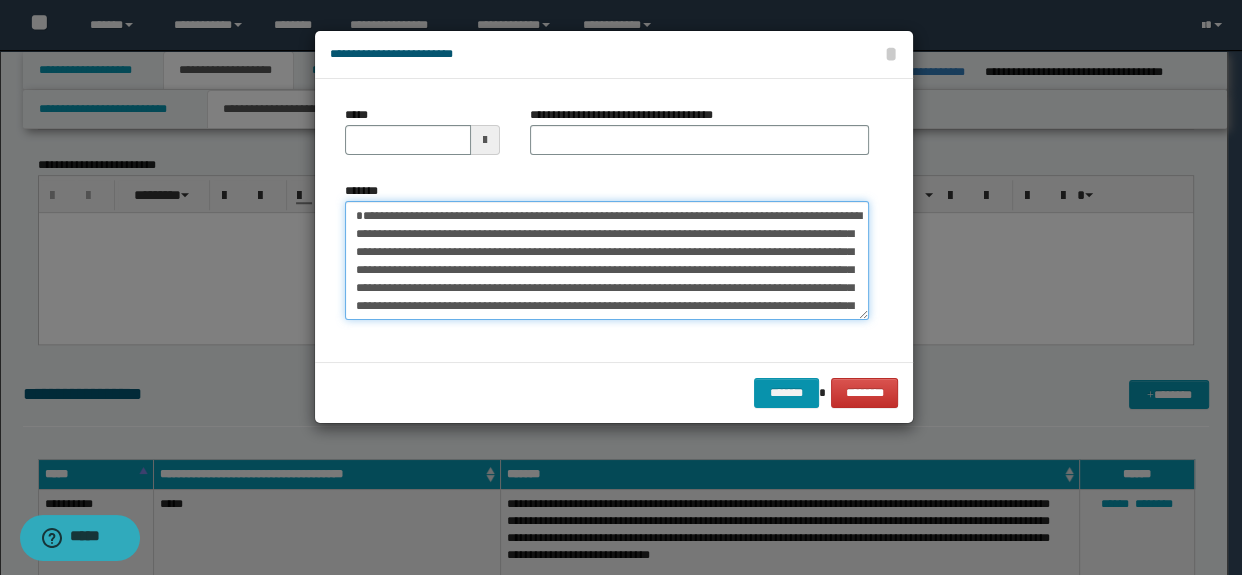 type 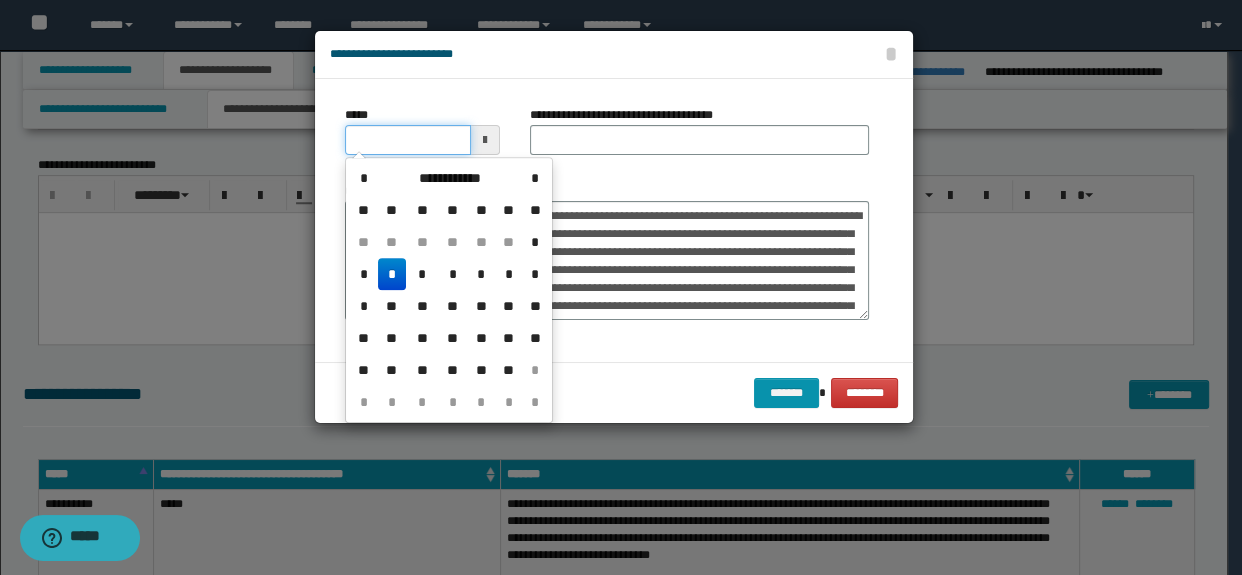 click on "*****" at bounding box center [408, 140] 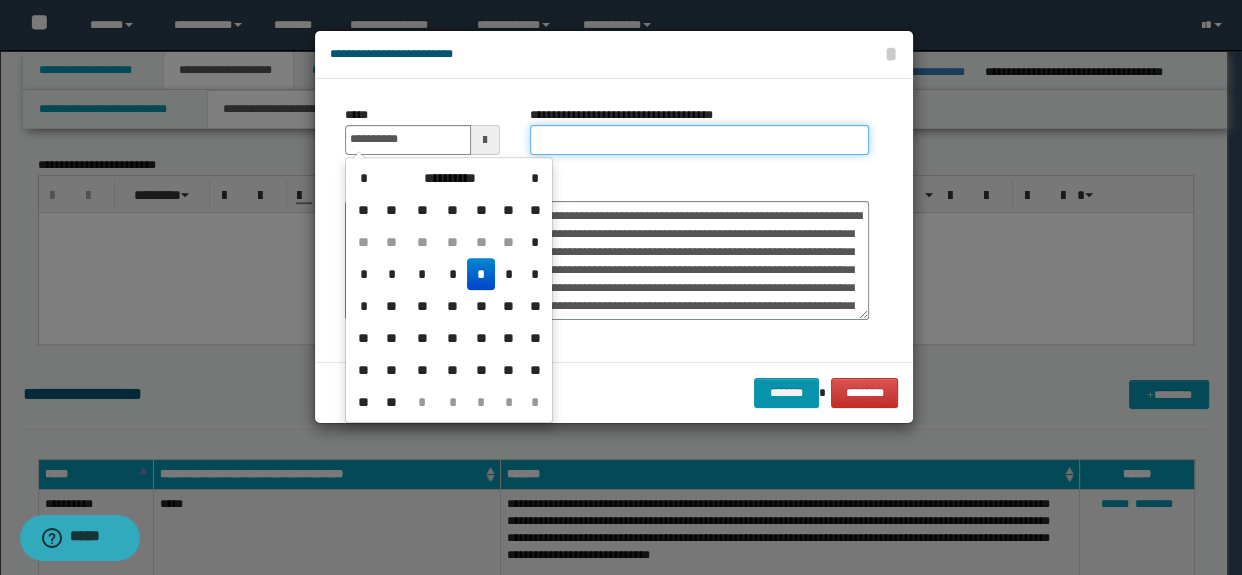 type on "**********" 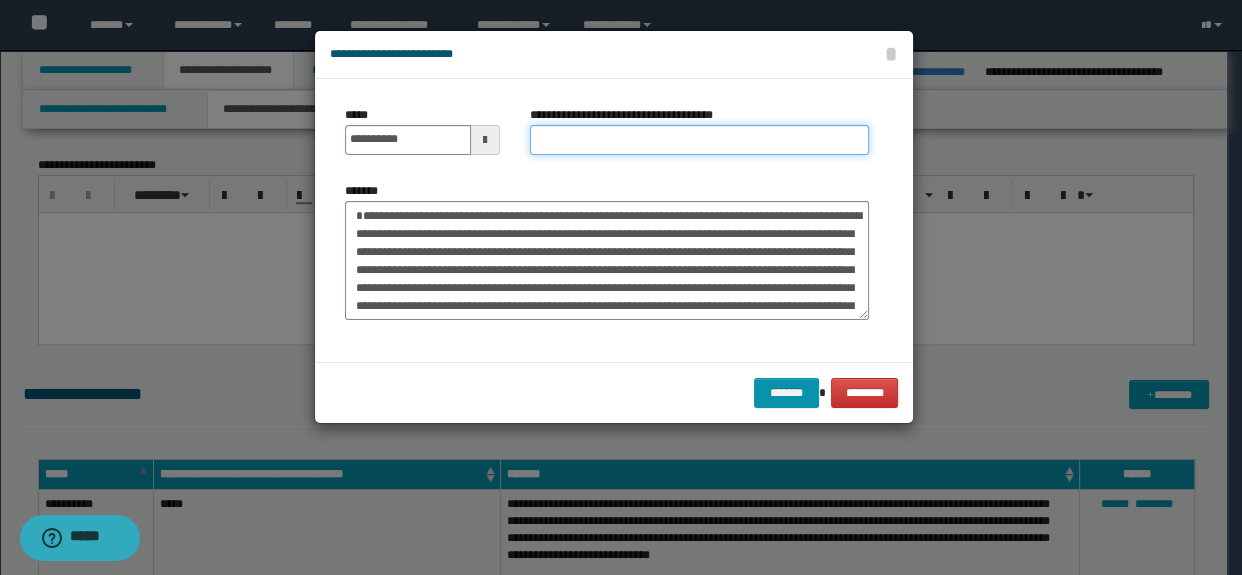type on "*********" 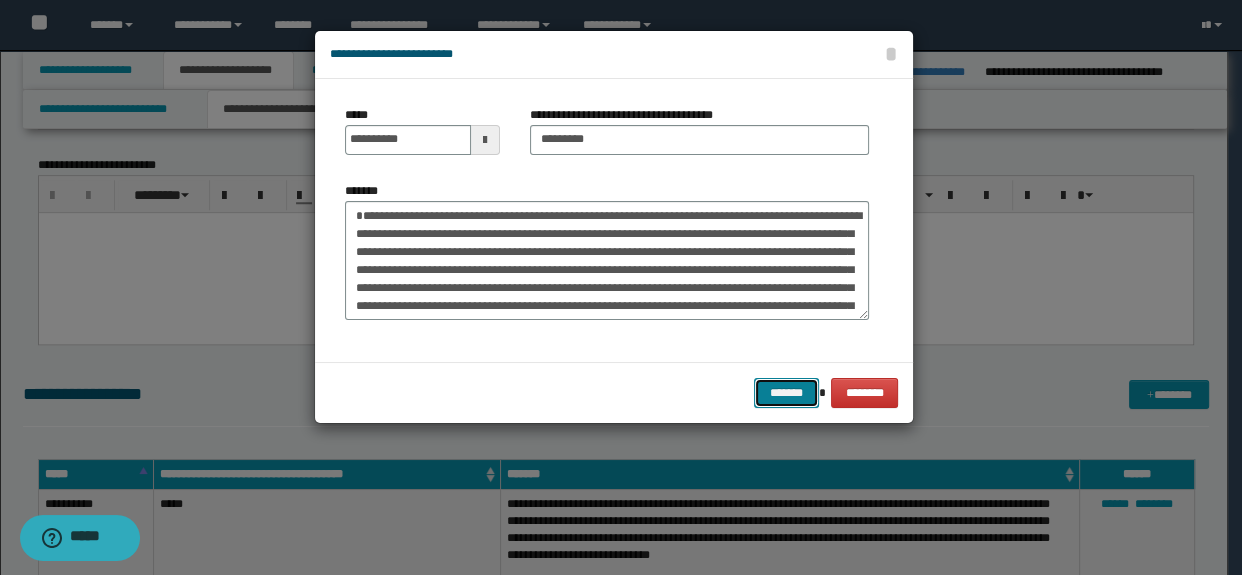 click on "*******" at bounding box center [786, 393] 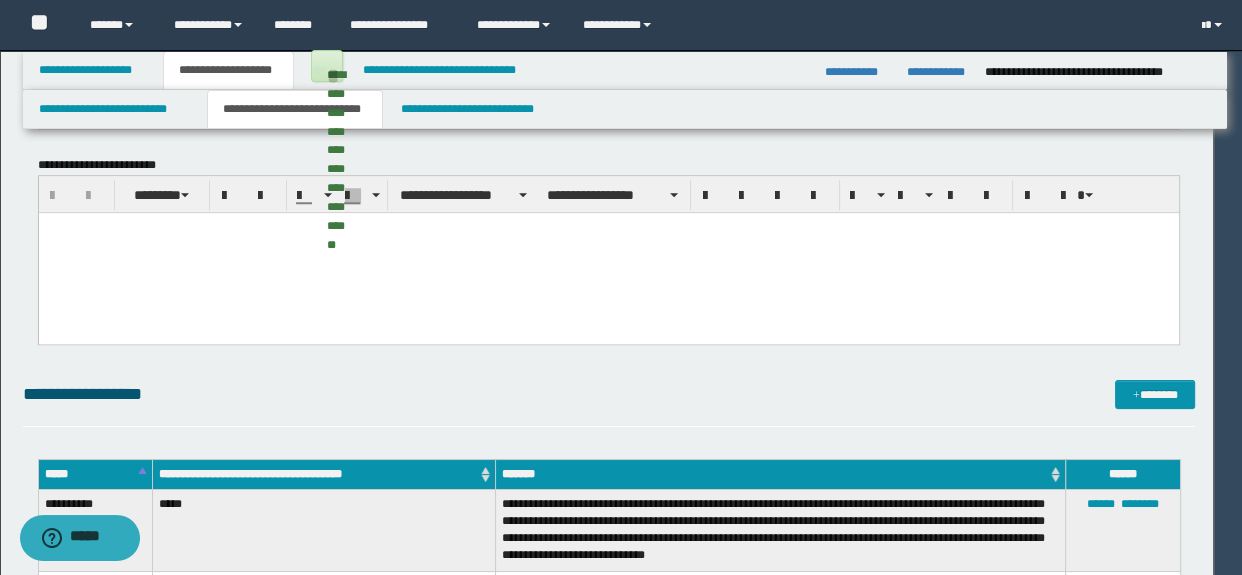 type 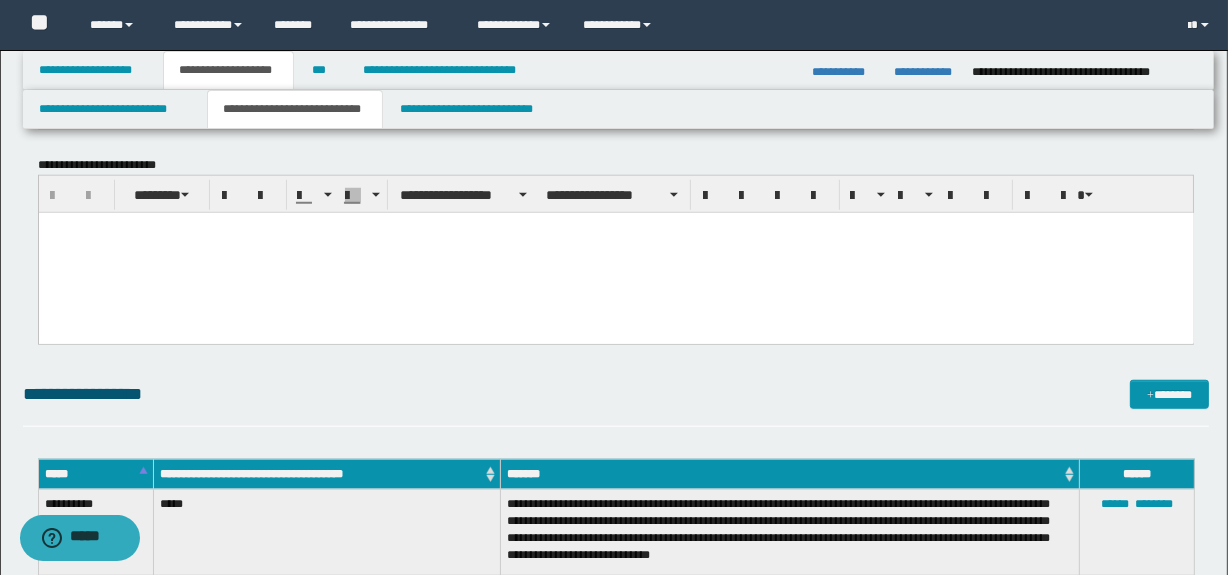 click on "**********" at bounding box center (616, 1022) 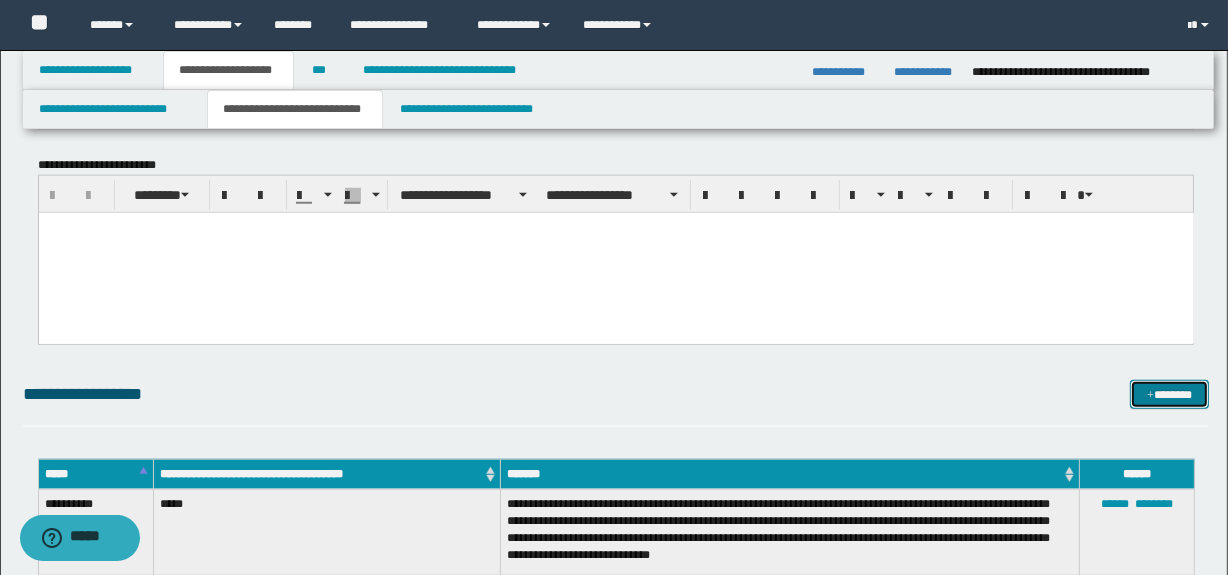 click on "*******" at bounding box center (1170, 395) 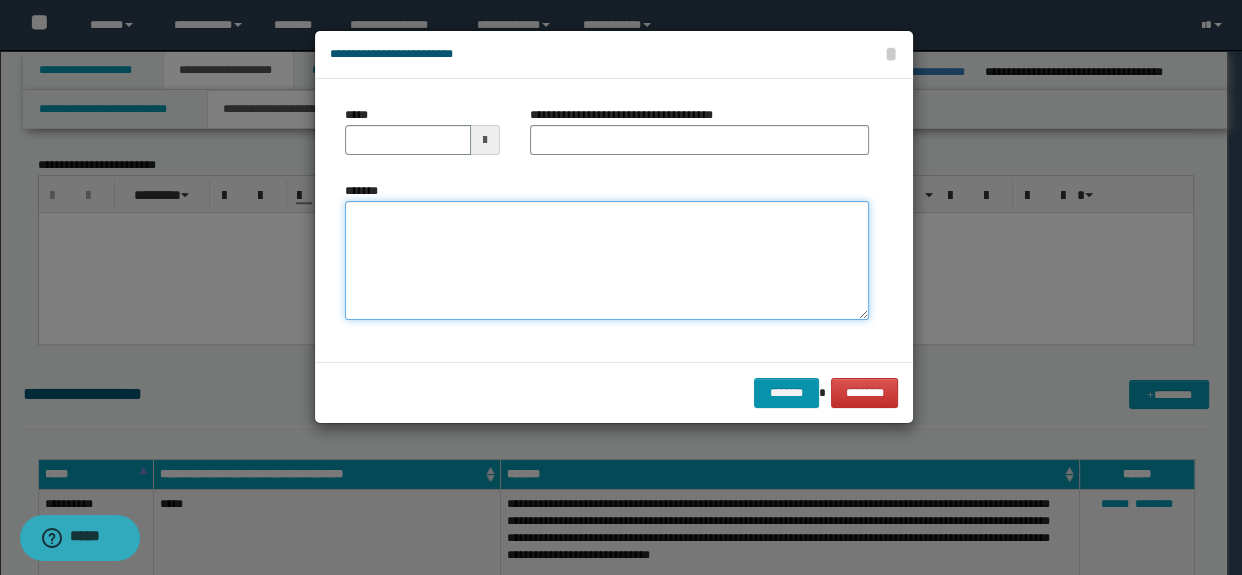 click on "*******" at bounding box center (607, 261) 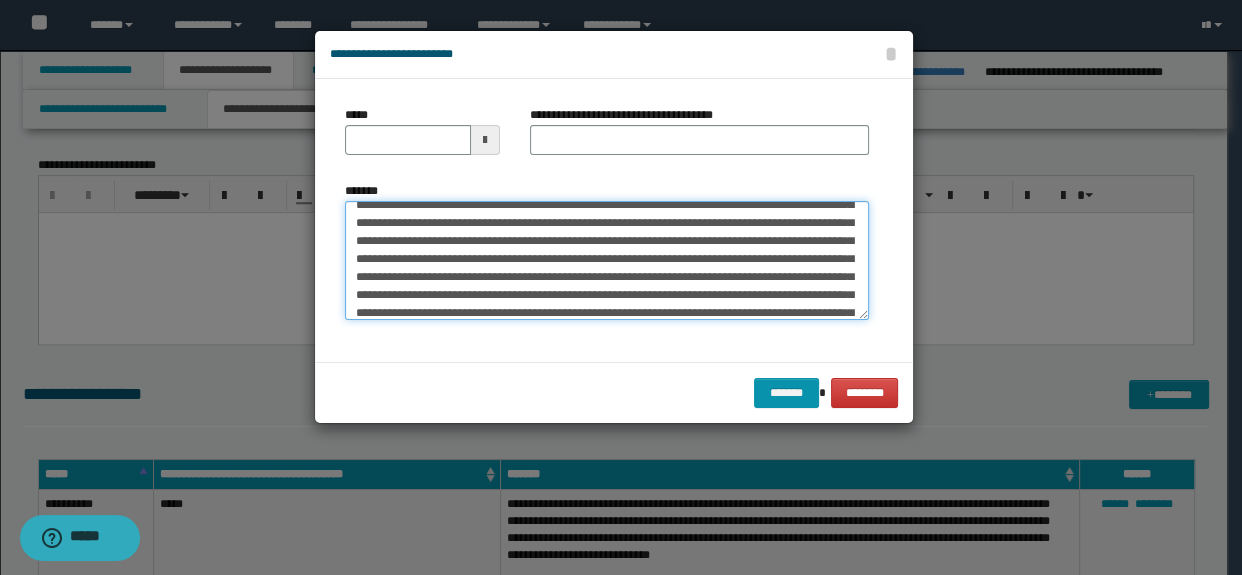 scroll, scrollTop: 0, scrollLeft: 0, axis: both 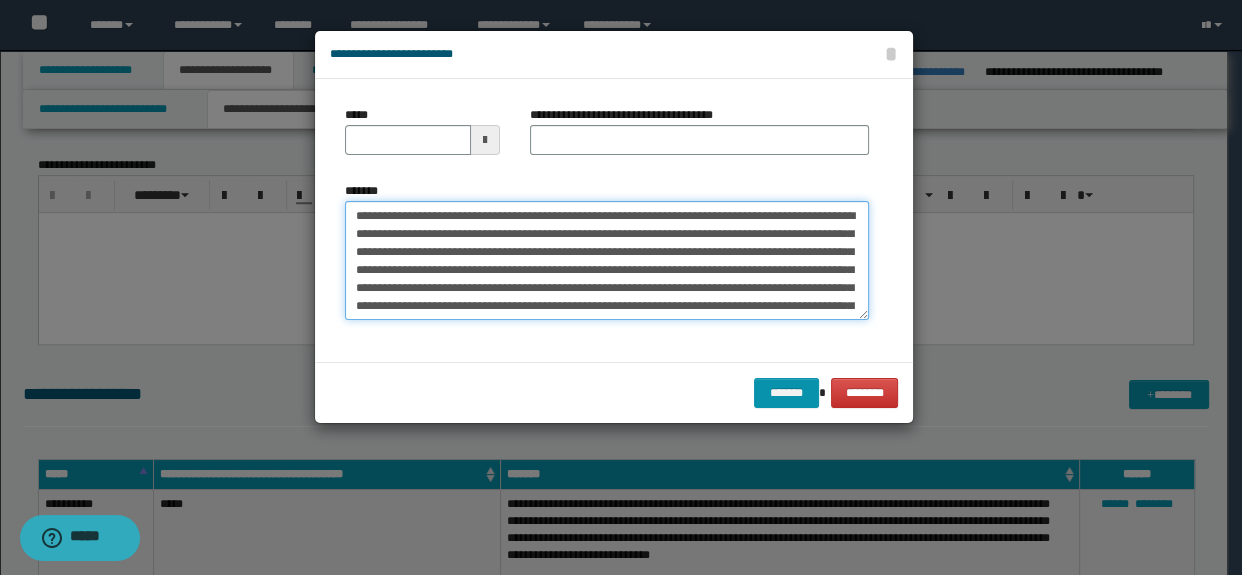 drag, startPoint x: 516, startPoint y: 211, endPoint x: 254, endPoint y: 213, distance: 262.00763 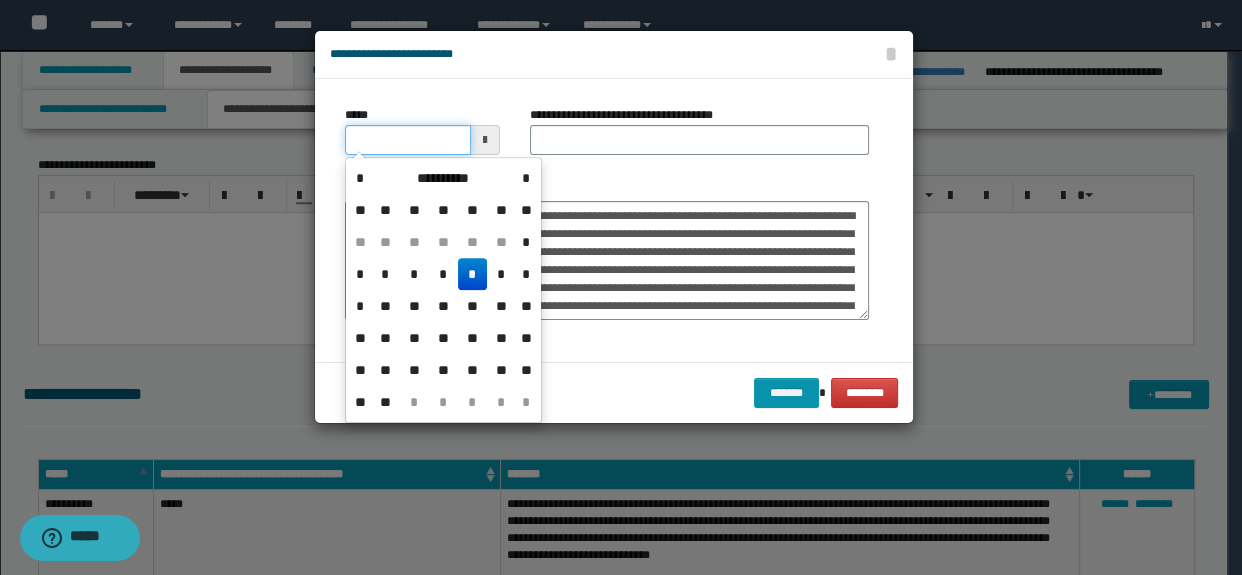 click on "*****" at bounding box center (408, 140) 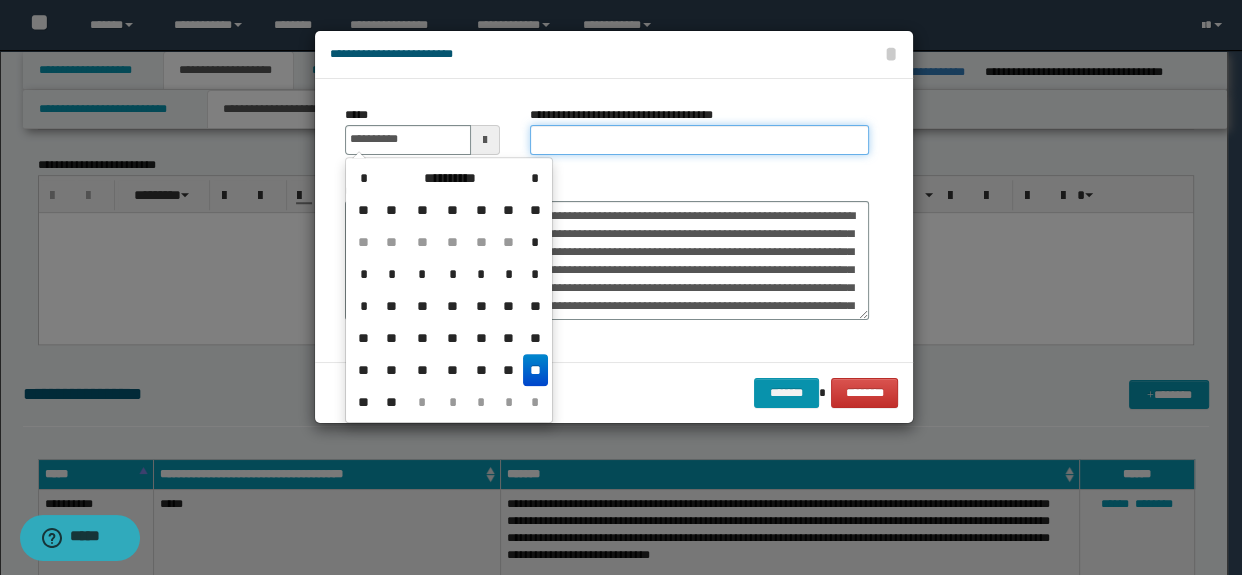 type on "**********" 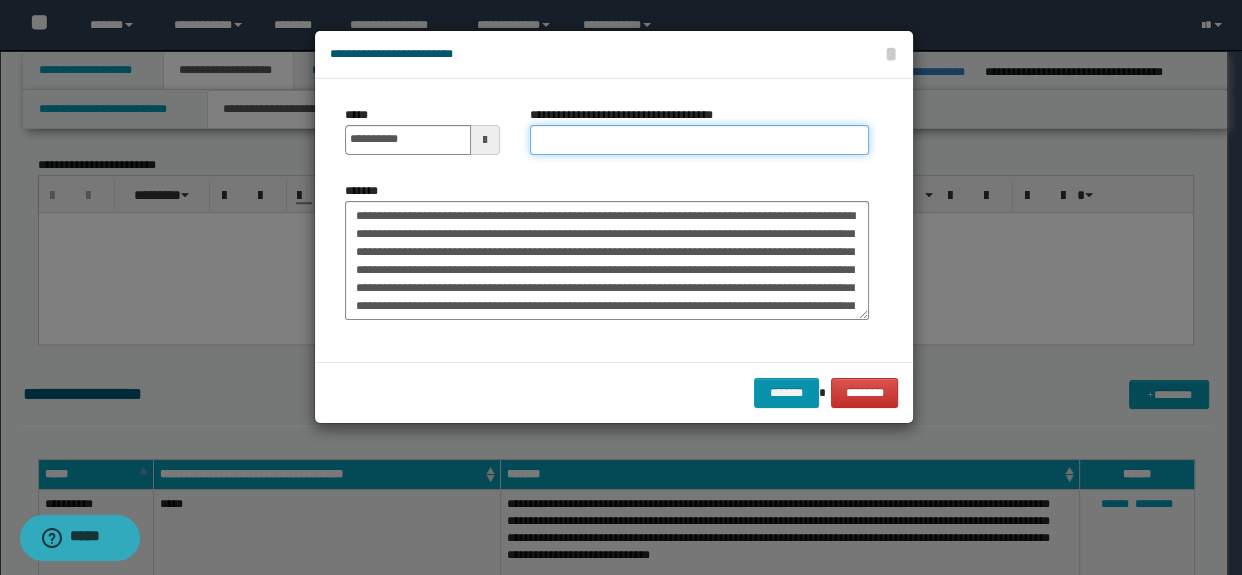 type on "*********" 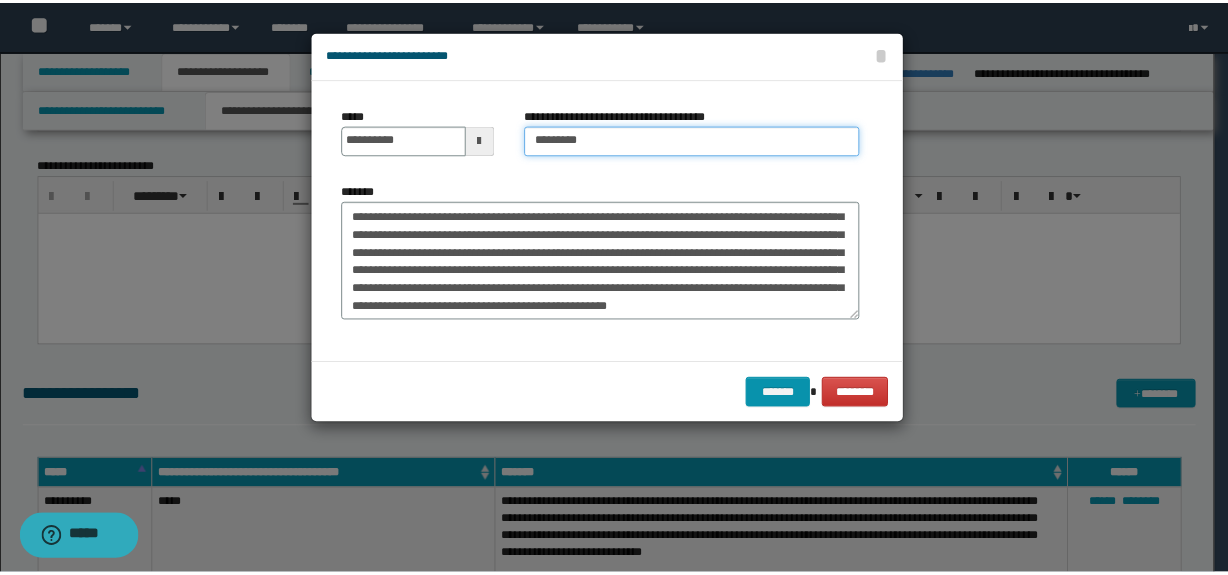 scroll, scrollTop: 540, scrollLeft: 0, axis: vertical 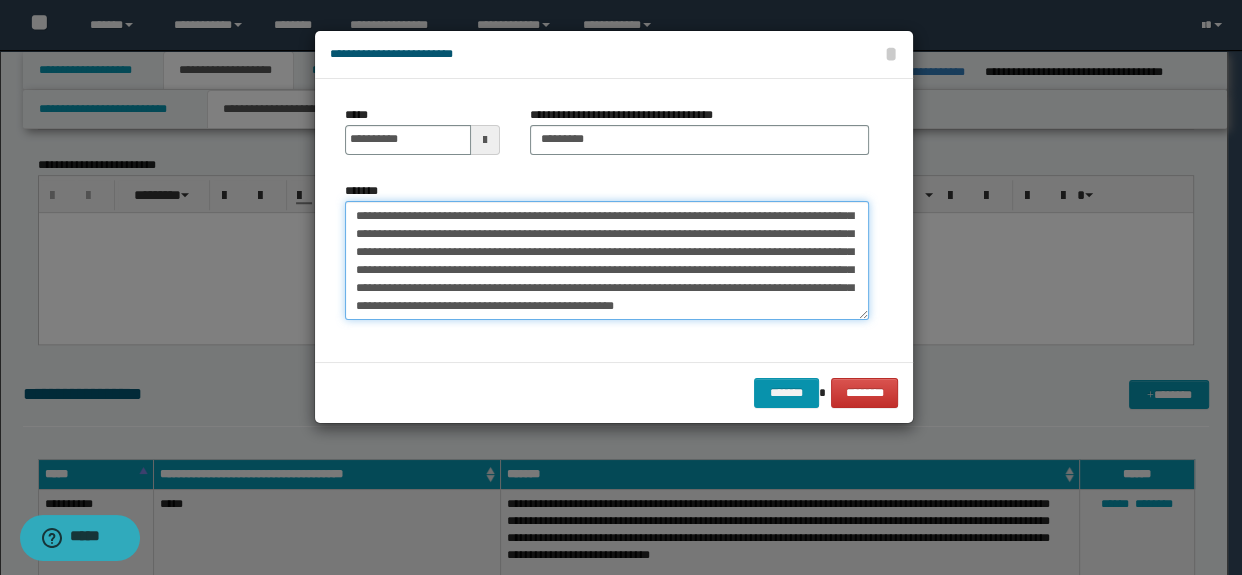 drag, startPoint x: 751, startPoint y: 242, endPoint x: 600, endPoint y: 300, distance: 161.75598 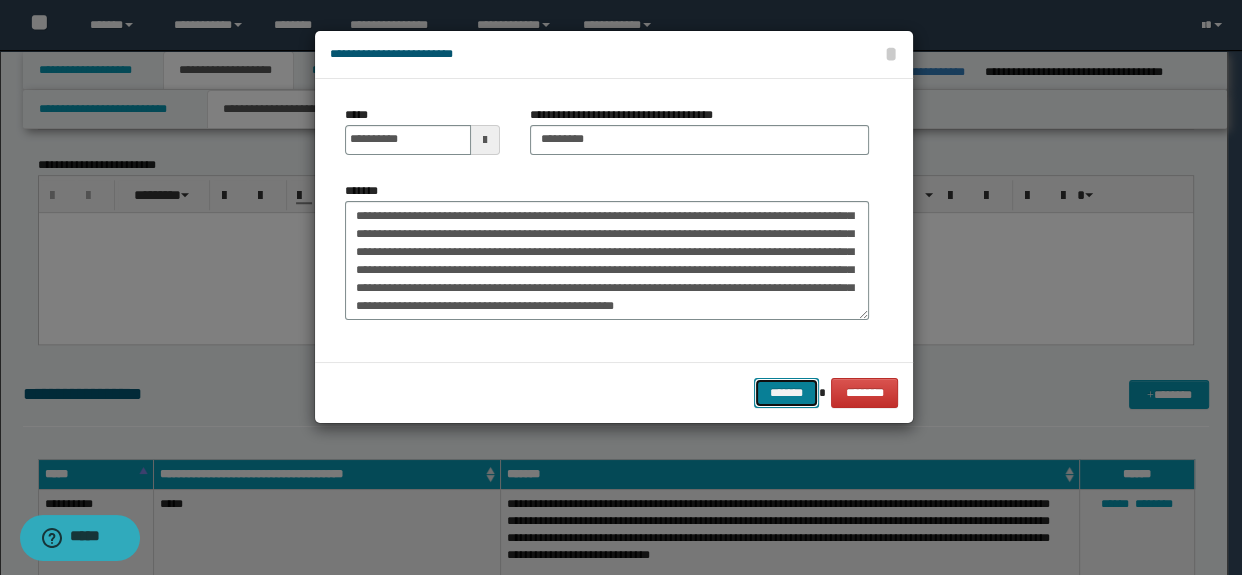 click on "*******" at bounding box center [786, 393] 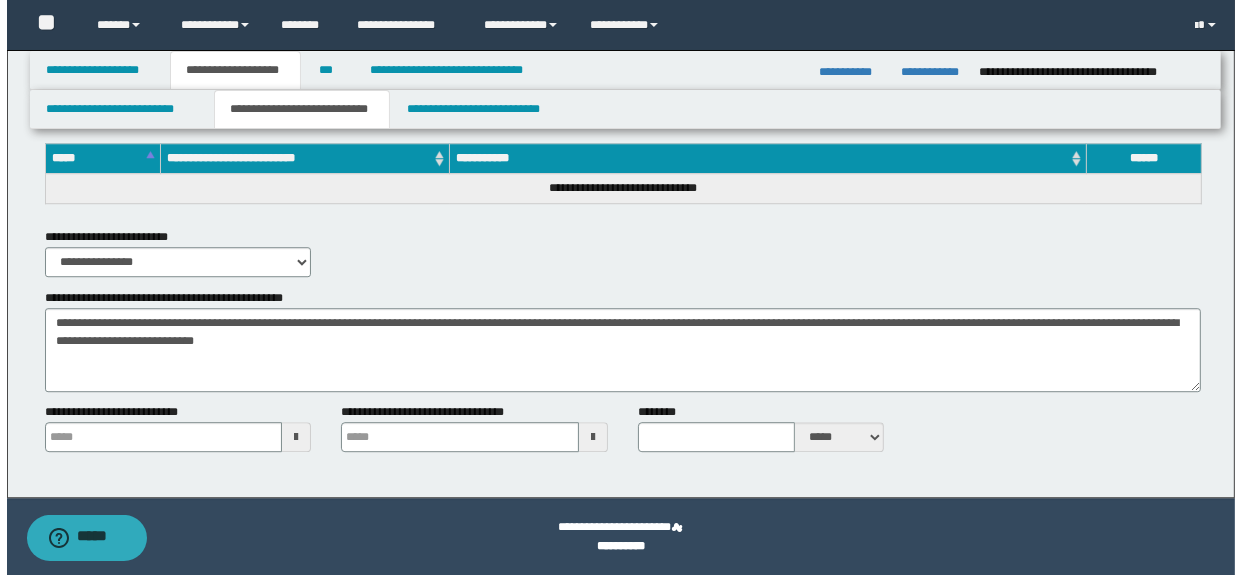 scroll, scrollTop: 0, scrollLeft: 0, axis: both 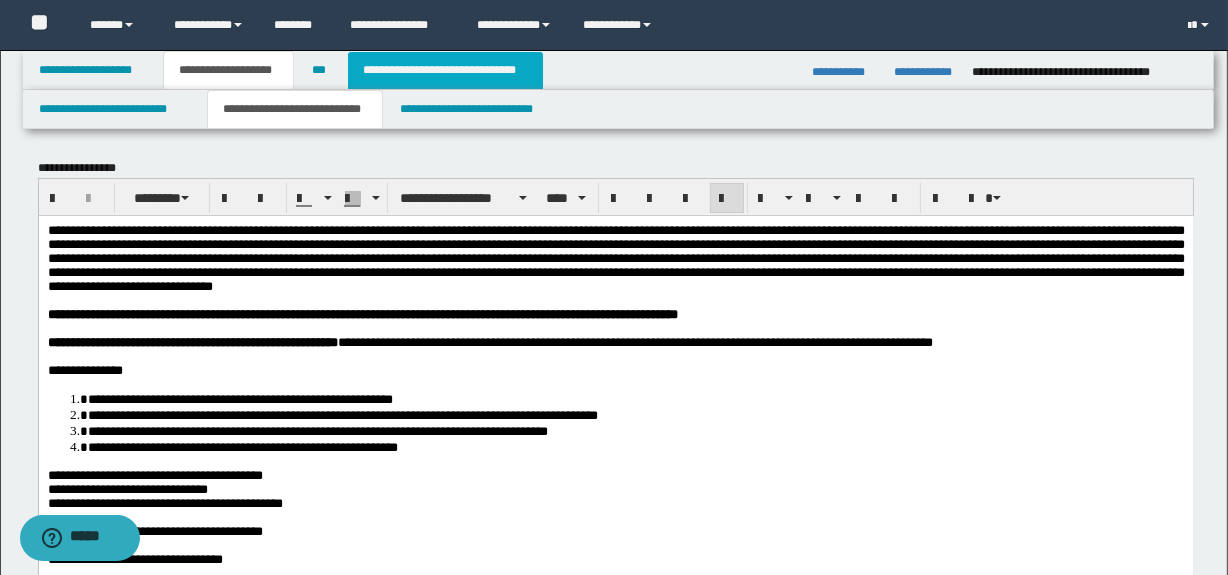 click on "**********" at bounding box center (445, 70) 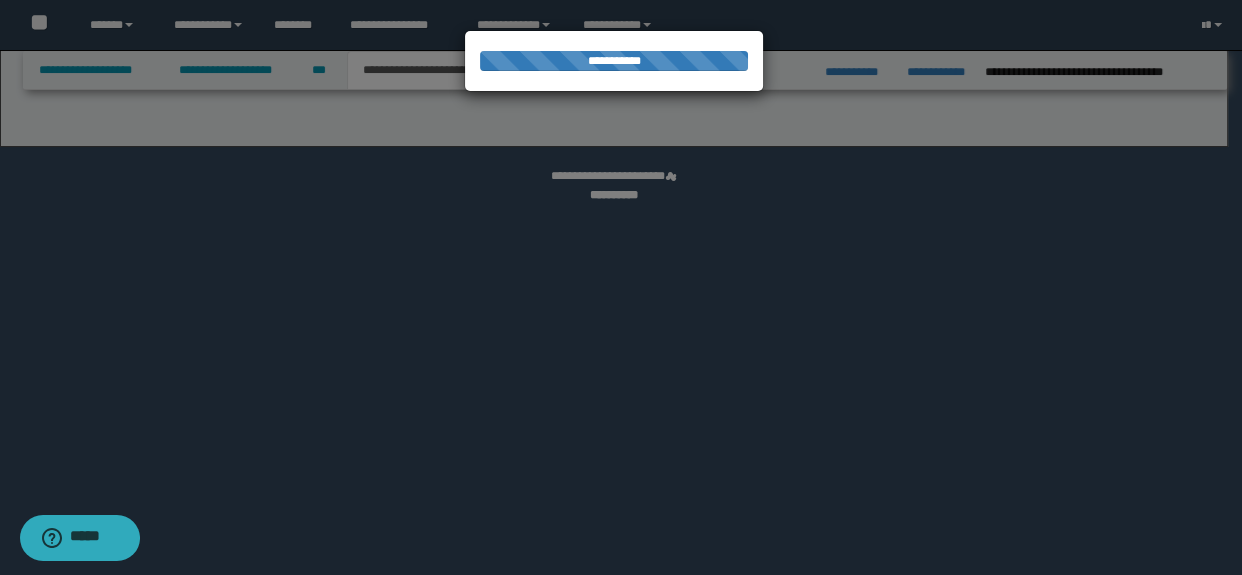 click at bounding box center (621, 287) 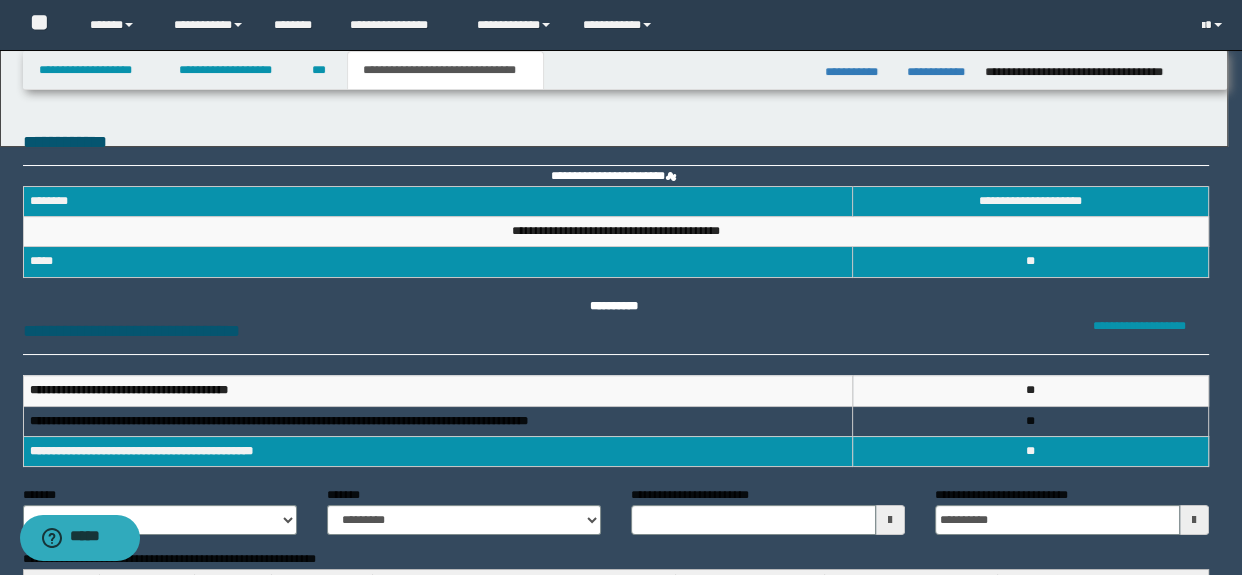 click at bounding box center [621, 287] 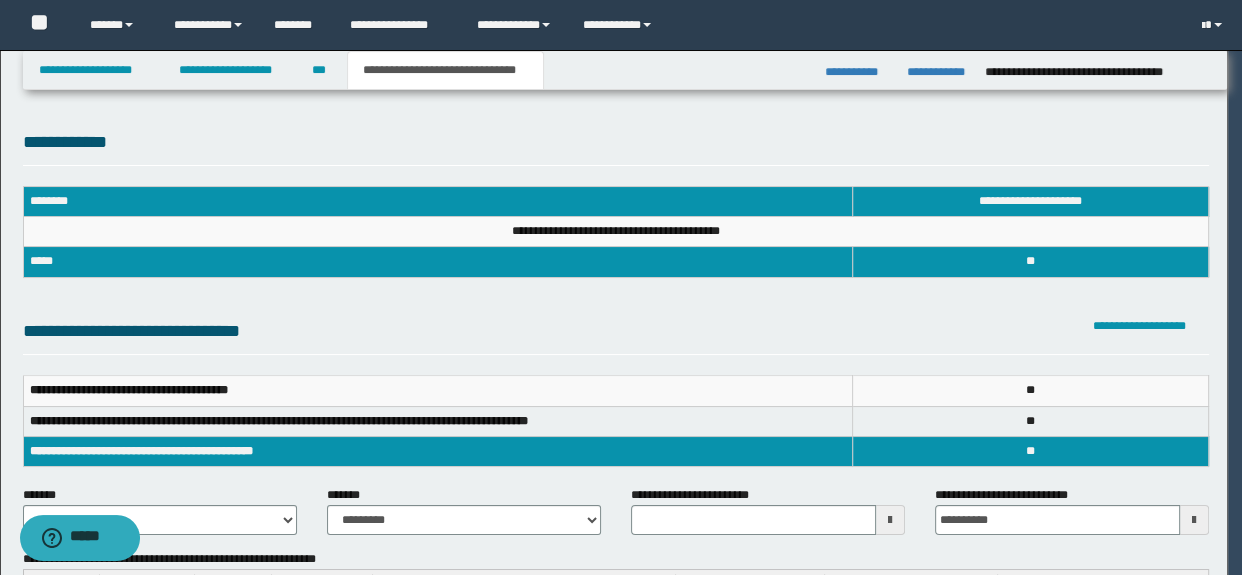 scroll, scrollTop: 0, scrollLeft: 0, axis: both 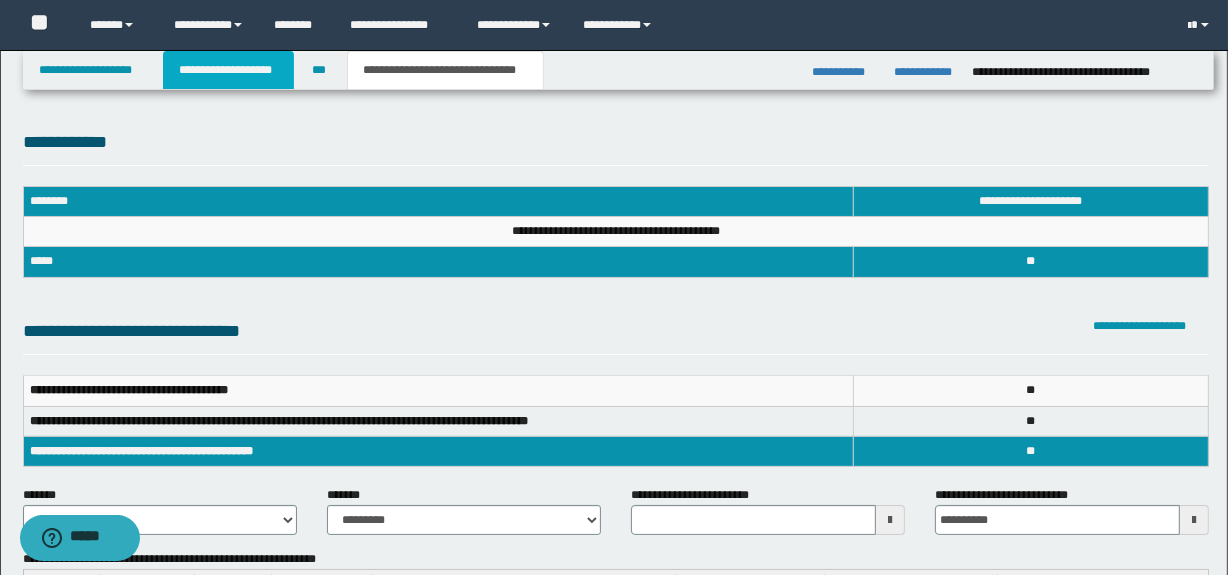 click on "**********" at bounding box center [228, 70] 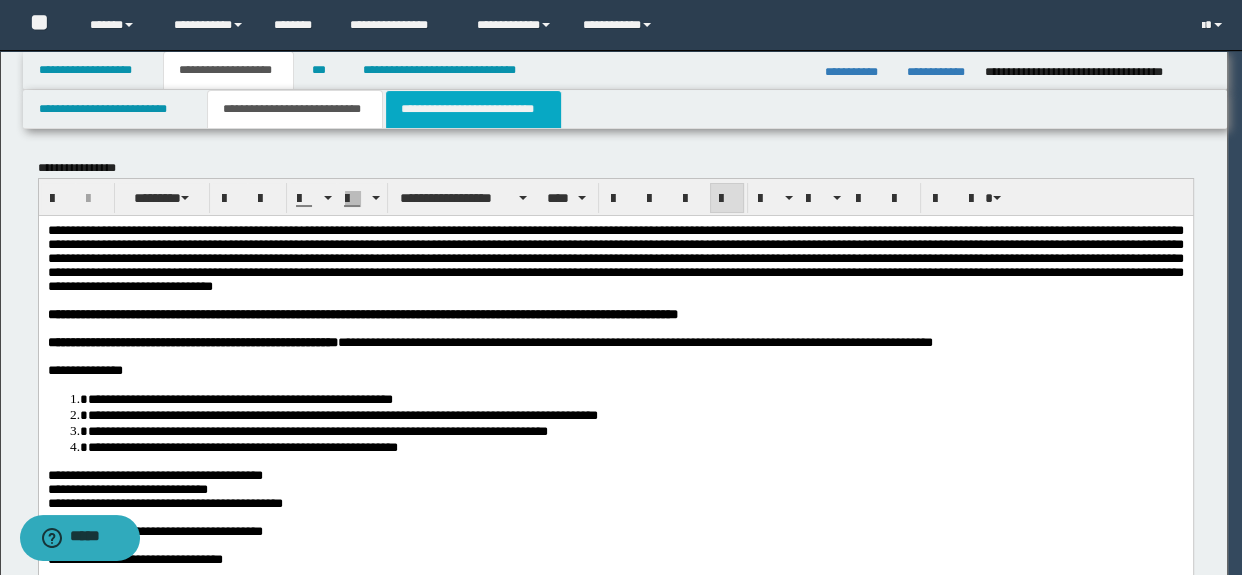 click on "**********" at bounding box center (473, 109) 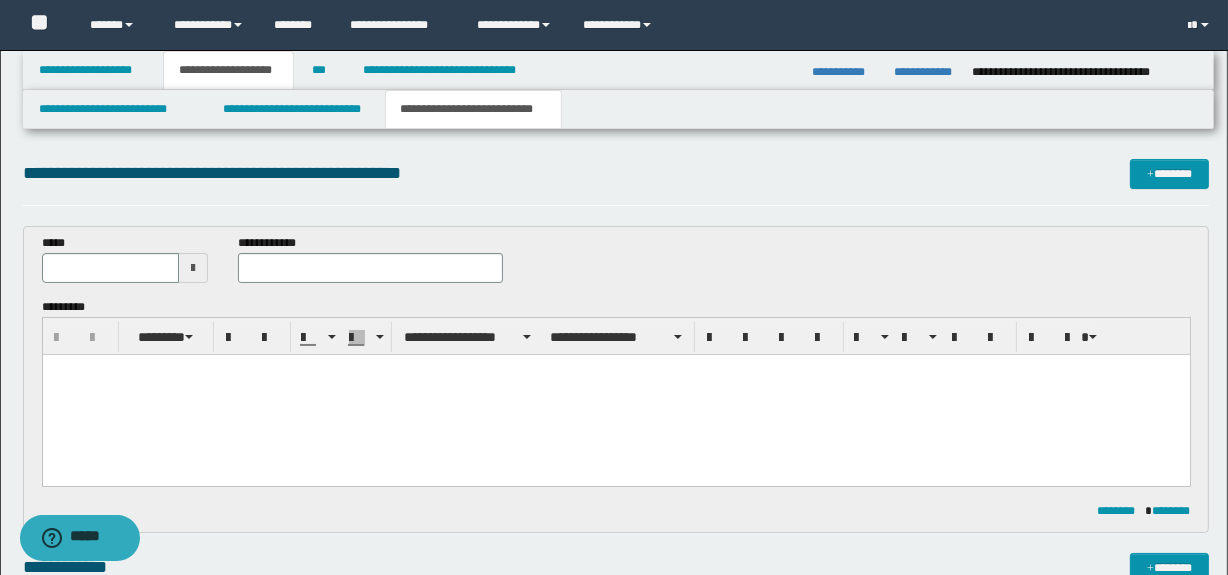 scroll, scrollTop: 0, scrollLeft: 0, axis: both 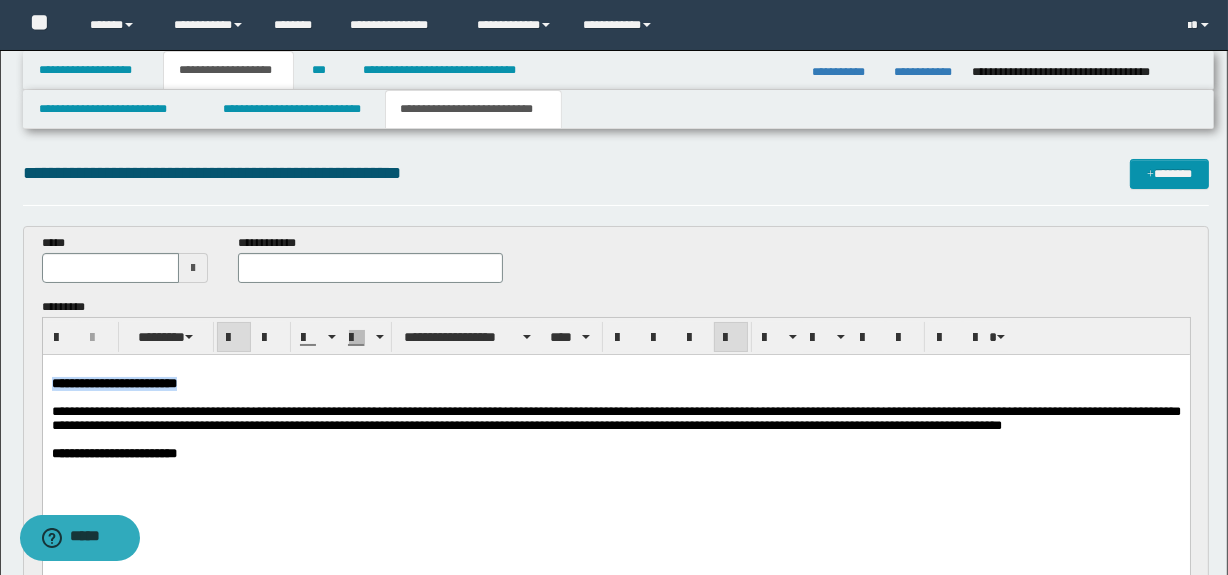 drag, startPoint x: 282, startPoint y: 385, endPoint x: -1, endPoint y: 393, distance: 283.11304 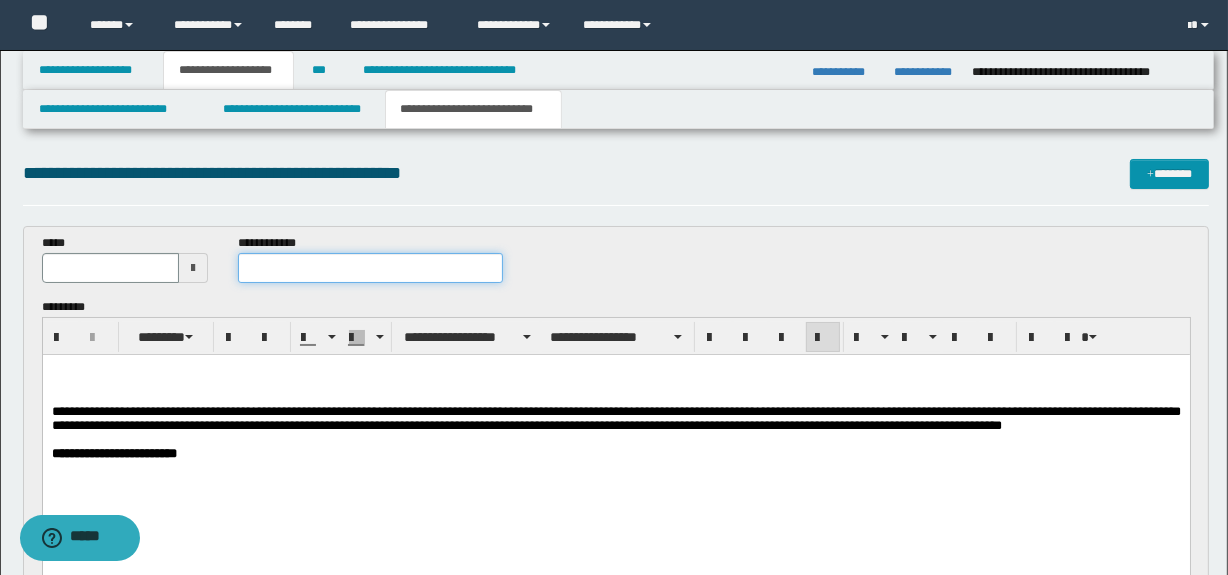 click at bounding box center (370, 268) 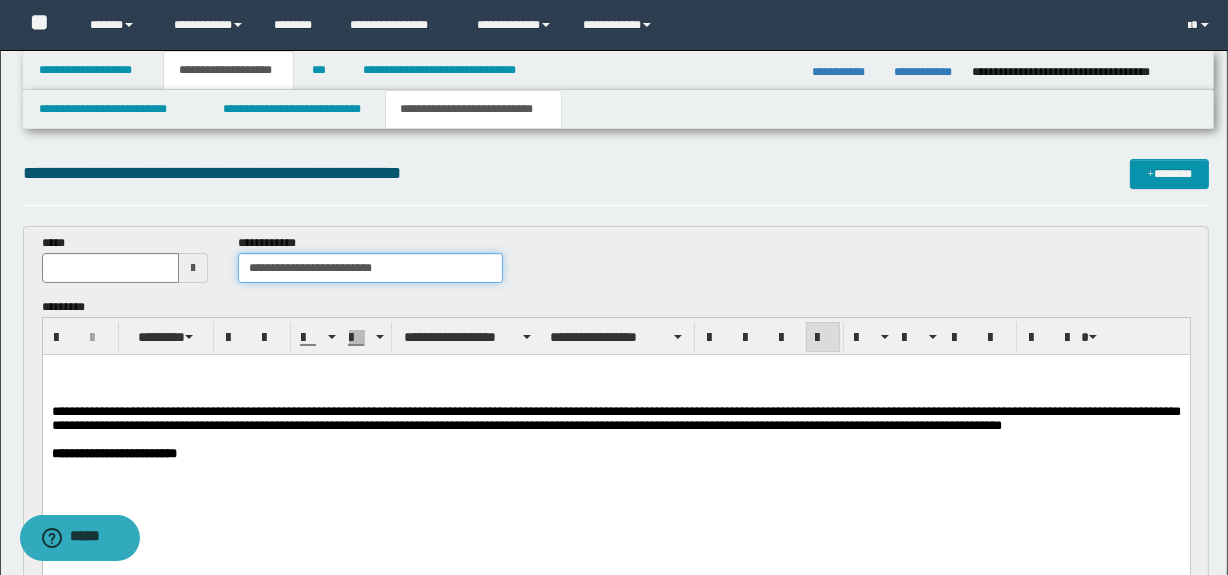type on "**********" 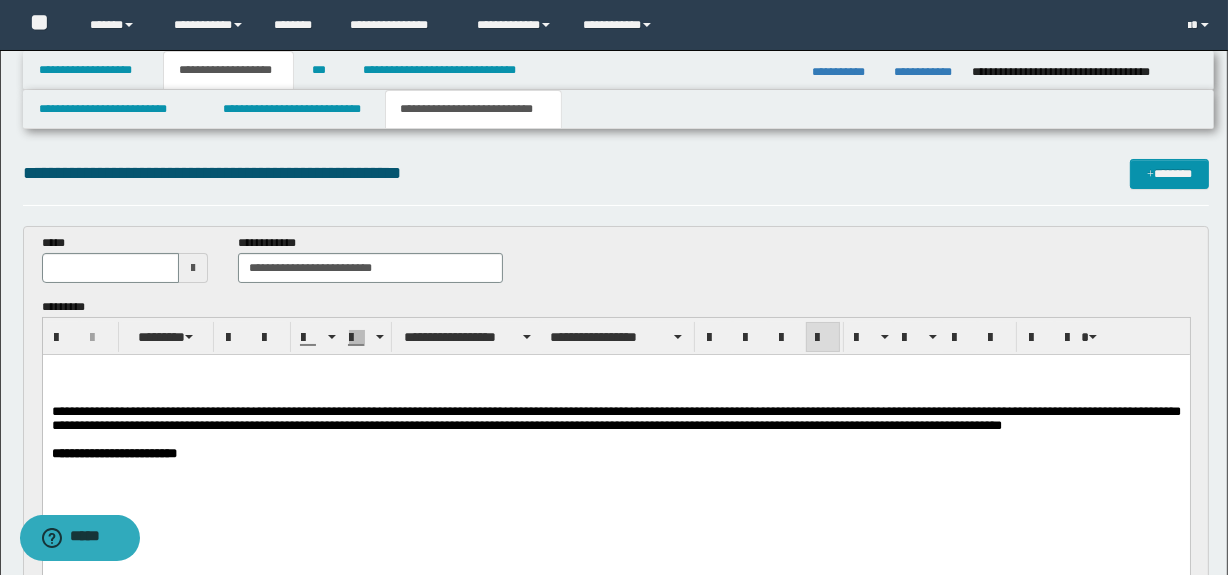 click on "**********" at bounding box center [615, 437] 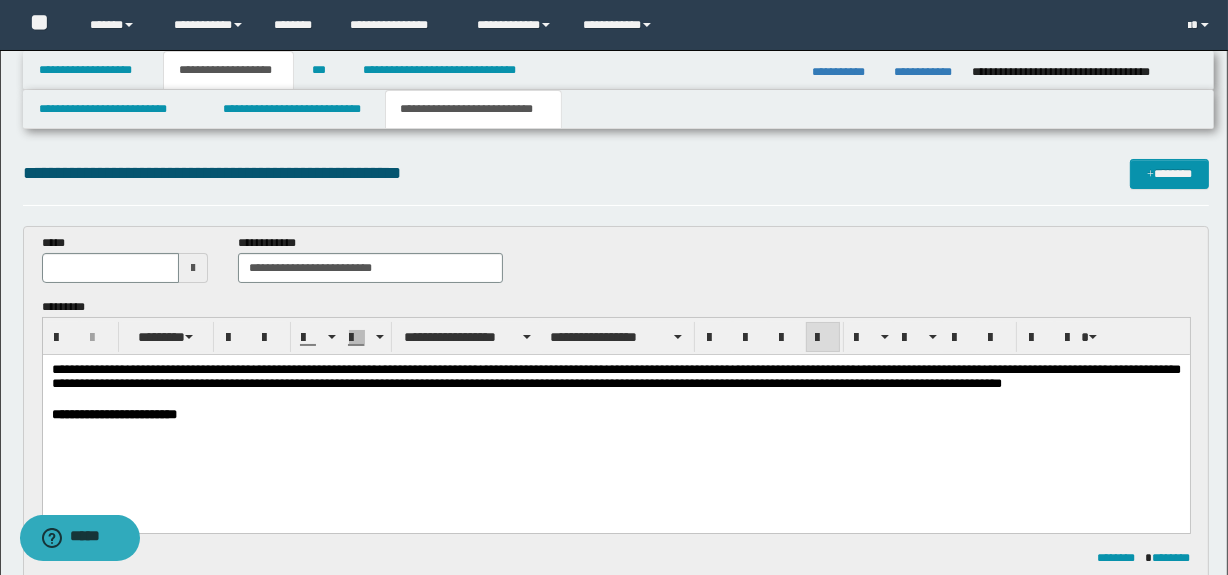 click at bounding box center [193, 268] 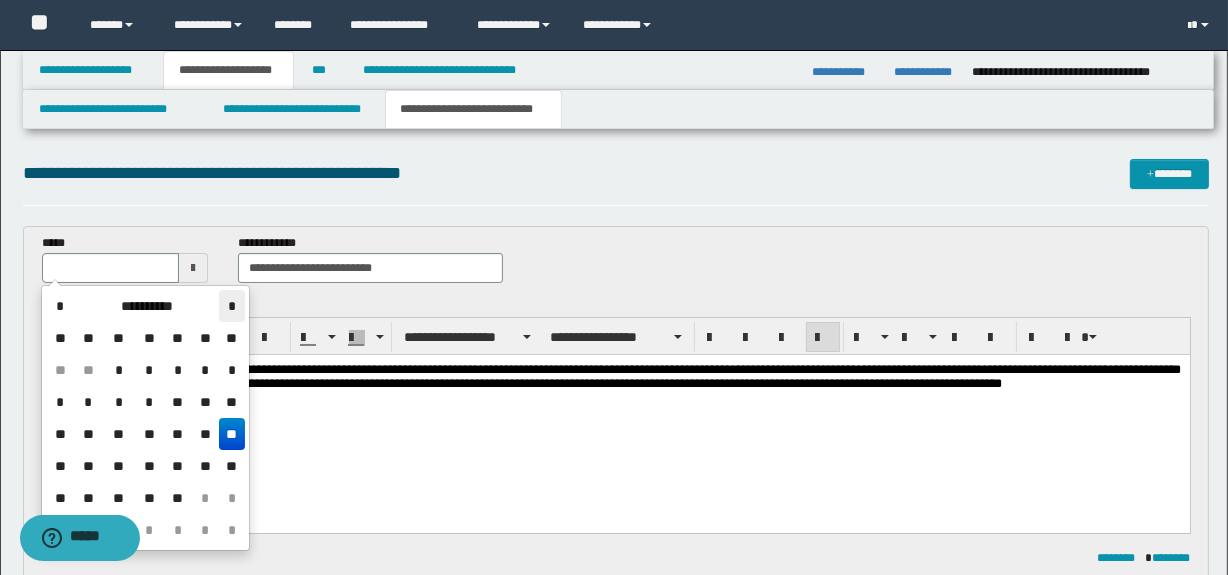 click on "*" at bounding box center [231, 306] 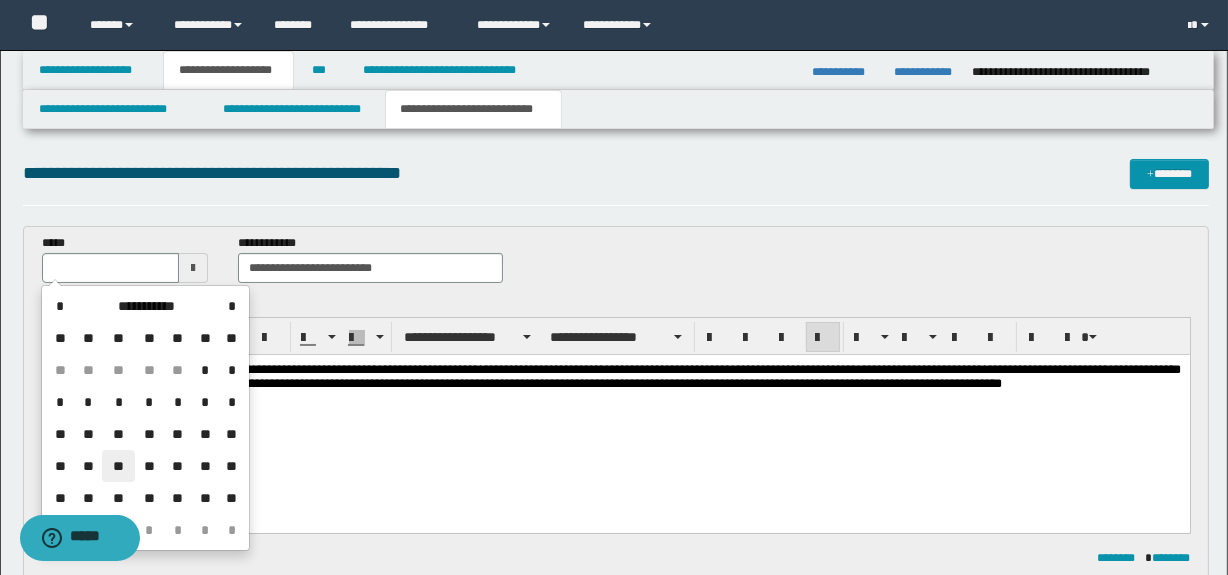 click on "**" at bounding box center [118, 466] 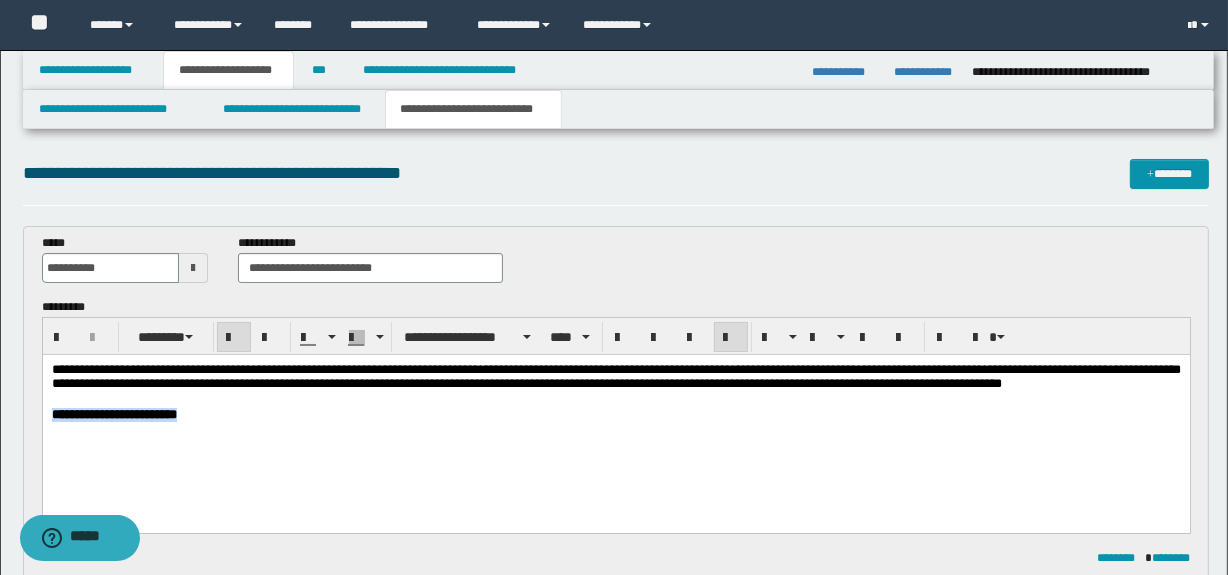 drag, startPoint x: 285, startPoint y: 426, endPoint x: 242, endPoint y: 434, distance: 43.737854 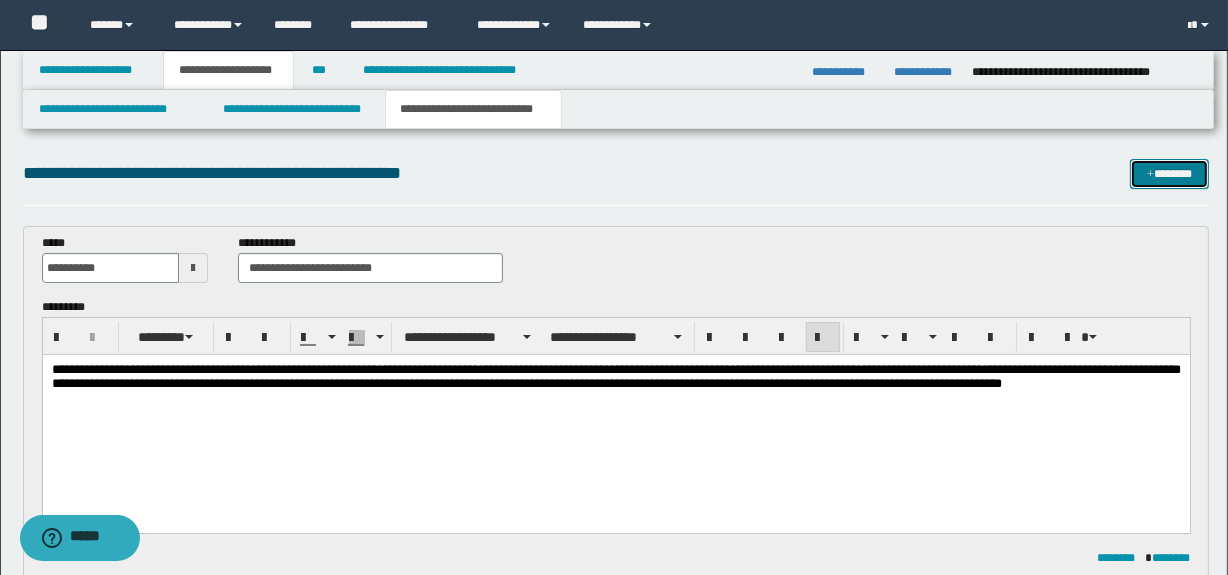 click on "*******" at bounding box center (1170, 174) 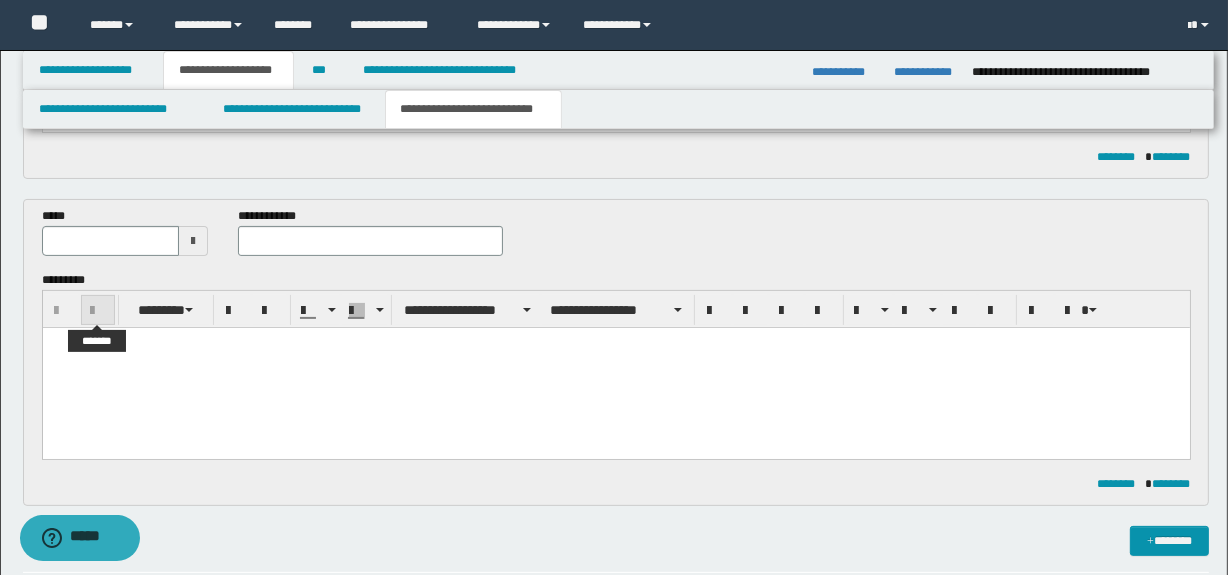 scroll, scrollTop: 375, scrollLeft: 0, axis: vertical 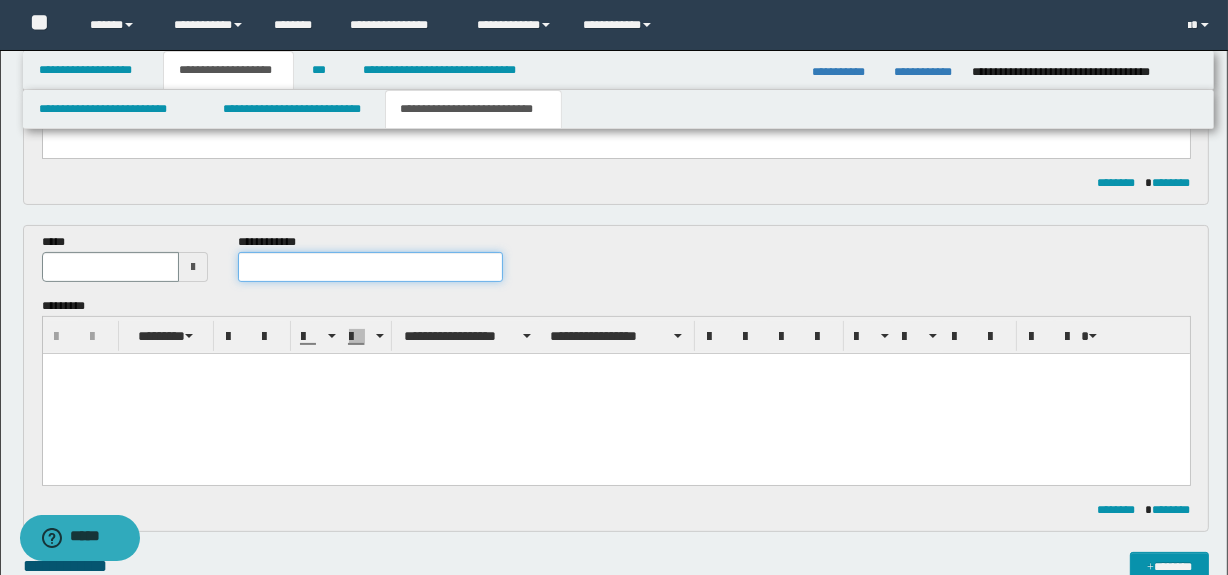 click at bounding box center (370, 267) 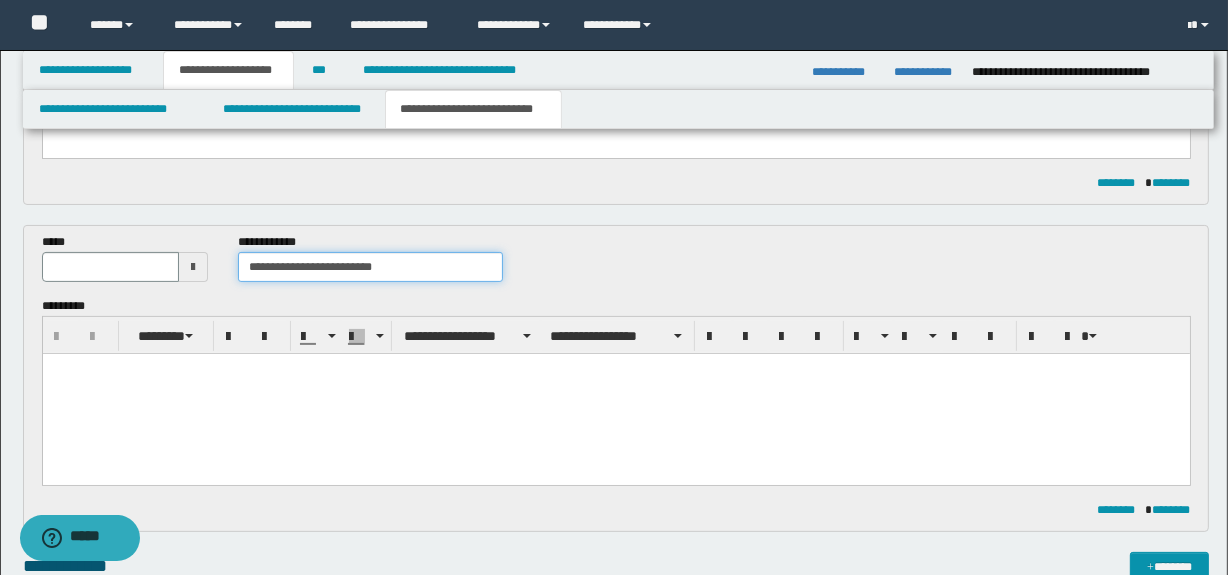 type on "**********" 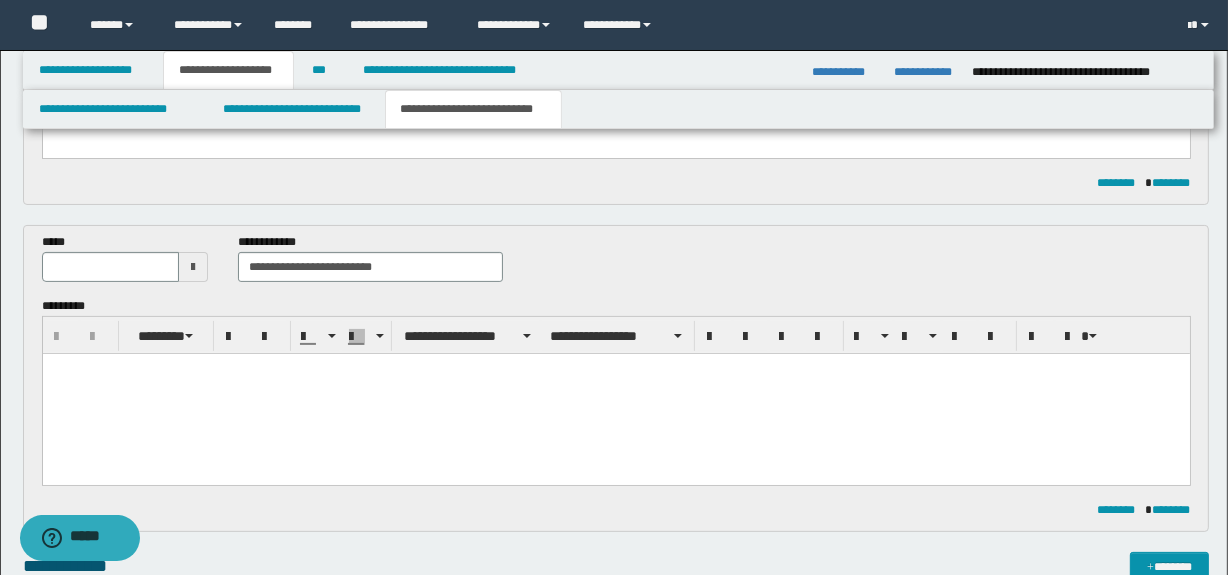 click at bounding box center (193, 267) 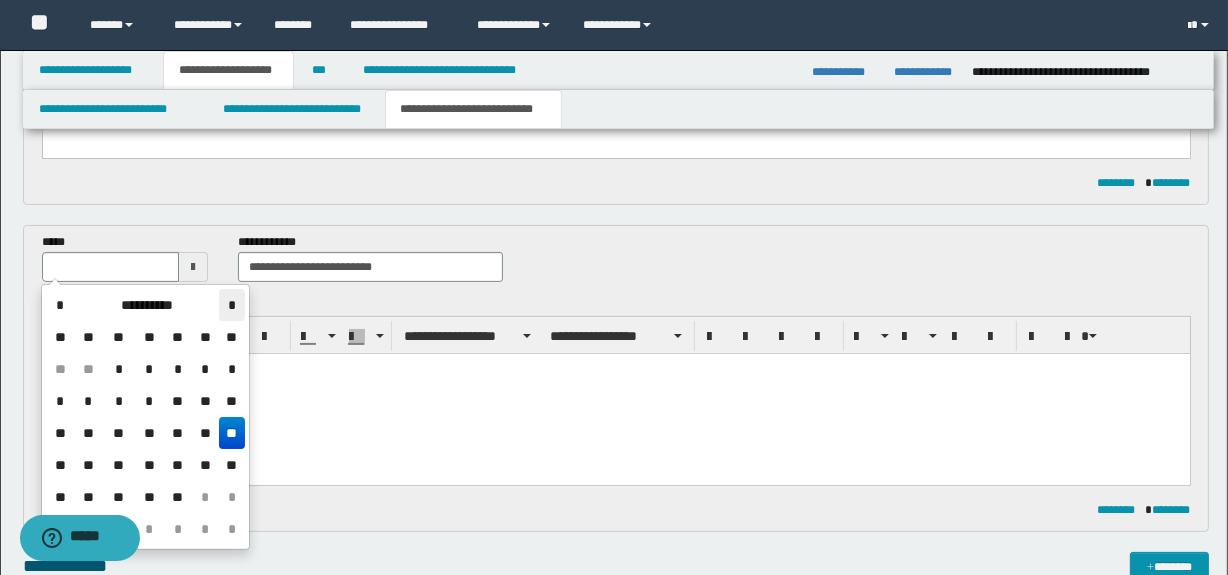 click on "*" at bounding box center [231, 305] 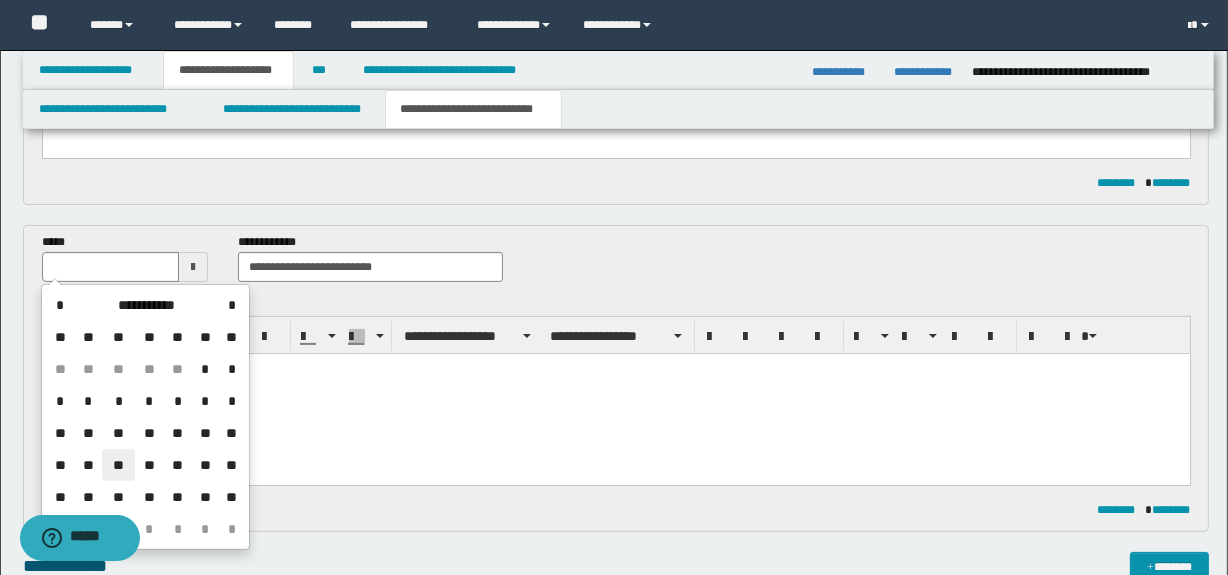 click on "**" at bounding box center (118, 465) 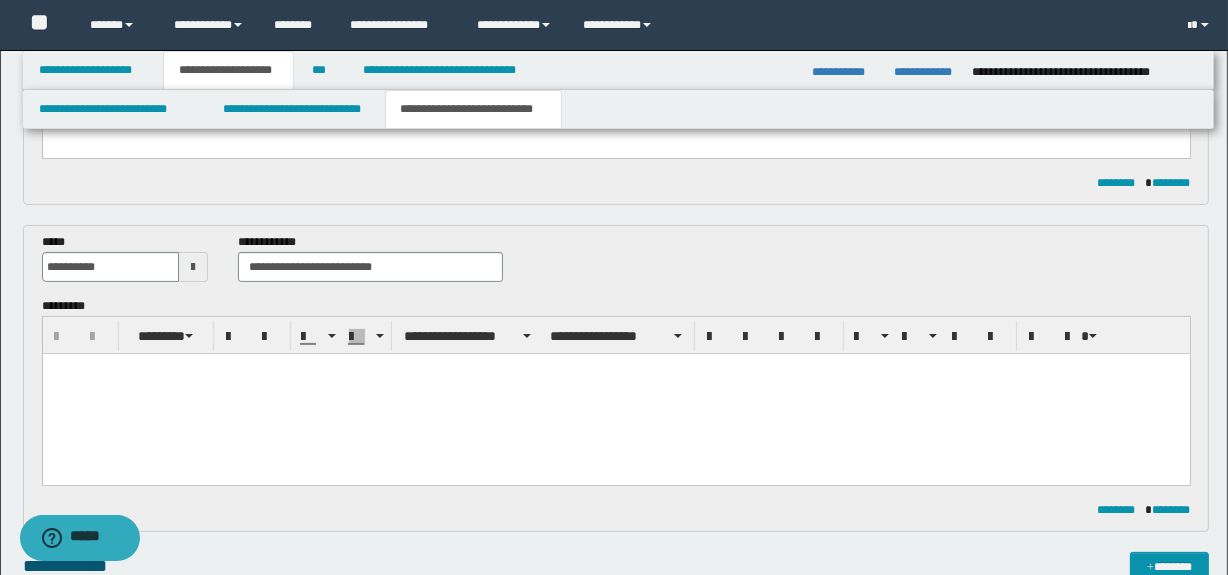 scroll, scrollTop: 1310, scrollLeft: 0, axis: vertical 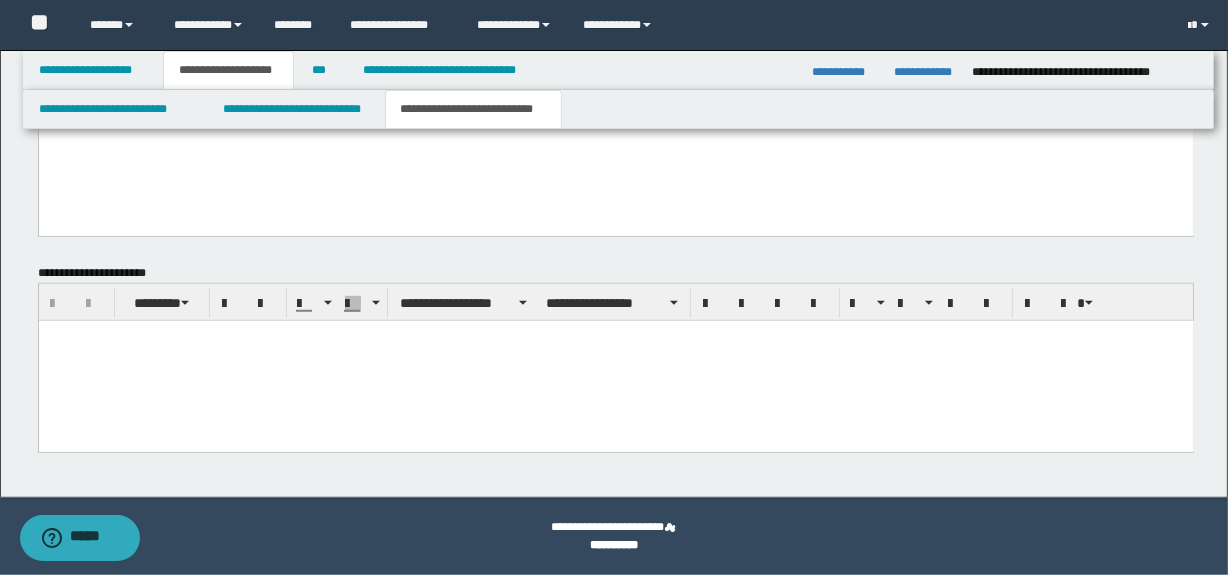 click at bounding box center (615, 360) 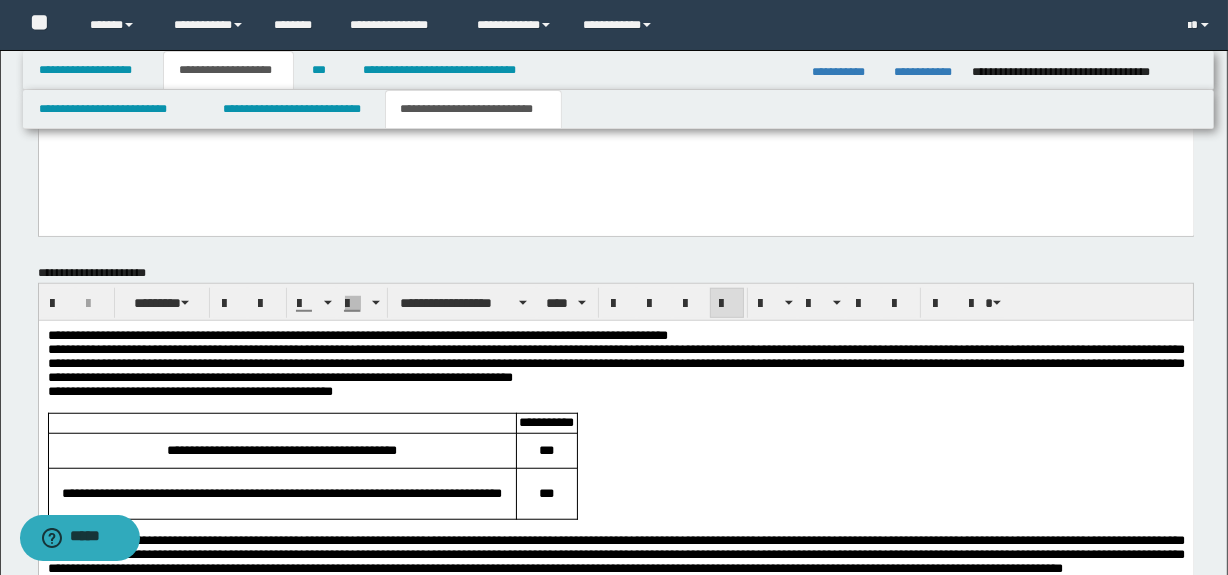 click on "**********" at bounding box center (615, 335) 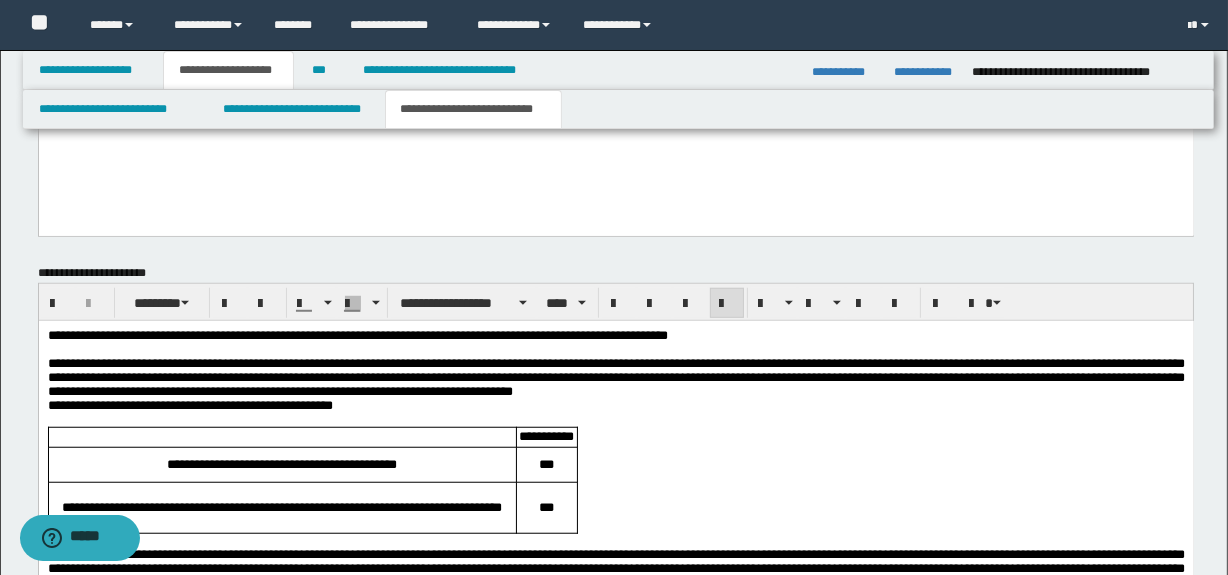 click on "**********" at bounding box center (615, 377) 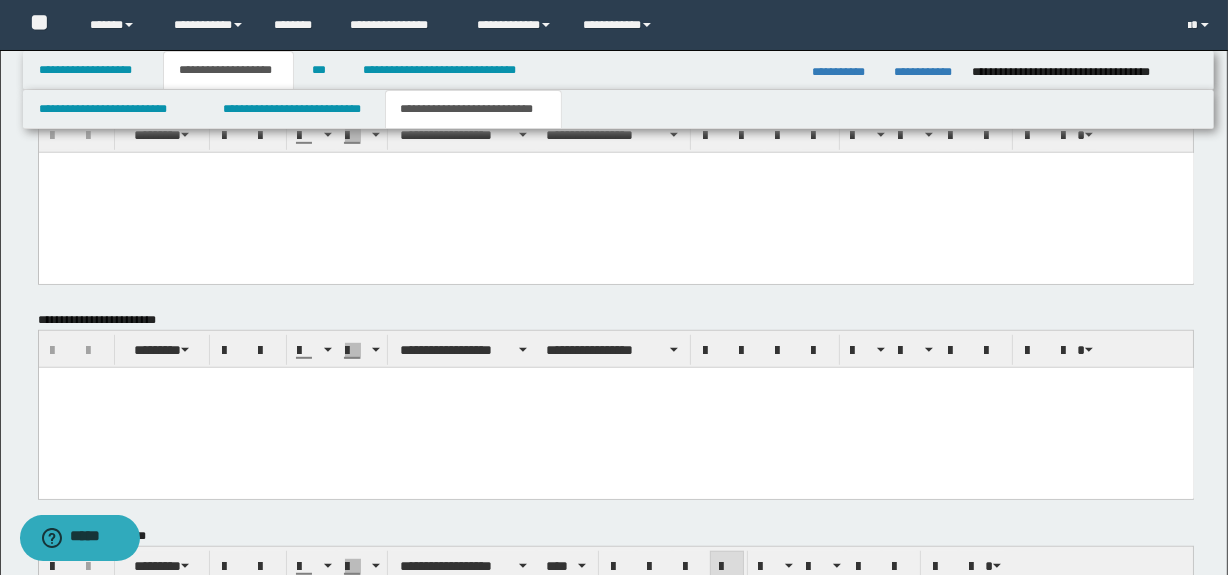 scroll, scrollTop: 1007, scrollLeft: 0, axis: vertical 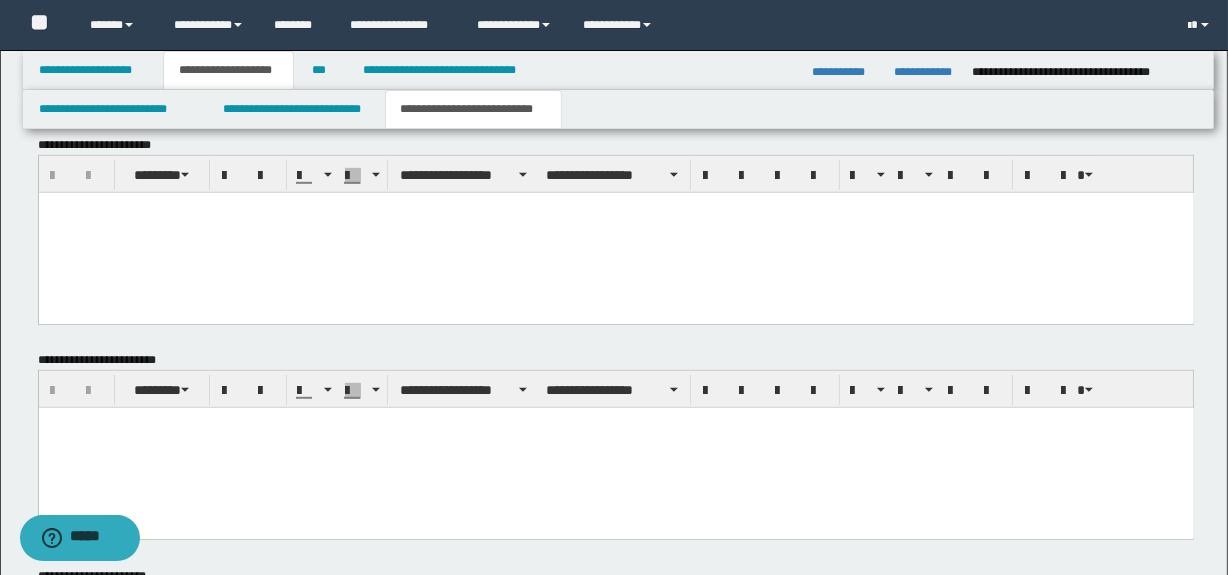 click at bounding box center (615, 232) 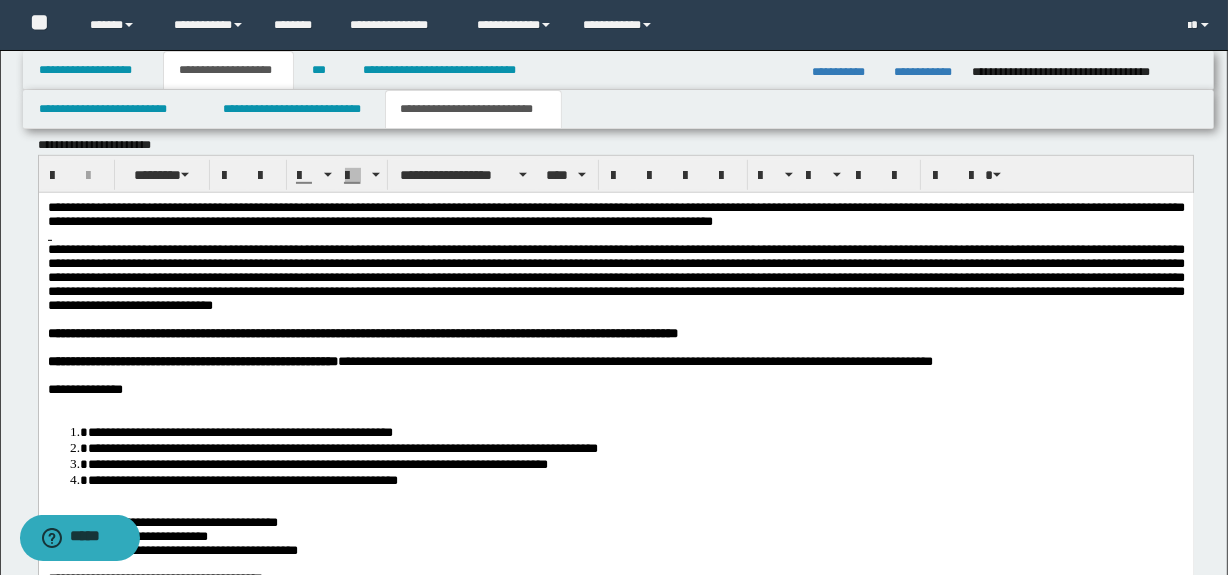 click at bounding box center (615, 235) 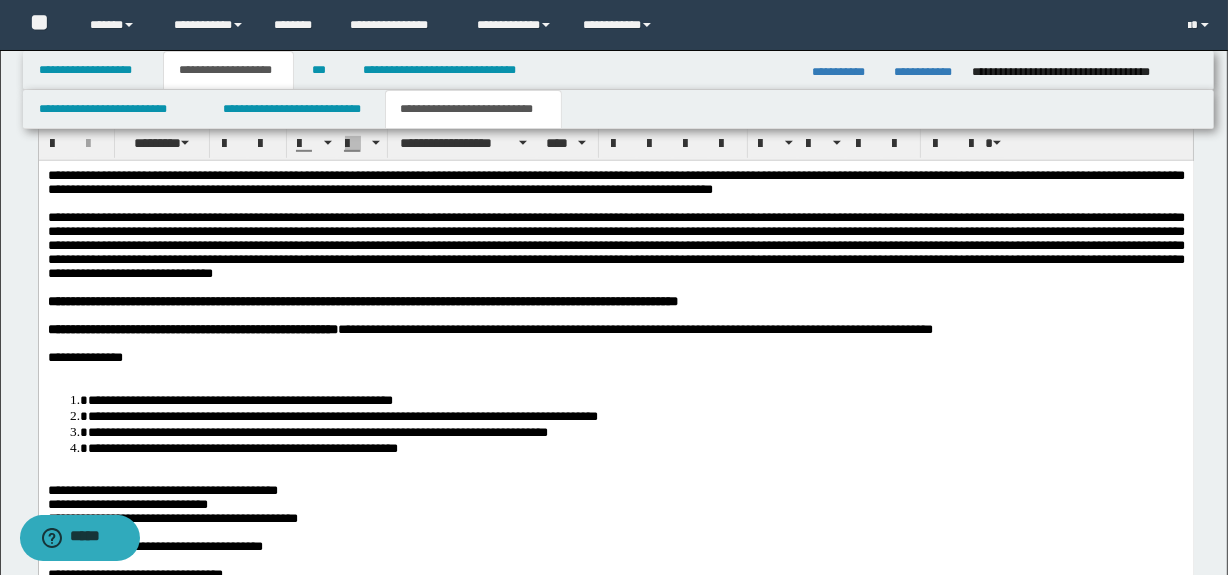 scroll, scrollTop: 1098, scrollLeft: 0, axis: vertical 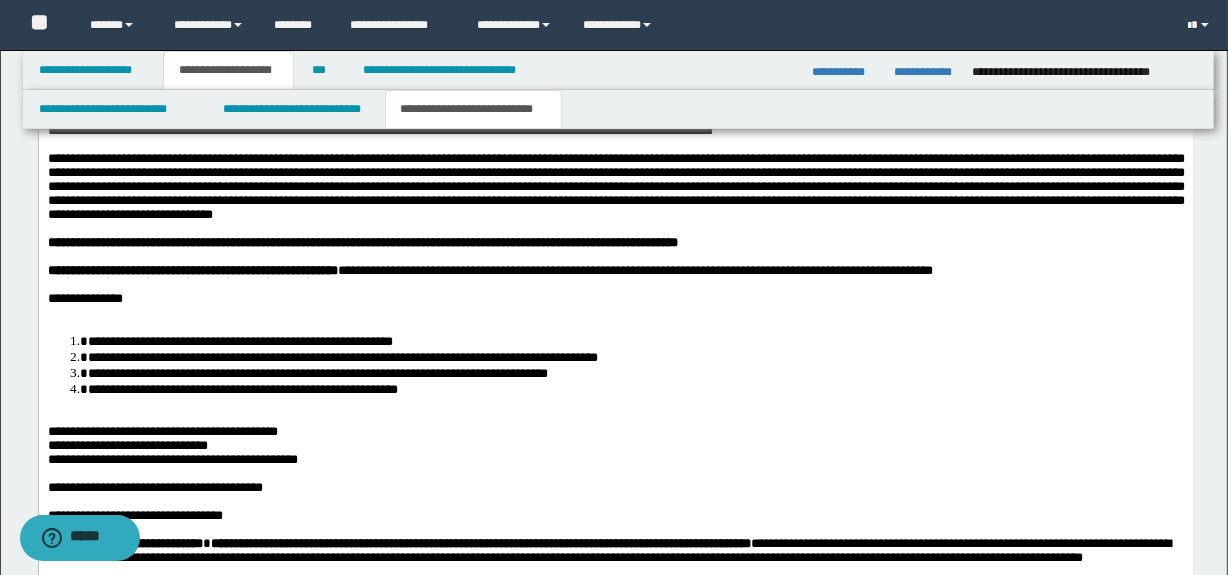 click at bounding box center (615, 312) 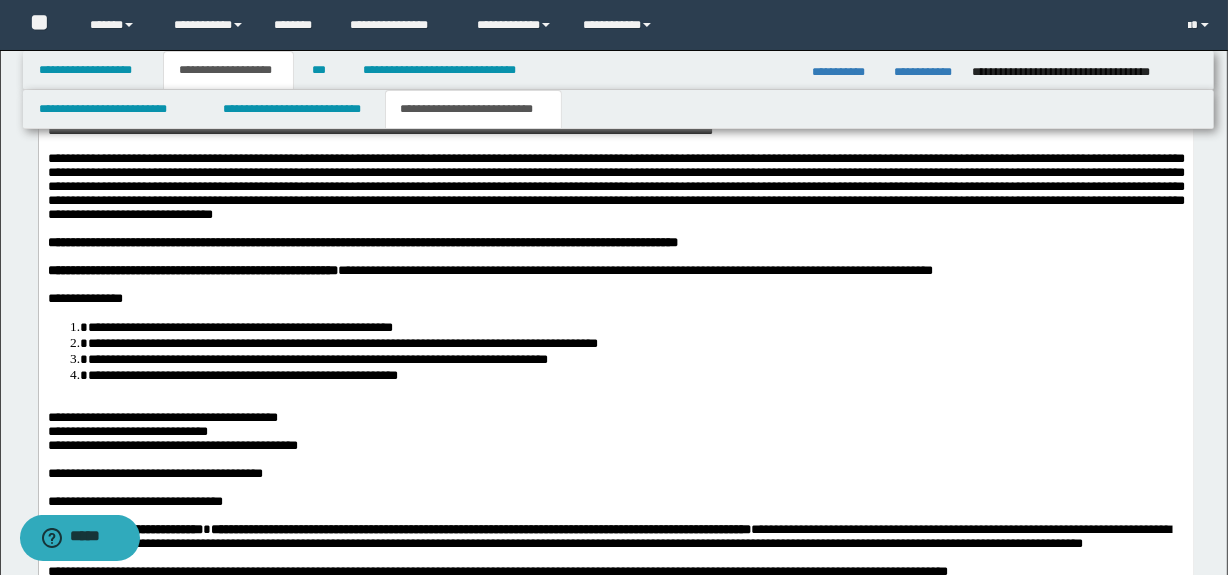 click at bounding box center (615, 403) 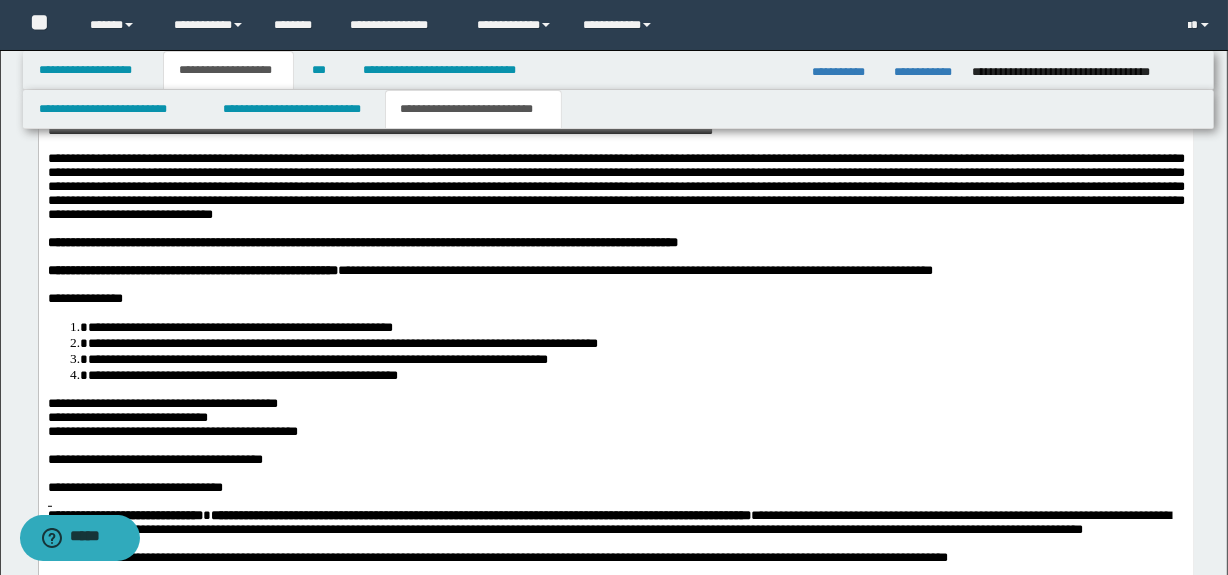 click on "**********" at bounding box center (615, 518) 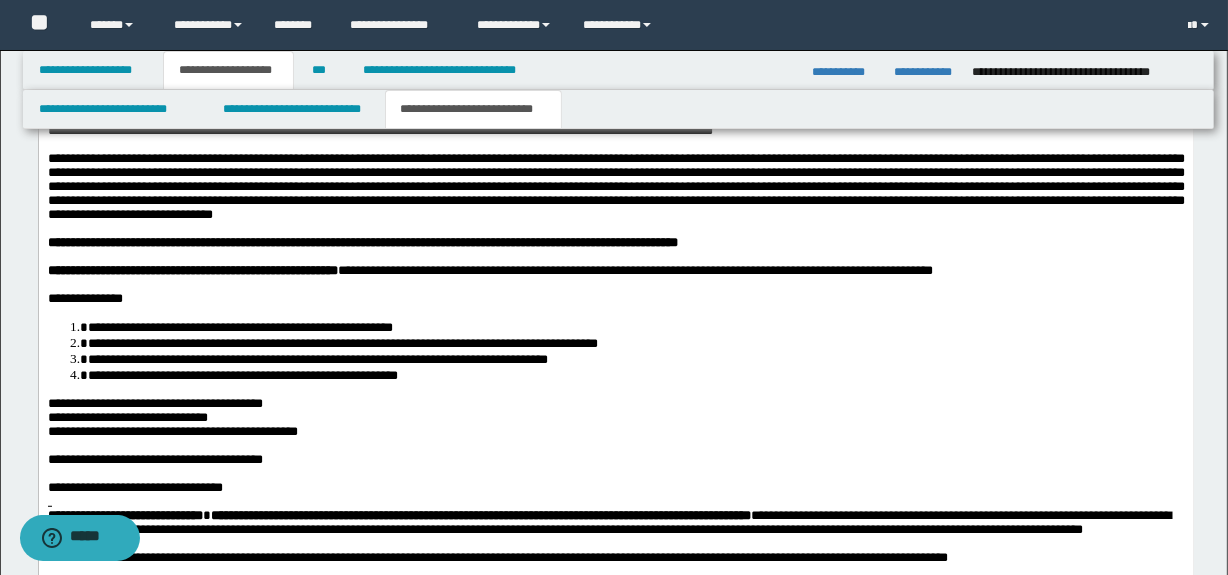 click on "**********" at bounding box center (172, 430) 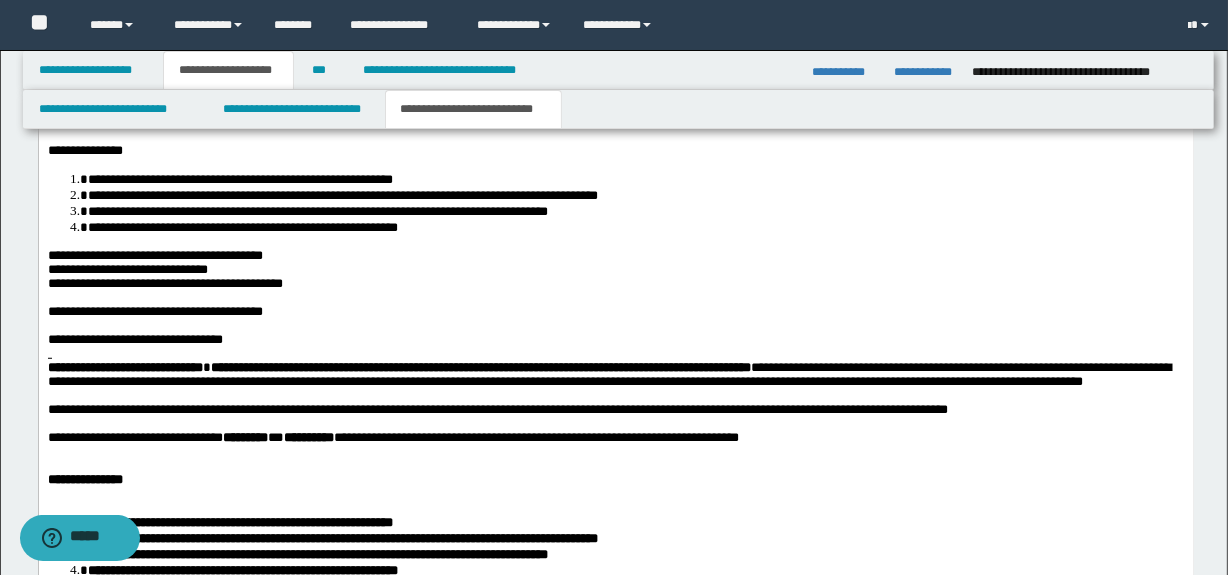 scroll, scrollTop: 1249, scrollLeft: 0, axis: vertical 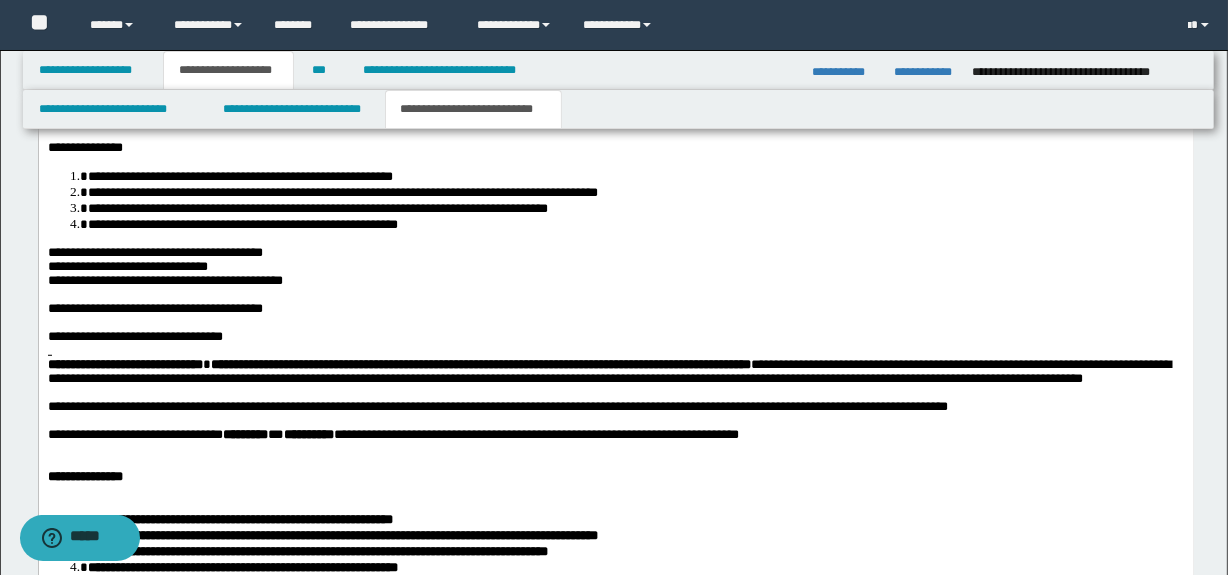 click at bounding box center [615, 351] 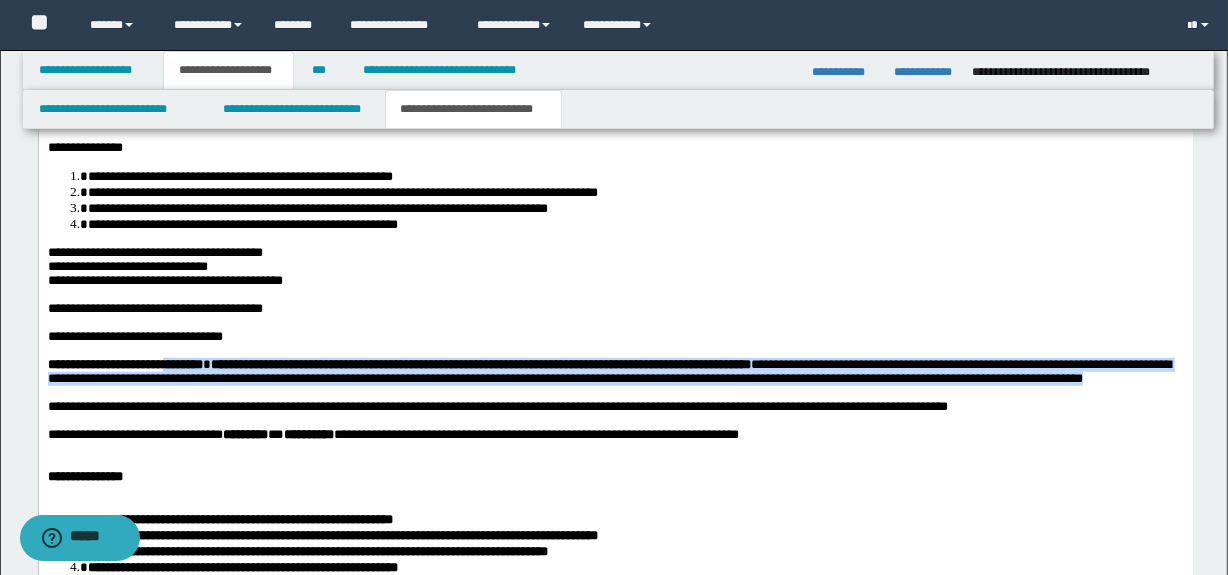 drag, startPoint x: 205, startPoint y: 425, endPoint x: 180, endPoint y: 396, distance: 38.28838 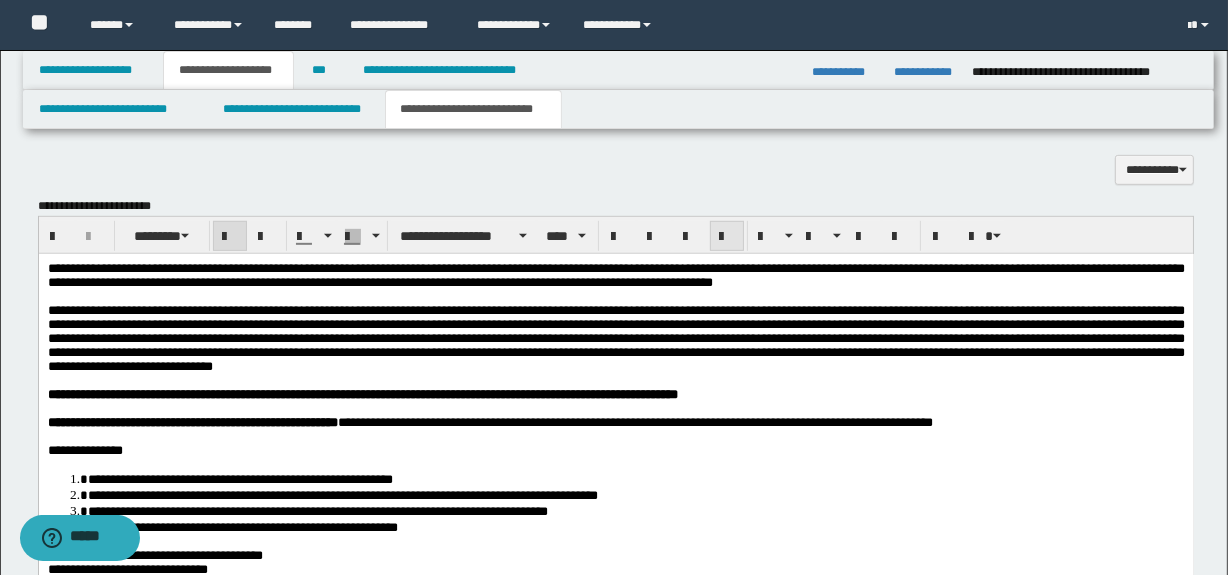 click at bounding box center [727, 236] 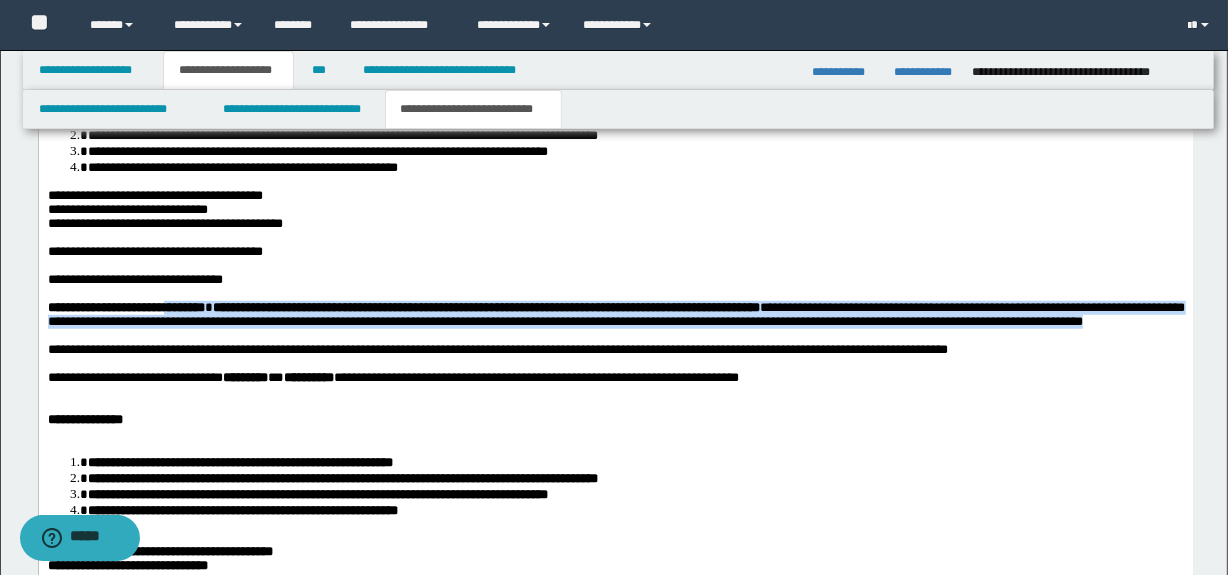 scroll, scrollTop: 1310, scrollLeft: 0, axis: vertical 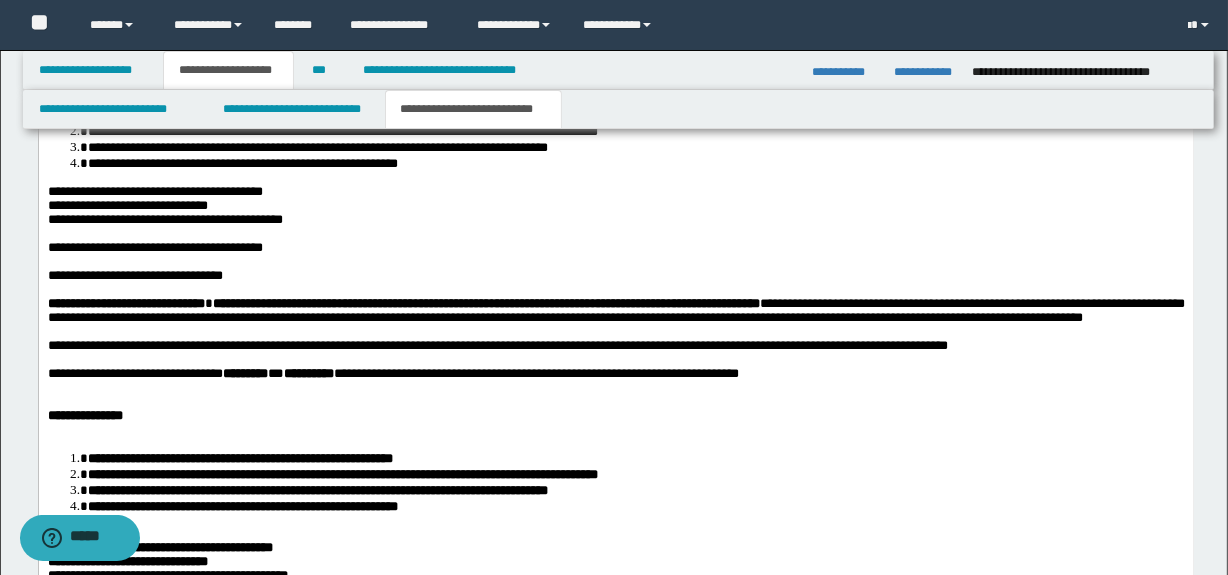 drag, startPoint x: 517, startPoint y: 448, endPoint x: 243, endPoint y: 439, distance: 274.14777 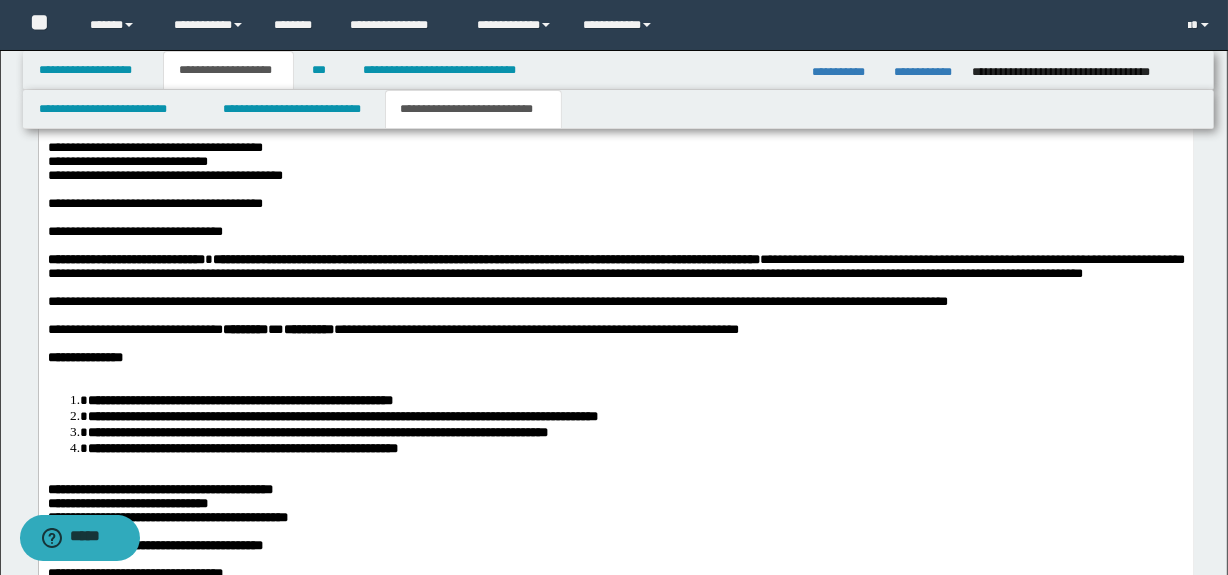 scroll, scrollTop: 1491, scrollLeft: 0, axis: vertical 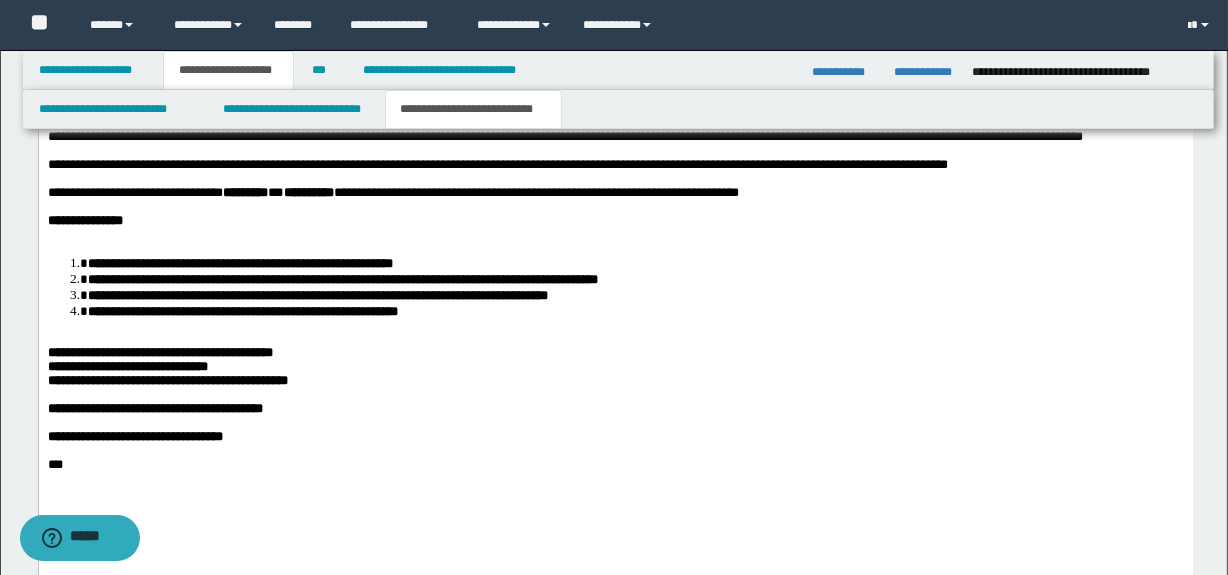 click at bounding box center [615, 235] 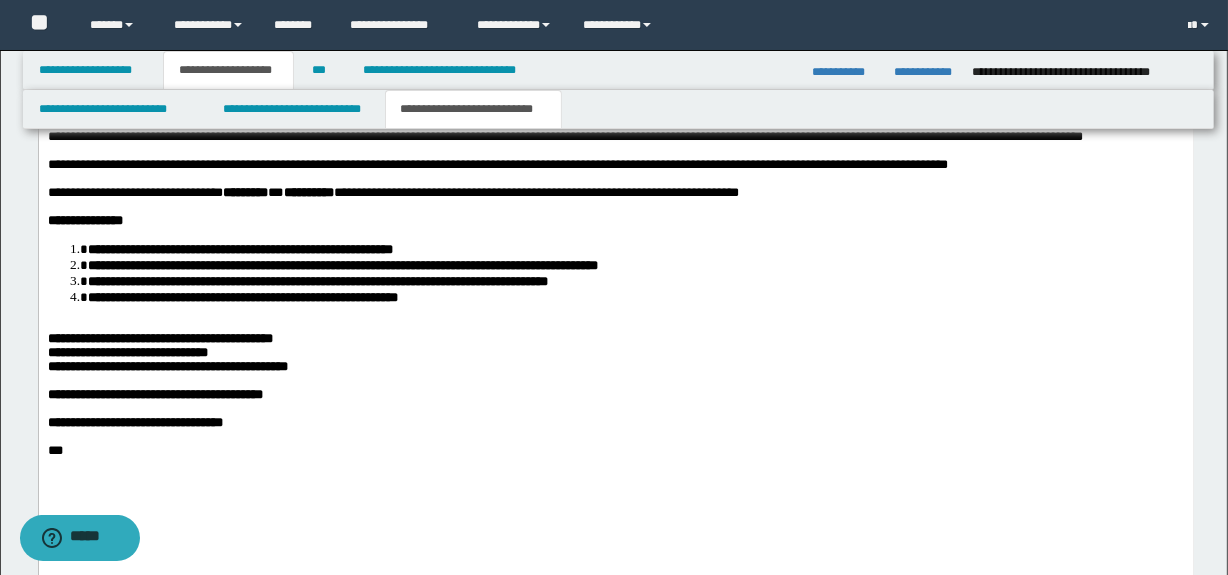 click at bounding box center [615, 325] 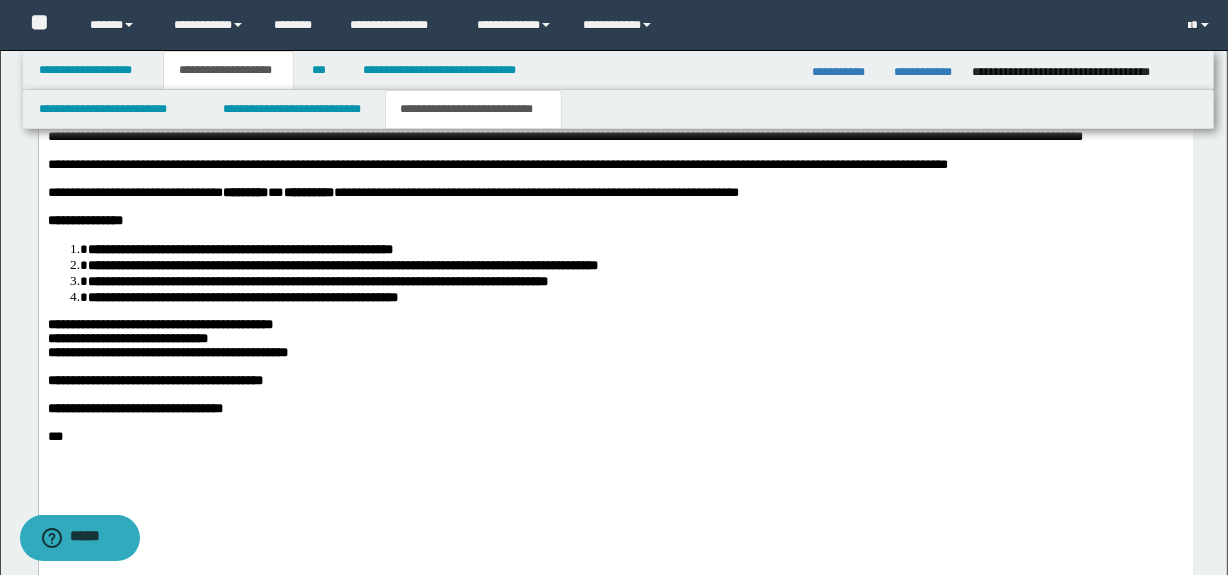 click on "**********" at bounding box center [159, 324] 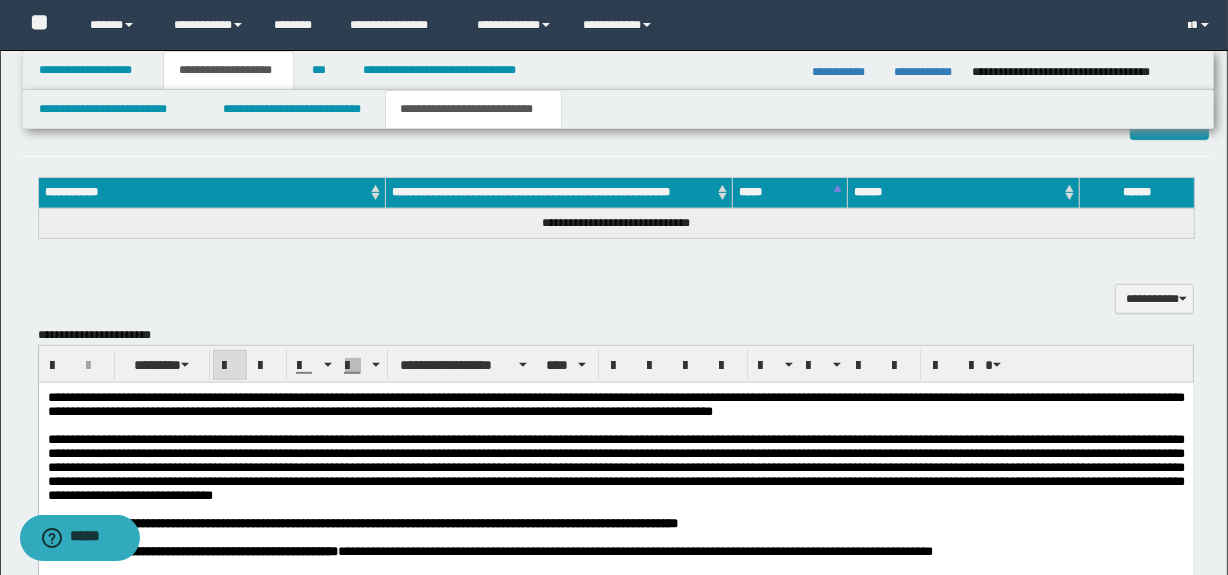 scroll, scrollTop: 703, scrollLeft: 0, axis: vertical 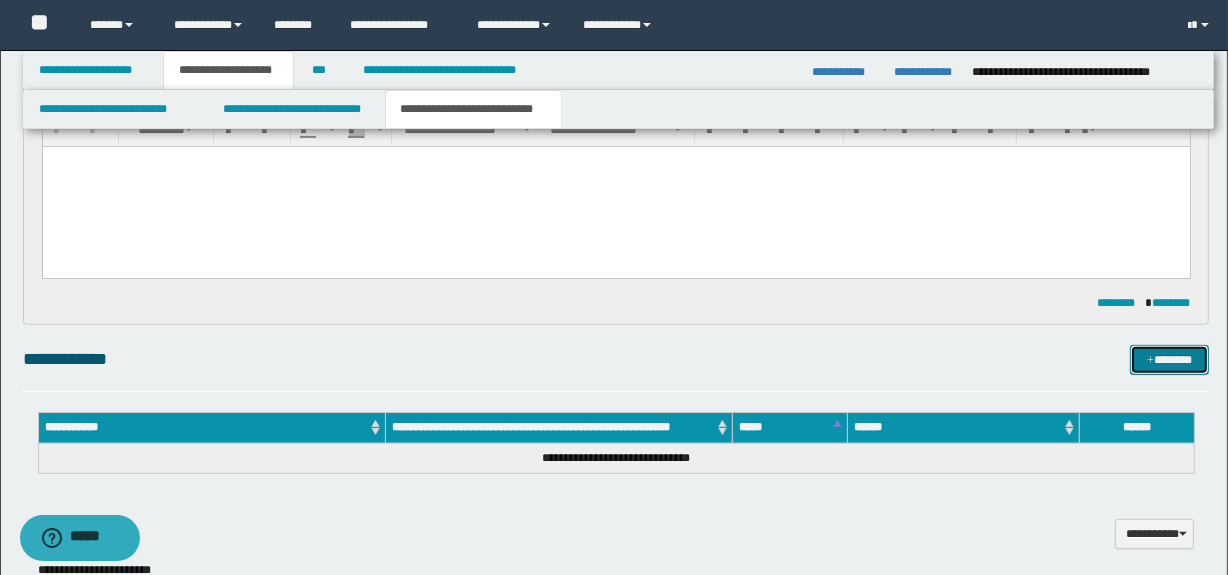 click on "*******" at bounding box center [1170, 360] 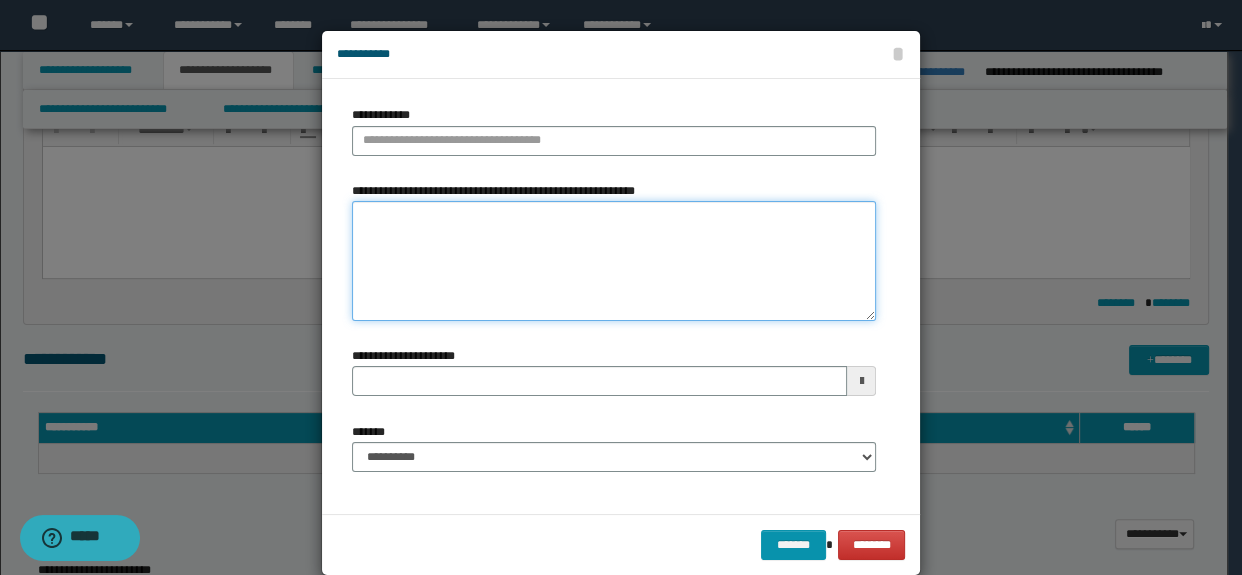 click on "**********" at bounding box center [614, 261] 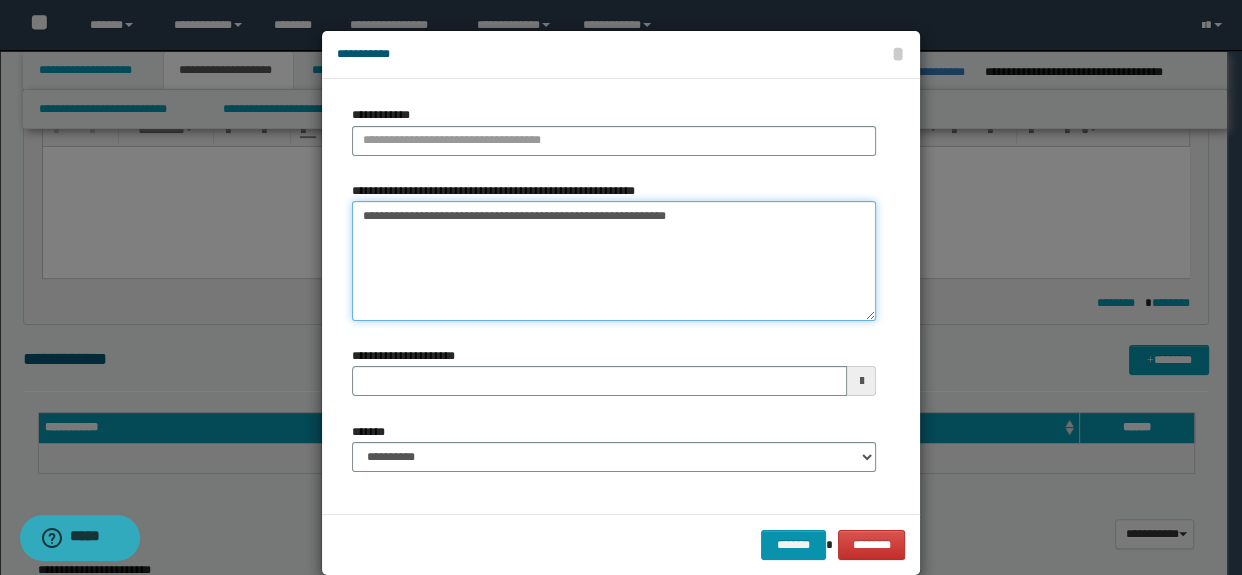 drag, startPoint x: 638, startPoint y: 218, endPoint x: 207, endPoint y: 208, distance: 431.116 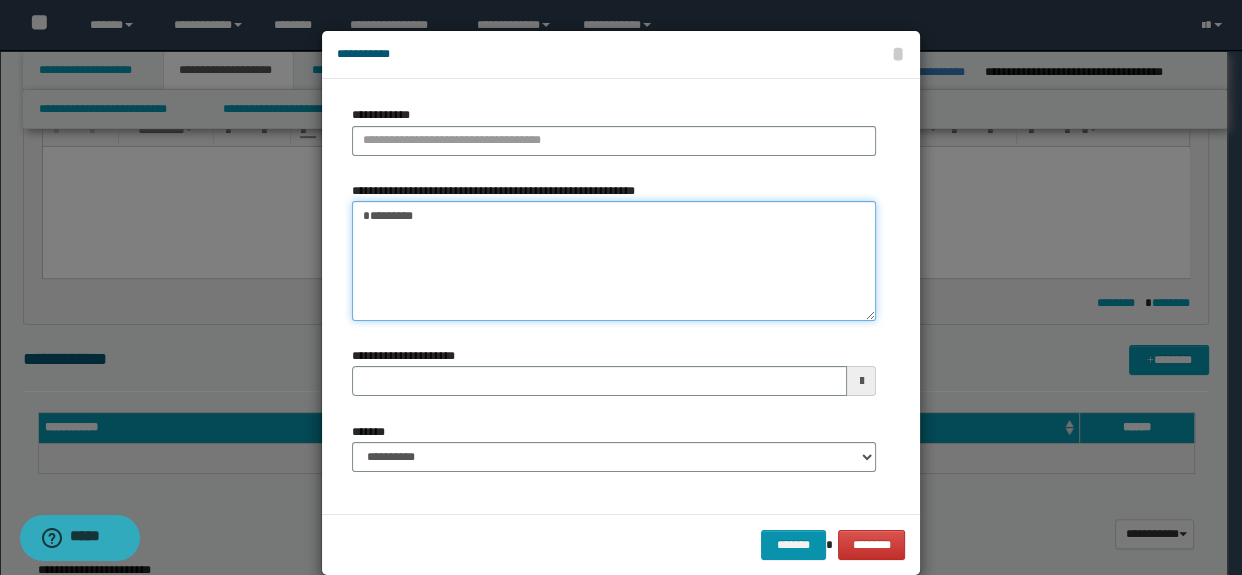 type on "*********" 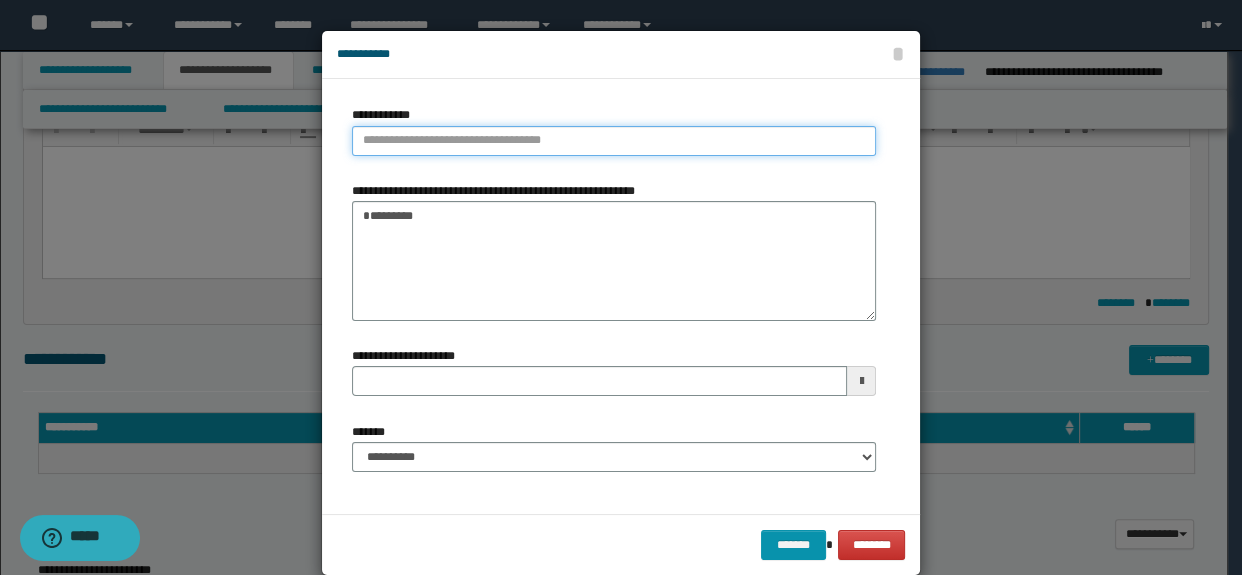 click on "**********" at bounding box center (614, 141) 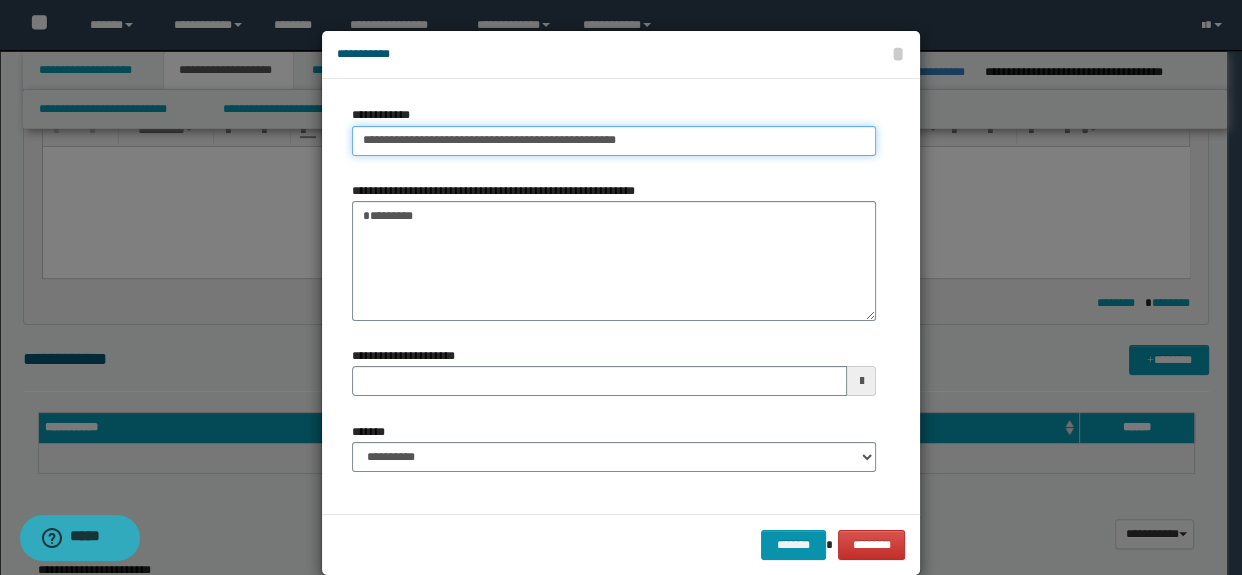 type on "**********" 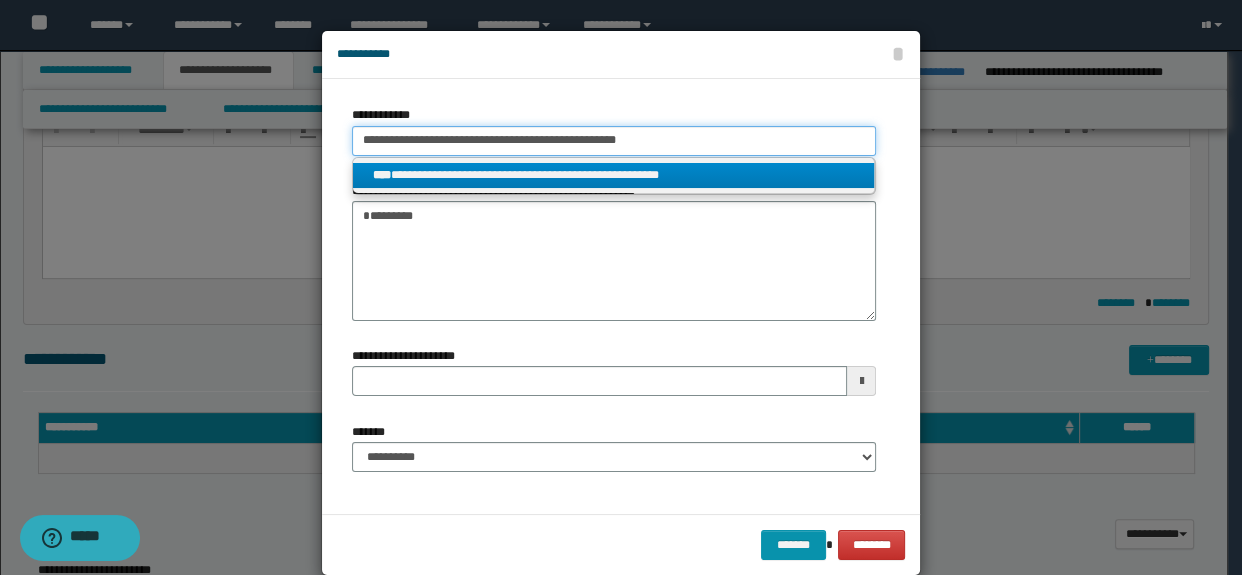 type on "**********" 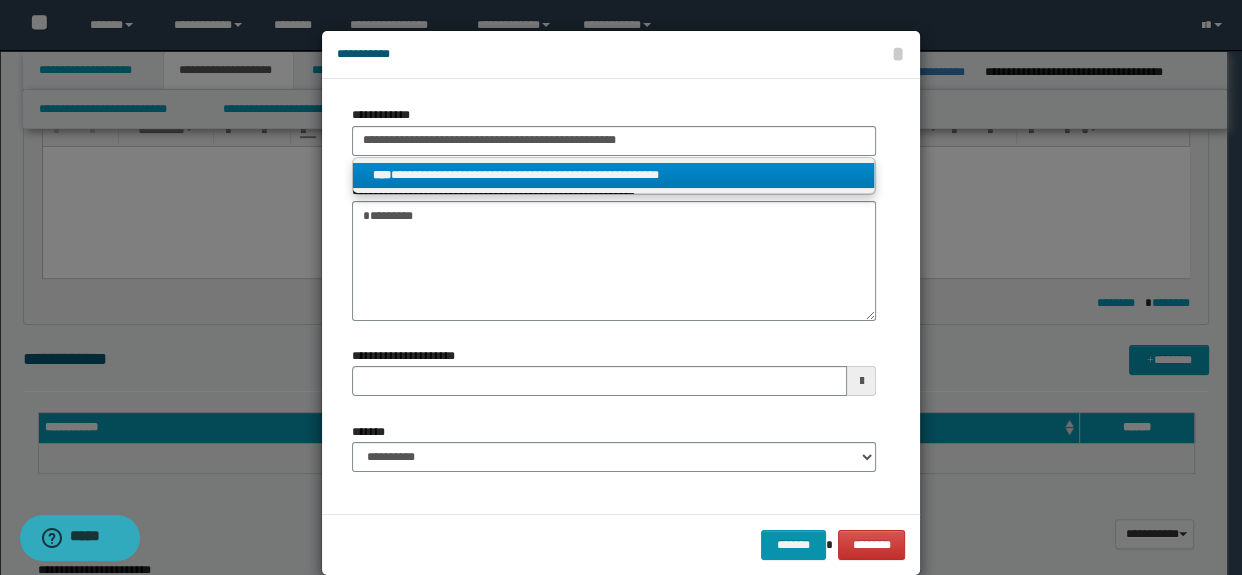 click on "**********" at bounding box center (614, 175) 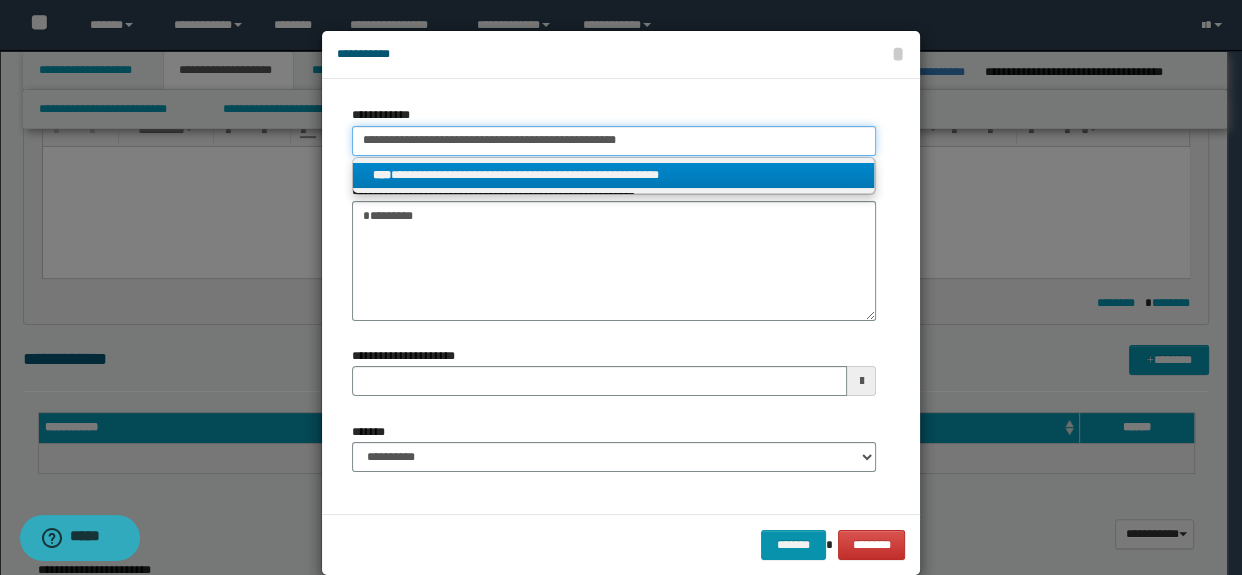 type 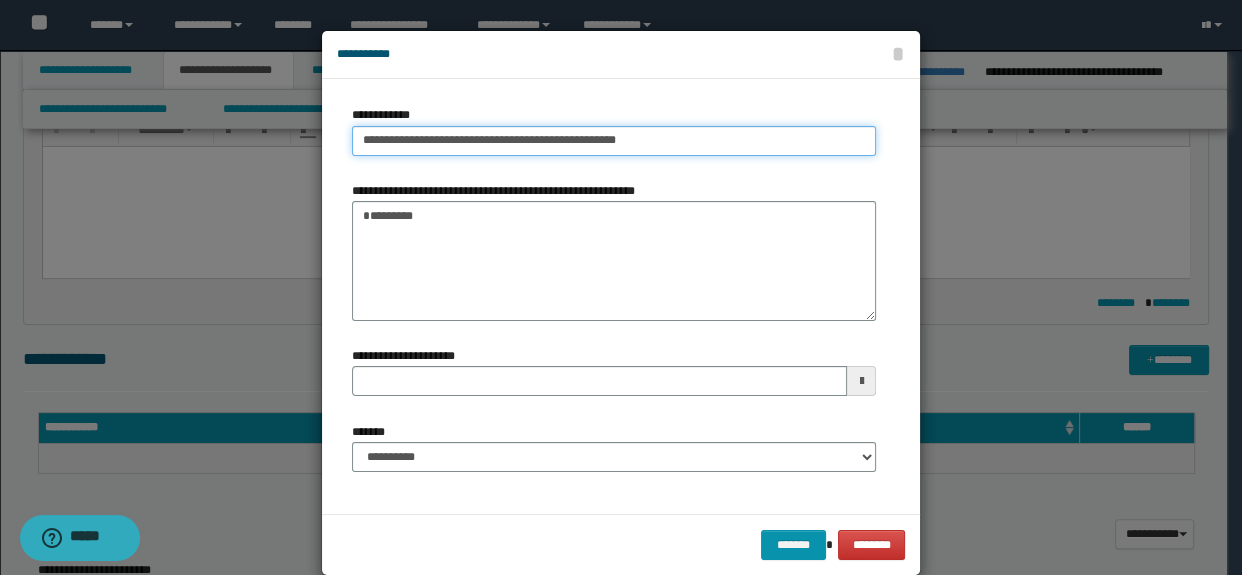 type 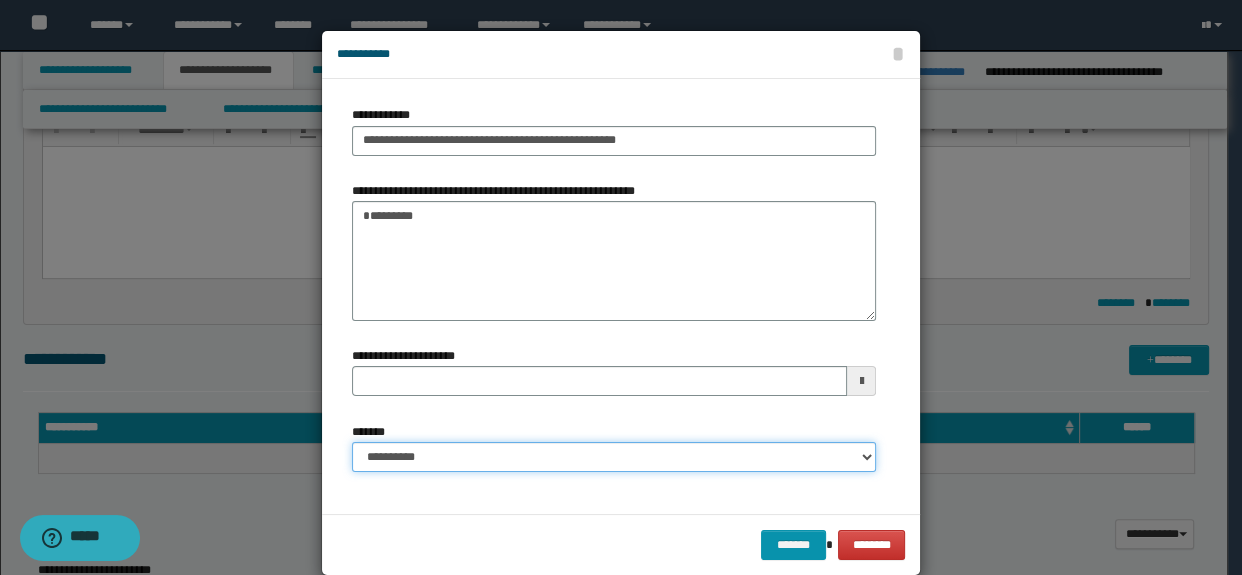 click on "**********" at bounding box center (614, 457) 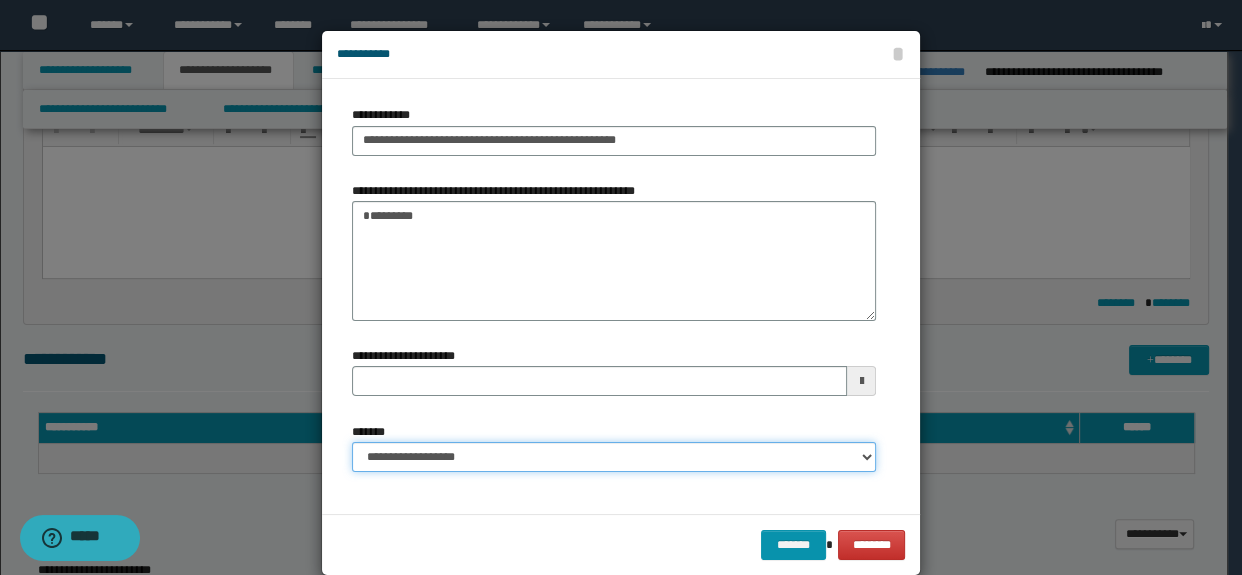 click on "**********" at bounding box center (614, 457) 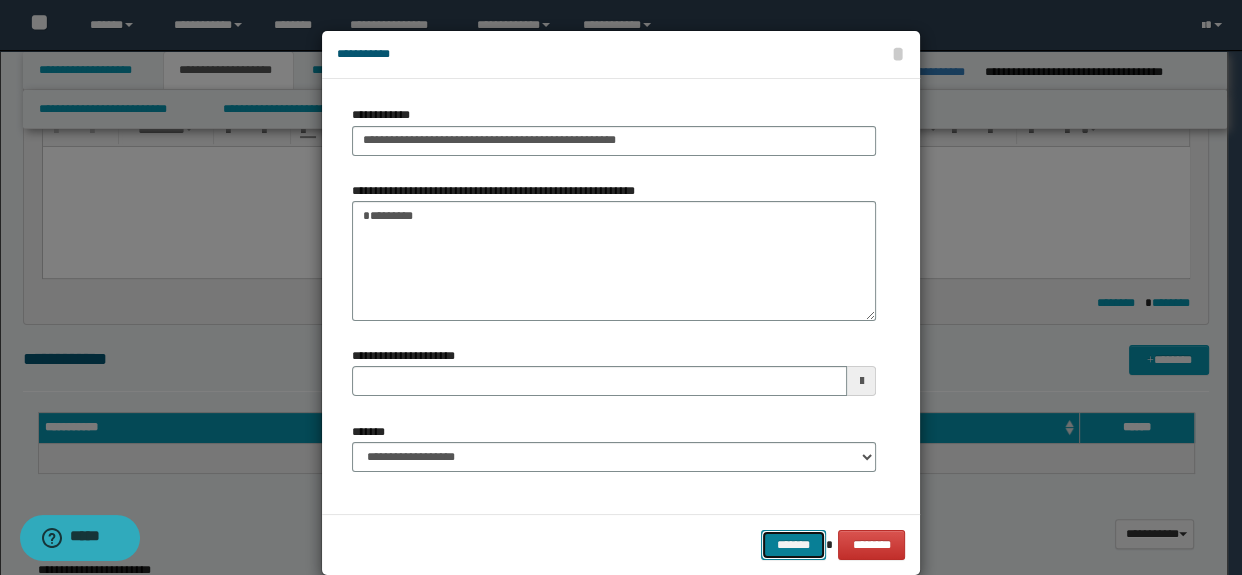 click on "*******" at bounding box center [793, 545] 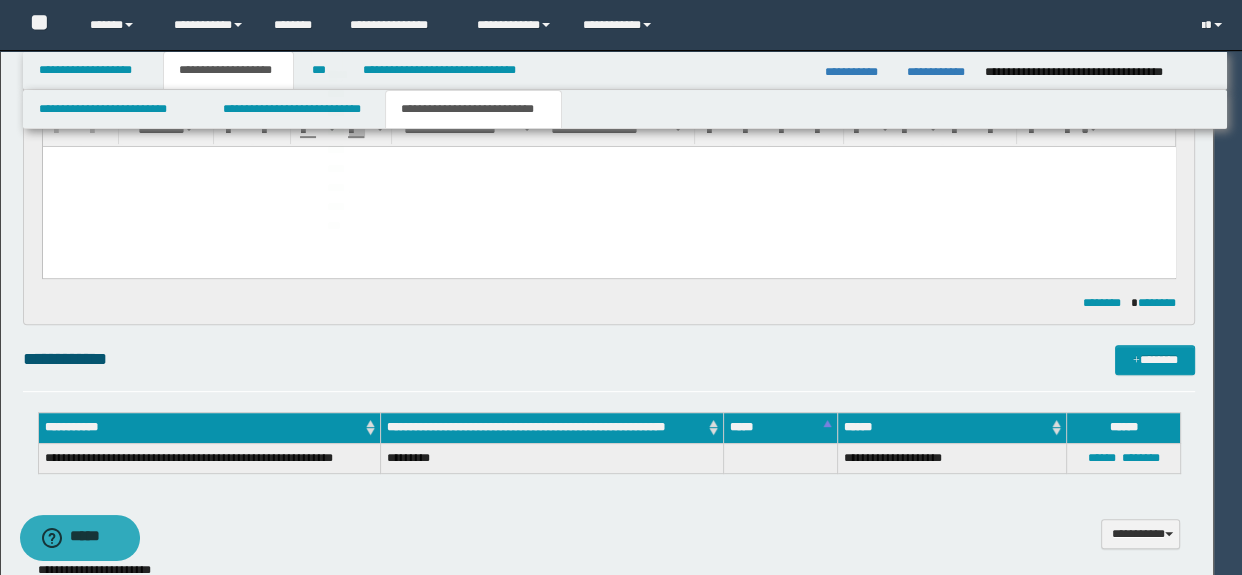 type 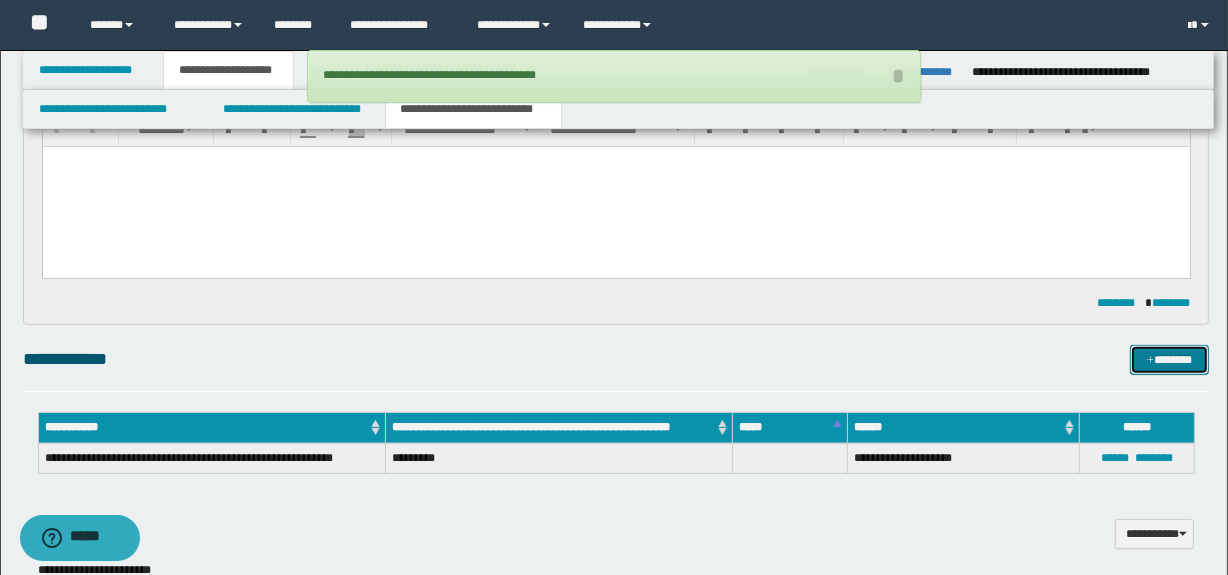 click on "*******" at bounding box center [1170, 360] 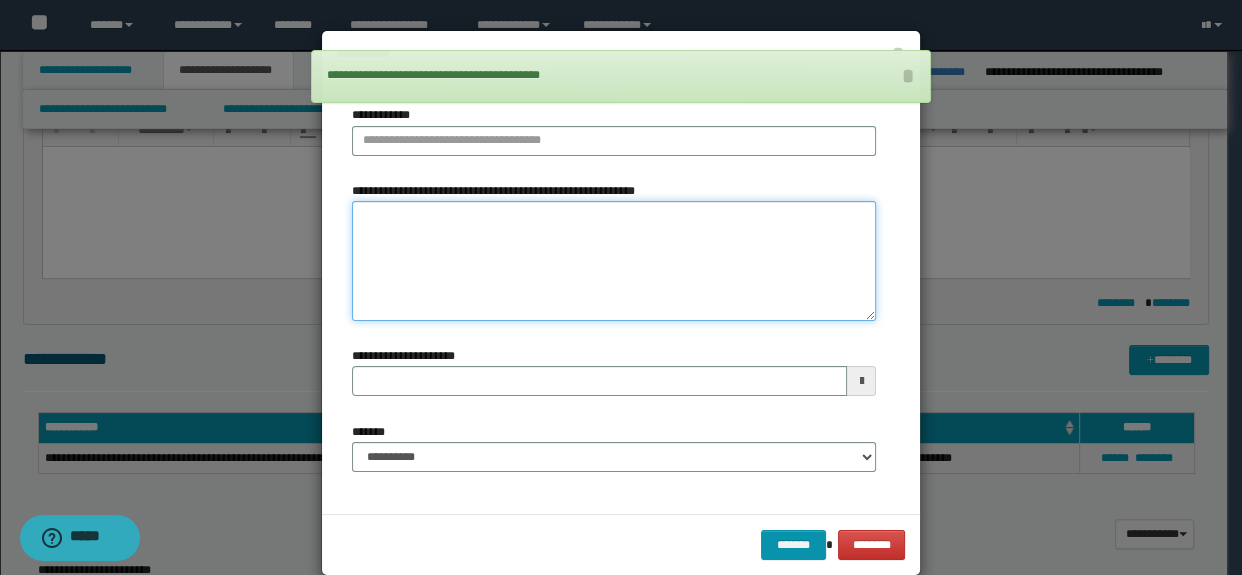click on "**********" at bounding box center [614, 261] 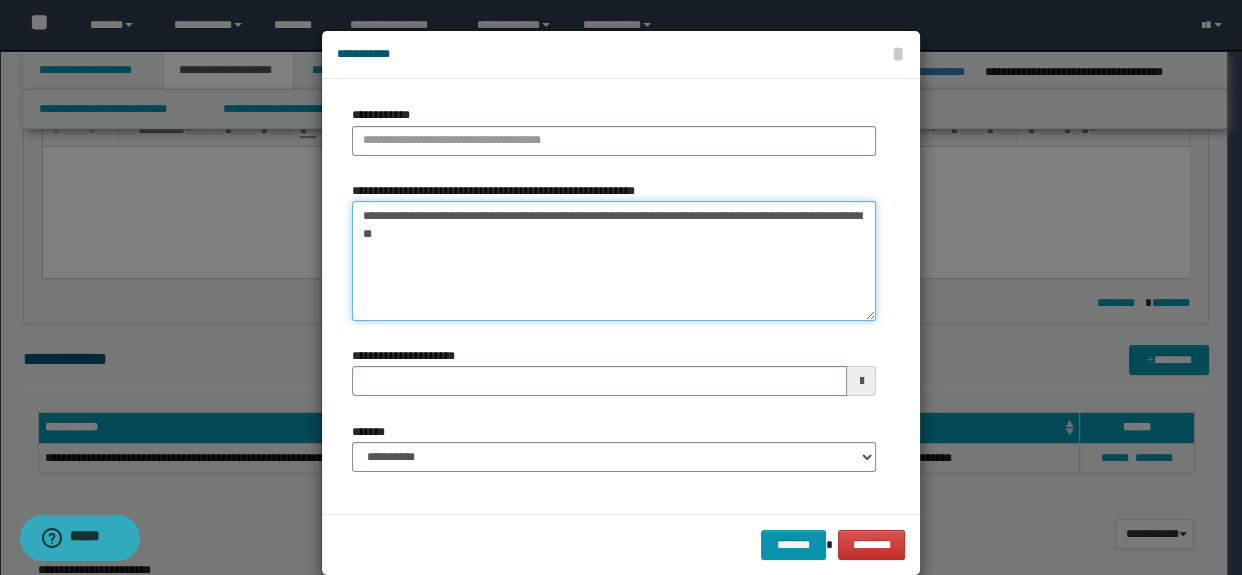 drag, startPoint x: 620, startPoint y: 216, endPoint x: 235, endPoint y: 215, distance: 385.0013 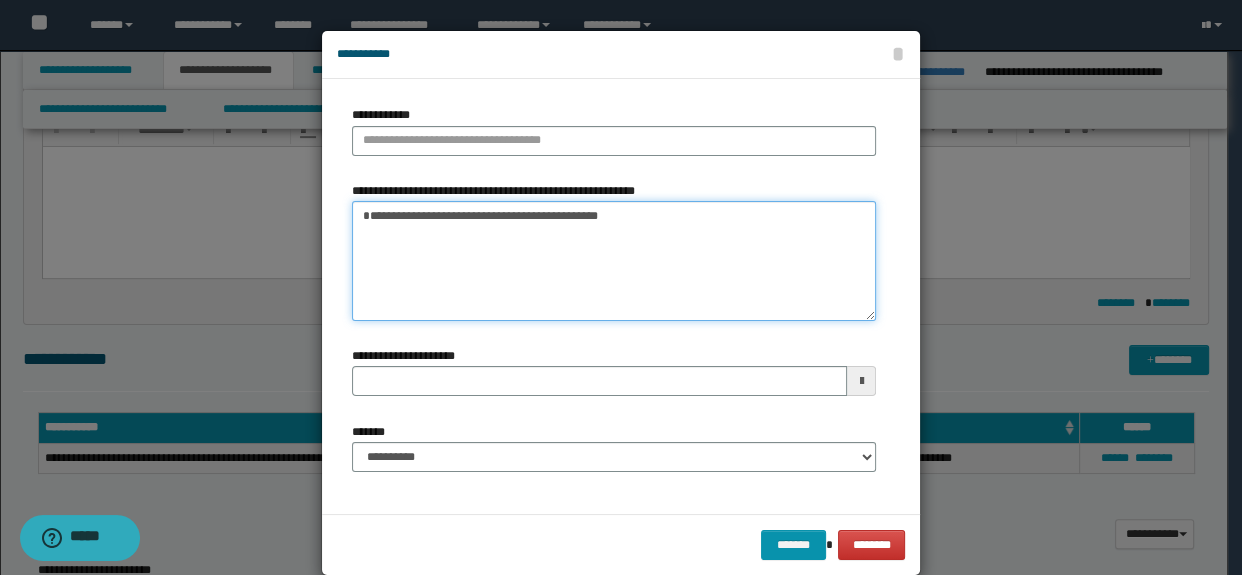 type on "**********" 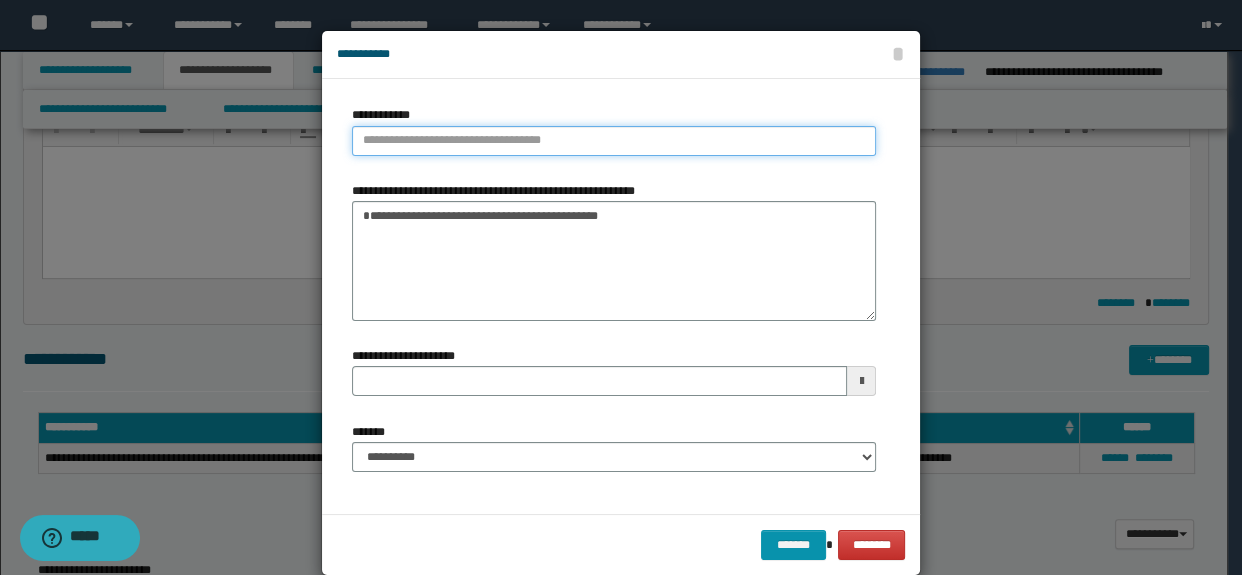 type on "**********" 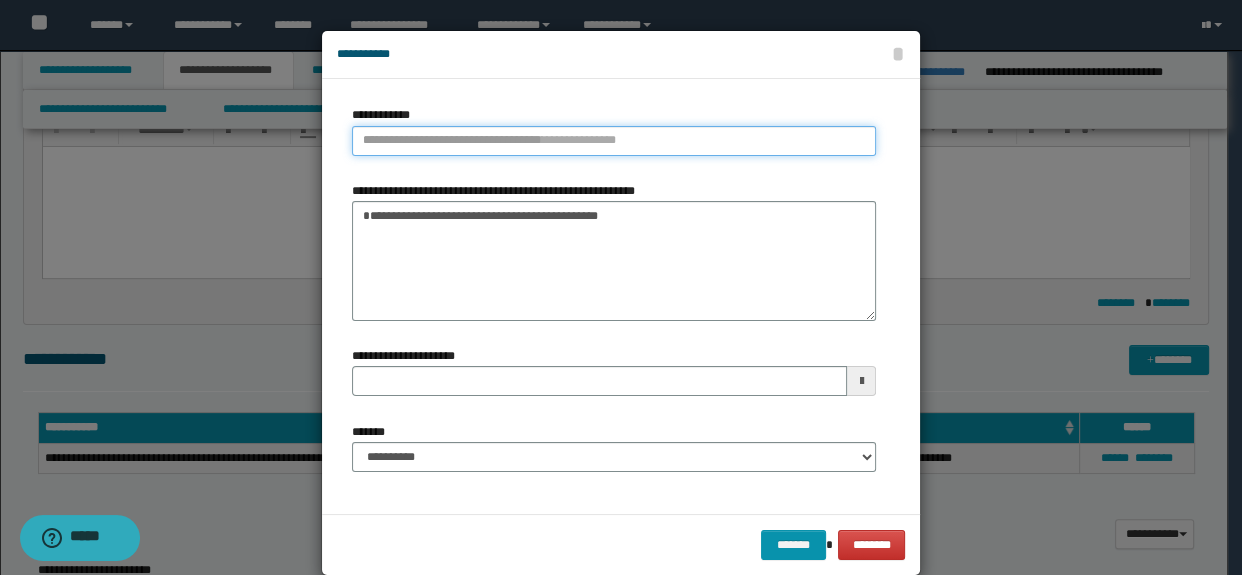 click on "**********" at bounding box center (614, 141) 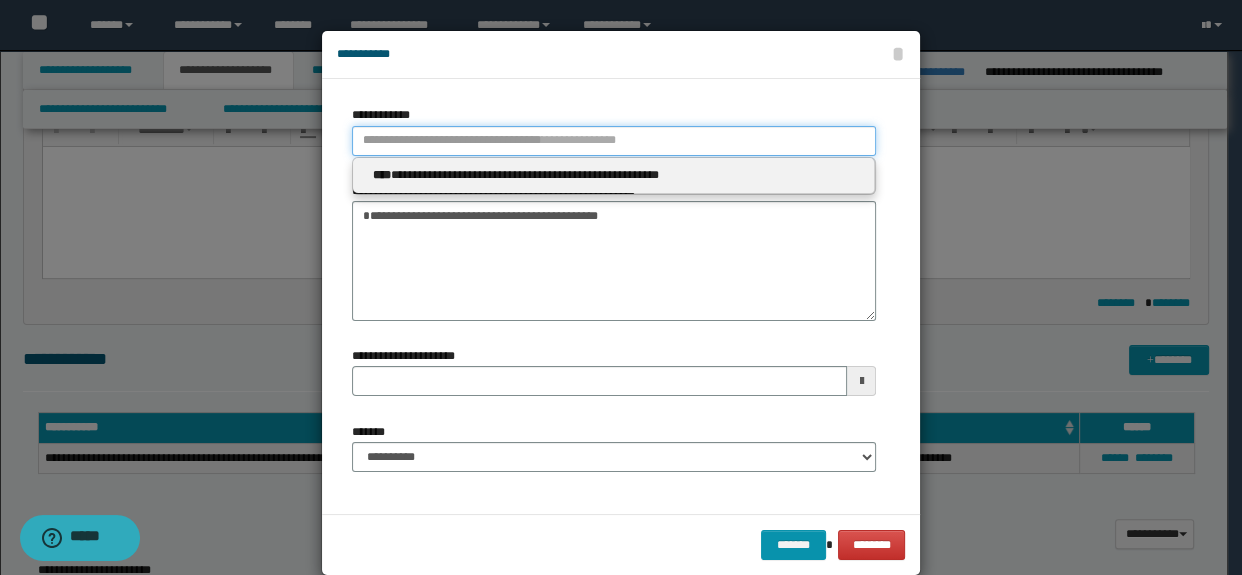 paste on "**********" 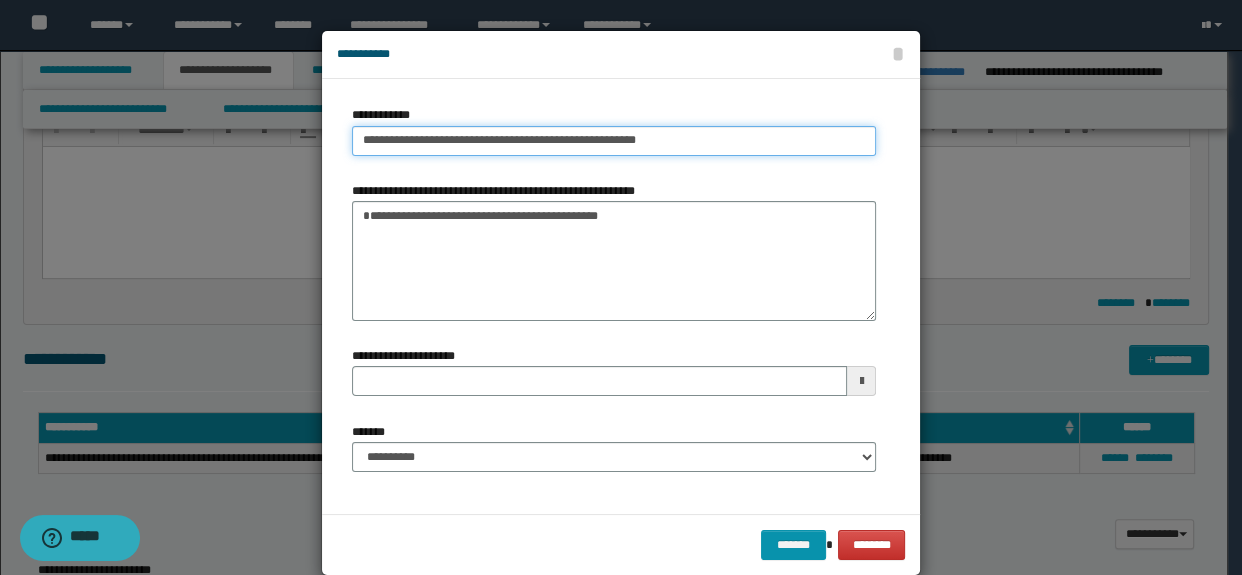 type on "**********" 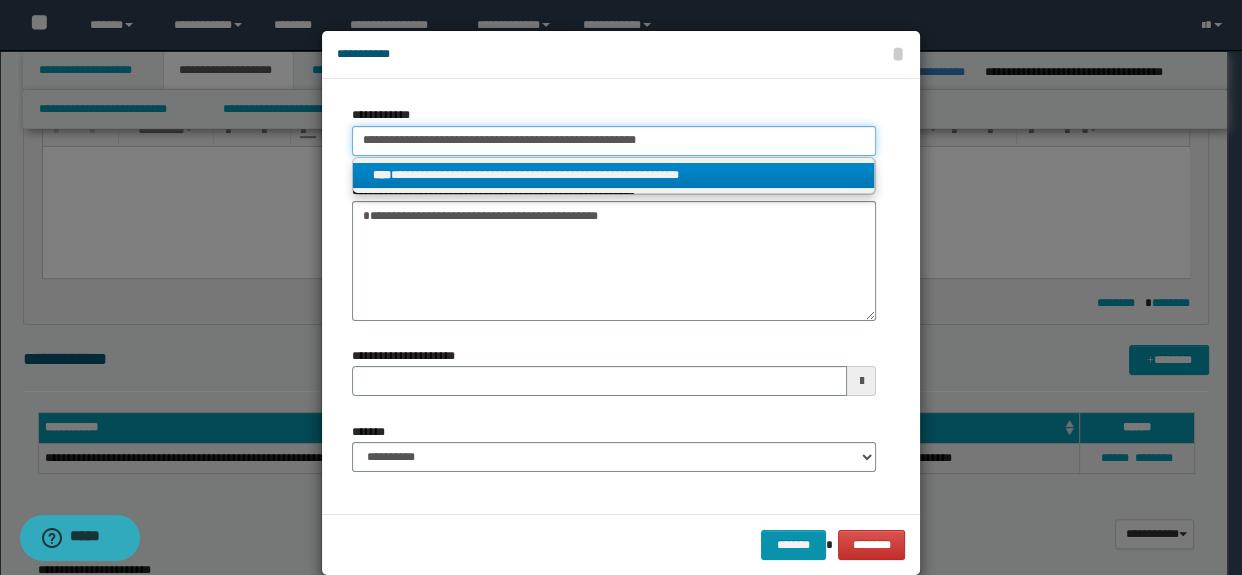 type on "**********" 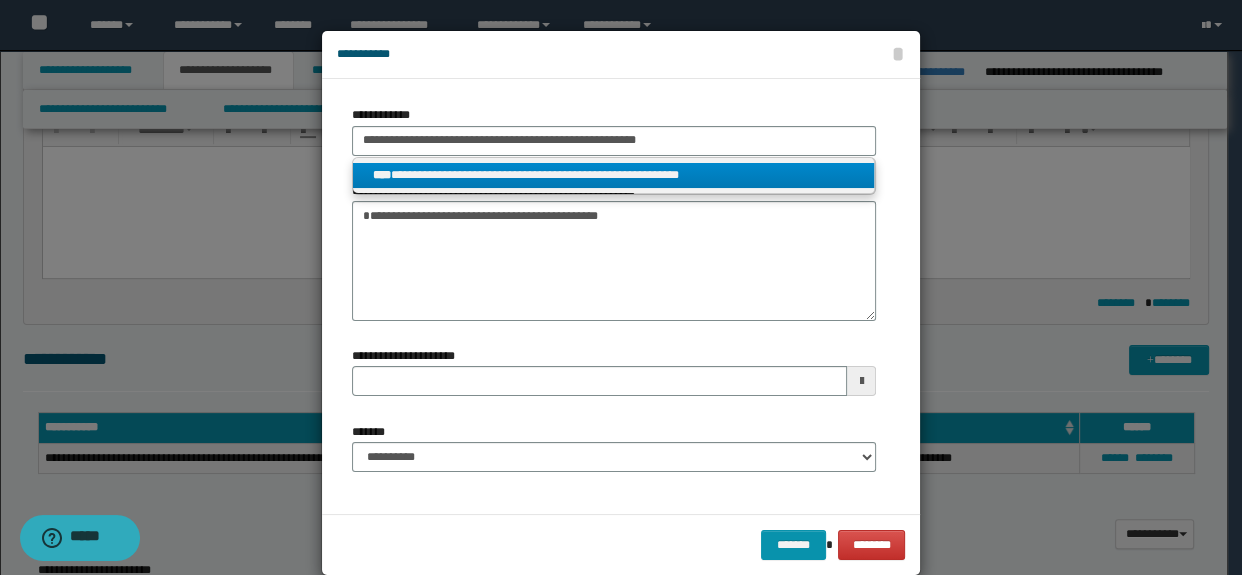 click on "**********" at bounding box center [614, 175] 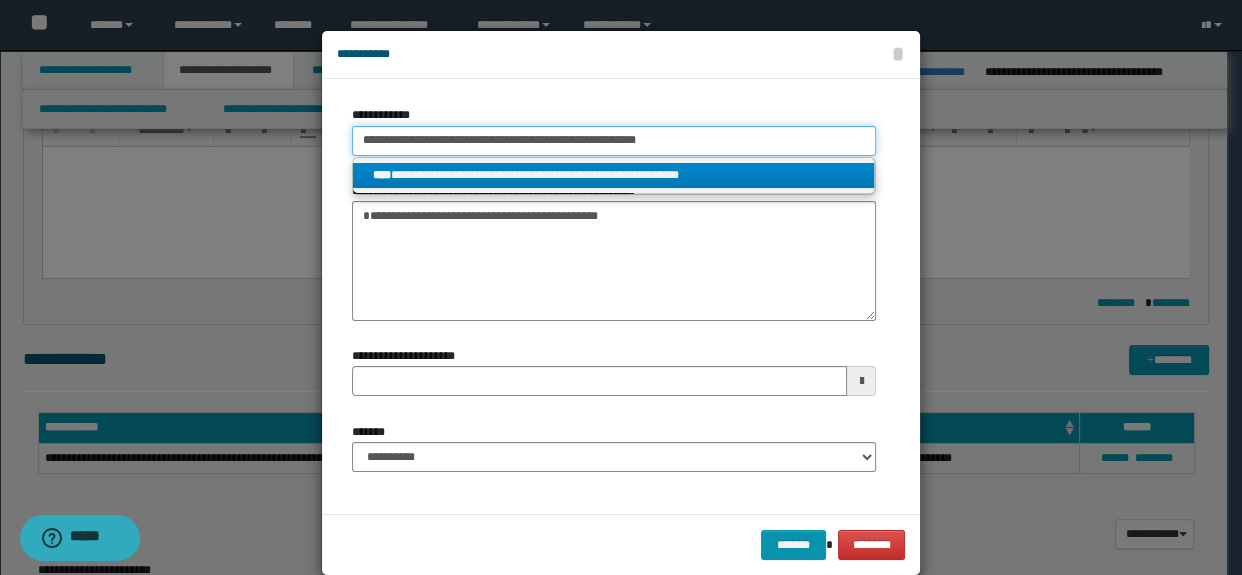 type 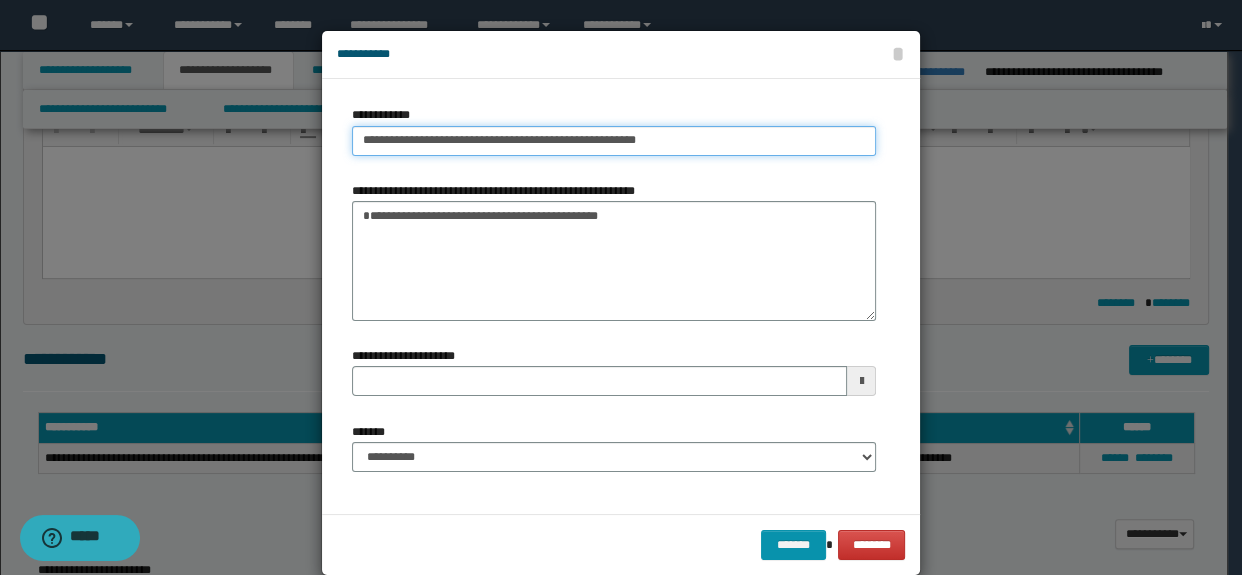 type 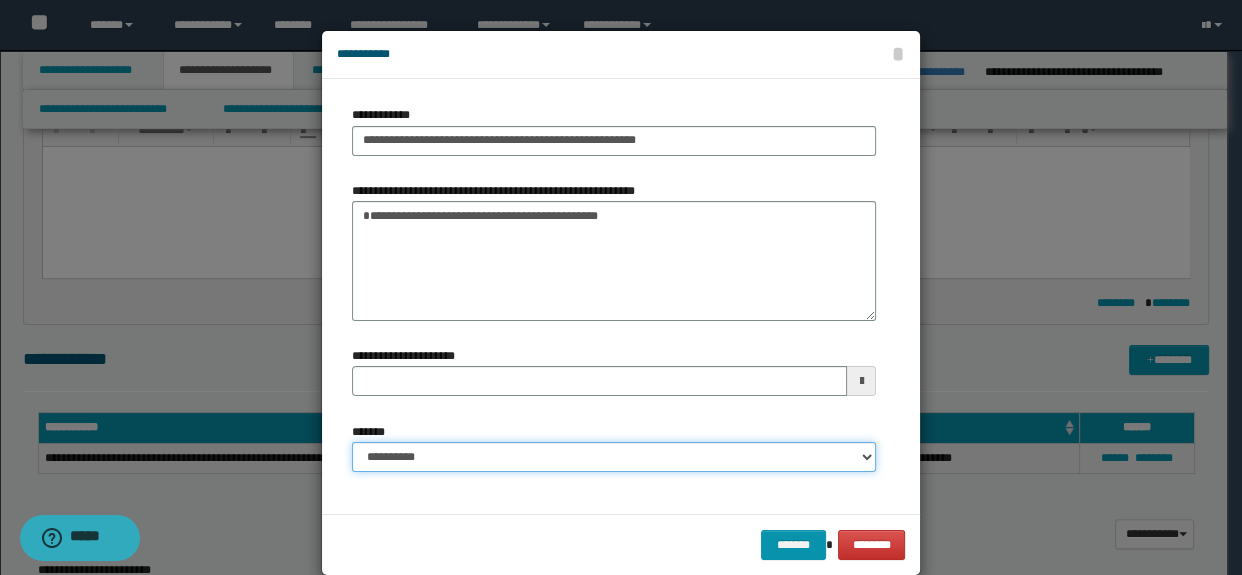click on "**********" at bounding box center [614, 457] 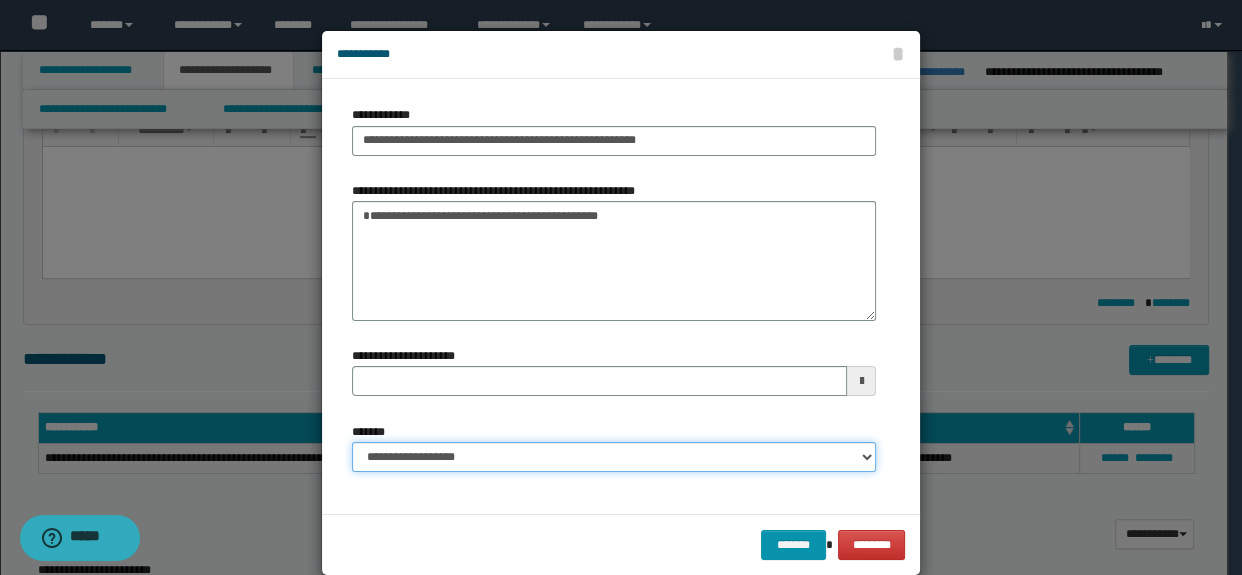 type 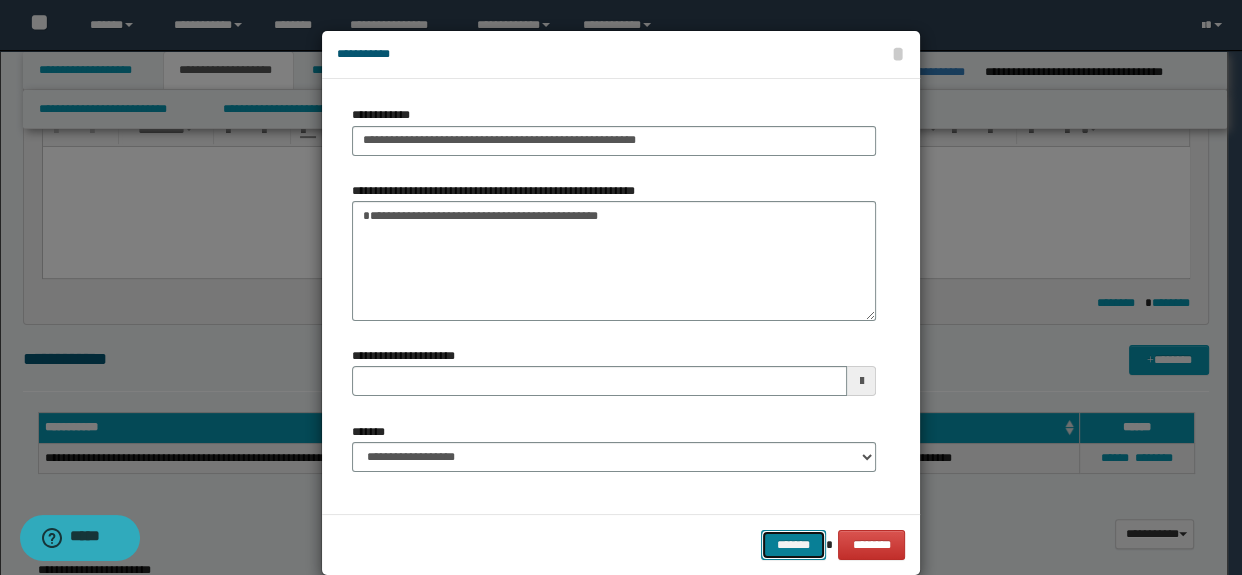 click on "*******" at bounding box center (793, 545) 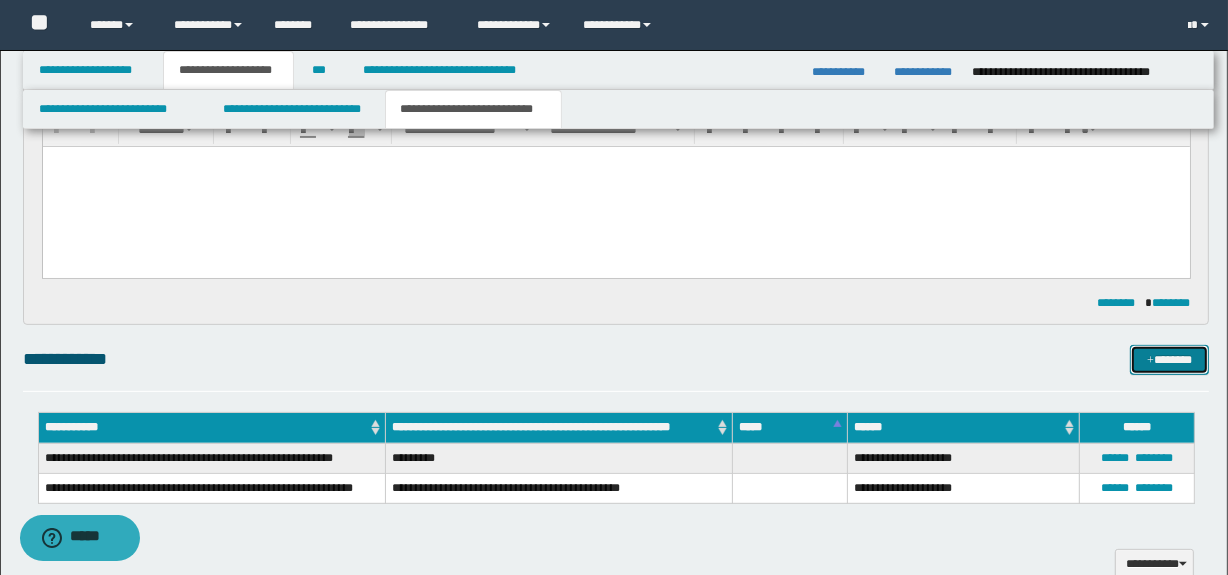 type 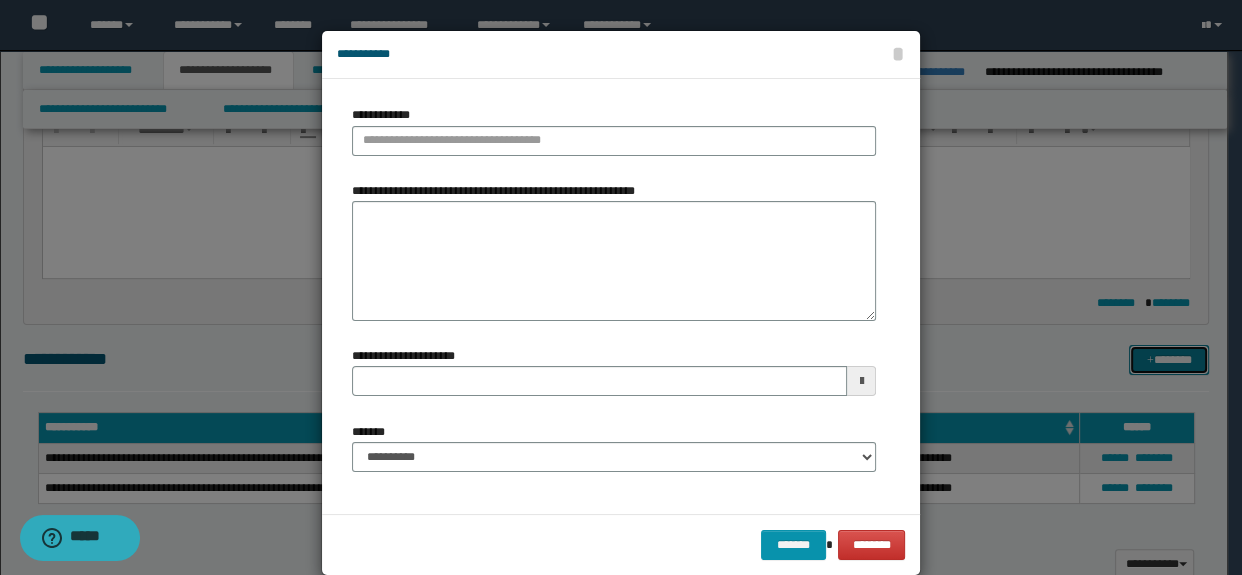 type 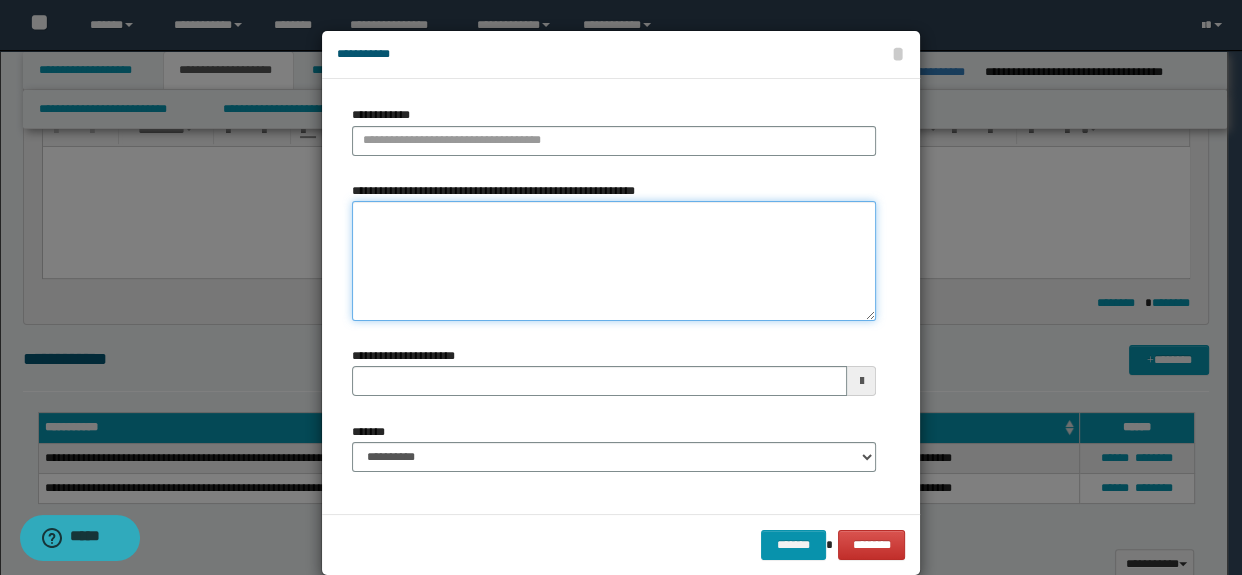 click on "**********" at bounding box center (614, 261) 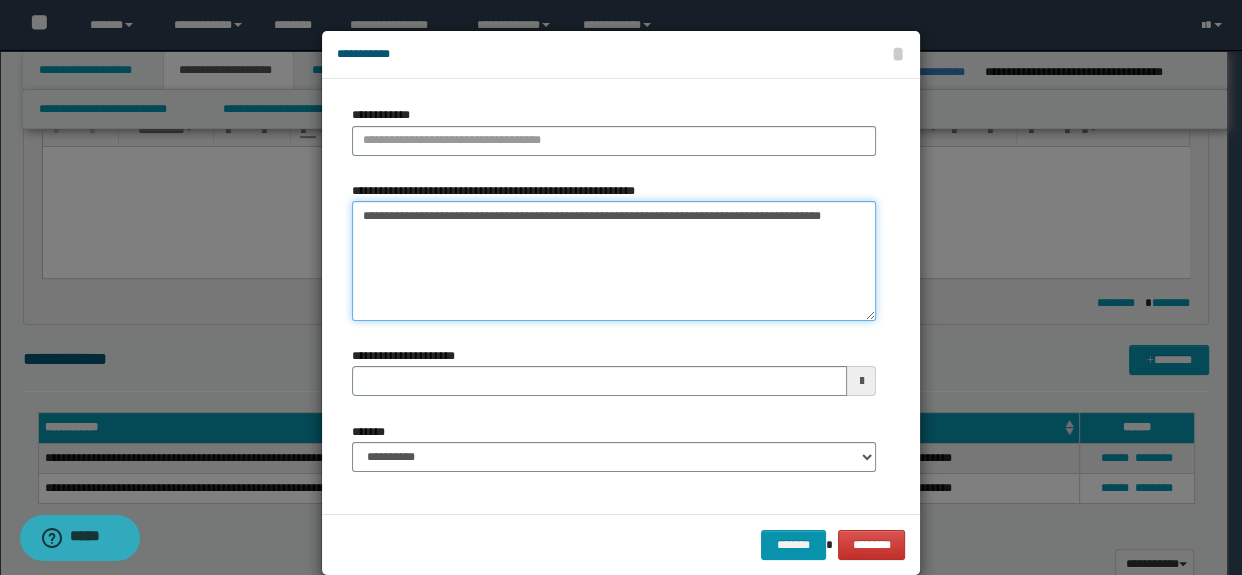 drag, startPoint x: 450, startPoint y: 216, endPoint x: 245, endPoint y: 216, distance: 205 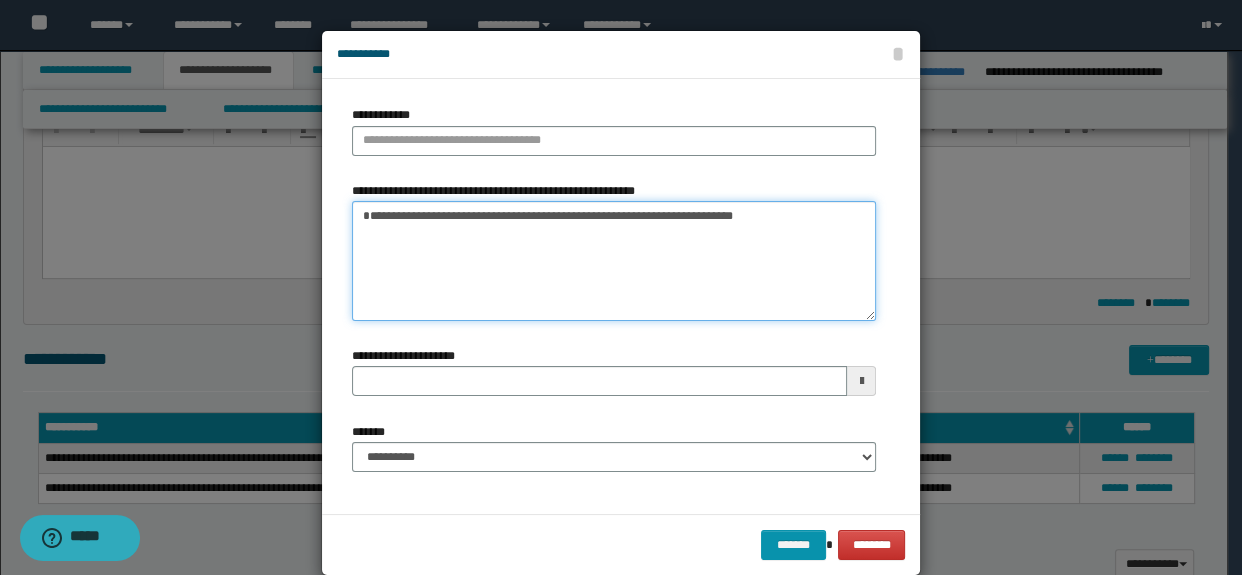 type on "**********" 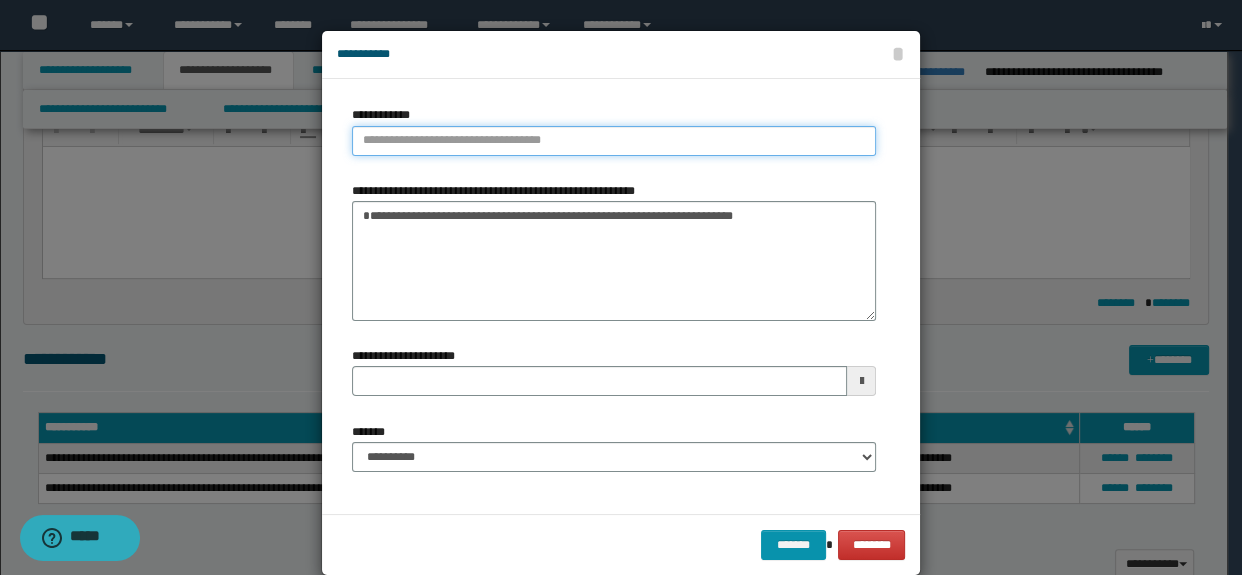 type on "**********" 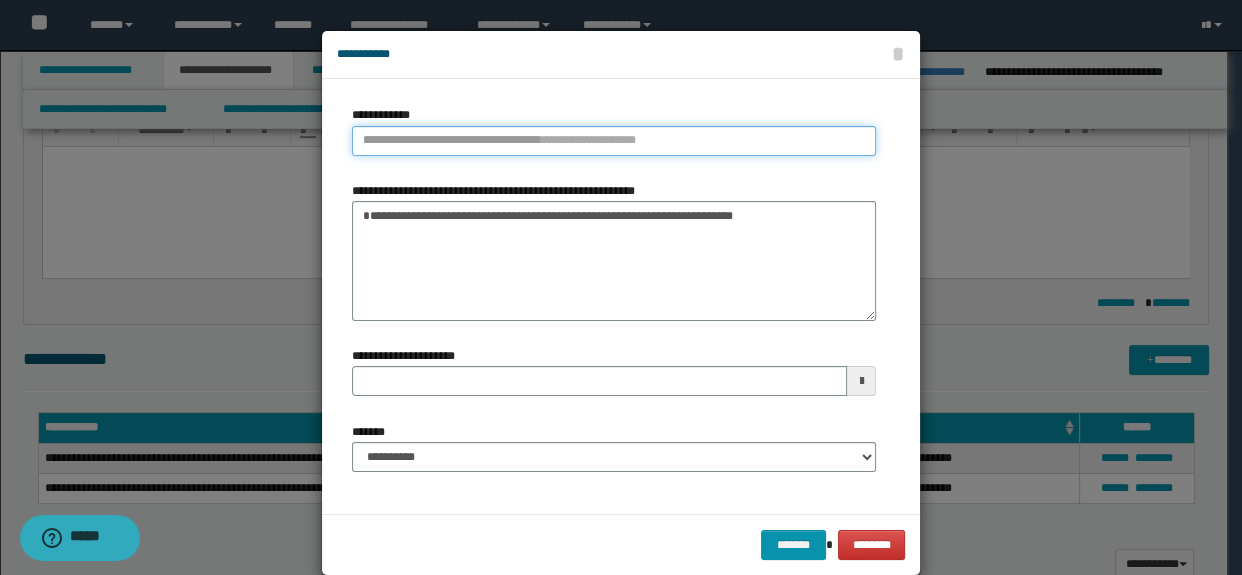 click on "**********" at bounding box center [614, 141] 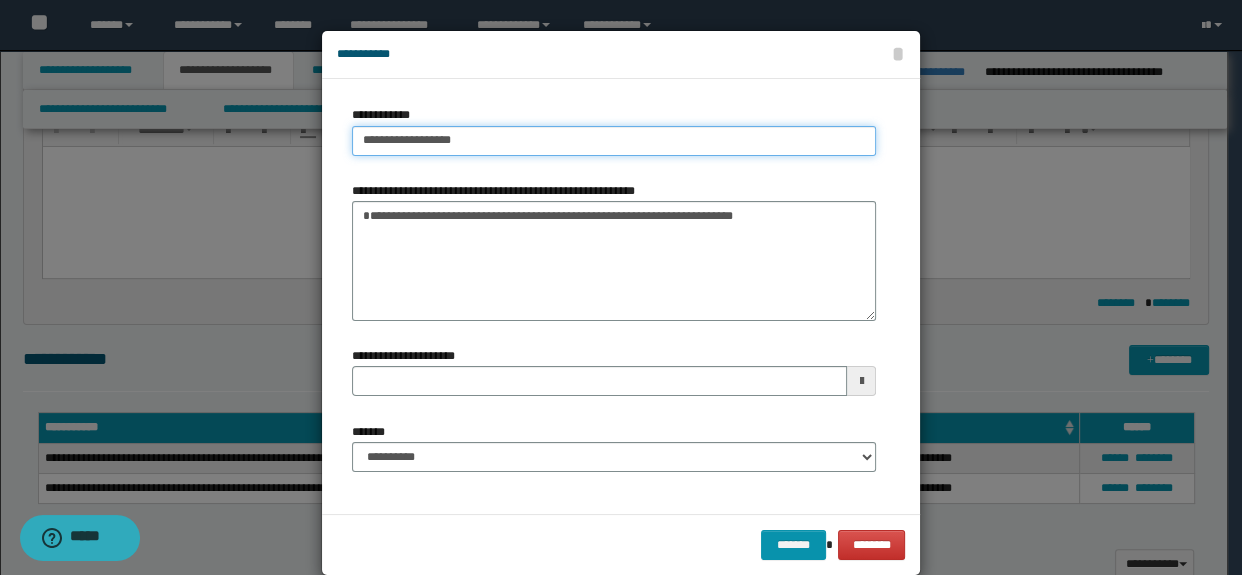 type on "**********" 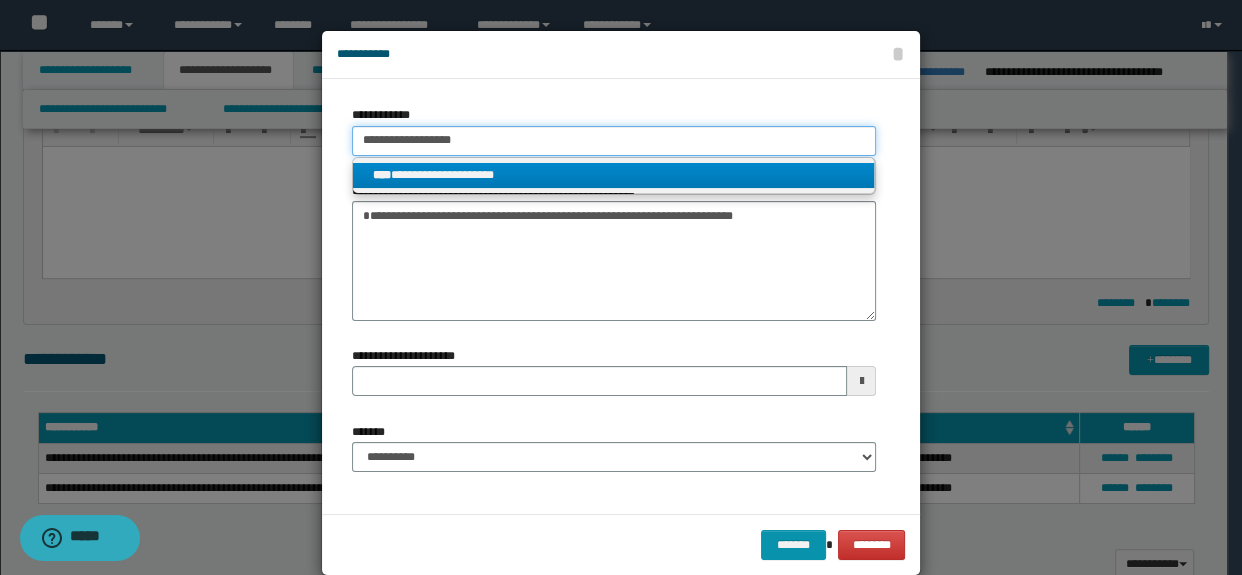 type on "**********" 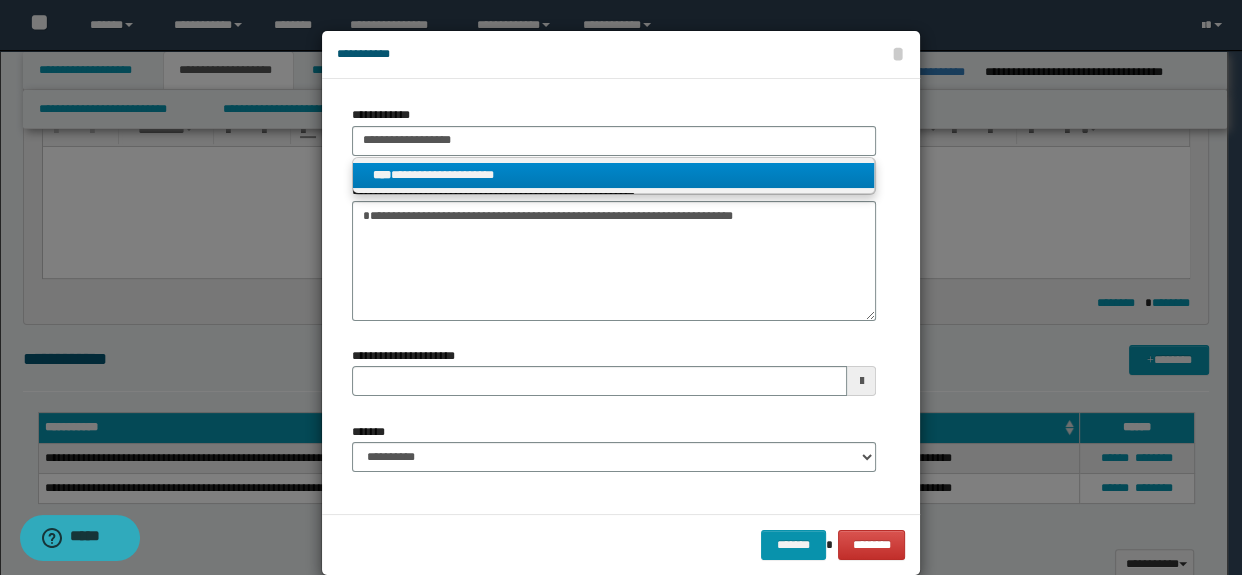 click on "**********" at bounding box center (614, 175) 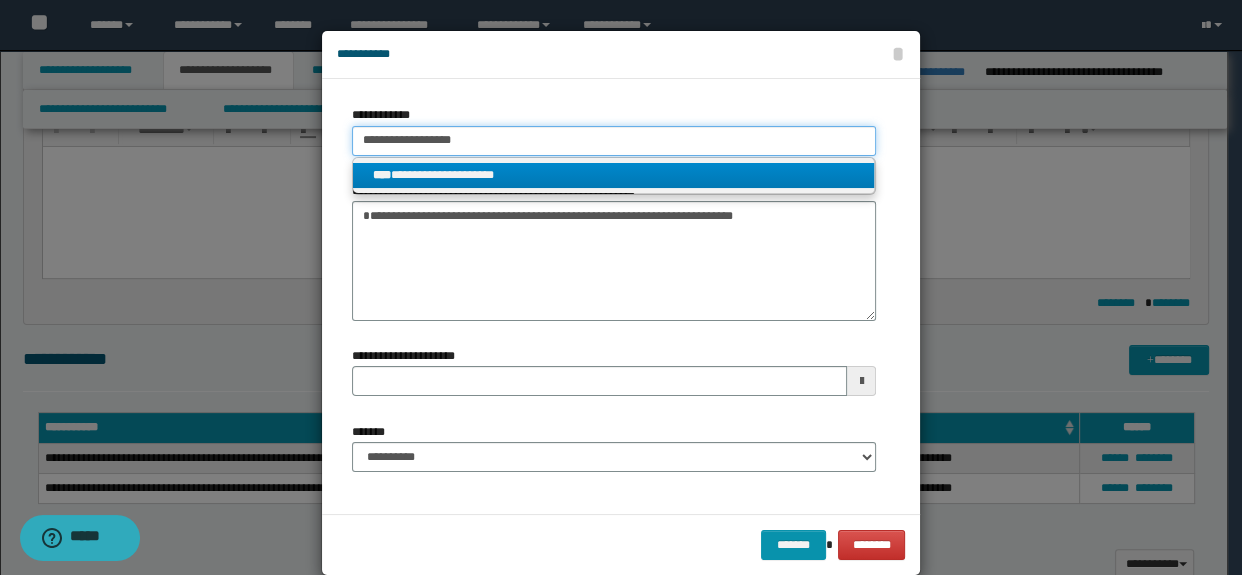 type 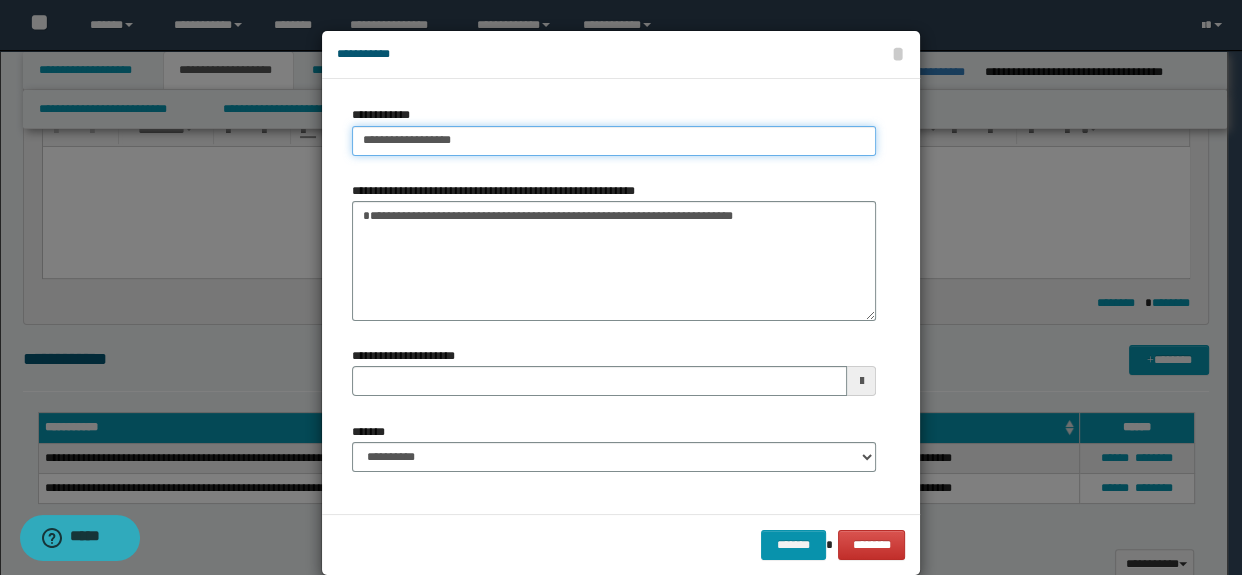 type 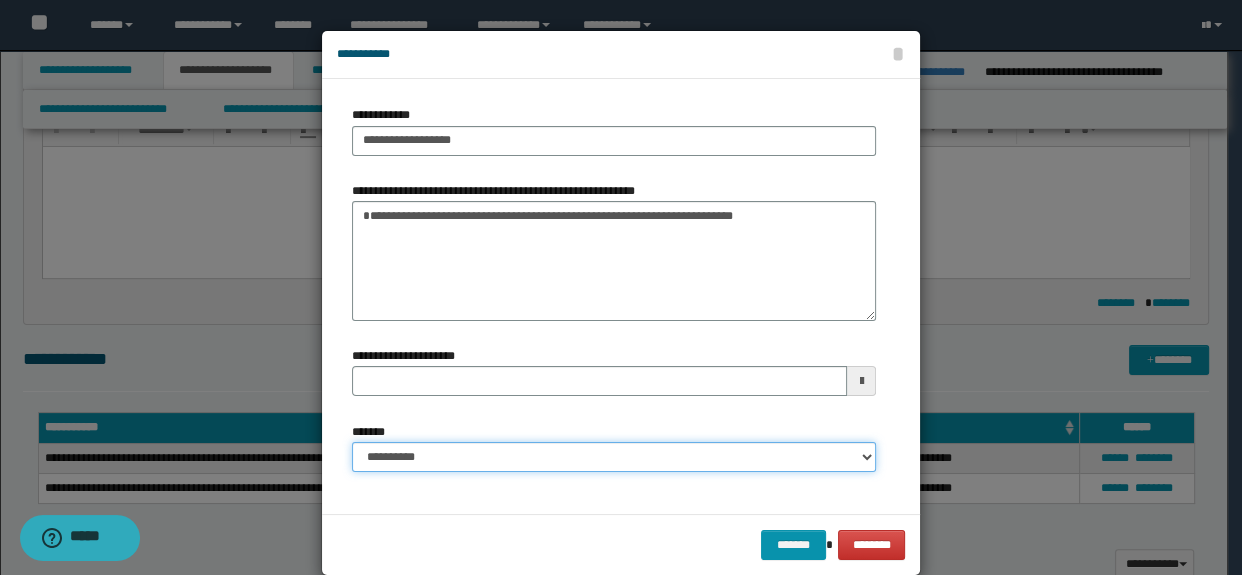 click on "**********" at bounding box center (614, 457) 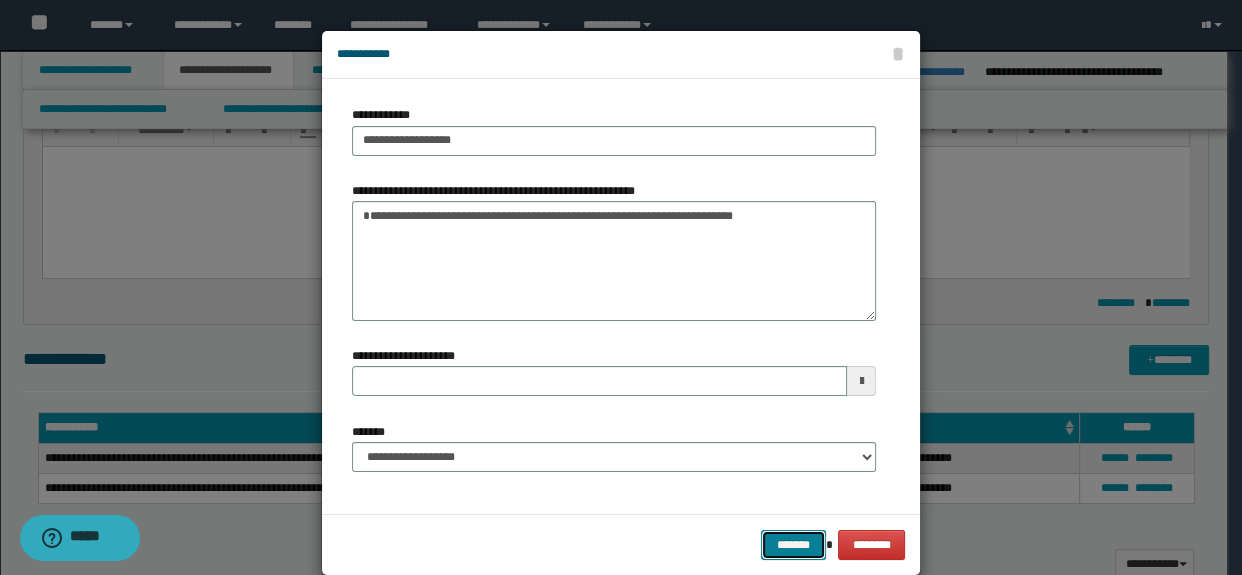 click on "*******" at bounding box center [793, 545] 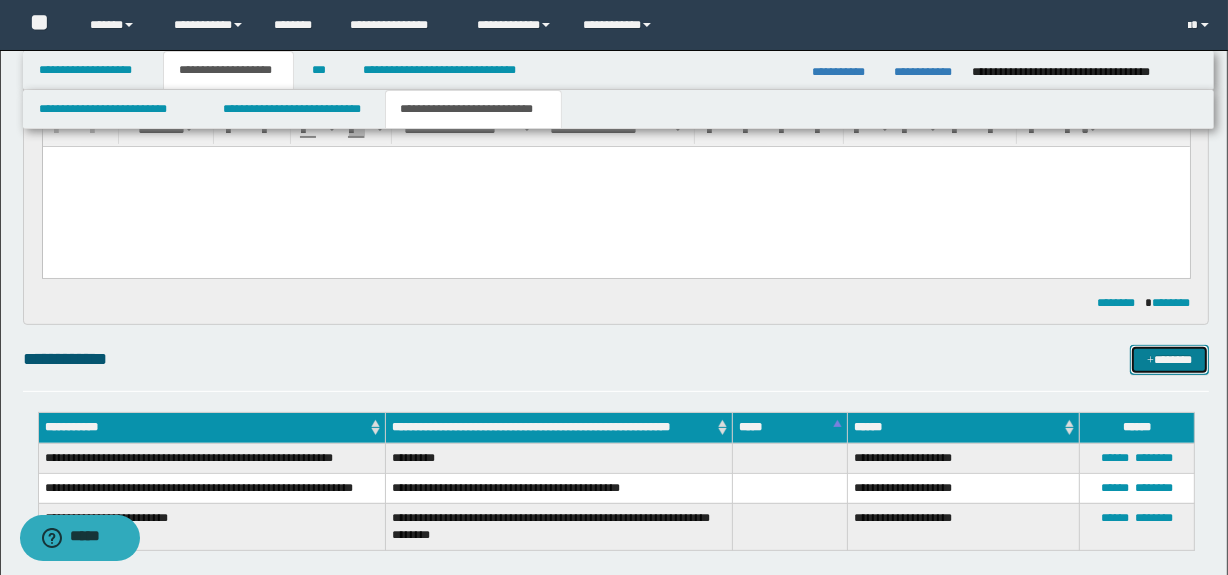 click on "*******" at bounding box center [1170, 360] 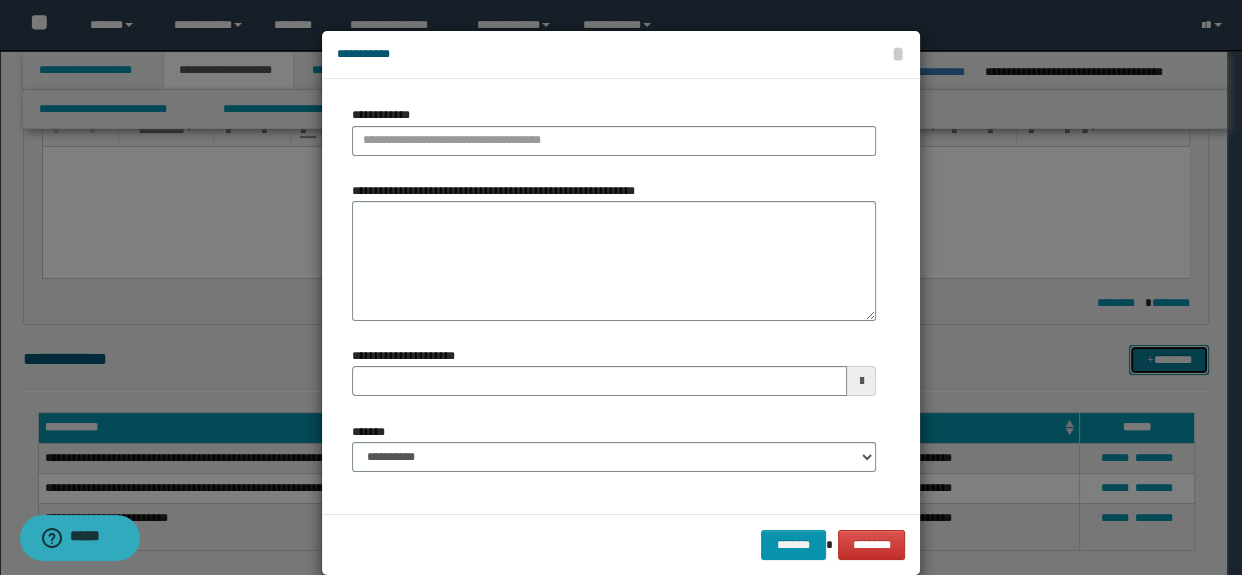 type 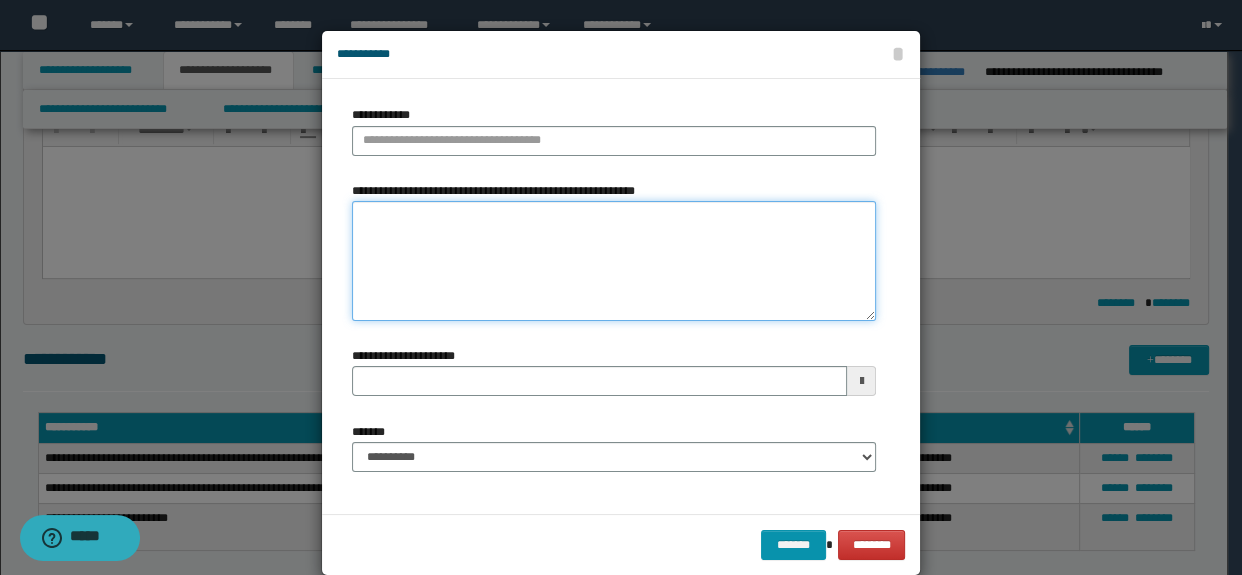 click on "**********" at bounding box center (614, 261) 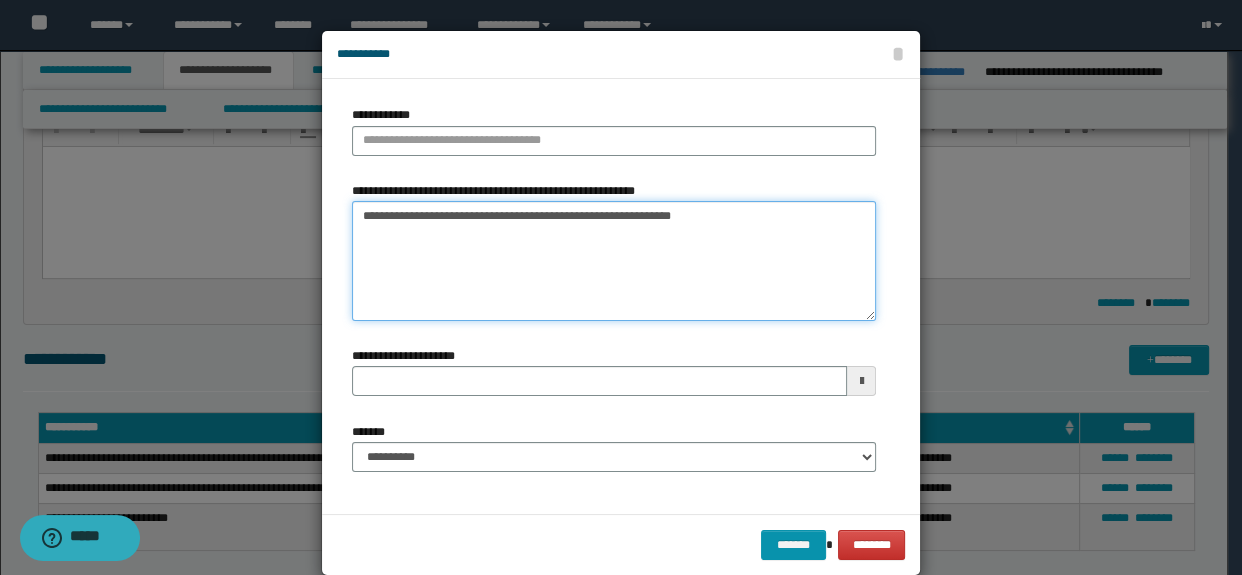 drag, startPoint x: 630, startPoint y: 209, endPoint x: 229, endPoint y: 210, distance: 401.00125 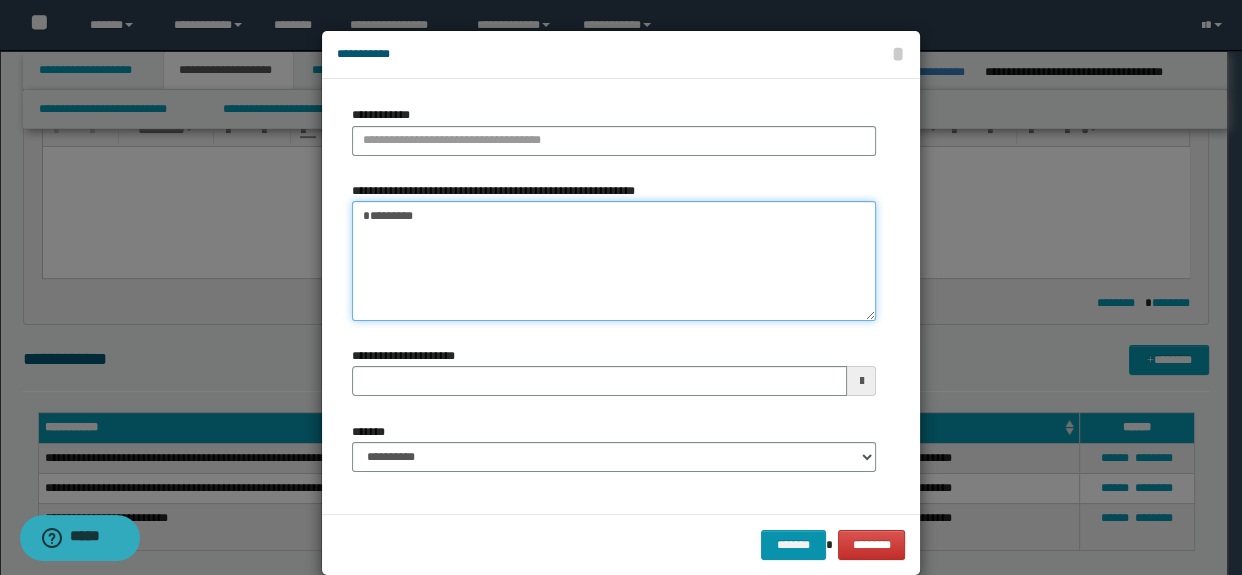 type on "*********" 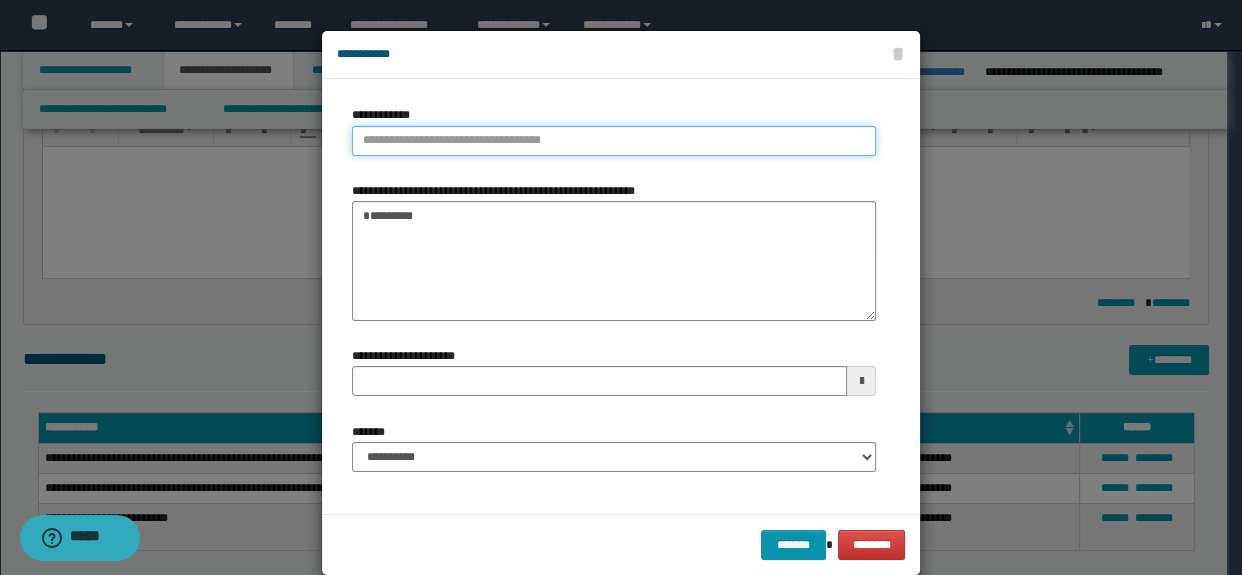 type on "**********" 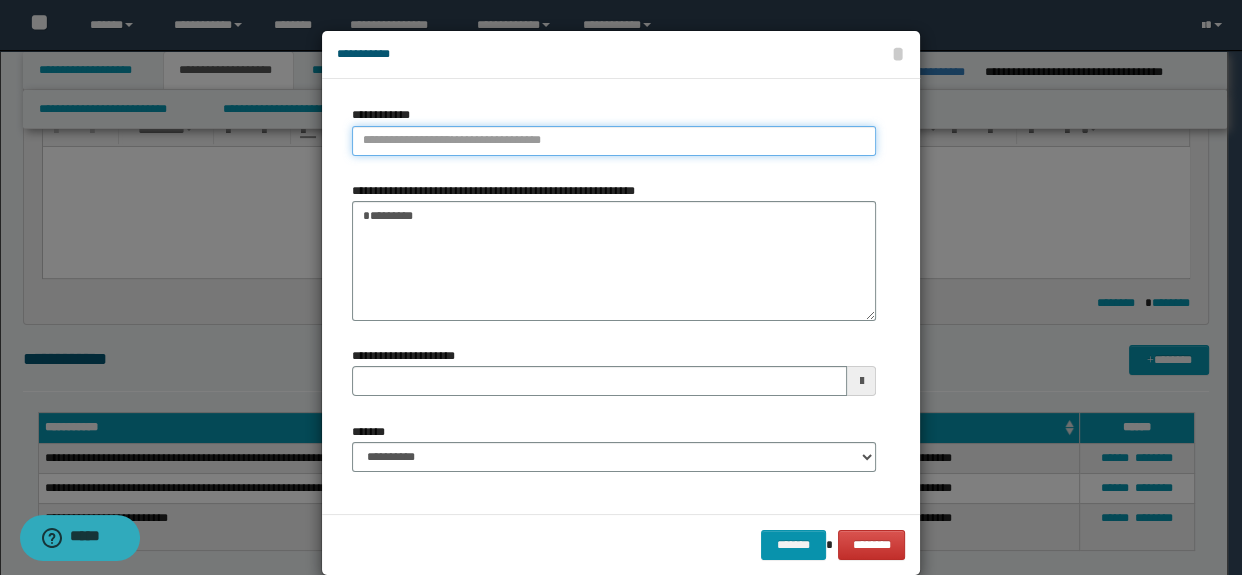 click on "**********" at bounding box center [614, 141] 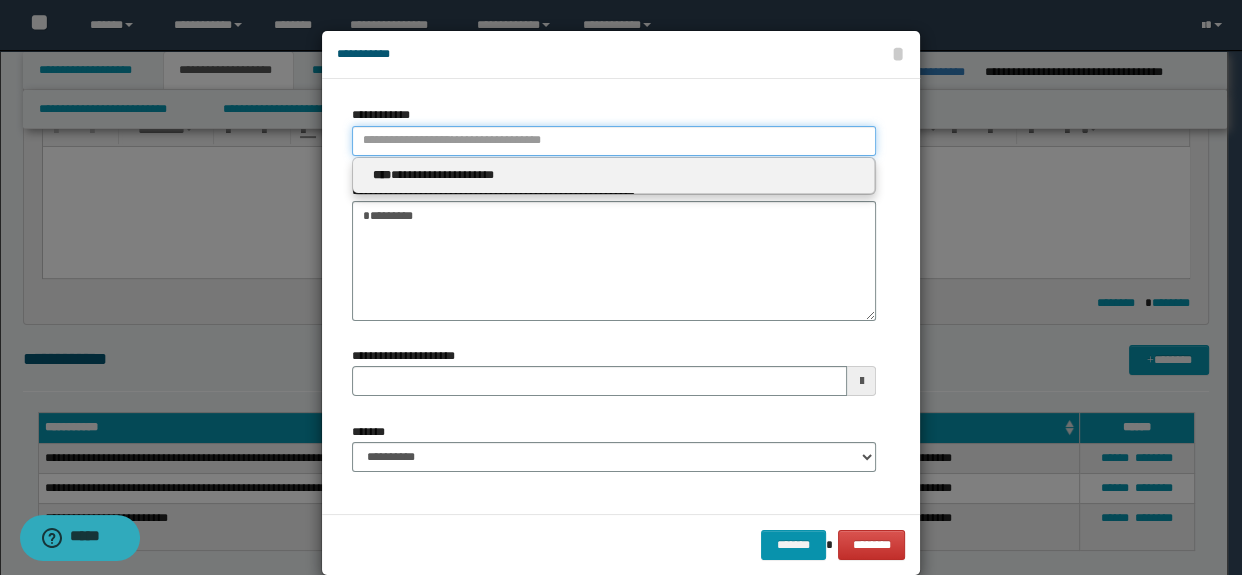 paste on "**********" 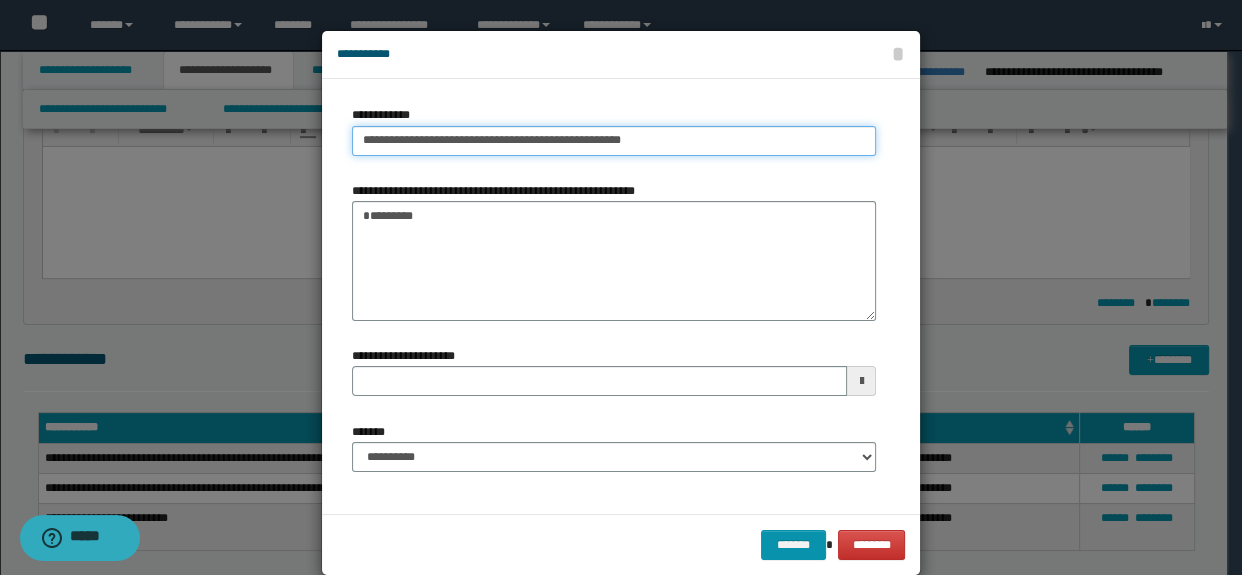 type on "**********" 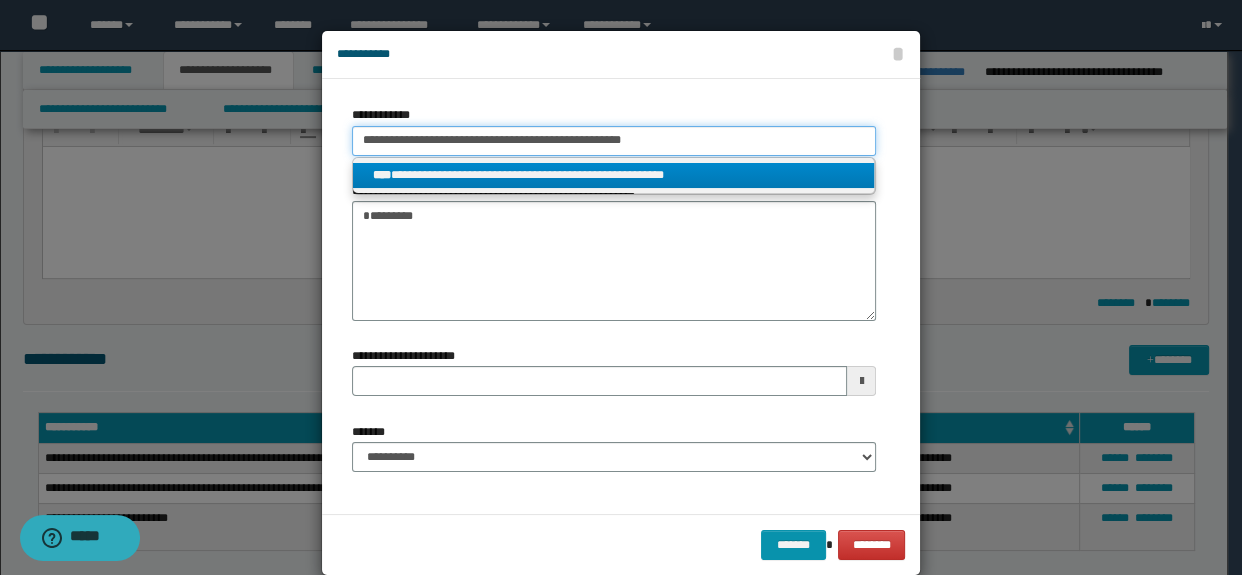 type on "**********" 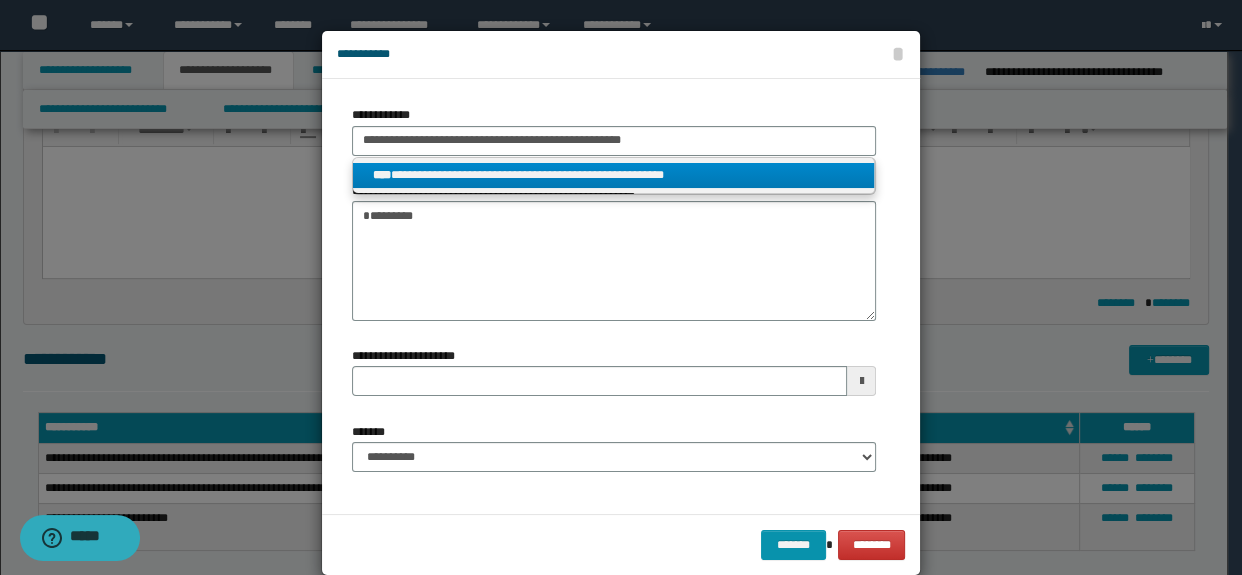 click on "**********" at bounding box center (614, 175) 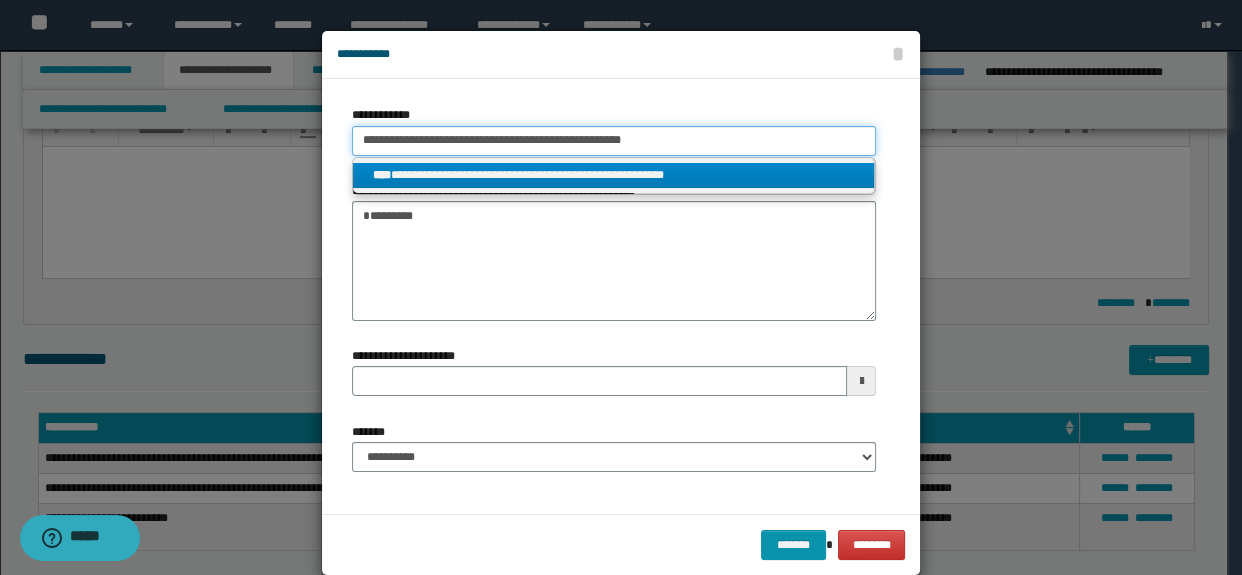 type 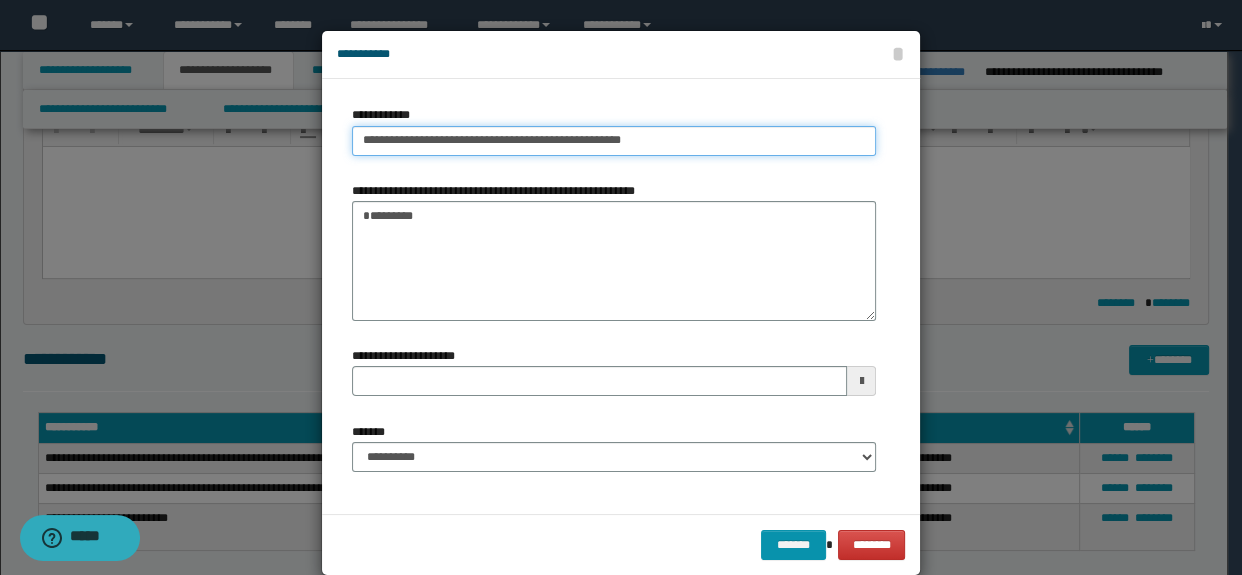 type 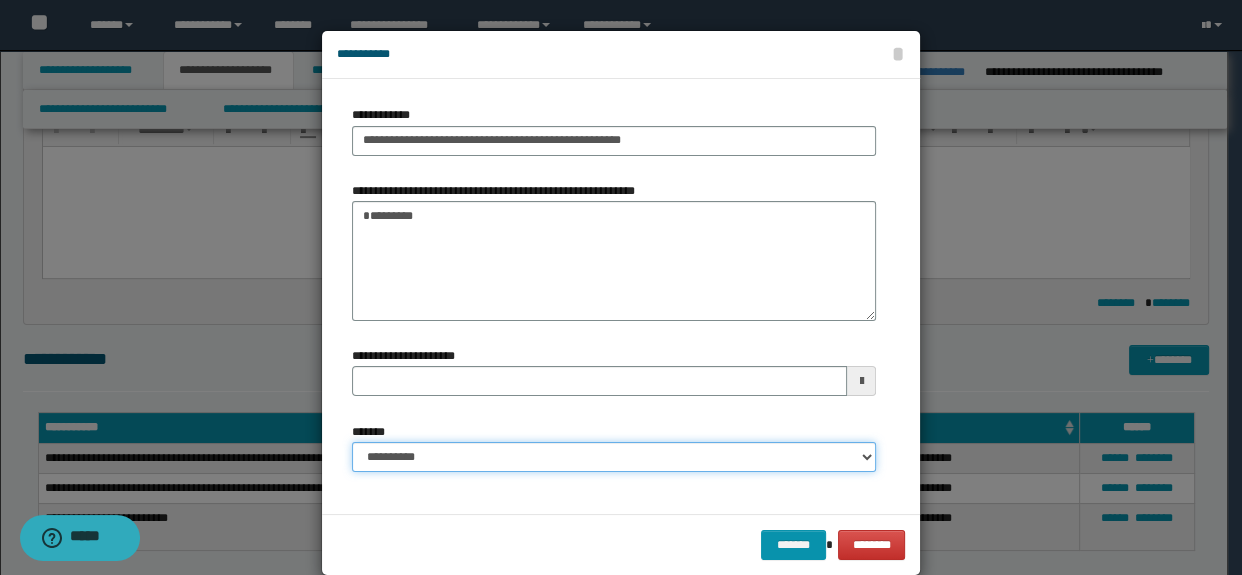 click on "**********" at bounding box center (614, 457) 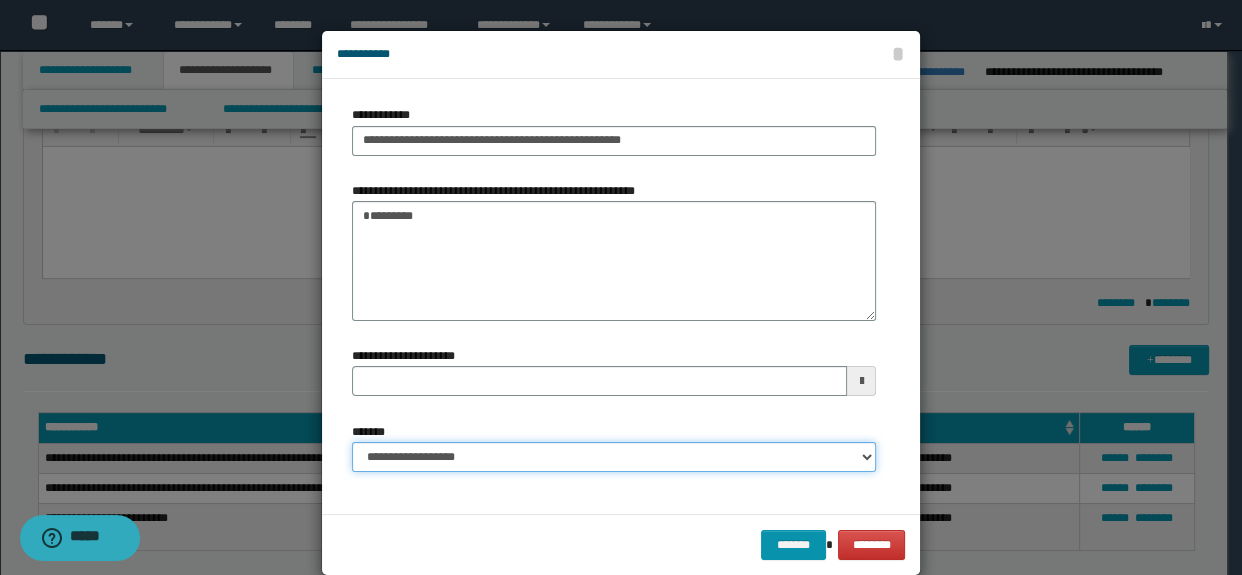 click on "**********" at bounding box center [614, 457] 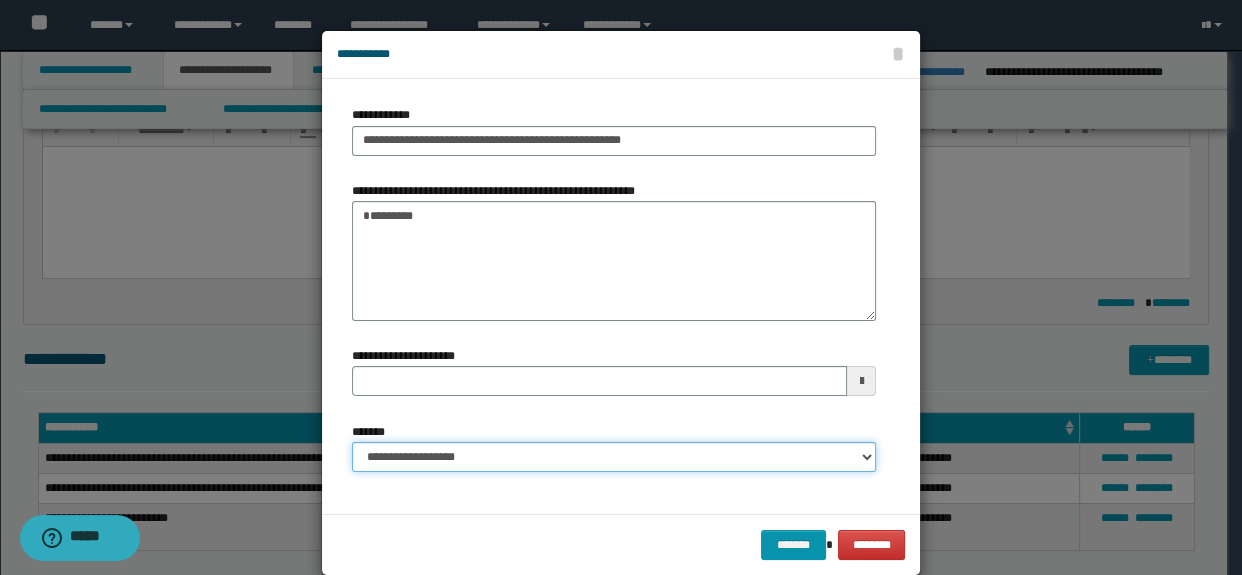 type 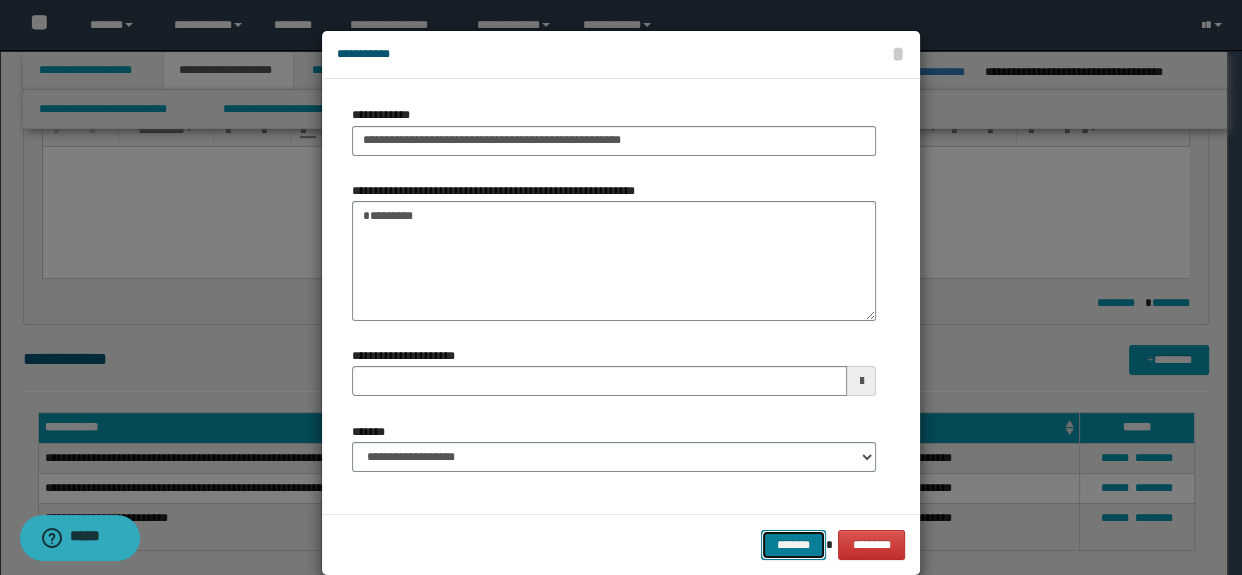 click on "*******" at bounding box center [793, 545] 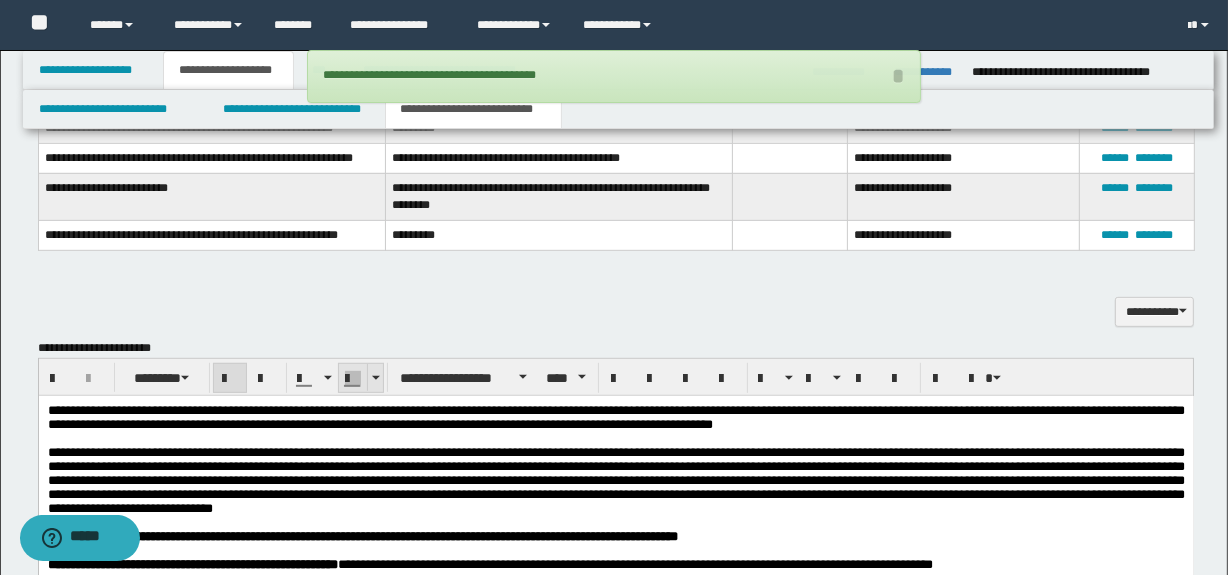 scroll, scrollTop: 916, scrollLeft: 0, axis: vertical 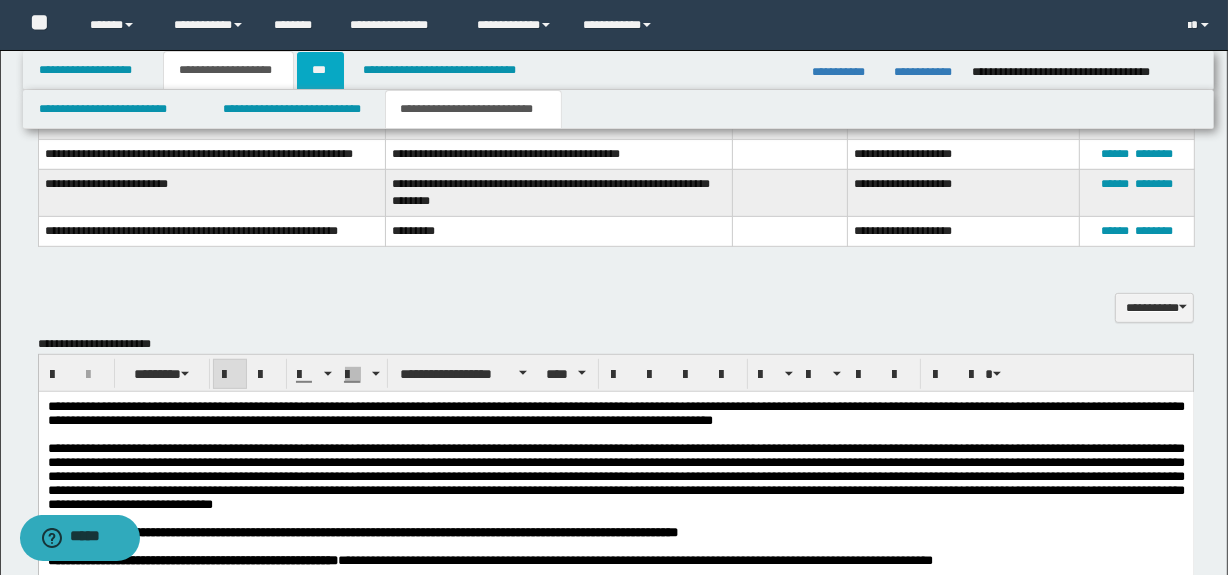 click on "***" at bounding box center [320, 70] 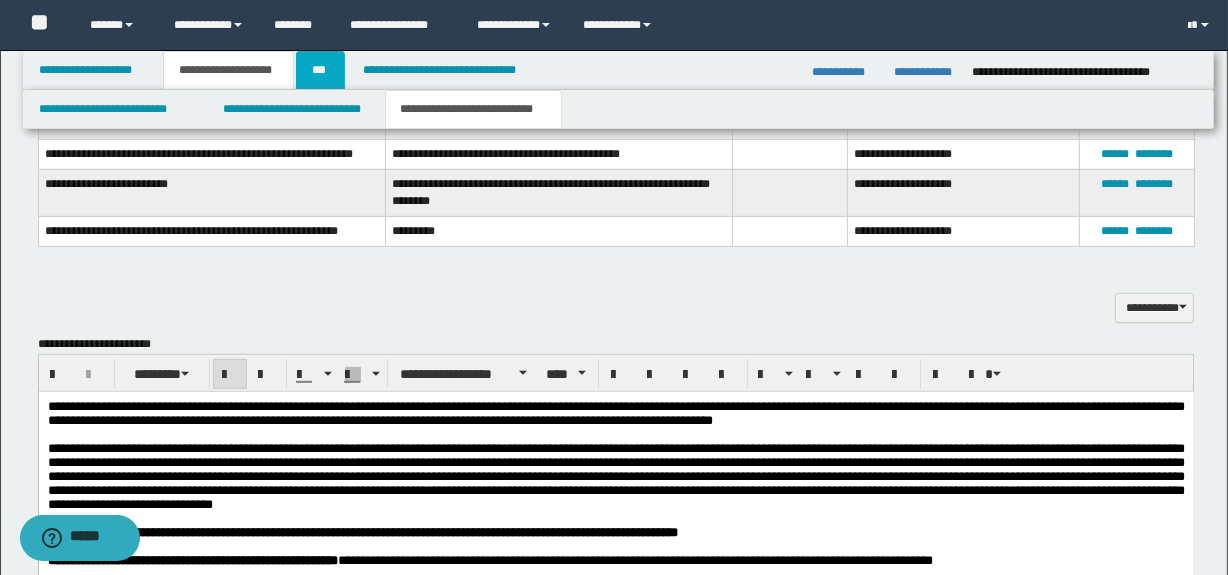 scroll, scrollTop: 0, scrollLeft: 0, axis: both 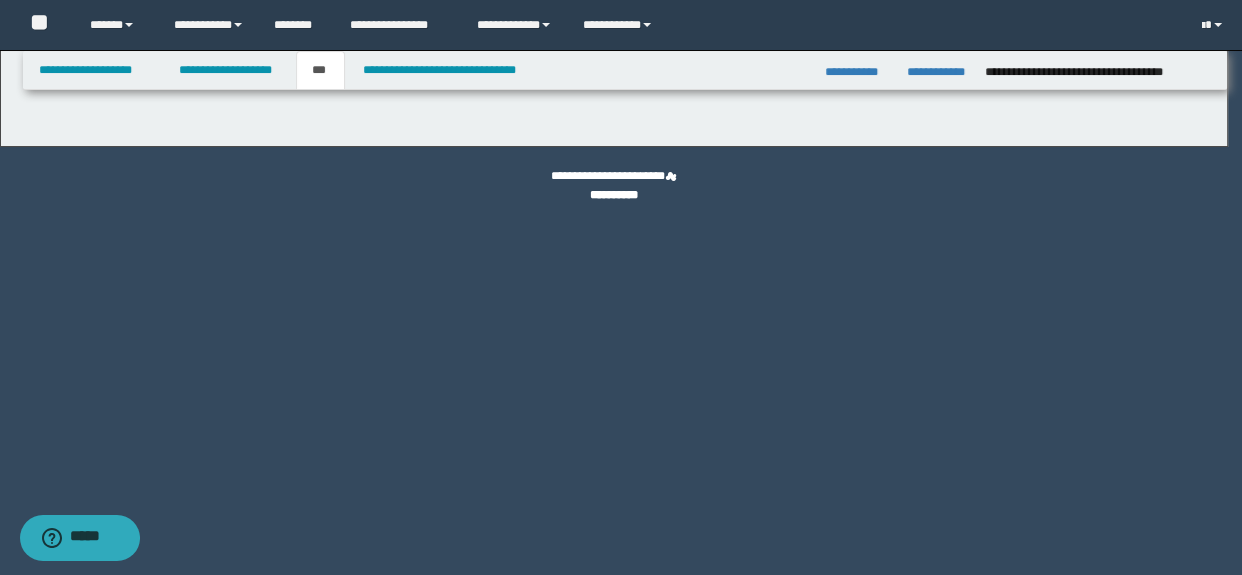 select on "***" 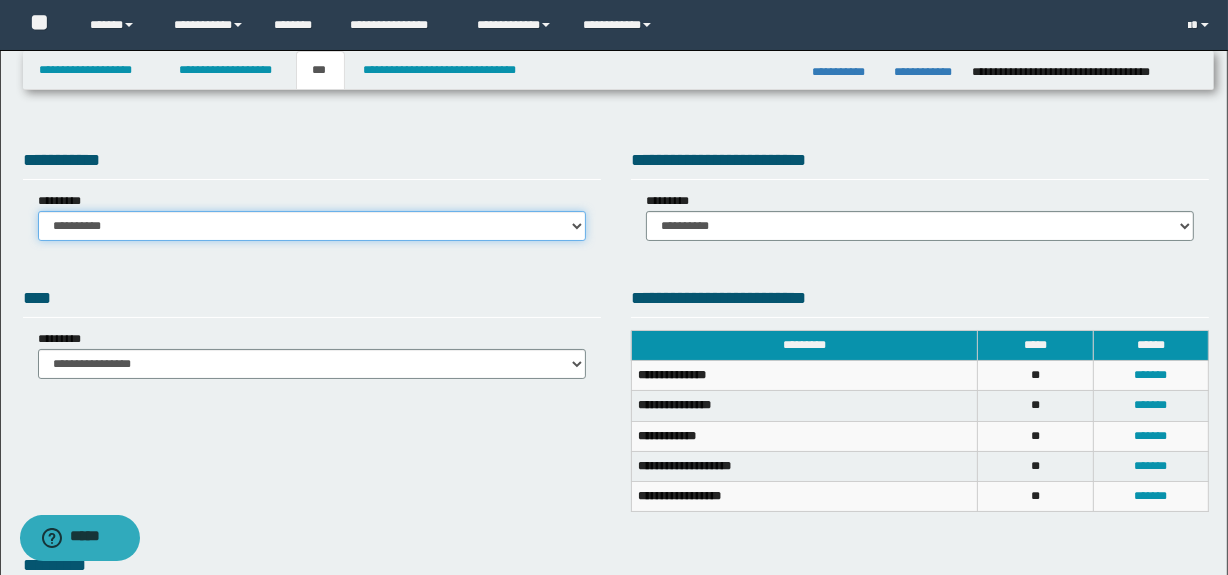 drag, startPoint x: 127, startPoint y: 218, endPoint x: 138, endPoint y: 235, distance: 20.248457 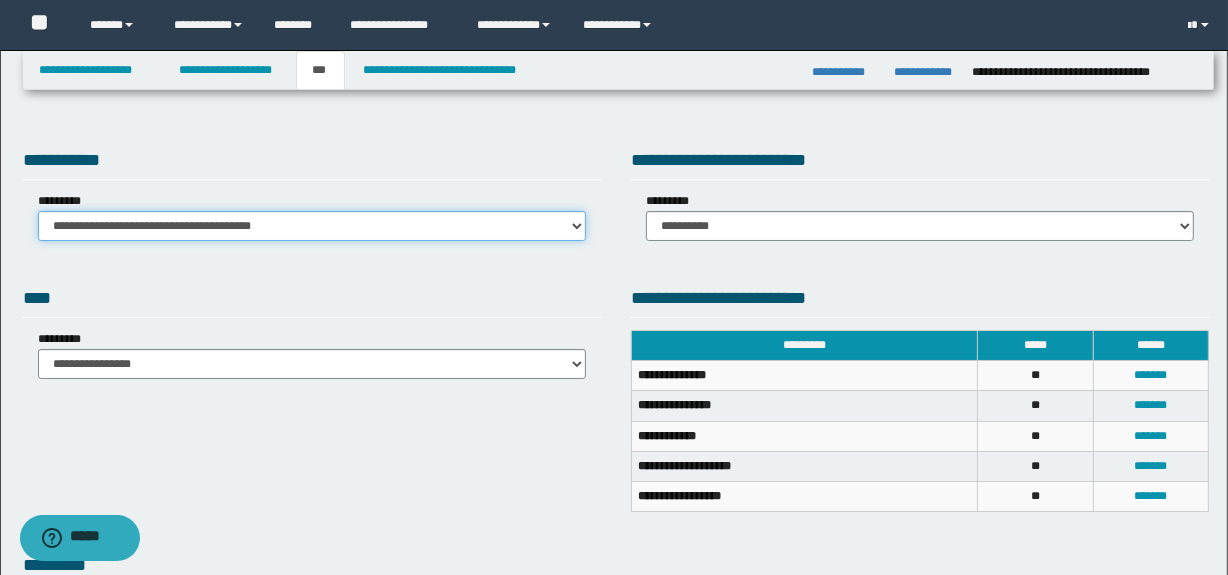 click on "**********" at bounding box center [312, 226] 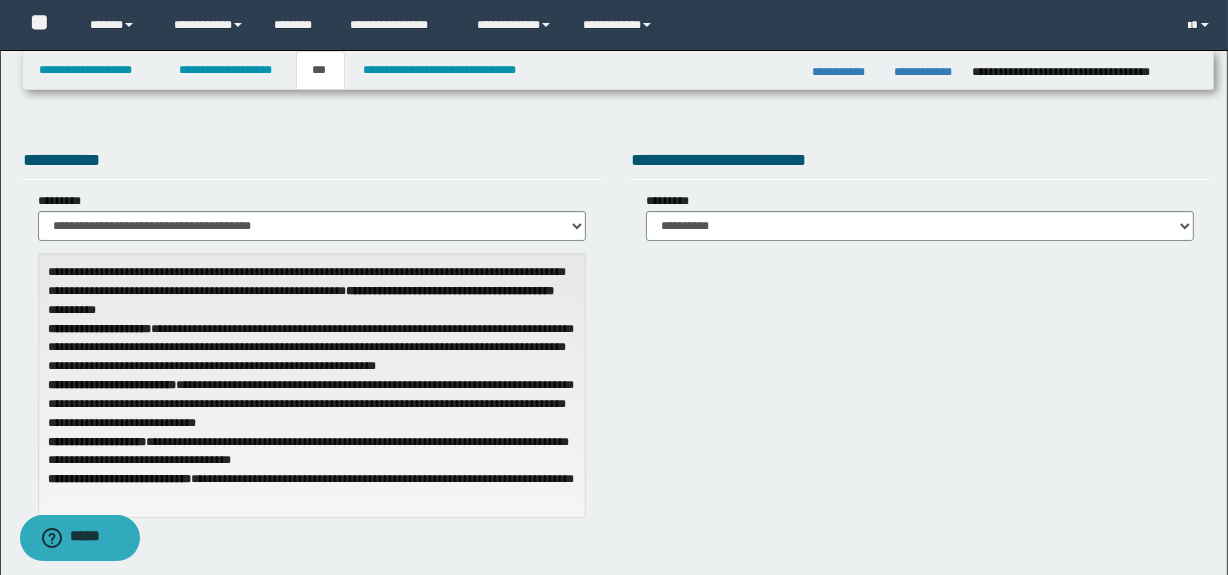 click on "**********" at bounding box center (920, 216) 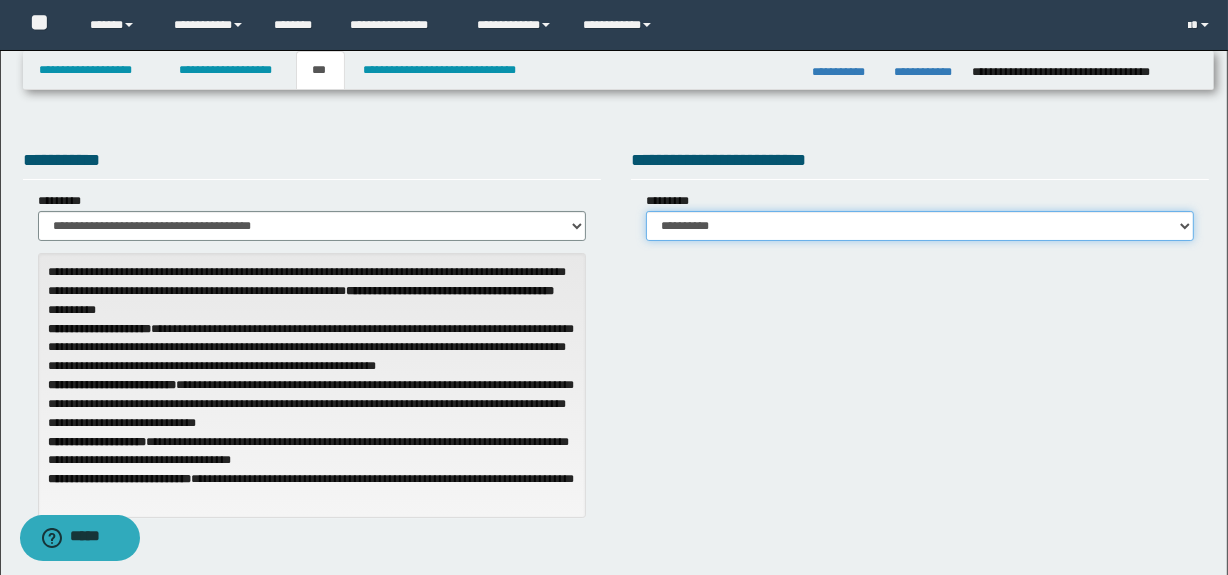 click on "**********" at bounding box center [920, 226] 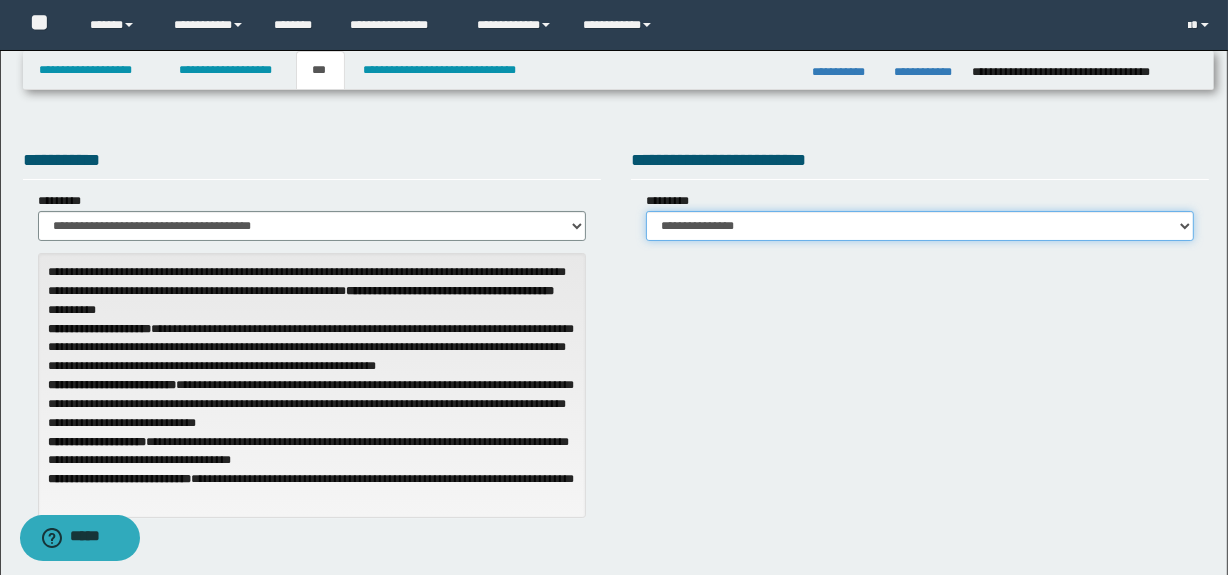 click on "**********" at bounding box center (920, 226) 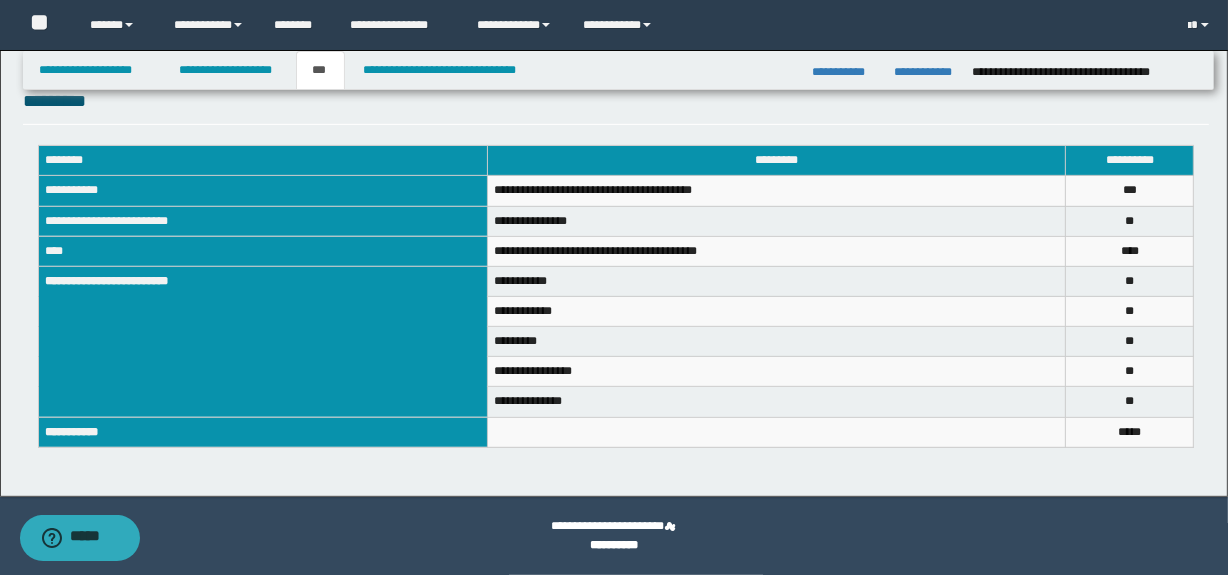 scroll, scrollTop: 708, scrollLeft: 0, axis: vertical 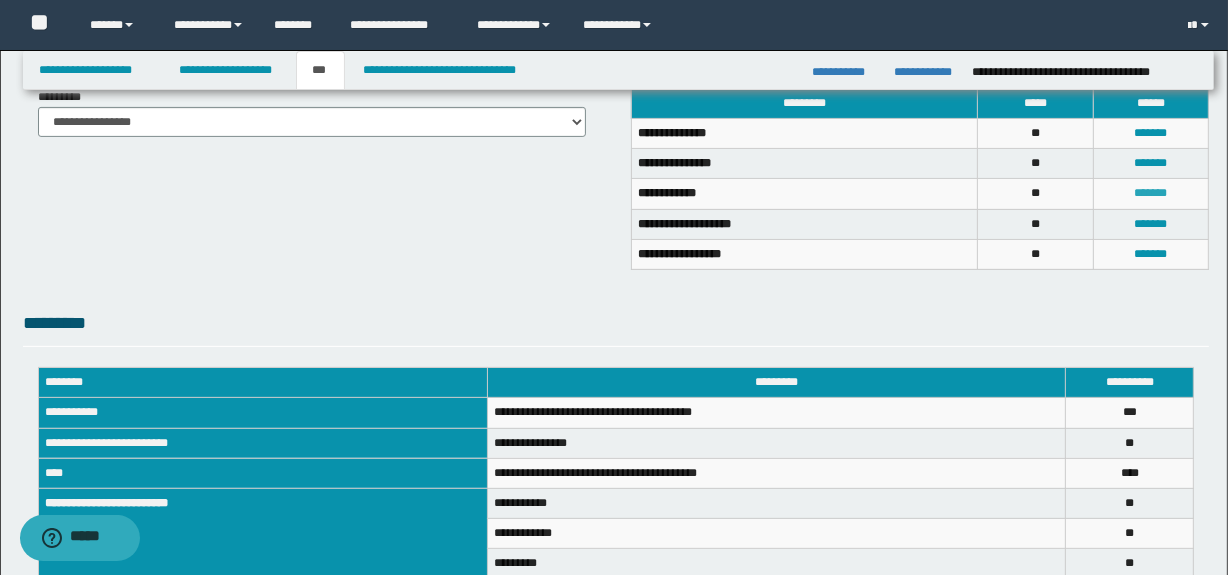 click on "*******" at bounding box center [1151, 193] 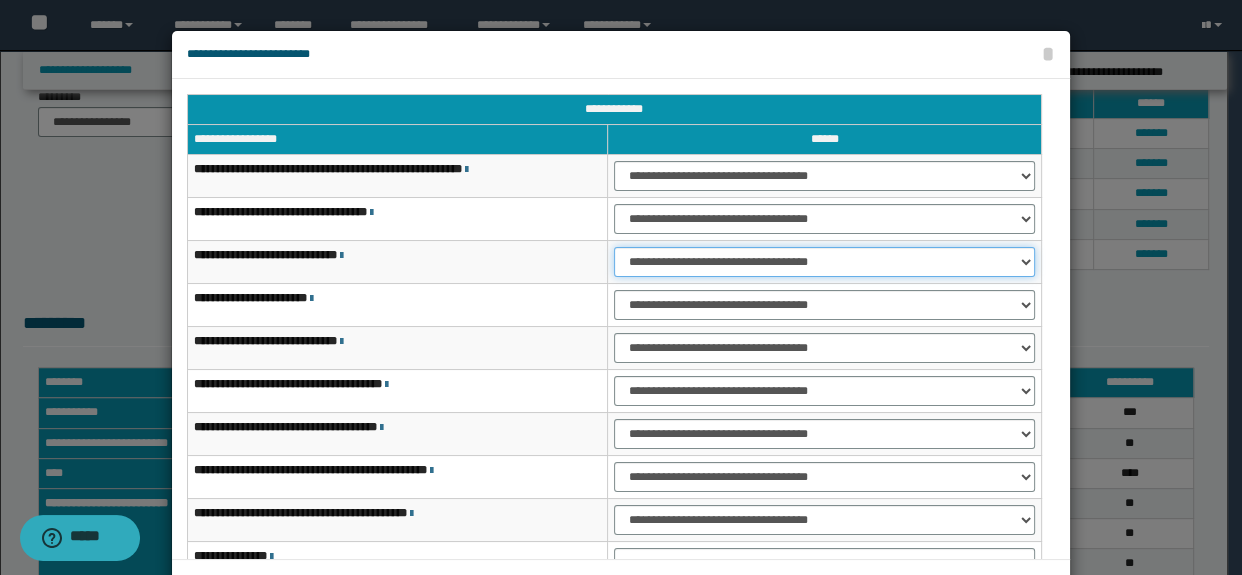 click on "**********" at bounding box center (824, 262) 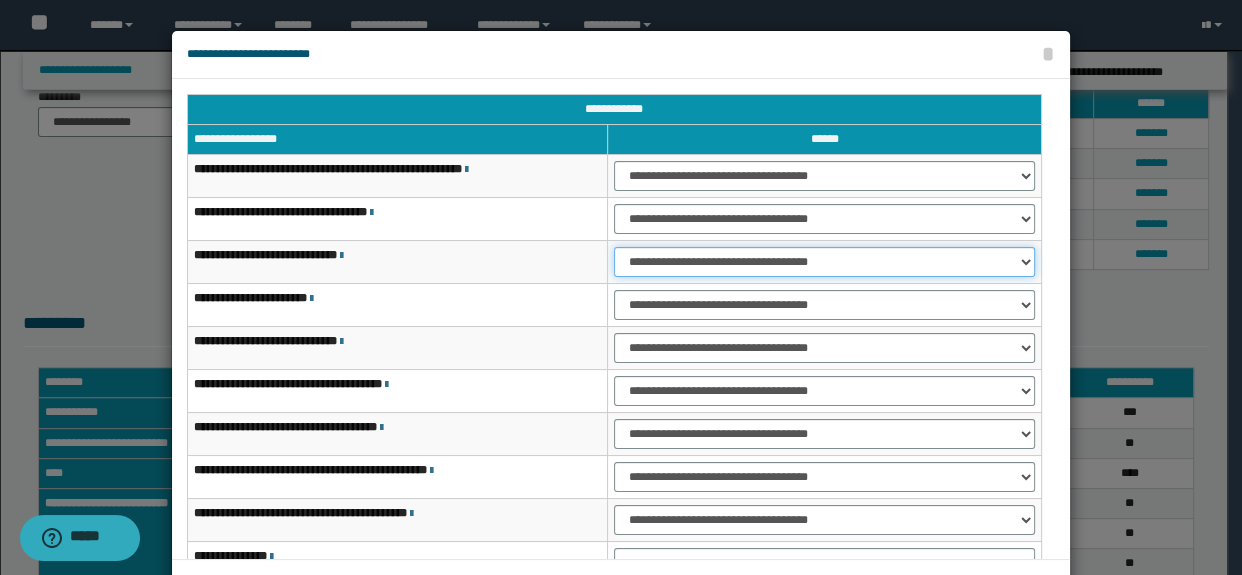 select on "***" 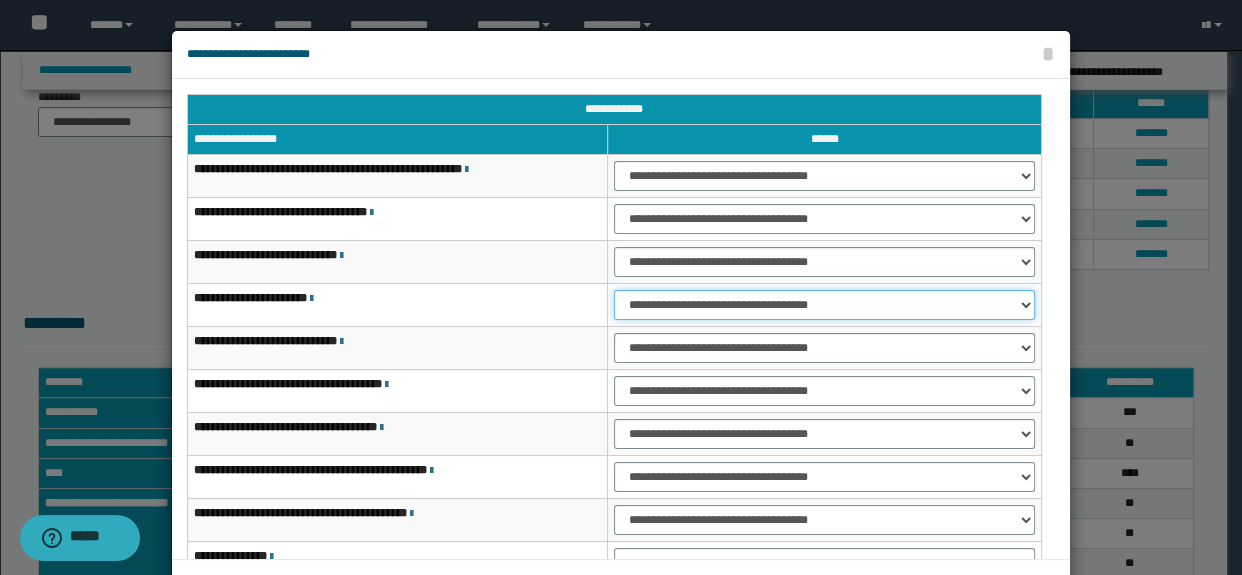 click on "**********" at bounding box center [824, 305] 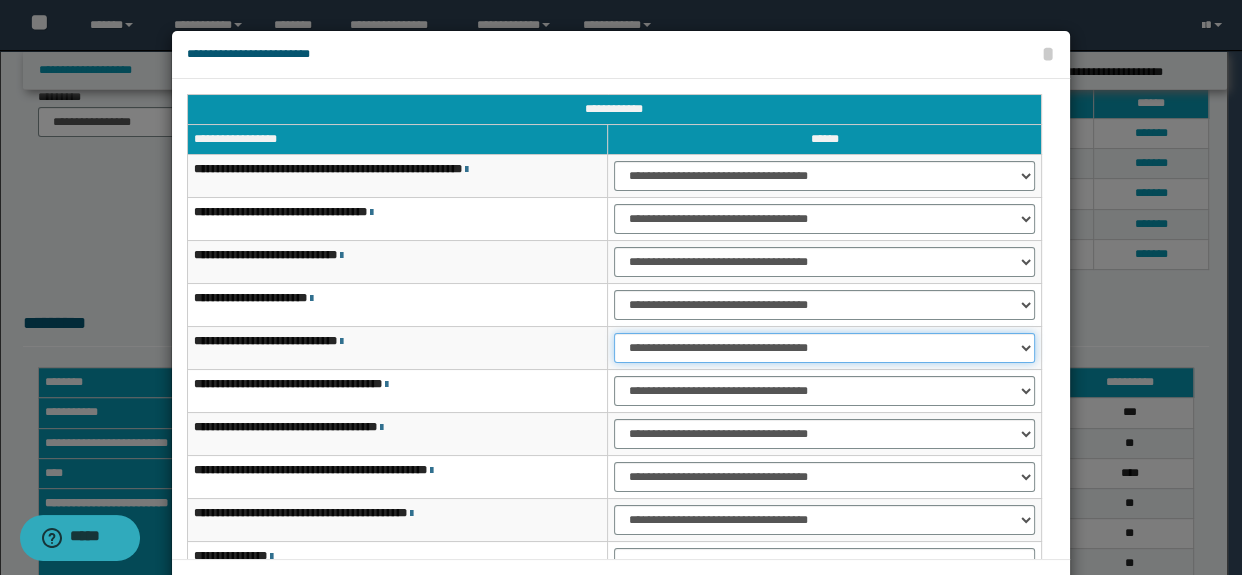 click on "**********" at bounding box center (824, 348) 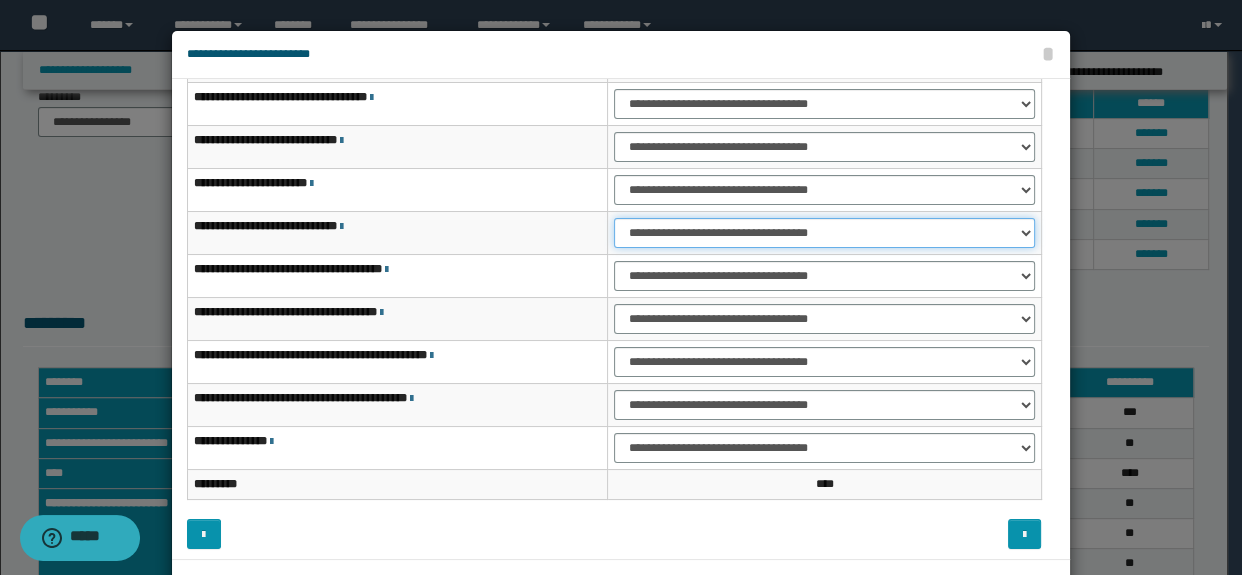 scroll, scrollTop: 120, scrollLeft: 0, axis: vertical 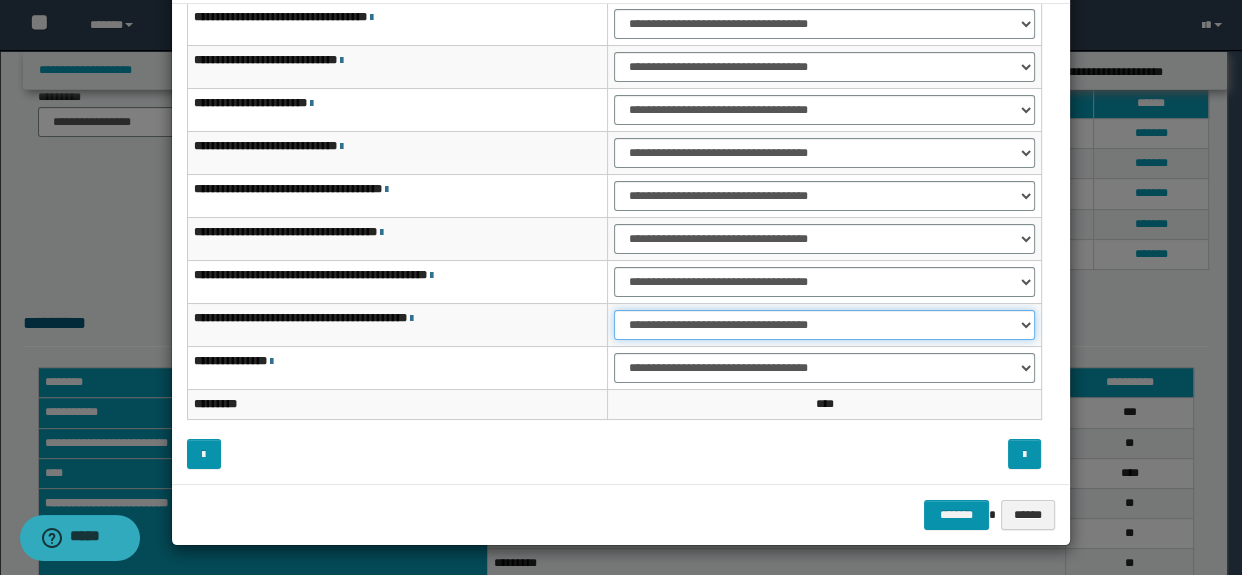 click on "**********" at bounding box center (824, 325) 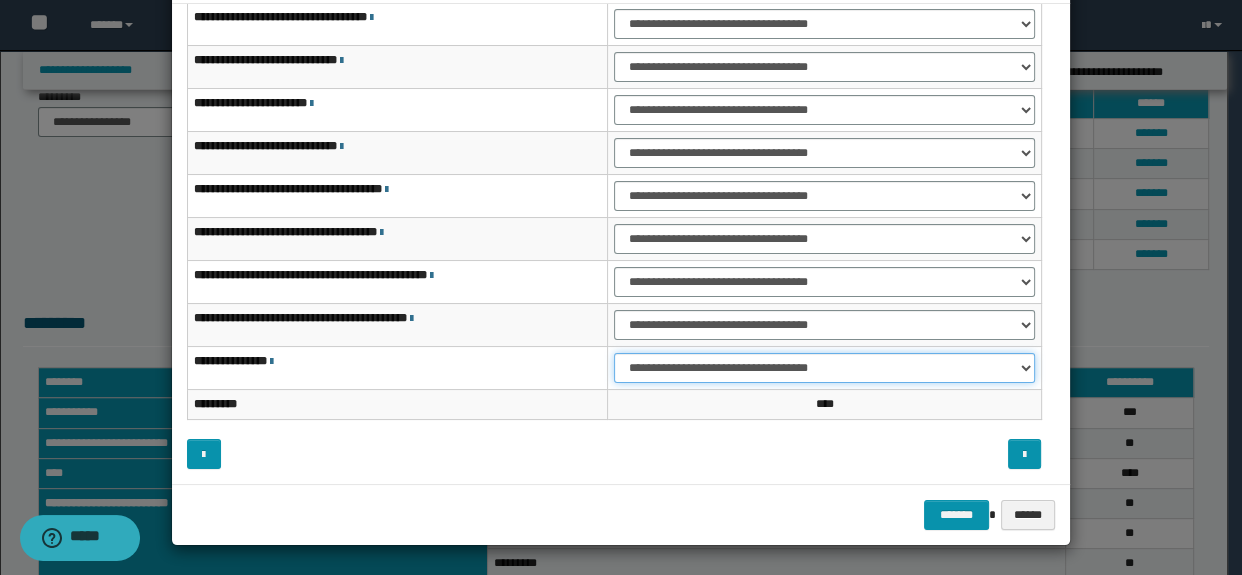 drag, startPoint x: 631, startPoint y: 357, endPoint x: 638, endPoint y: 378, distance: 22.135944 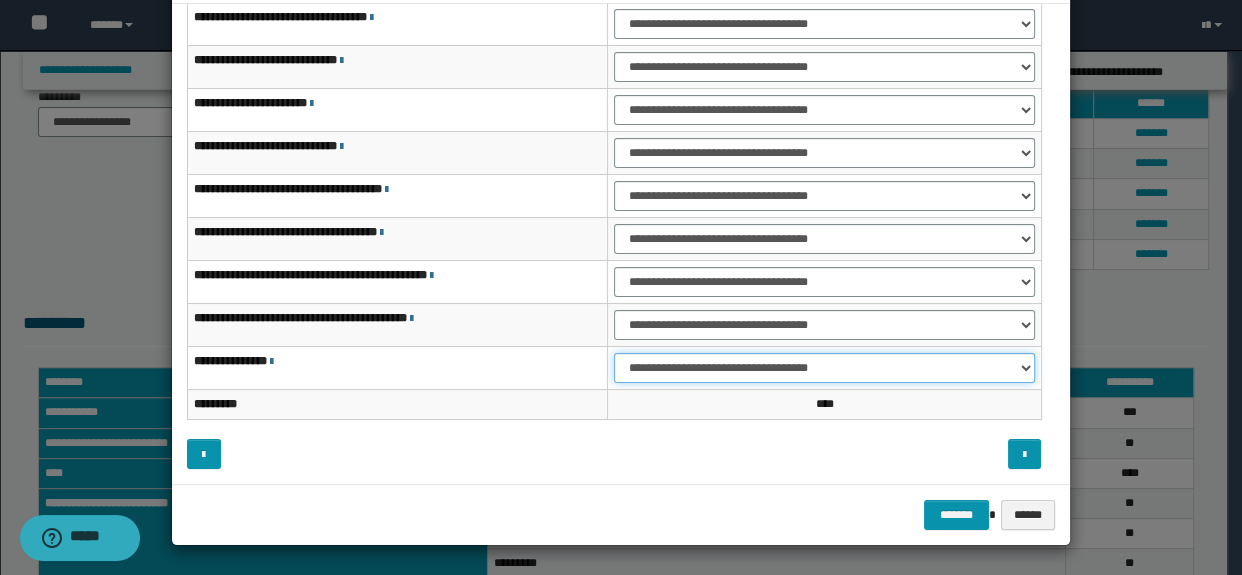 select on "***" 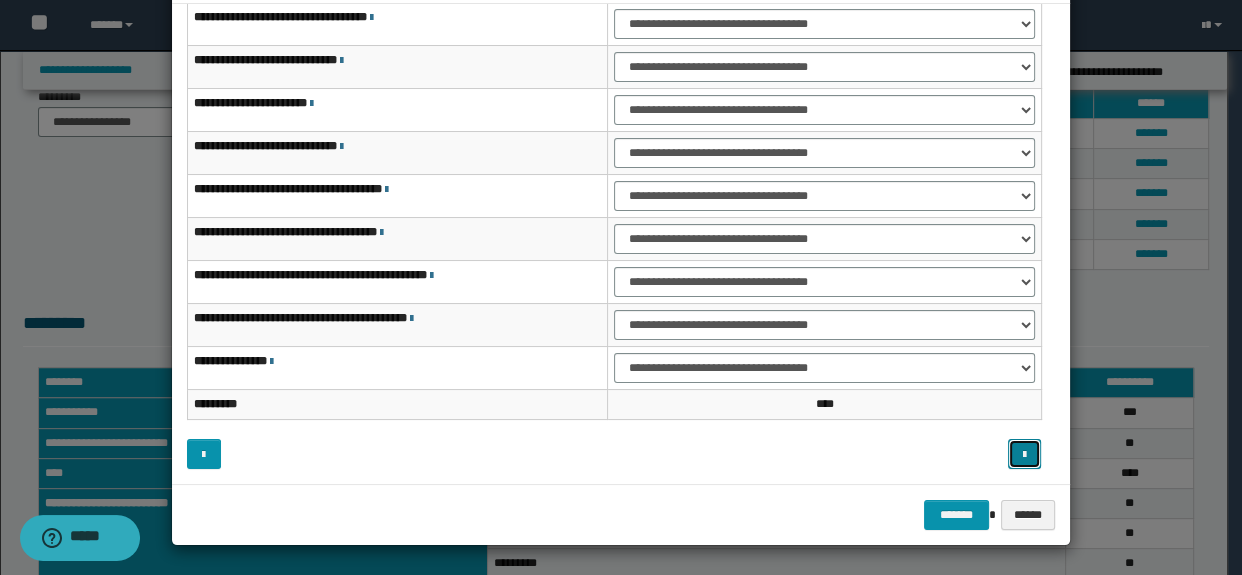 click at bounding box center [1024, 455] 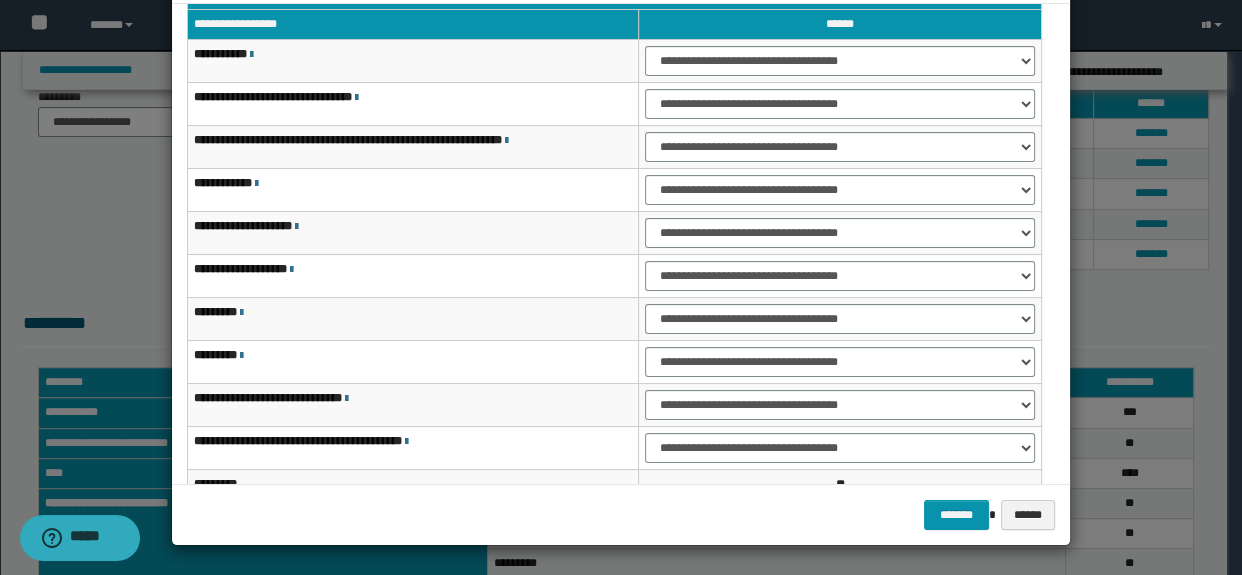 scroll, scrollTop: 29, scrollLeft: 0, axis: vertical 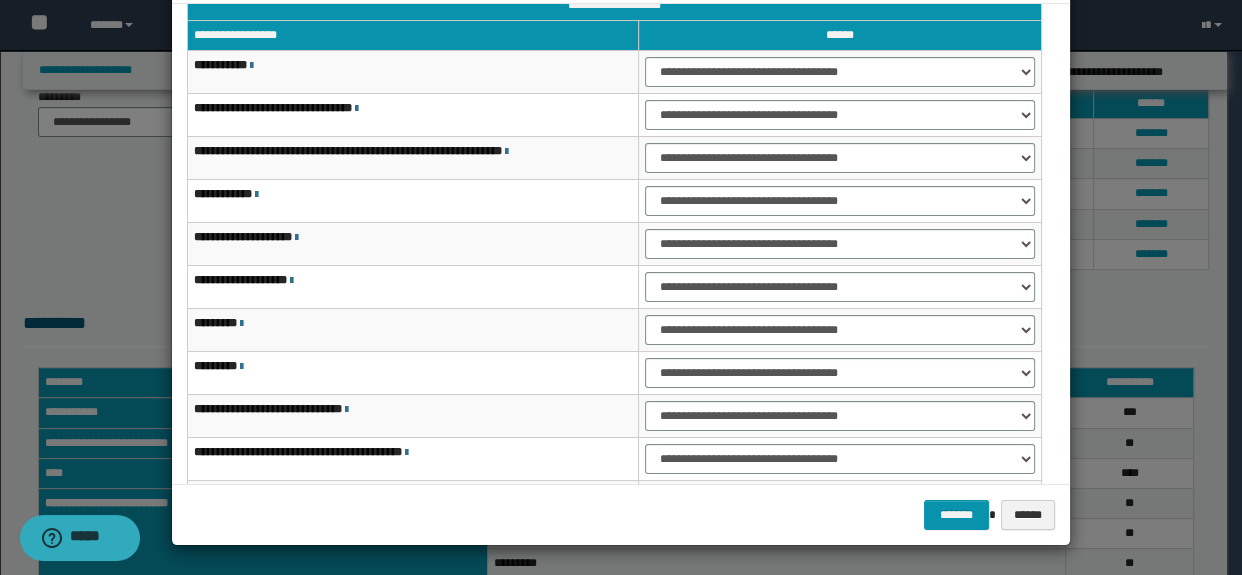 type 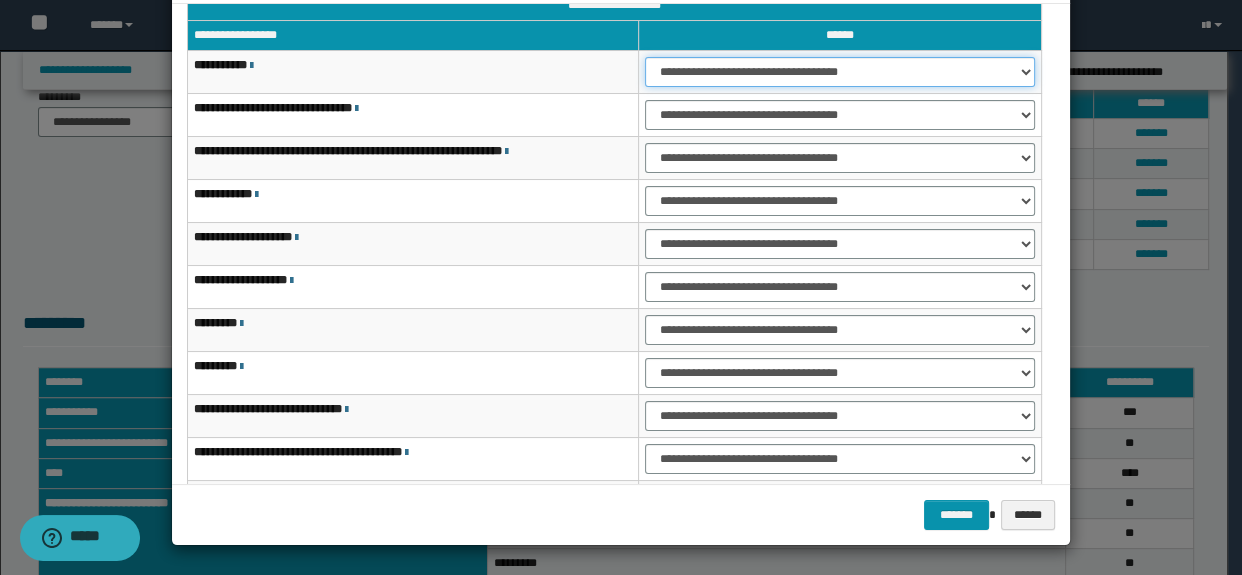 click on "**********" at bounding box center (839, 72) 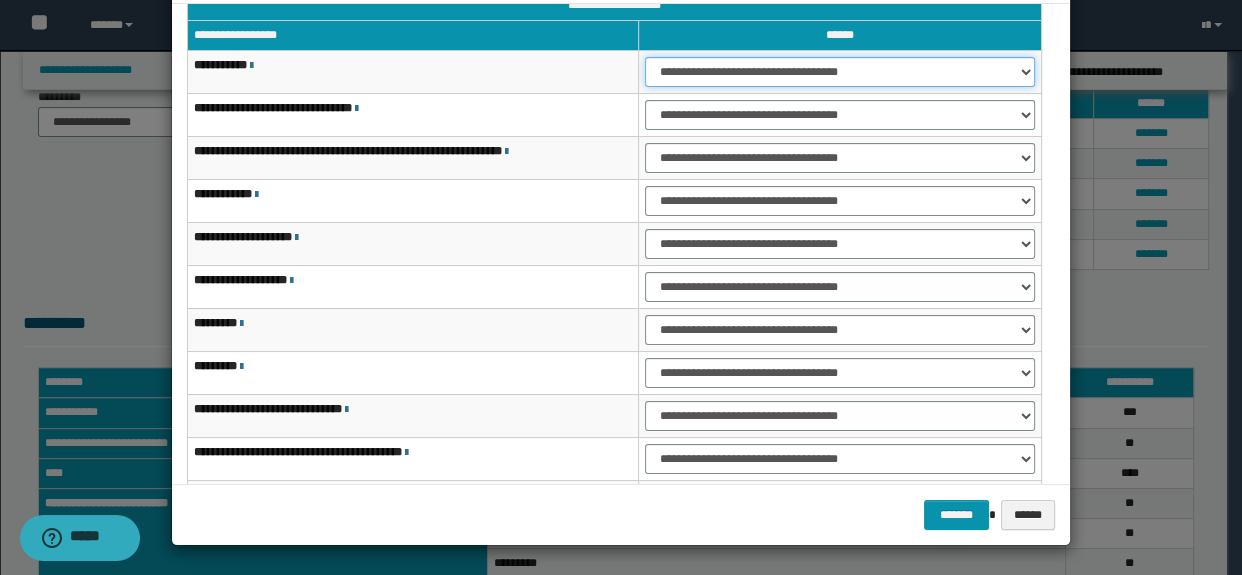 select on "***" 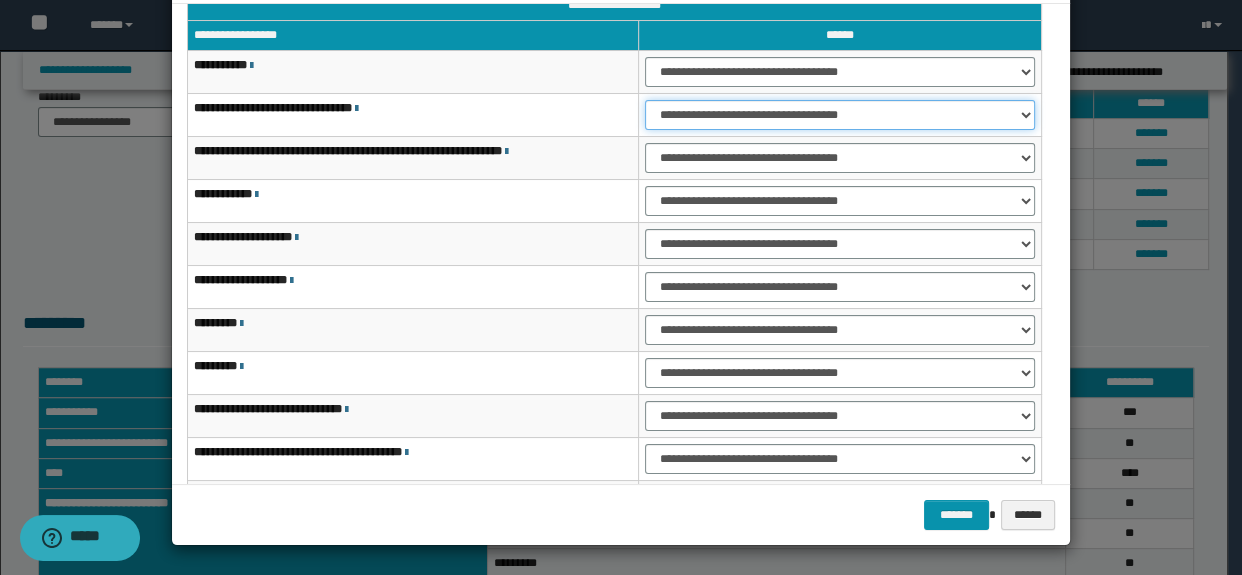 drag, startPoint x: 665, startPoint y: 102, endPoint x: 672, endPoint y: 126, distance: 25 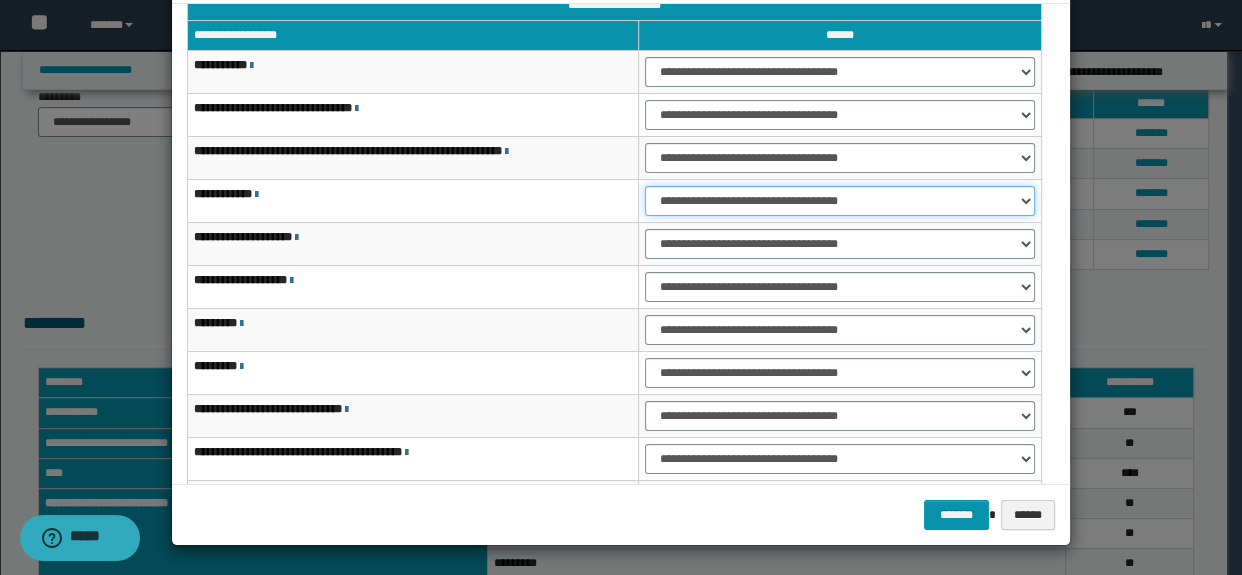 click on "**********" at bounding box center (839, 201) 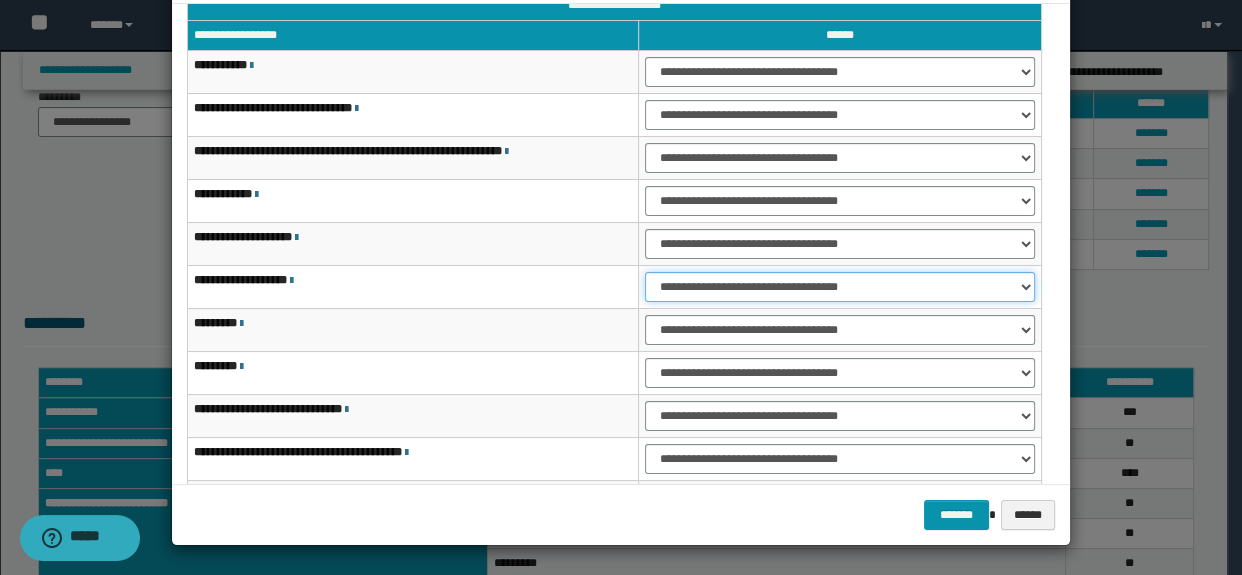 drag, startPoint x: 710, startPoint y: 282, endPoint x: 703, endPoint y: 297, distance: 16.552946 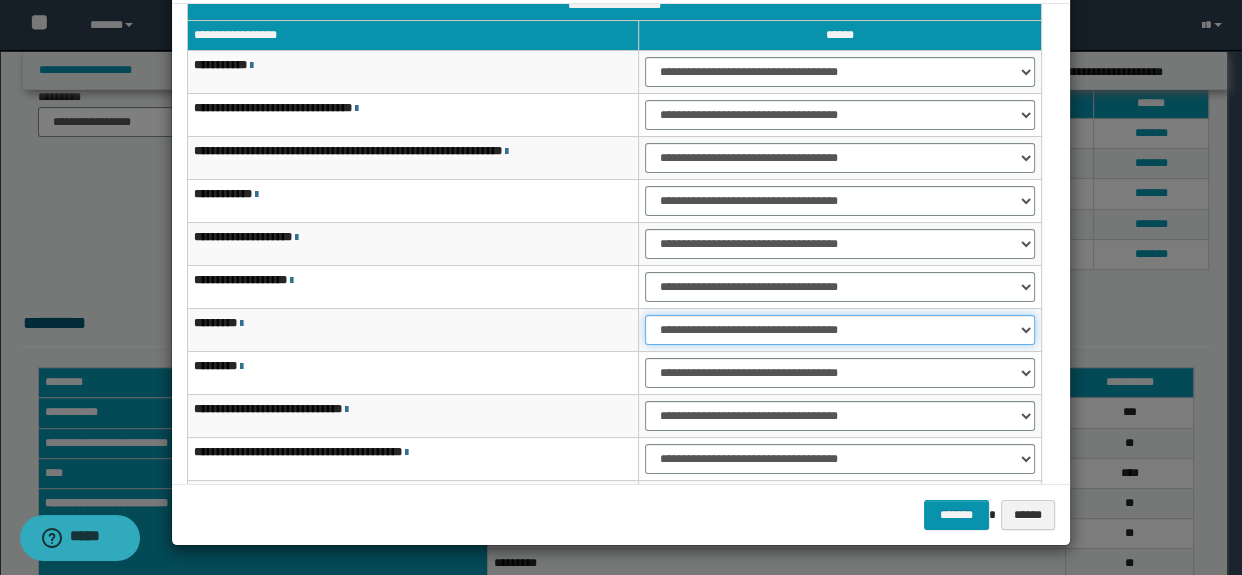 drag, startPoint x: 662, startPoint y: 317, endPoint x: 674, endPoint y: 334, distance: 20.808653 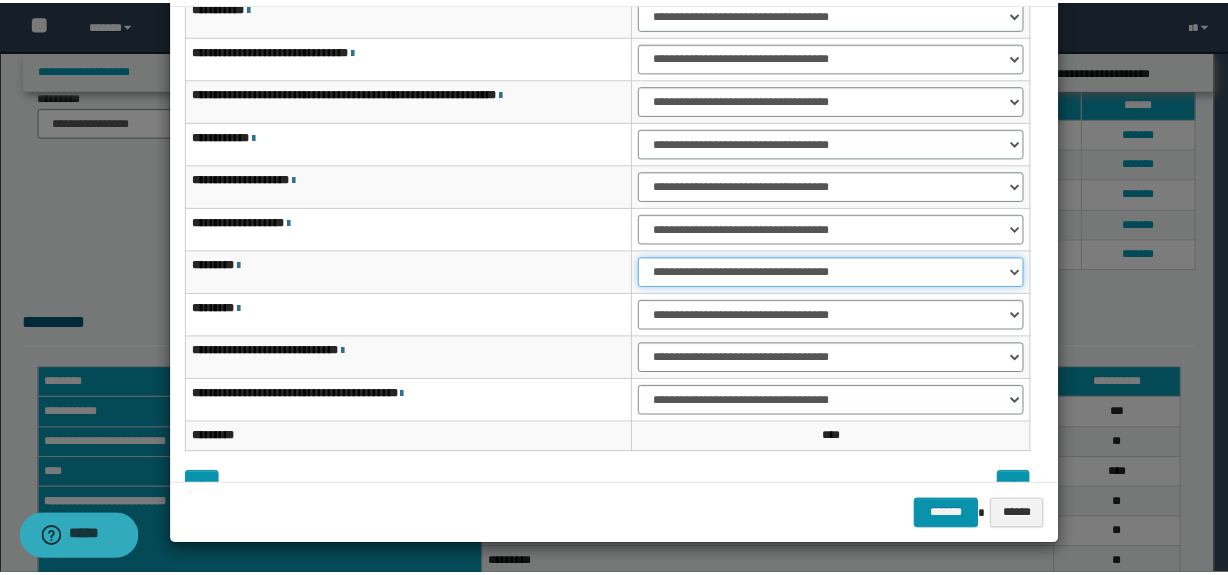scroll, scrollTop: 120, scrollLeft: 0, axis: vertical 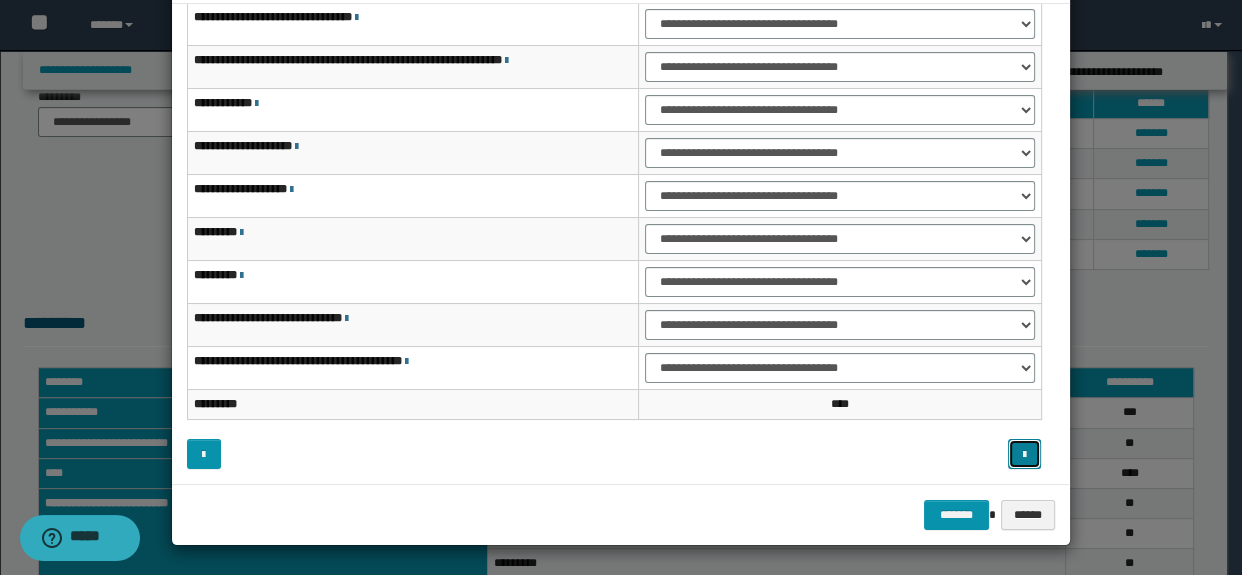 click at bounding box center [1024, 455] 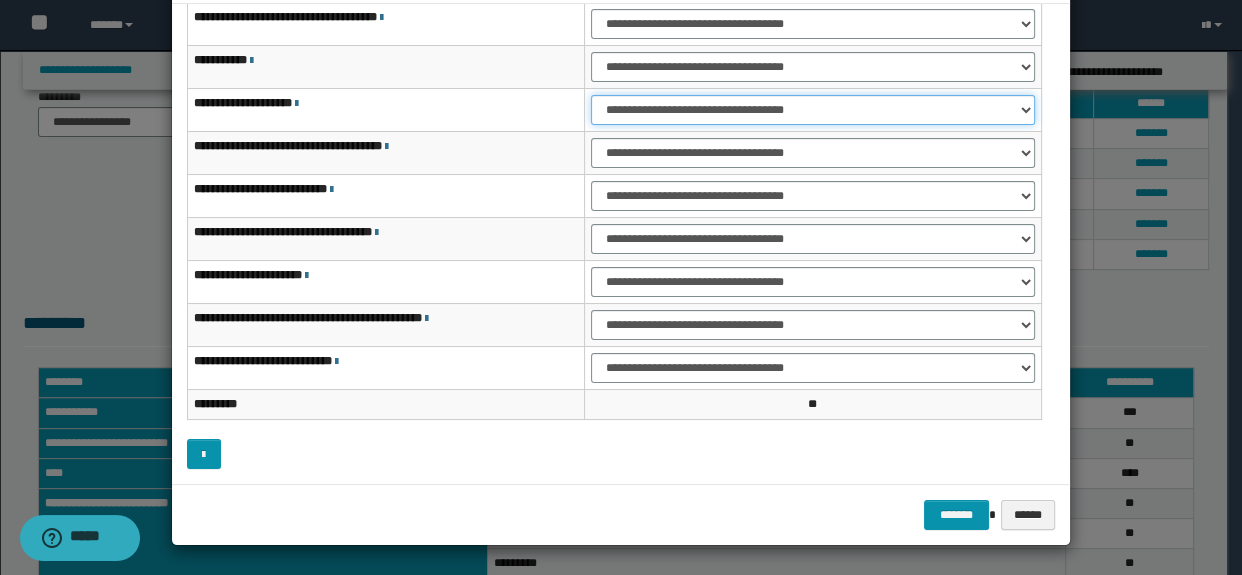 click on "**********" at bounding box center (813, 110) 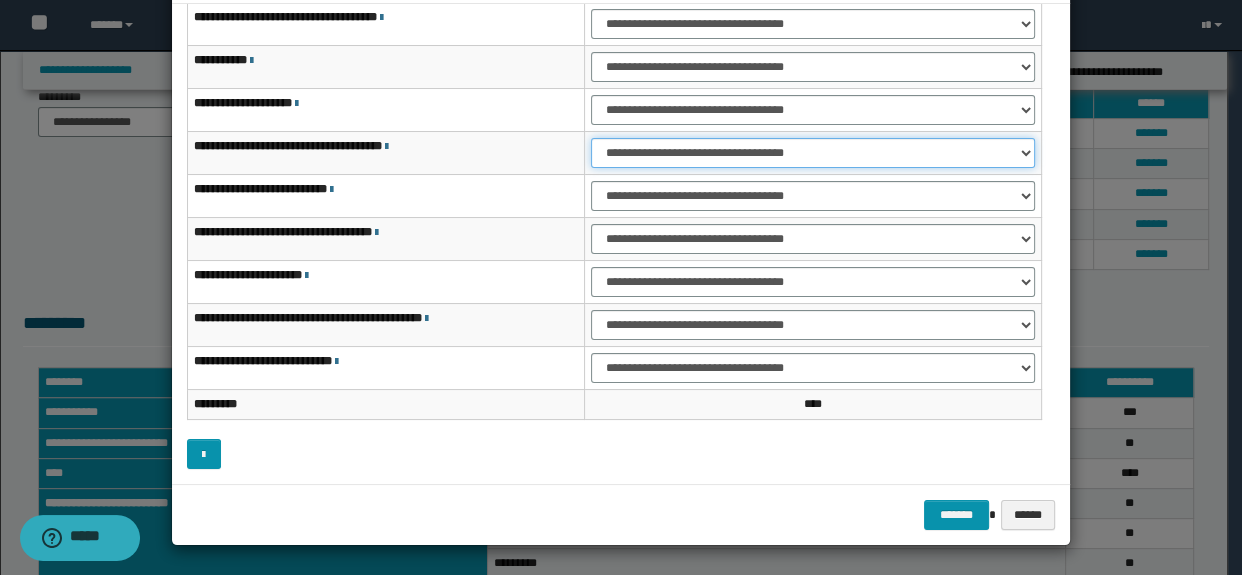 click on "**********" at bounding box center [813, 153] 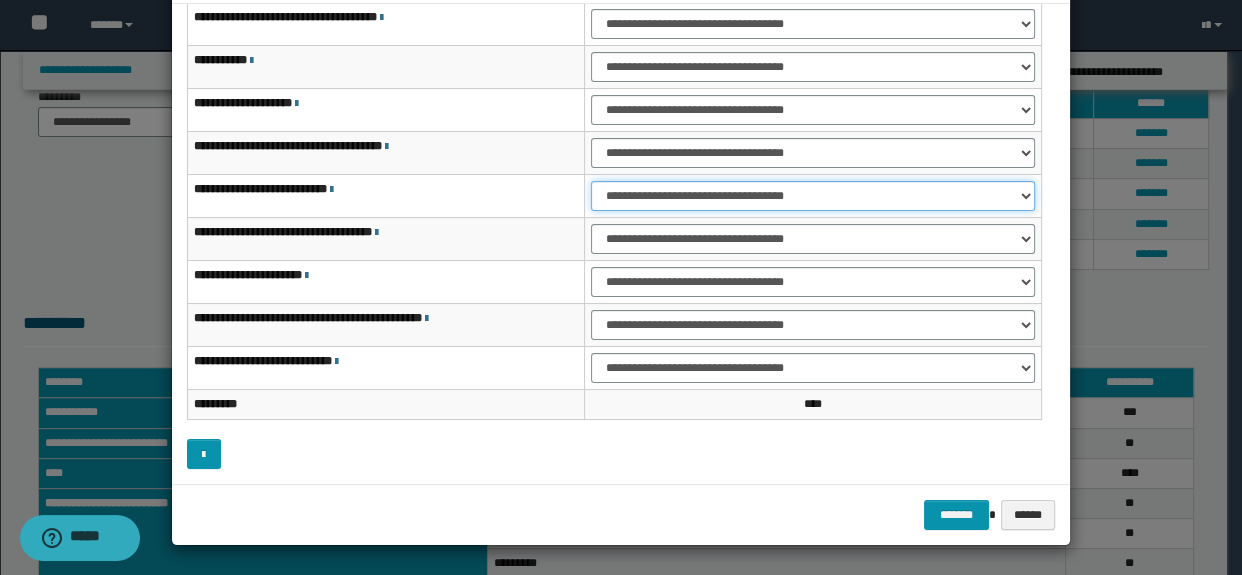 click on "**********" at bounding box center (813, 196) 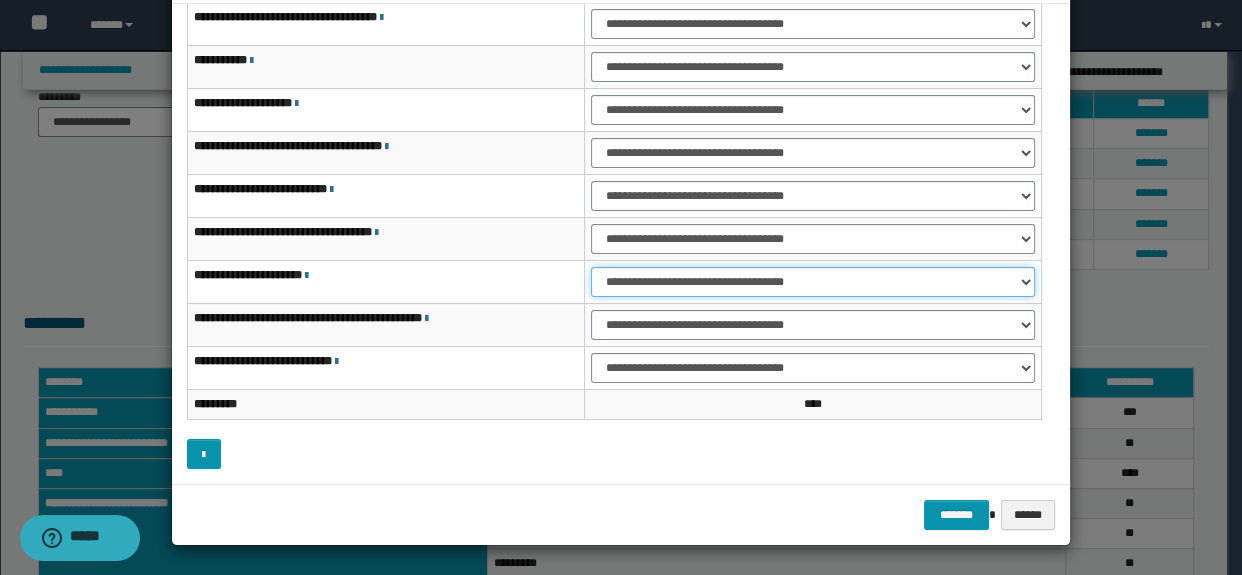 click on "**********" at bounding box center [813, 282] 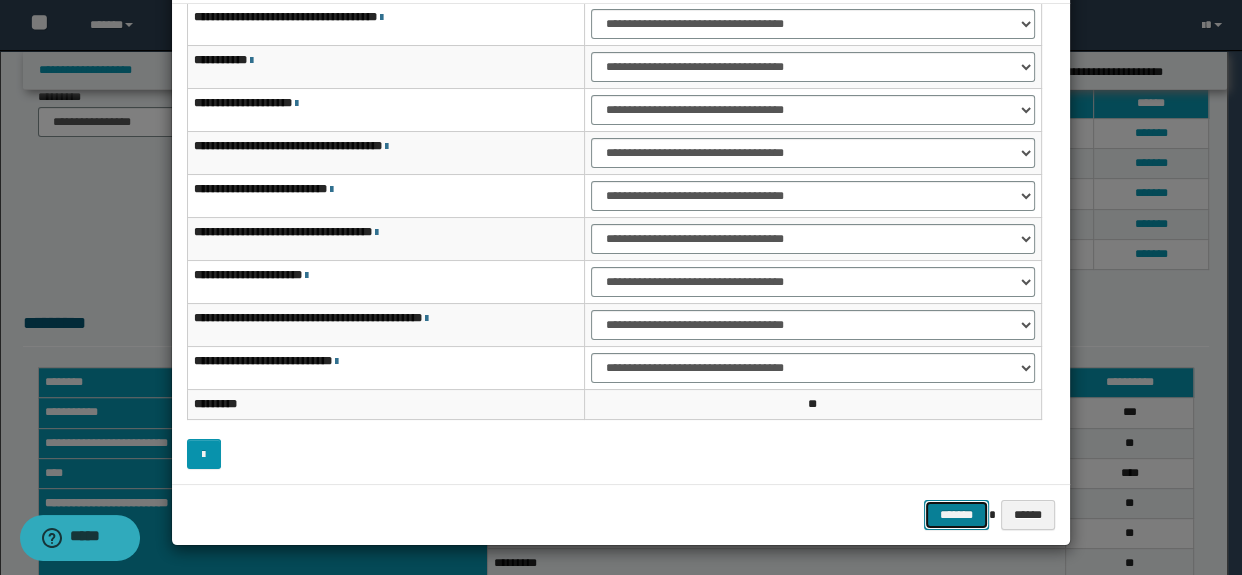click on "*******" at bounding box center [956, 515] 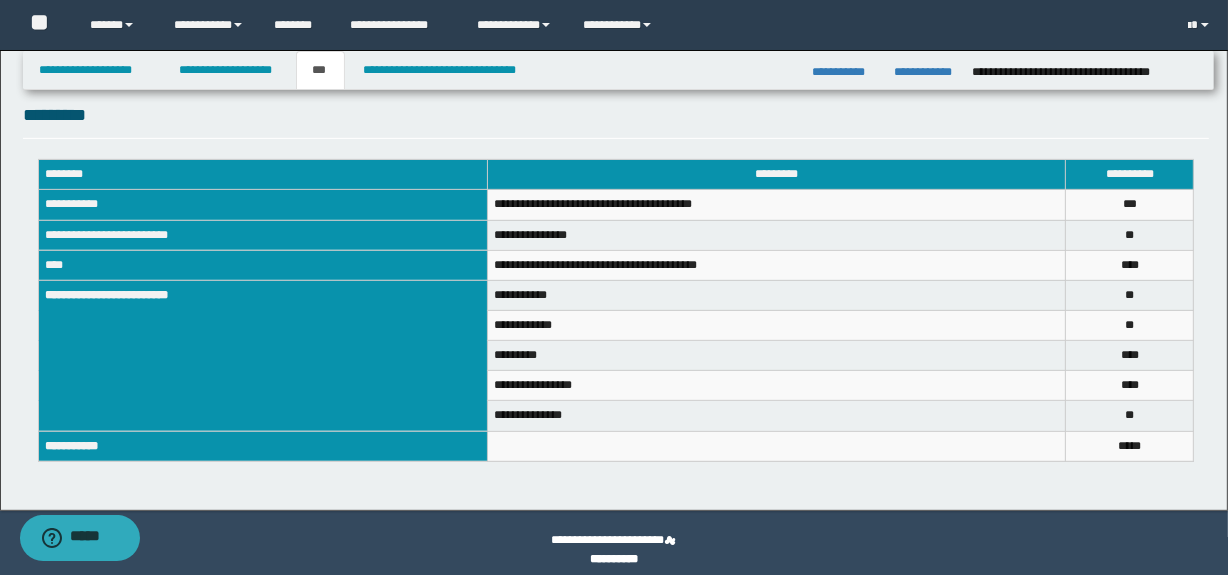 scroll, scrollTop: 748, scrollLeft: 0, axis: vertical 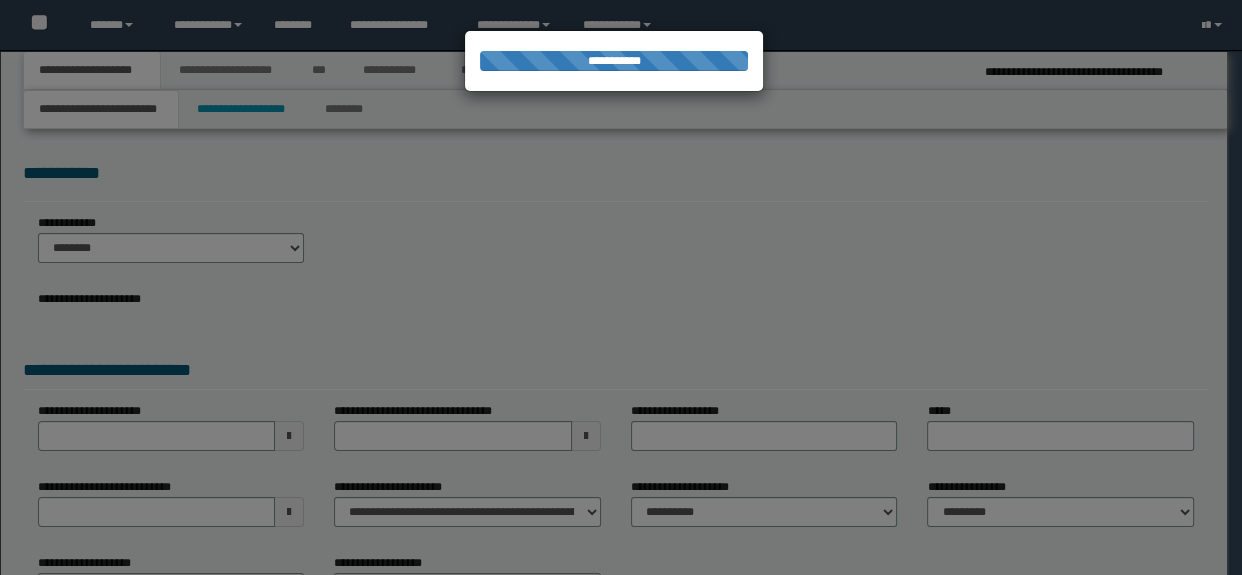 select on "*" 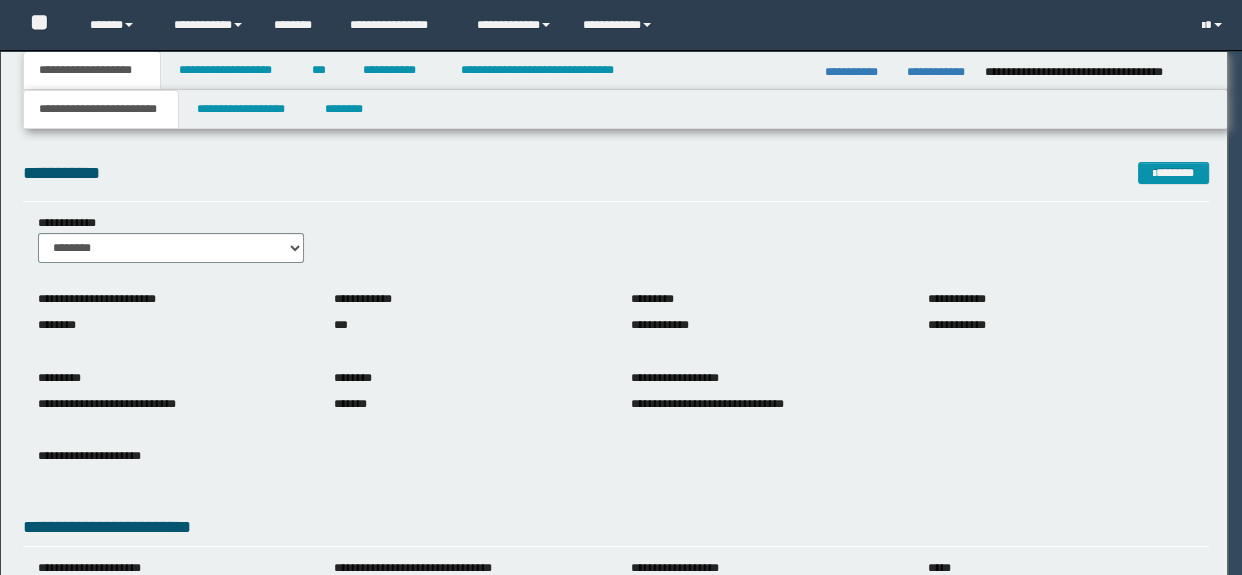 scroll, scrollTop: 0, scrollLeft: 0, axis: both 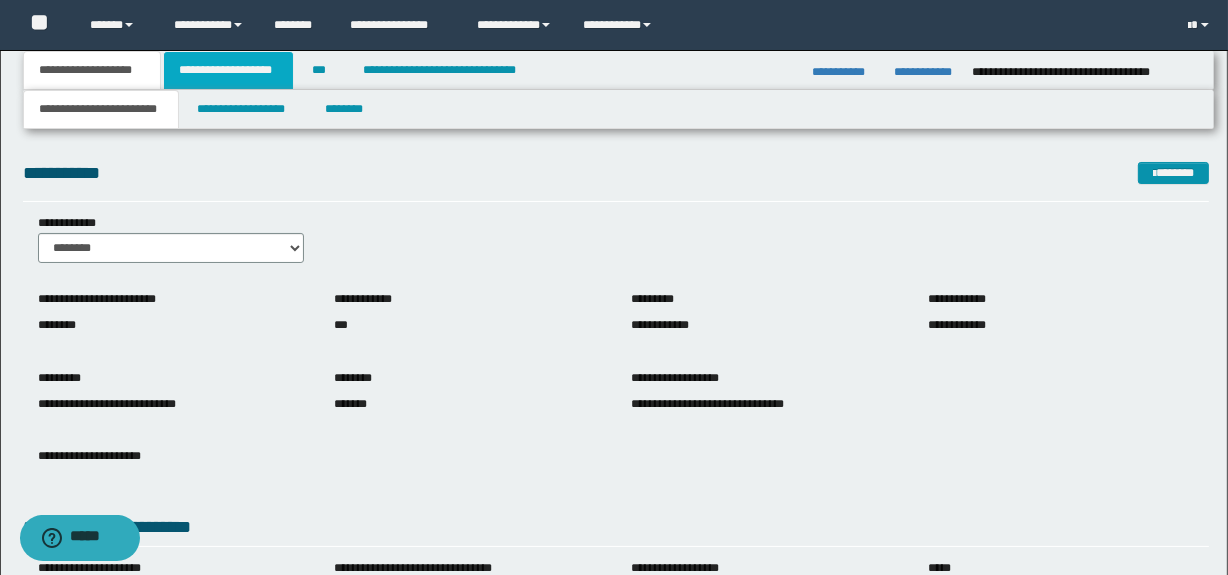 click on "**********" at bounding box center [228, 70] 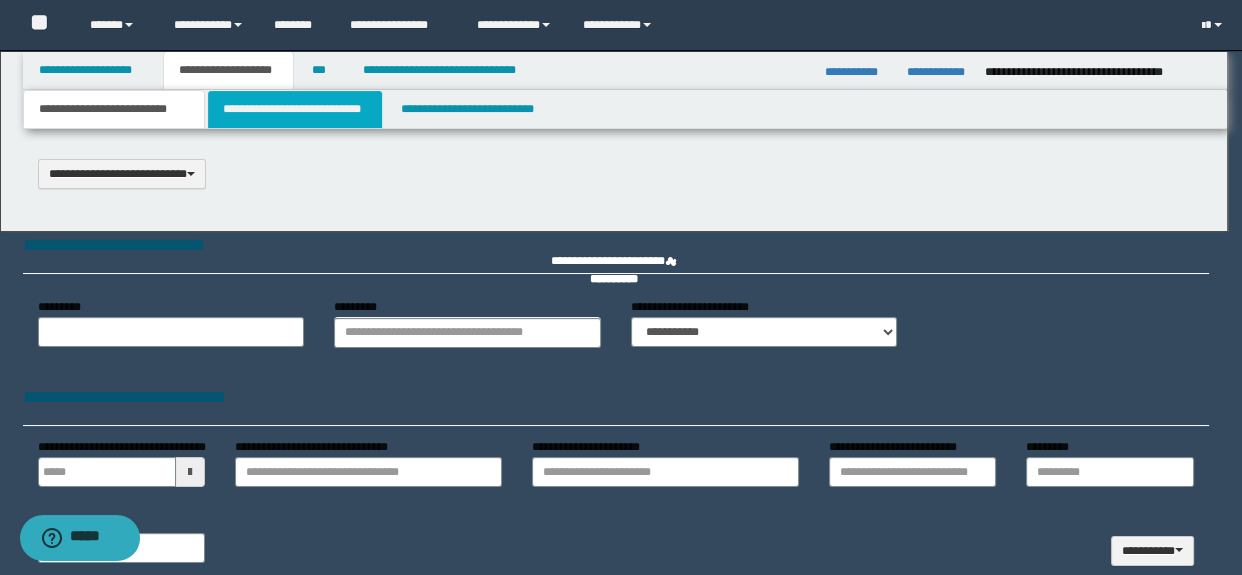 type 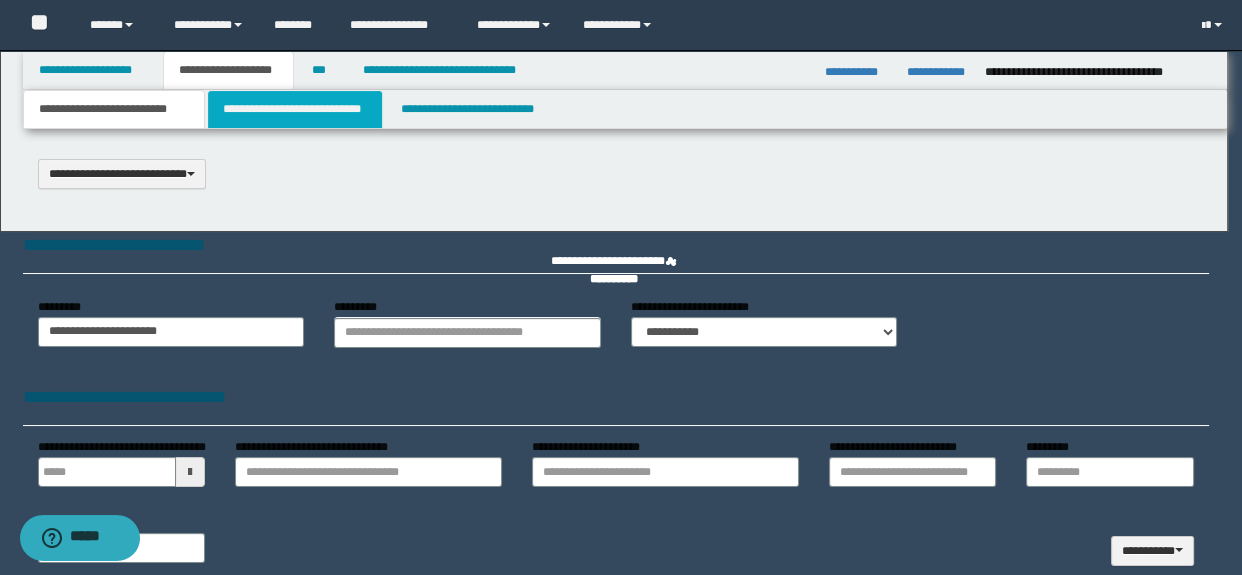 select on "*" 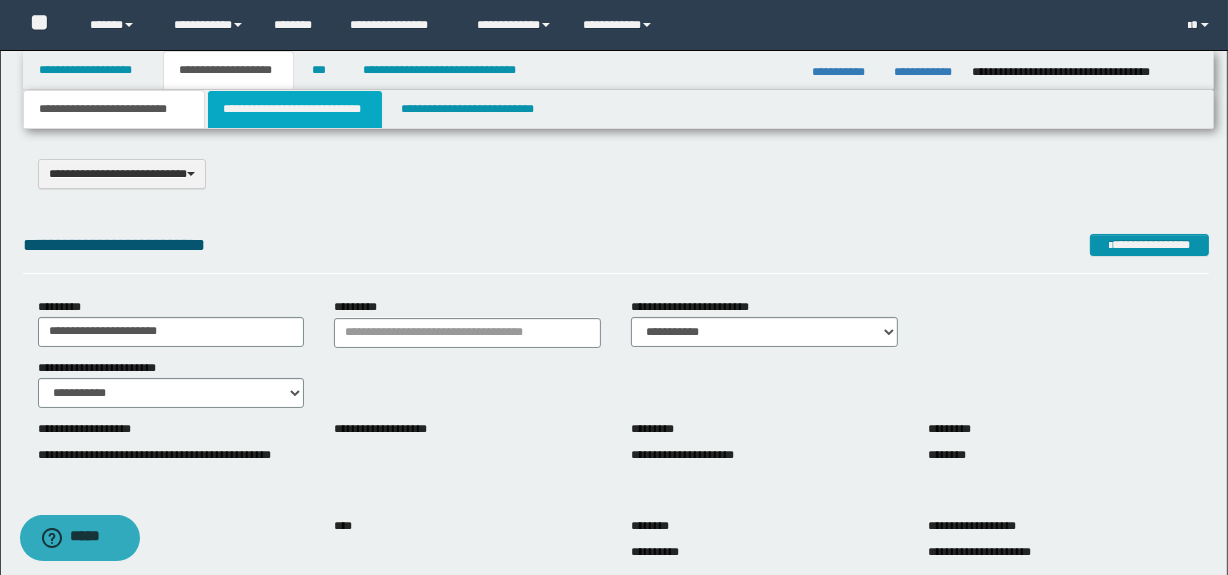 click on "**********" at bounding box center (294, 109) 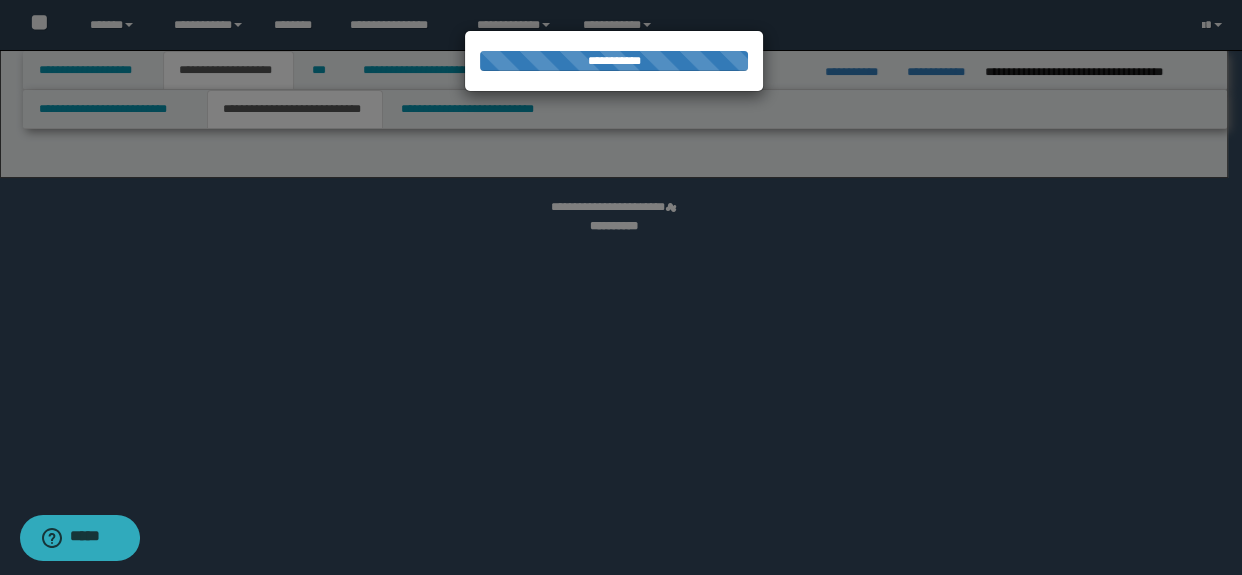 select on "*" 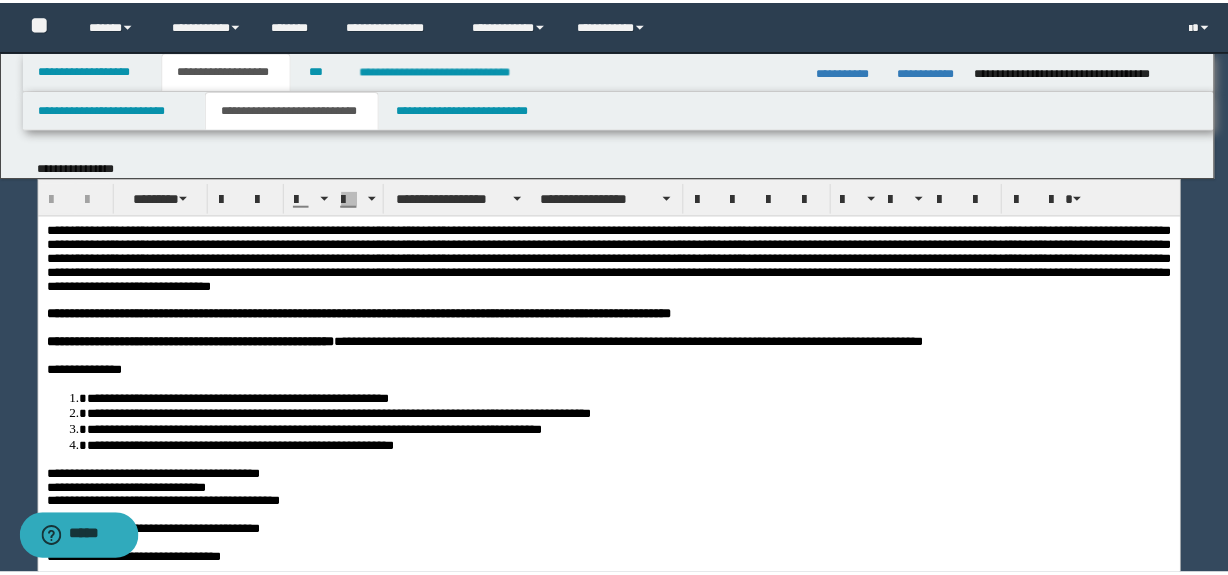 scroll, scrollTop: 0, scrollLeft: 0, axis: both 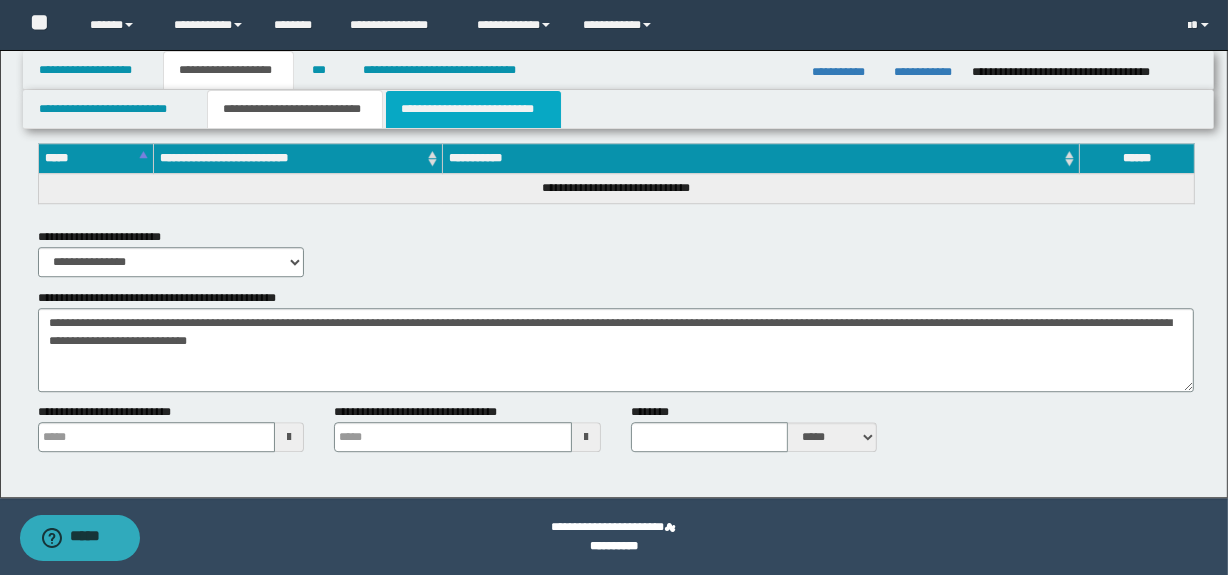 click on "**********" at bounding box center (473, 109) 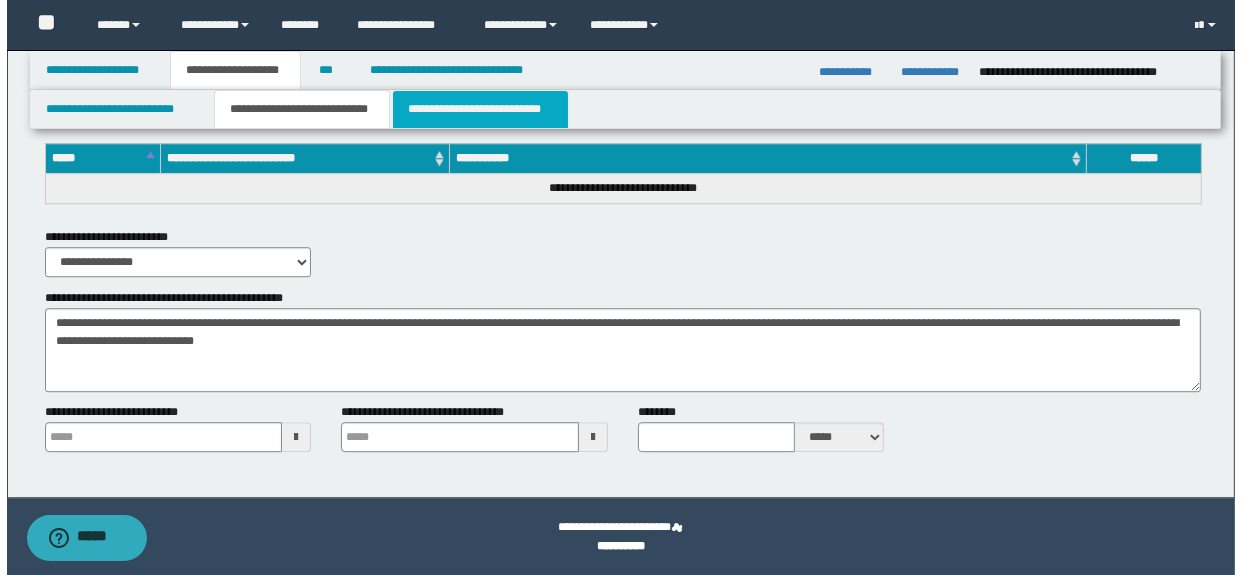 scroll, scrollTop: 0, scrollLeft: 0, axis: both 